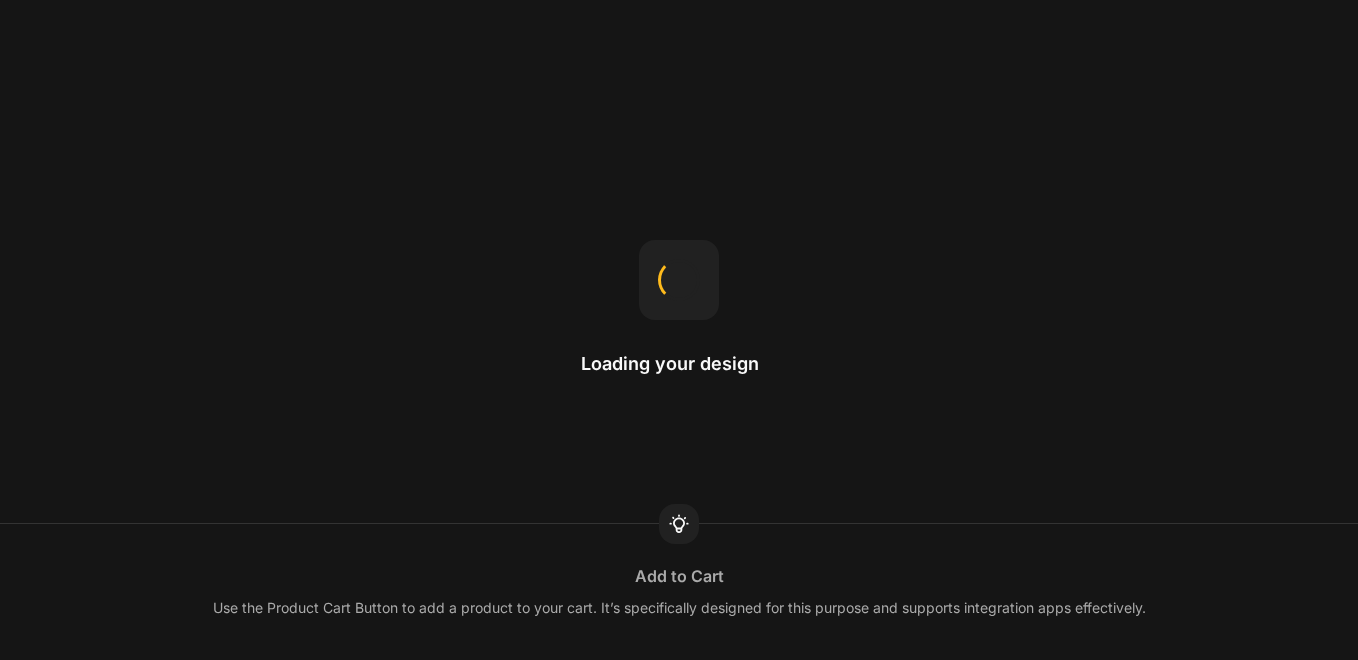 scroll, scrollTop: 0, scrollLeft: 0, axis: both 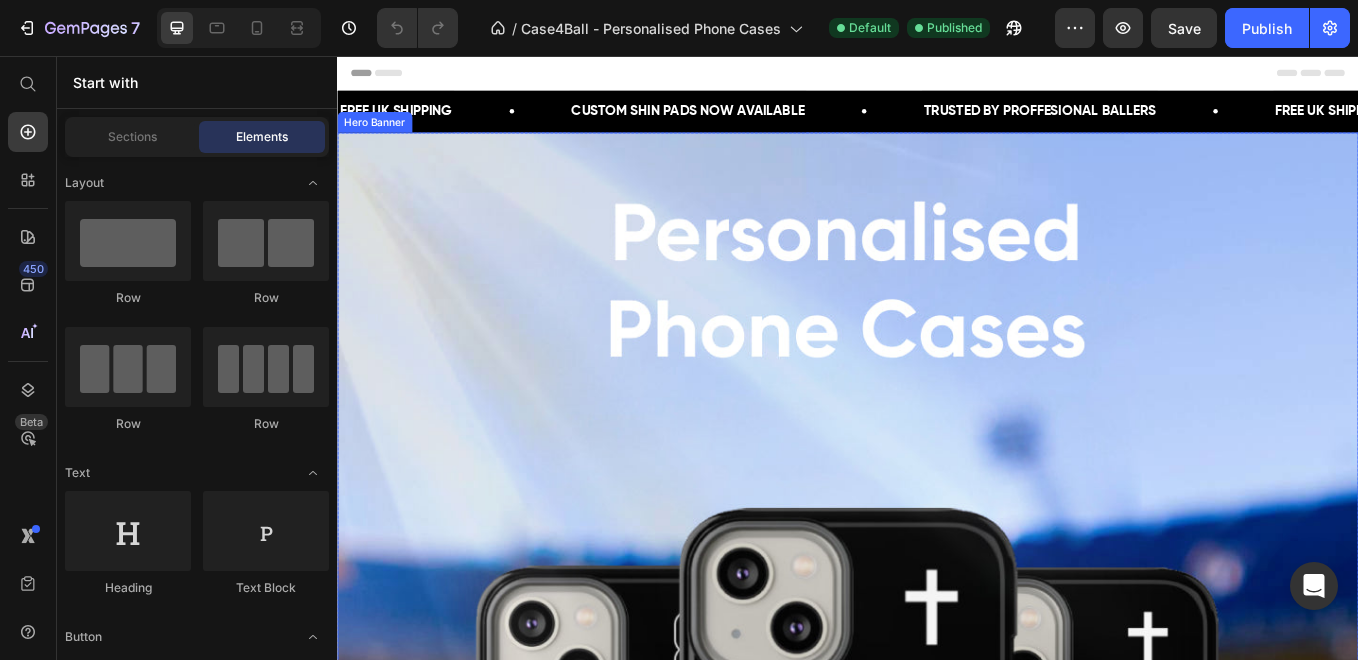 click at bounding box center (937, 896) 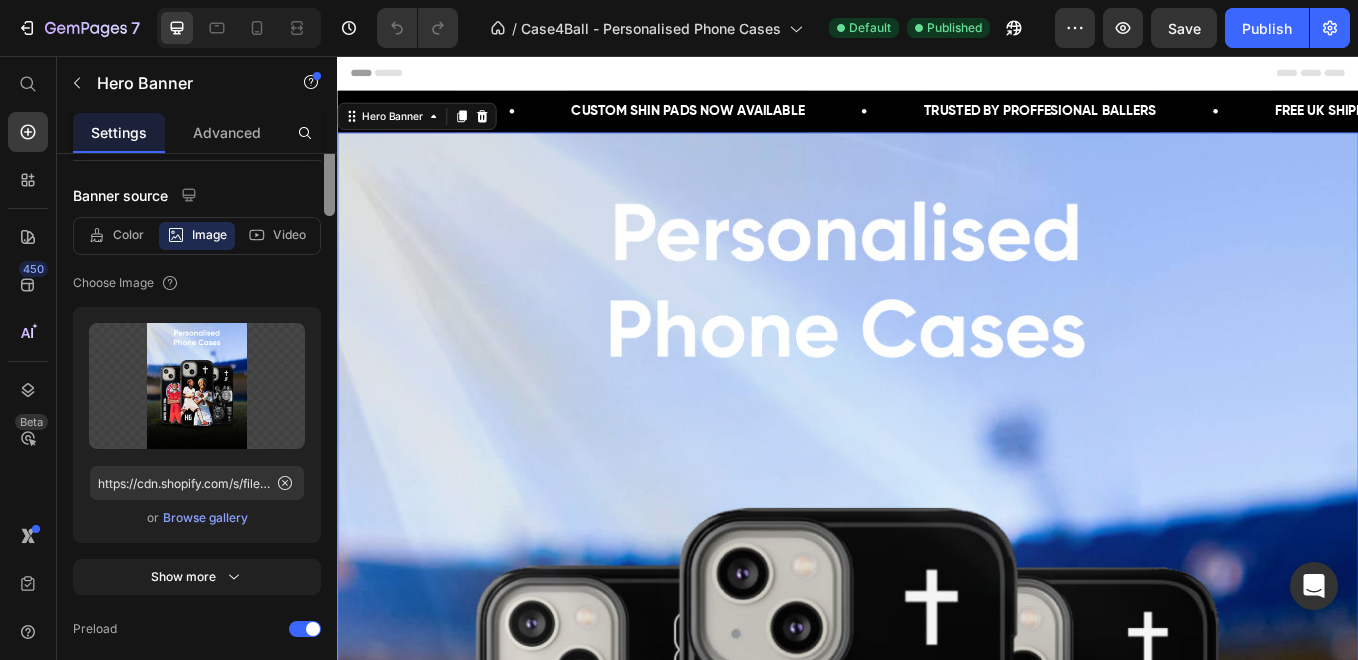 scroll, scrollTop: 294, scrollLeft: 0, axis: vertical 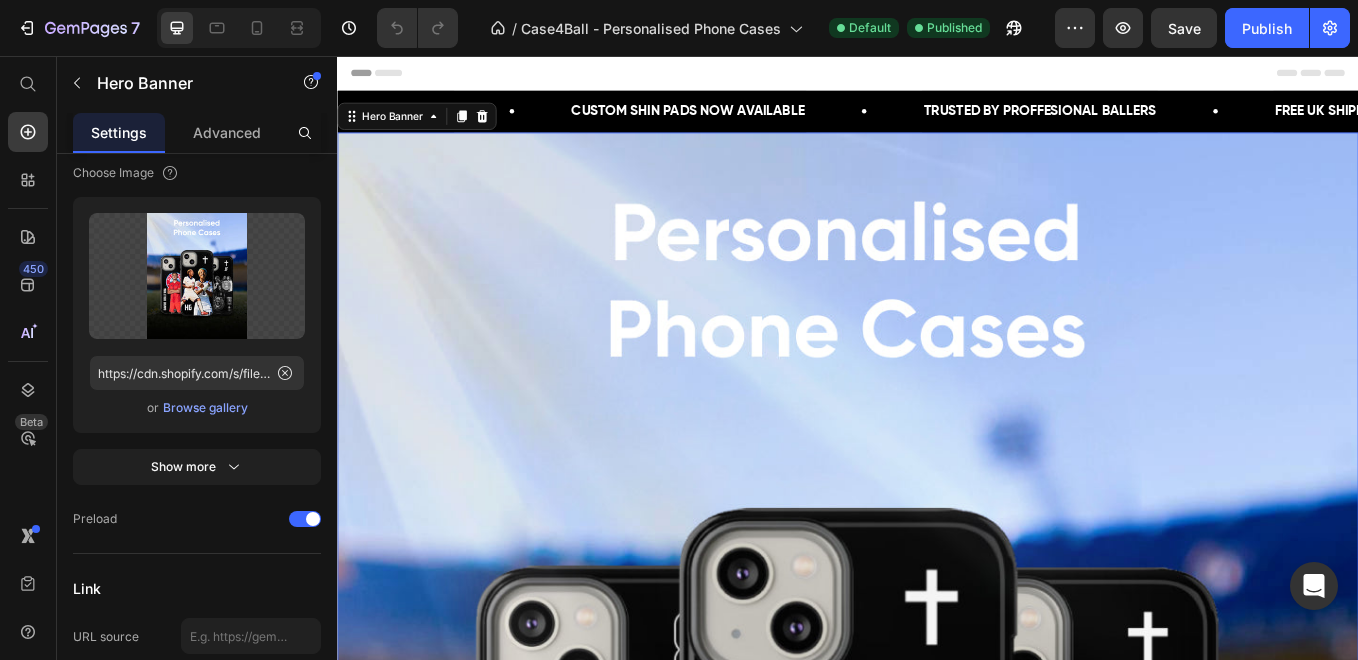 drag, startPoint x: 328, startPoint y: 291, endPoint x: 327, endPoint y: 371, distance: 80.00625 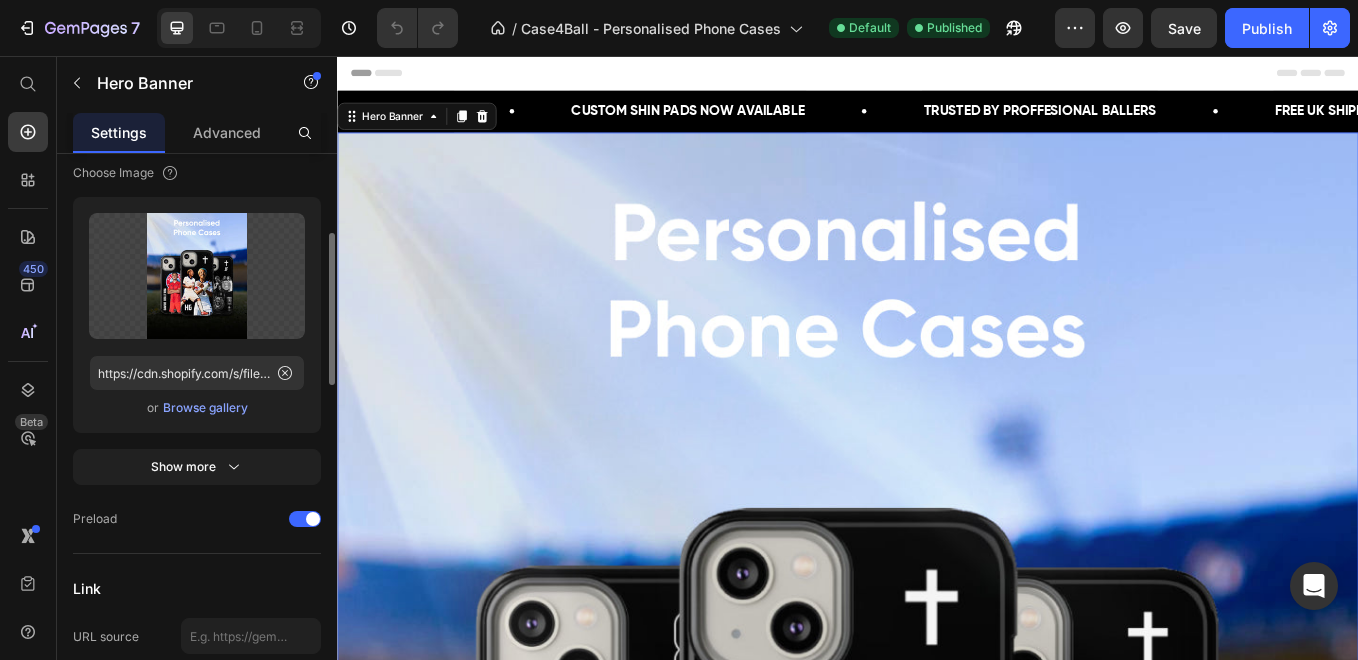click on "Browse gallery" at bounding box center [205, 408] 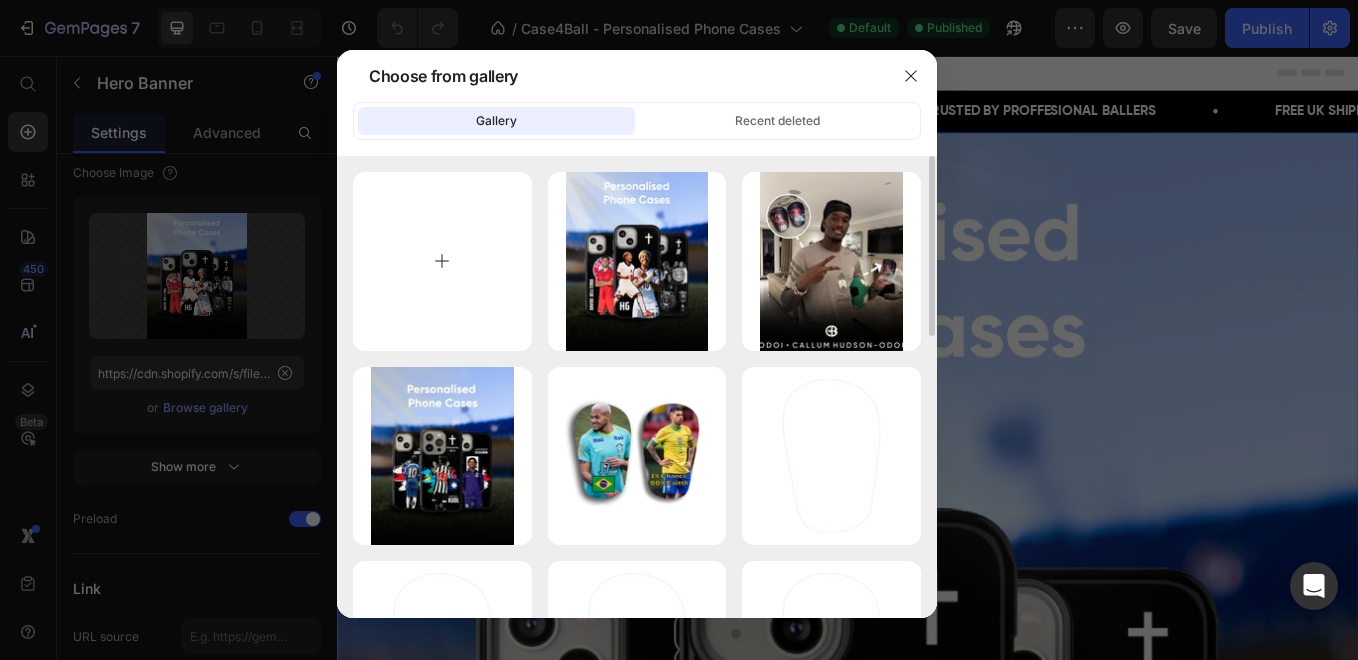 click at bounding box center (442, 261) 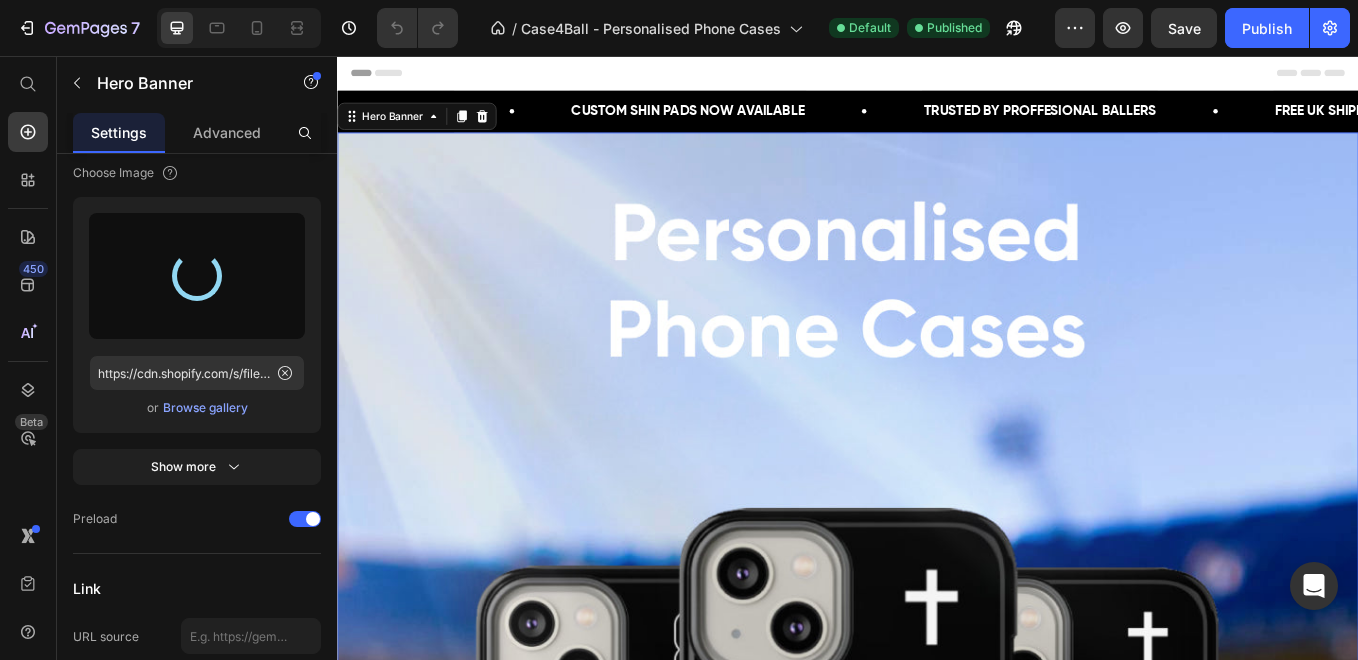 type on "https://cdn.shopify.com/s/files/1/0877/0948/3341/files/gempages_550372175131968336-c8ea5fee-80dc-4e2c-8846-e7a63aa7dc22.jpg" 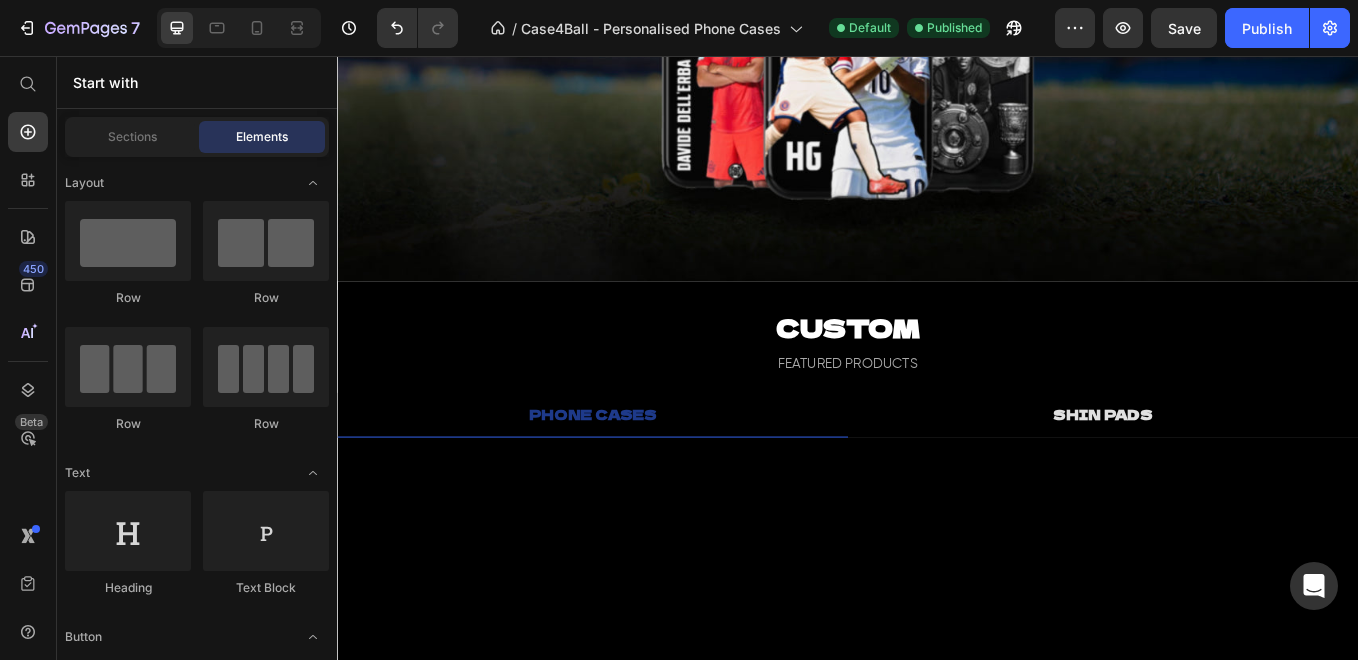 scroll, scrollTop: 398, scrollLeft: 0, axis: vertical 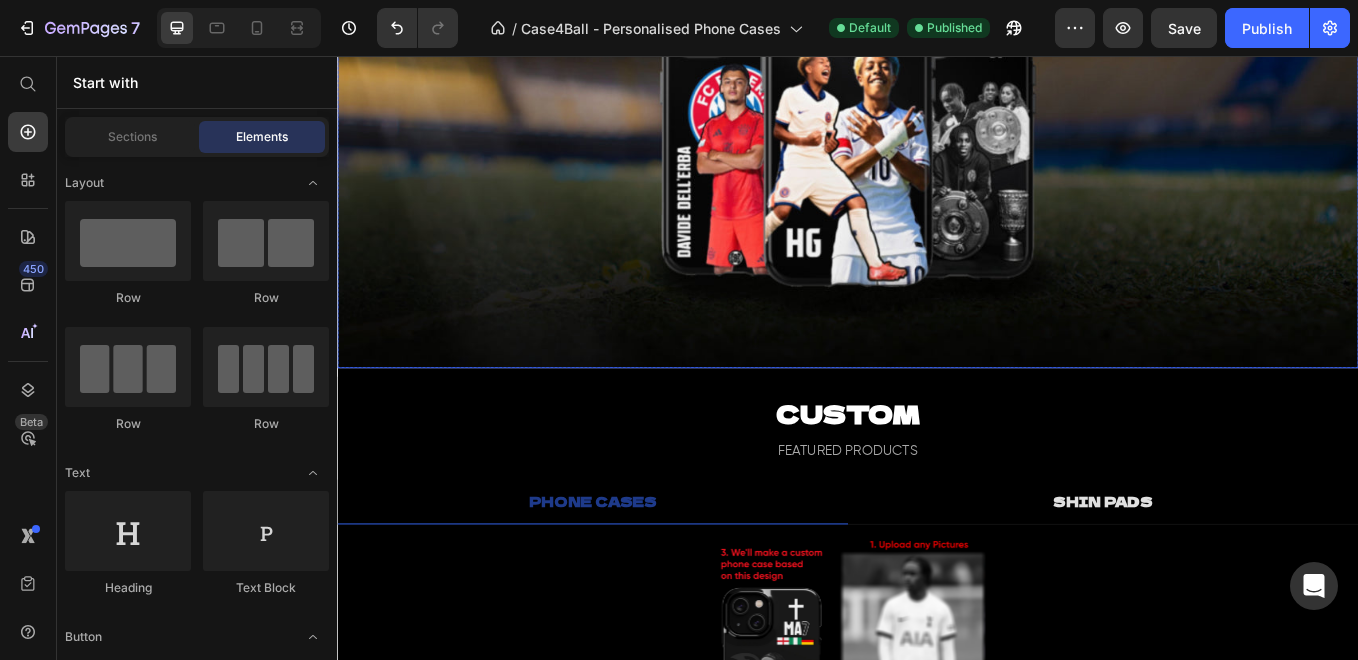 click at bounding box center [937, 85] 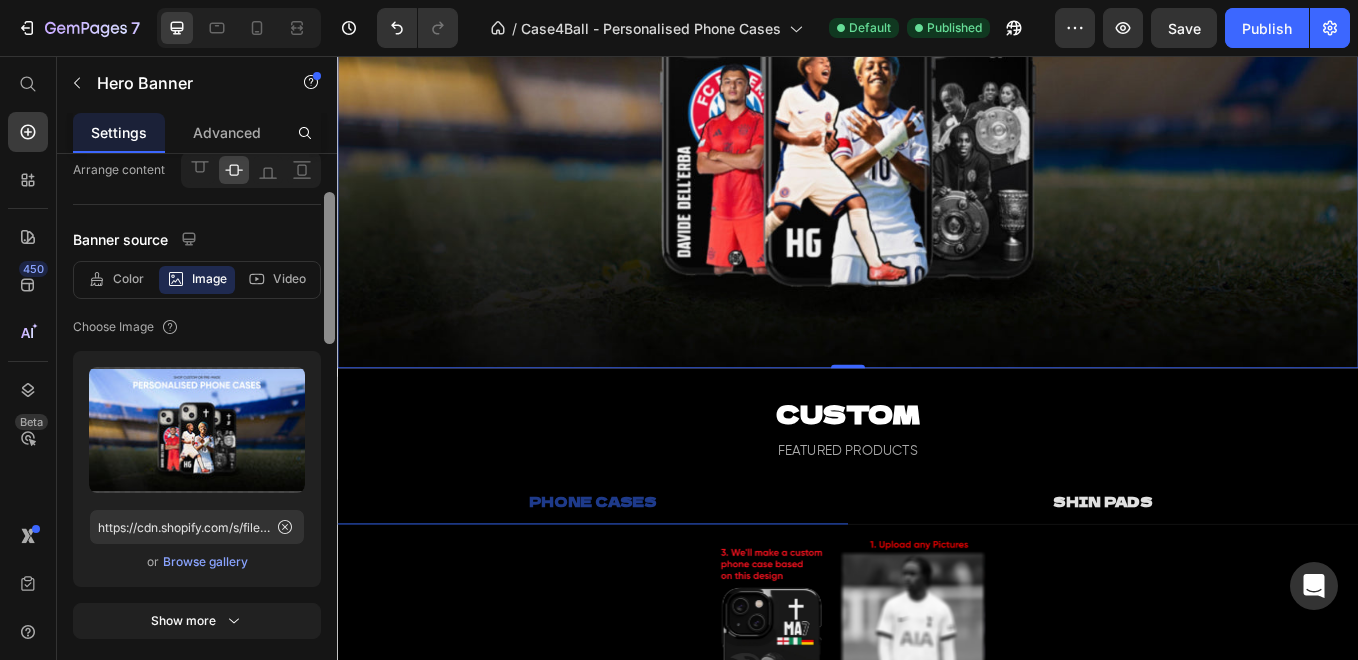 drag, startPoint x: 329, startPoint y: 322, endPoint x: 327, endPoint y: 270, distance: 52.03845 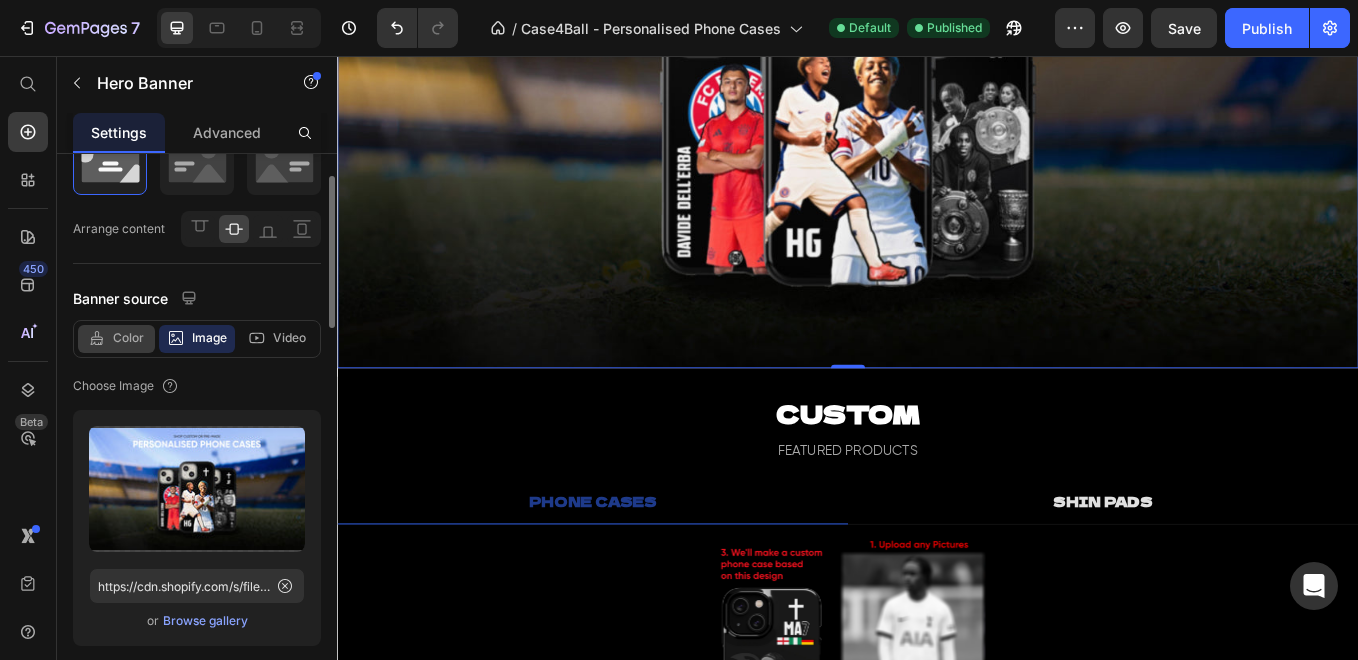 click on "Color" 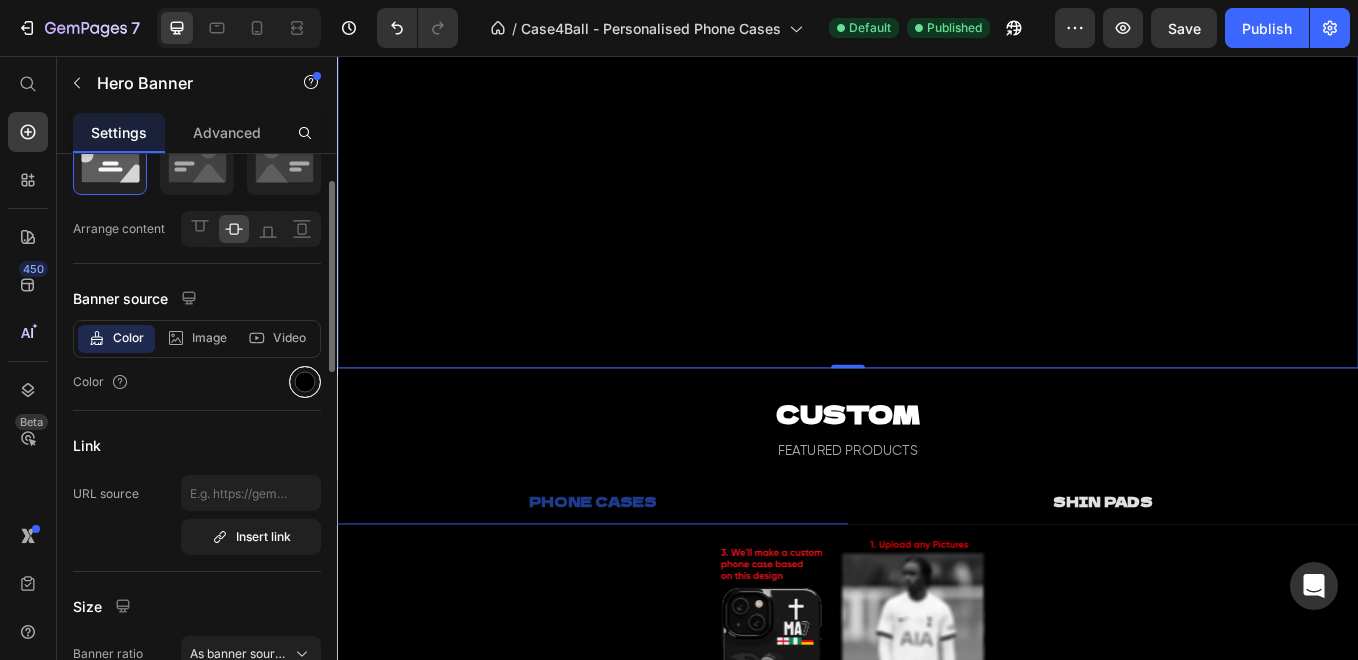click at bounding box center [305, 382] 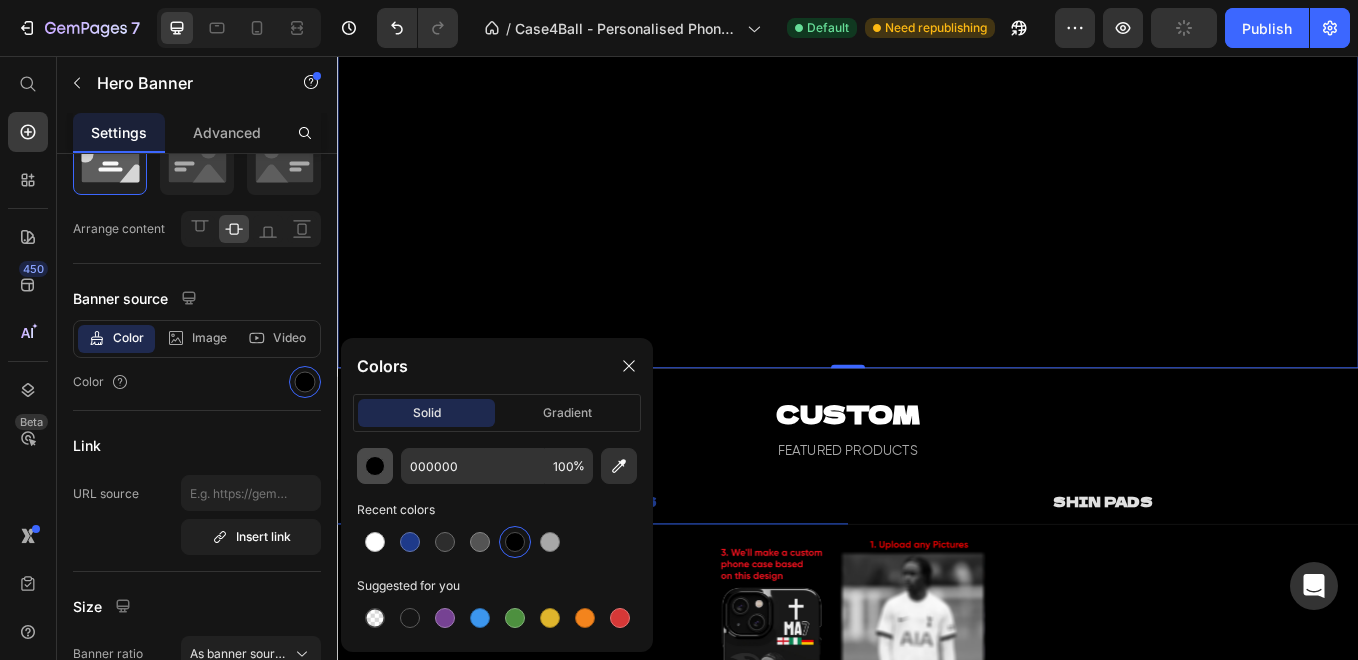 click at bounding box center (375, 466) 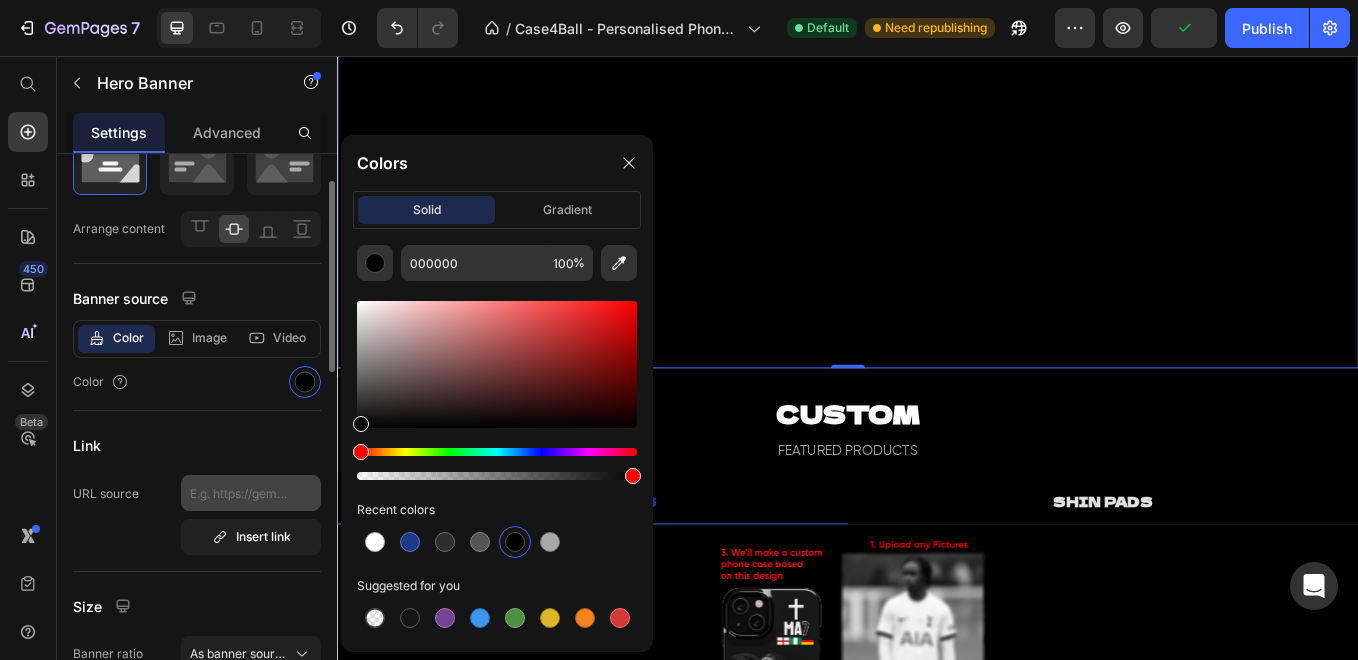 drag, startPoint x: 455, startPoint y: 353, endPoint x: 295, endPoint y: 495, distance: 213.92522 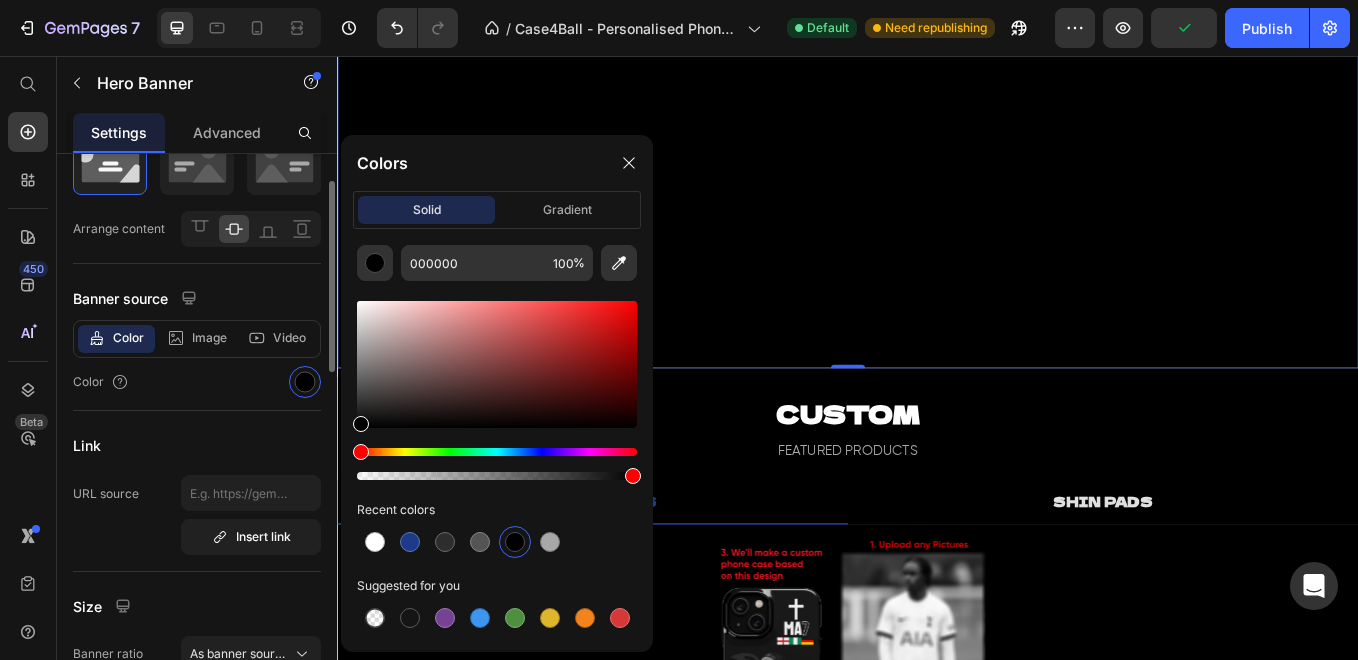 click on "Layout Arrange content
Banner source Color Image Video  Color  Link URL source  Insert link  Size Banner ratio As banner source Banner width 100 px % Banner height px Content width 1200 px % Show more Shape Border Corner Shadow Overlay Zoom when hover SEO Alt text Custom phone cases designed for [PERSON], [PERSON], and [PERSON], featuring unique football-themed artwork. Showcase of premium-quality, personalized designs created for professional footballers, perfect for fans and gifts Image title Custom Cases" at bounding box center [197, 850] 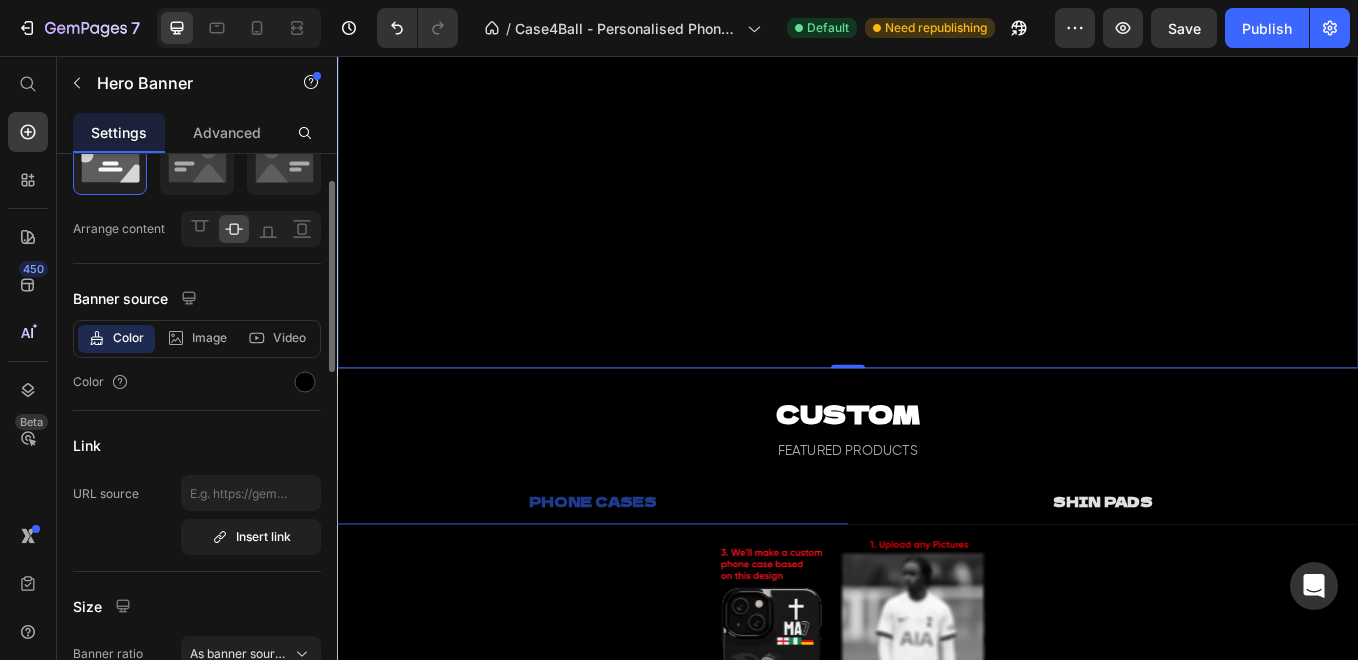click on "Color Image Video" at bounding box center (197, 339) 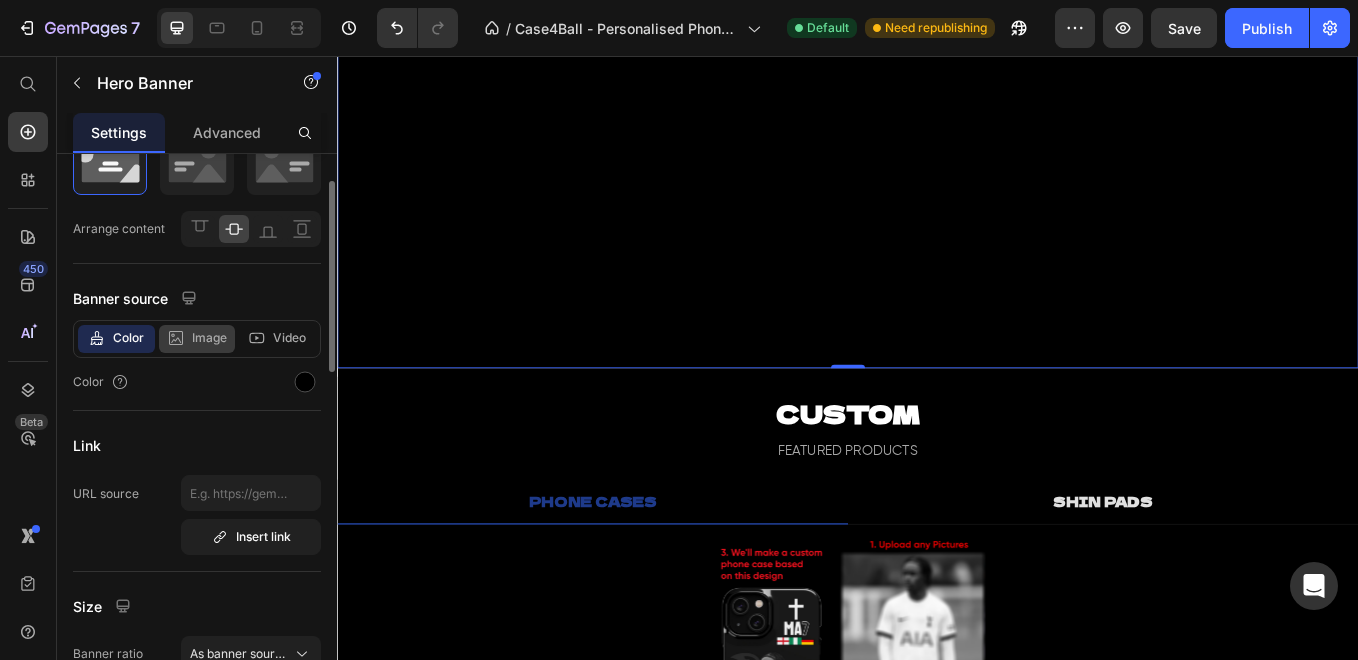 click on "Image" at bounding box center (209, 338) 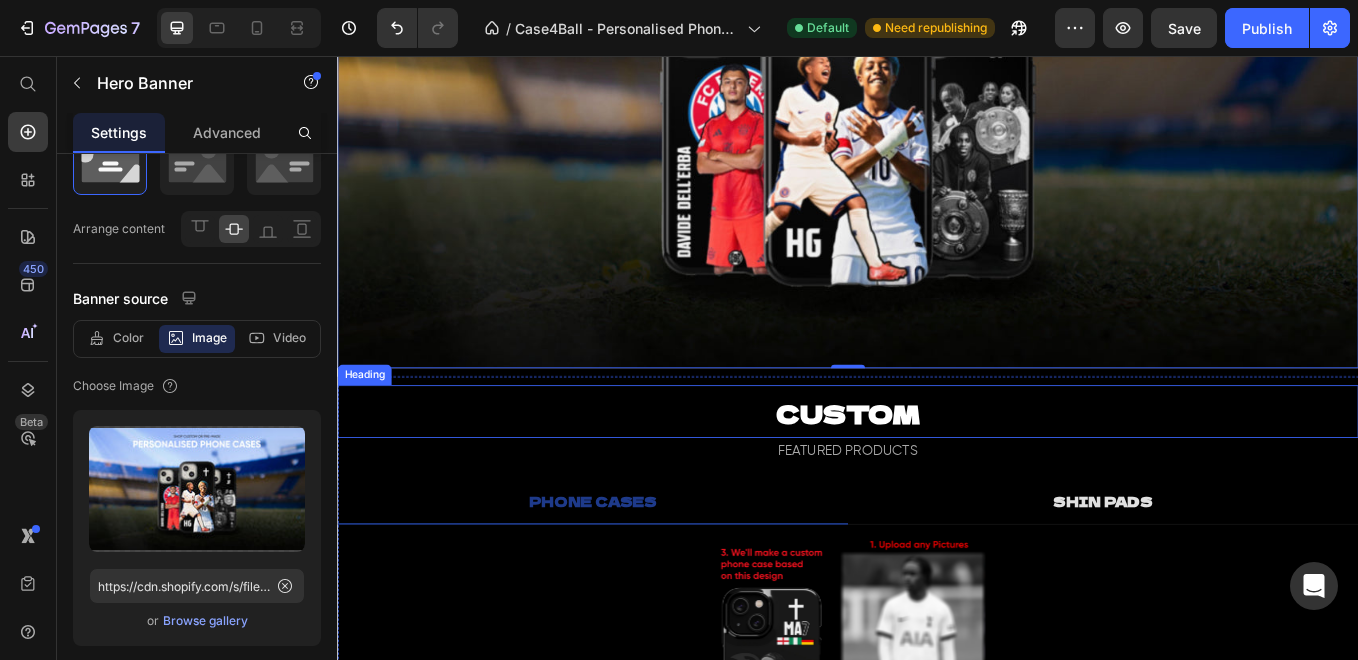 click on "CUSTOM Heading FEATURED PRODUCTS Text Block PHONE CASES SHIN PADS Product Images Icon Icon Icon Icon Icon Icon List £18.99 Product Price Custom Phone Case With Your Photos - Snap Case (Style 2) Product Title Product Get Custom Case Button                Title Line Image Personalised Heading Image High Quality Heading Image Durable Heading Row Row                Title Line
Click Here to View All Custom Cases Button Image Row Icon Icon Icon Icon Icon Icon List £14.99 Product Price Custom Shin Pads - With Your Photos Product Title Get Custom Shin Pads Button Product                Title Line Image Personalised Heading Image High Quality Heading Image Comfortable Heading Row                Title Line Row Tab" at bounding box center (937, 881) 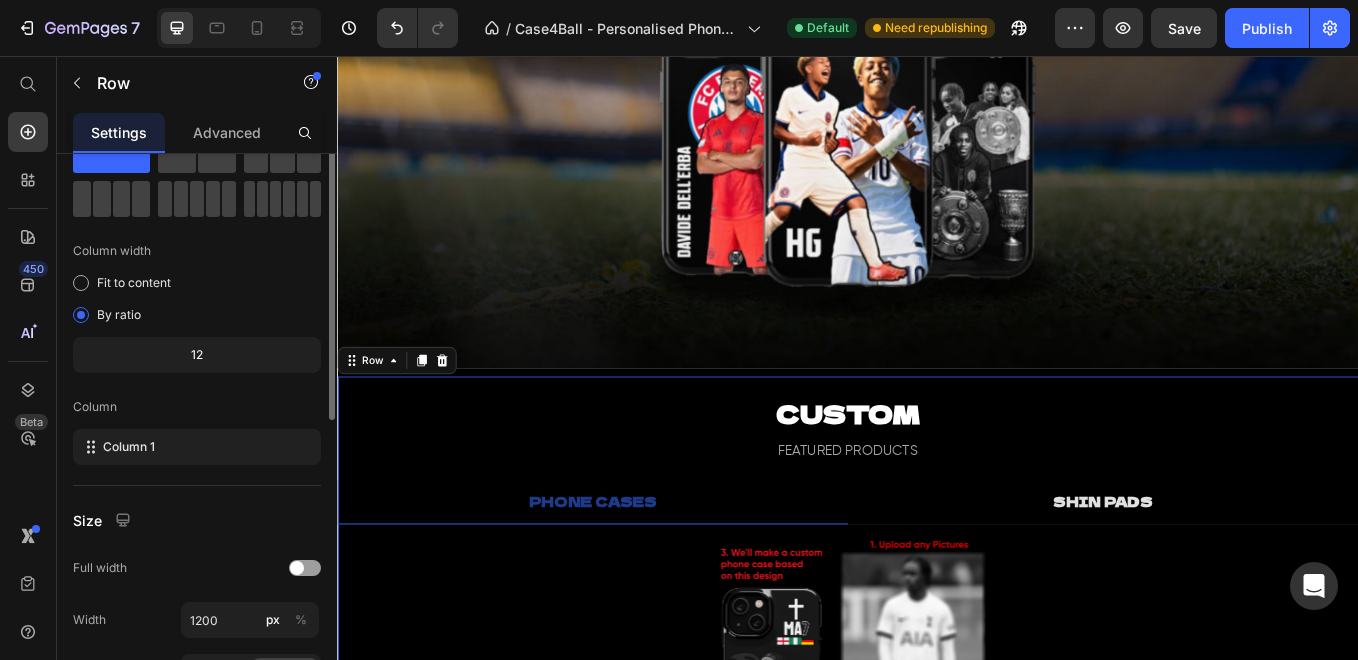 scroll, scrollTop: 0, scrollLeft: 0, axis: both 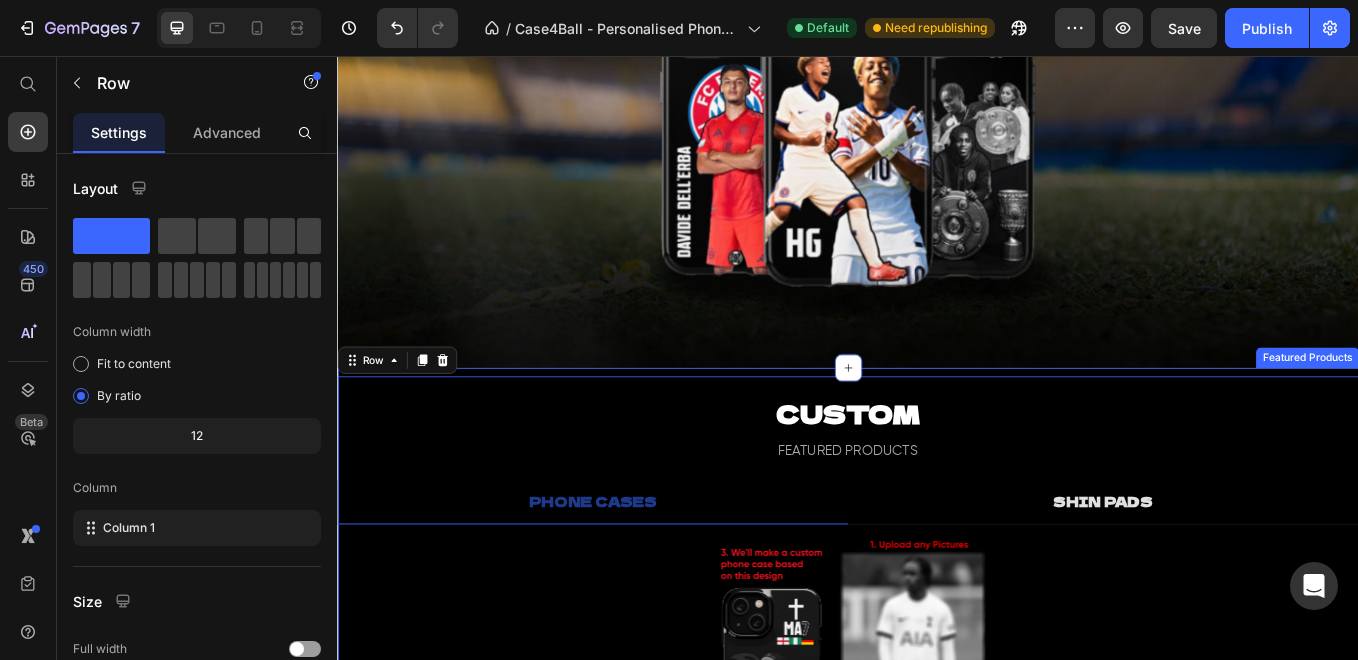 click on "CUSTOM Heading FEATURED PRODUCTS Text Block PHONE CASES SHIN PADS Product Images Icon Icon Icon Icon Icon Icon List £18.99 Product Price Custom Phone Case With Your Photos - Snap Case (Style 2) Product Title Product Get Custom Case Button                Title Line Image Personalised Heading Image High Quality Heading Image Durable Heading Row Row                Title Line
Click Here to View All Custom Cases Button Image Row Icon Icon Icon Icon Icon Icon List £14.99 Product Price Custom Shin Pads - With Your Photos Product Title Get Custom Shin Pads Button Product                Title Line Image Personalised Heading Image High Quality Heading Image Comfortable Heading Row                Title Line Row Tab Row   0 Featured Products" at bounding box center (937, 876) 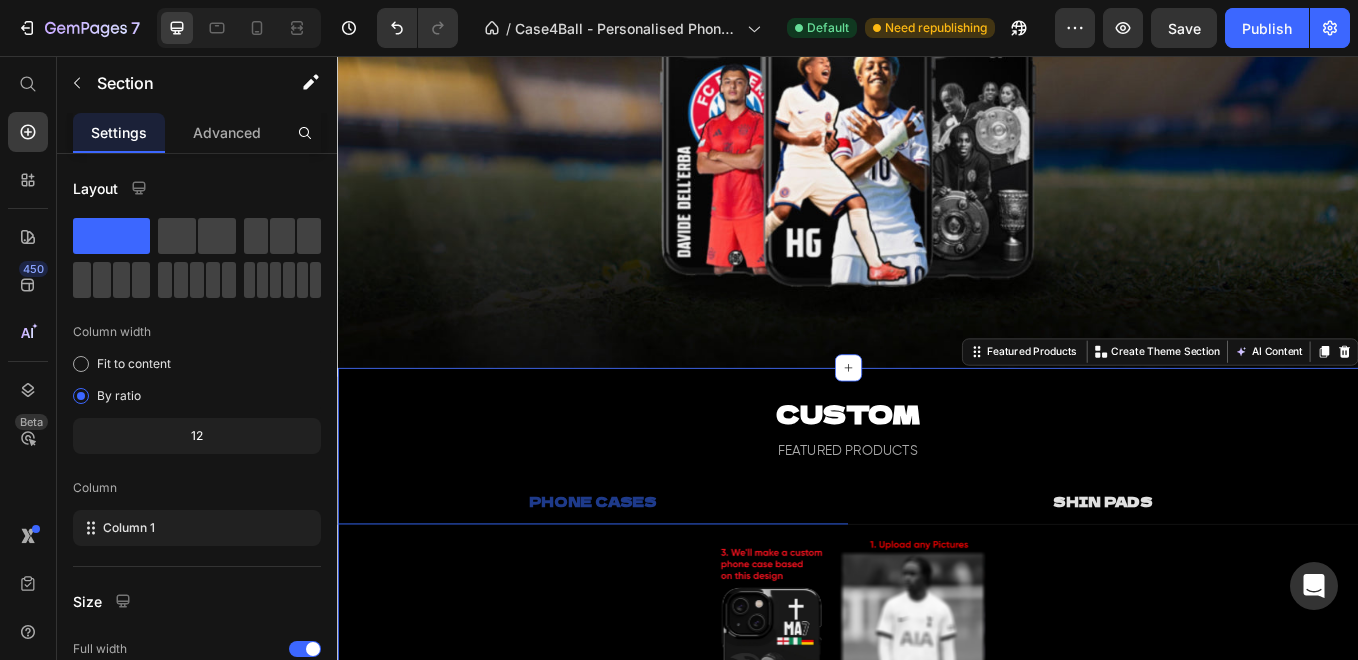 click on "CUSTOM" at bounding box center (937, 474) 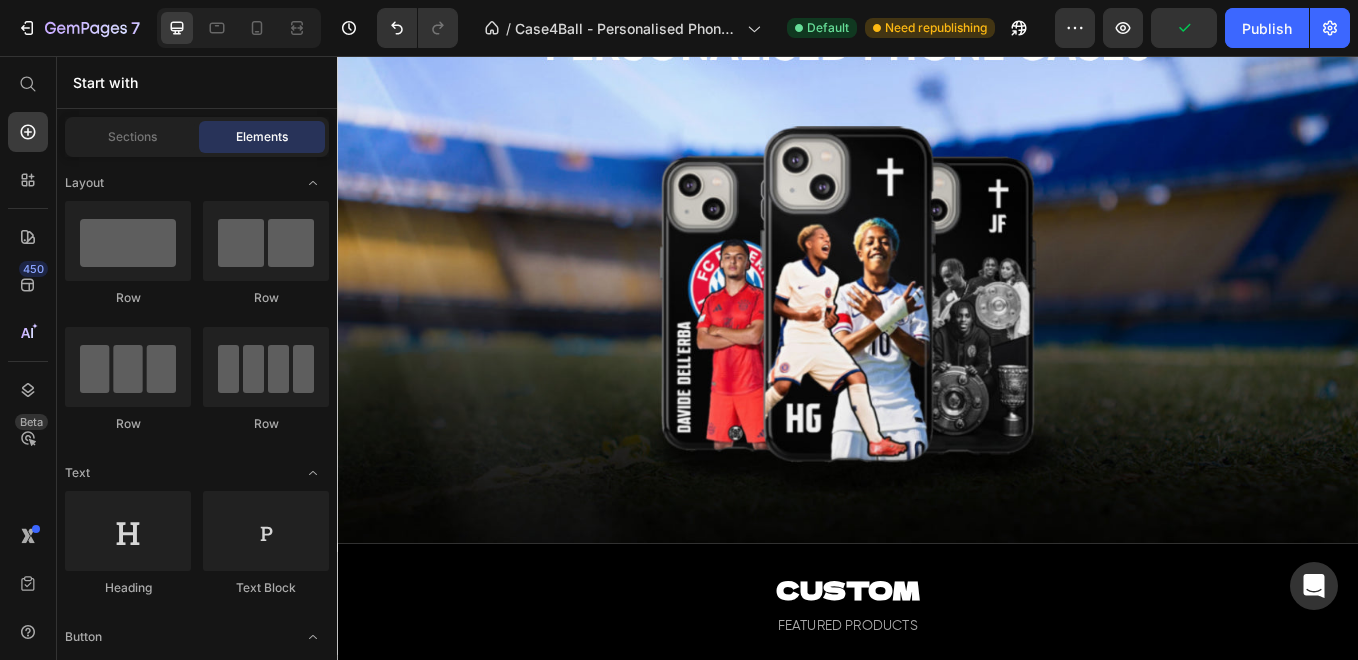 scroll, scrollTop: 276, scrollLeft: 0, axis: vertical 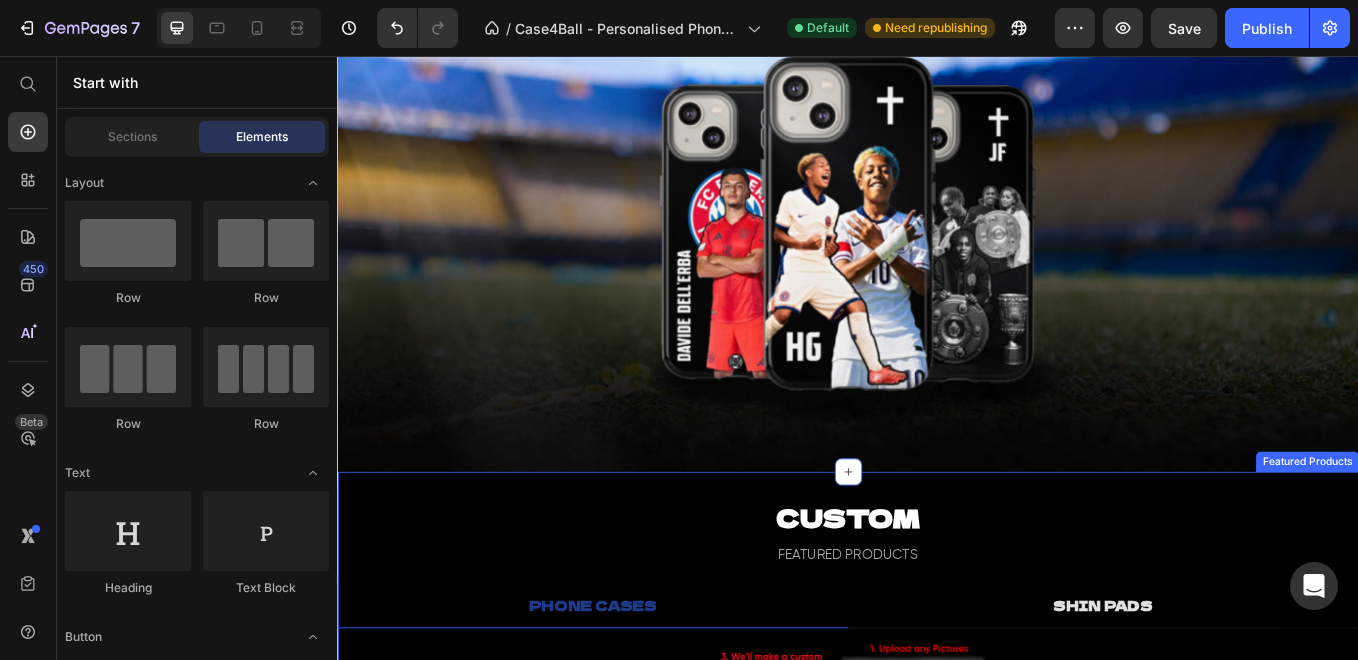 click on "CUSTOM Heading FEATURED PRODUCTS Text Block PHONE CASES SHIN PADS Product Images Icon Icon Icon Icon Icon Icon List £18.99 Product Price Custom Phone Case With Your Photos - Snap Case (Style 2) Product Title Product Get Custom Case Button                Title Line Image Personalised Heading Image High Quality Heading Image Durable Heading Row Row                Title Line
Click Here to View All Custom Cases Button Image Row Icon Icon Icon Icon Icon Icon List £14.99 Product Price Custom Shin Pads - With Your Photos Product Title Get Custom Shin Pads Button Product                Title Line Image Personalised Heading Image High Quality Heading Image Comfortable Heading Row                Title Line Row Tab Row Featured Products" at bounding box center [937, 998] 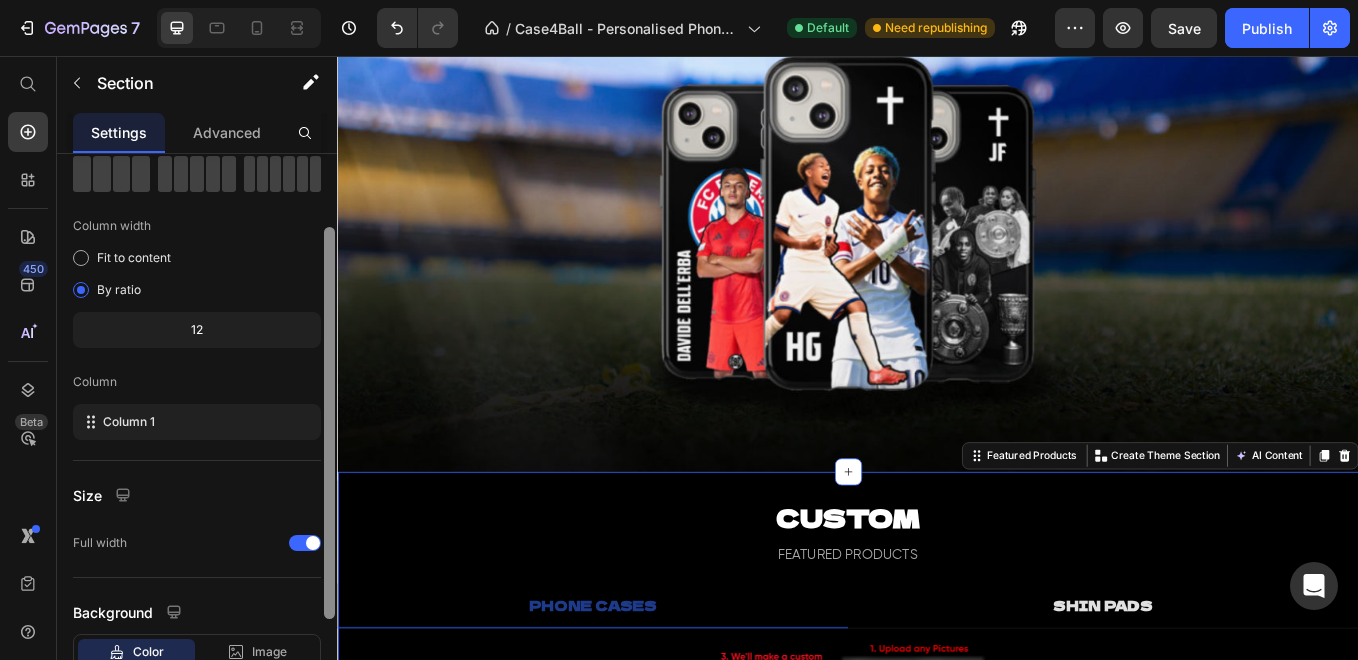 scroll, scrollTop: 245, scrollLeft: 0, axis: vertical 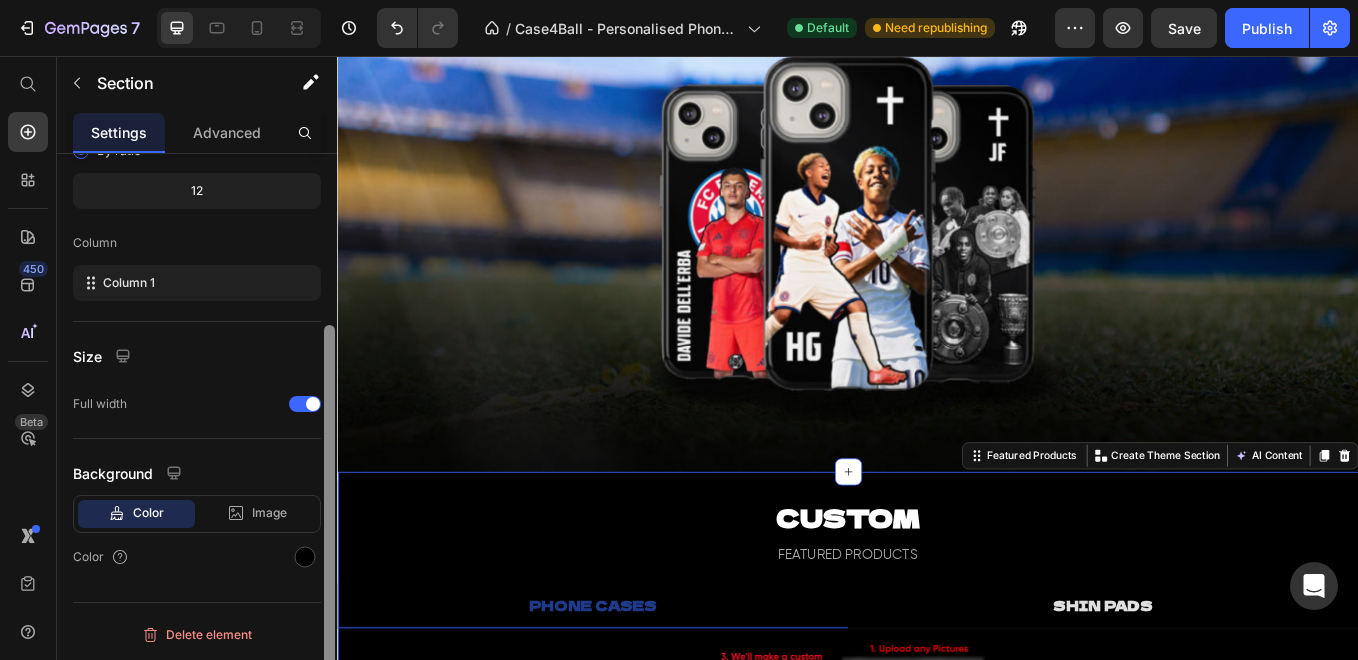 drag, startPoint x: 322, startPoint y: 317, endPoint x: 326, endPoint y: 421, distance: 104.0769 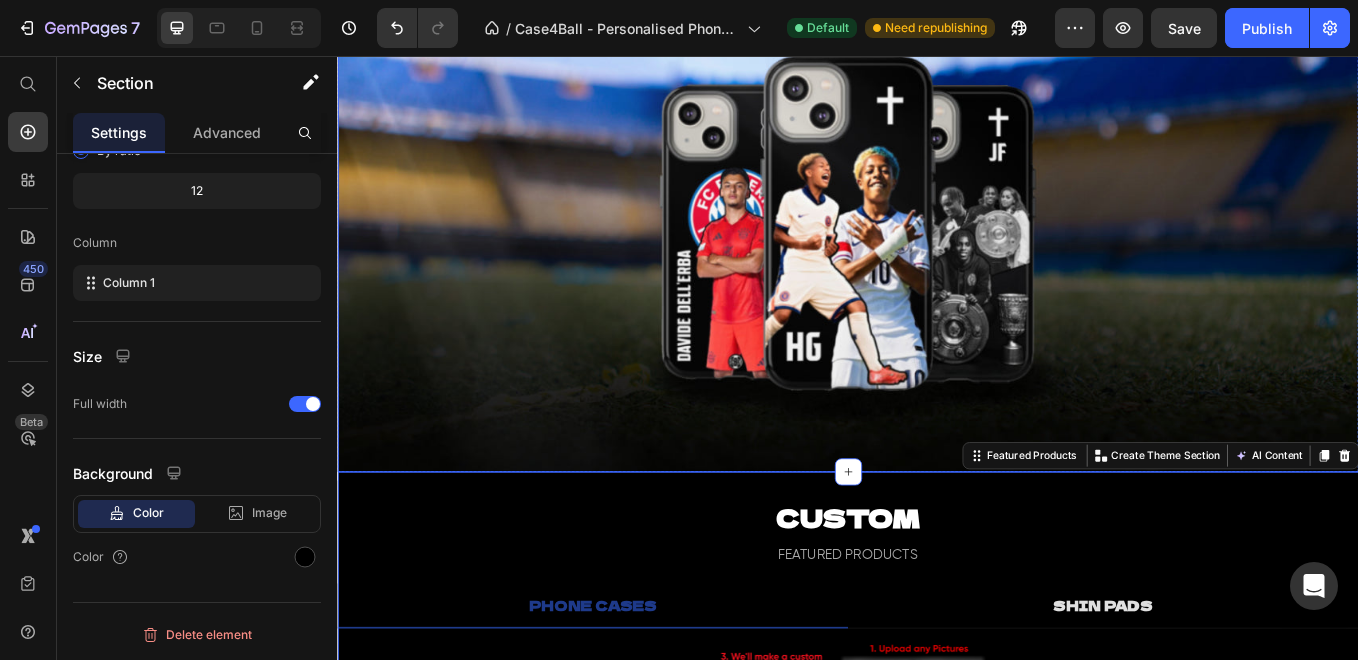 click at bounding box center (937, 207) 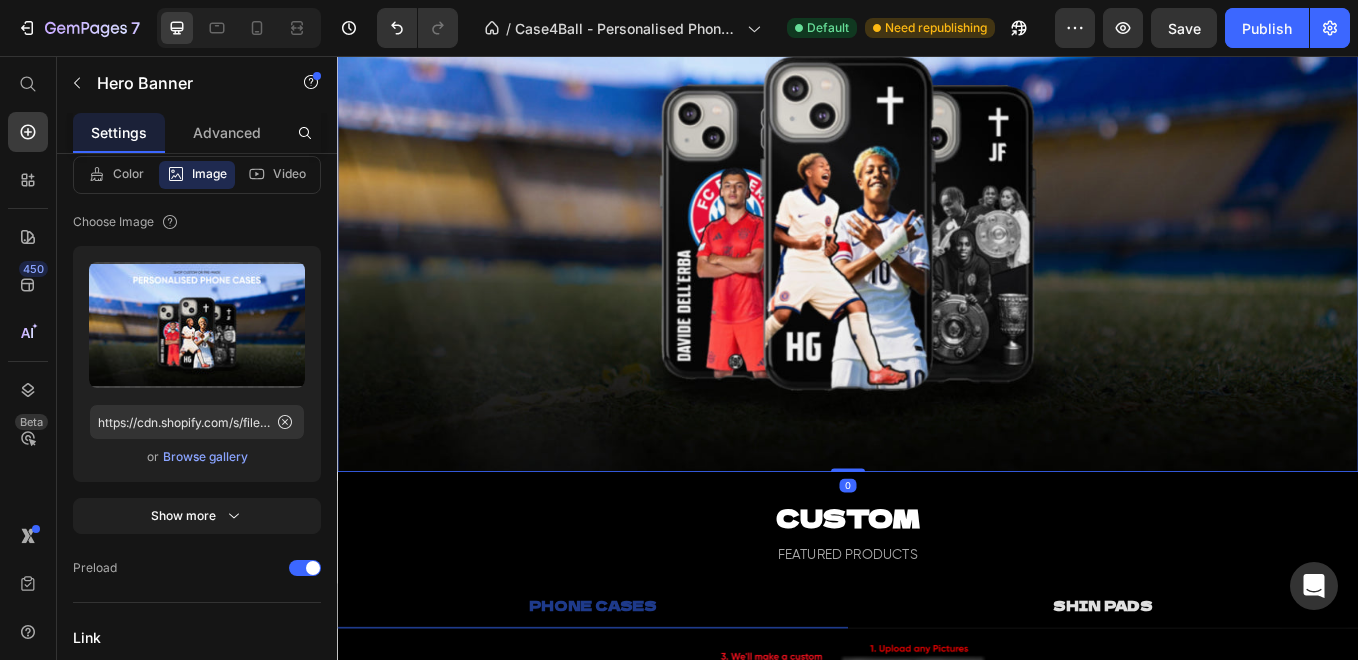 scroll, scrollTop: 0, scrollLeft: 0, axis: both 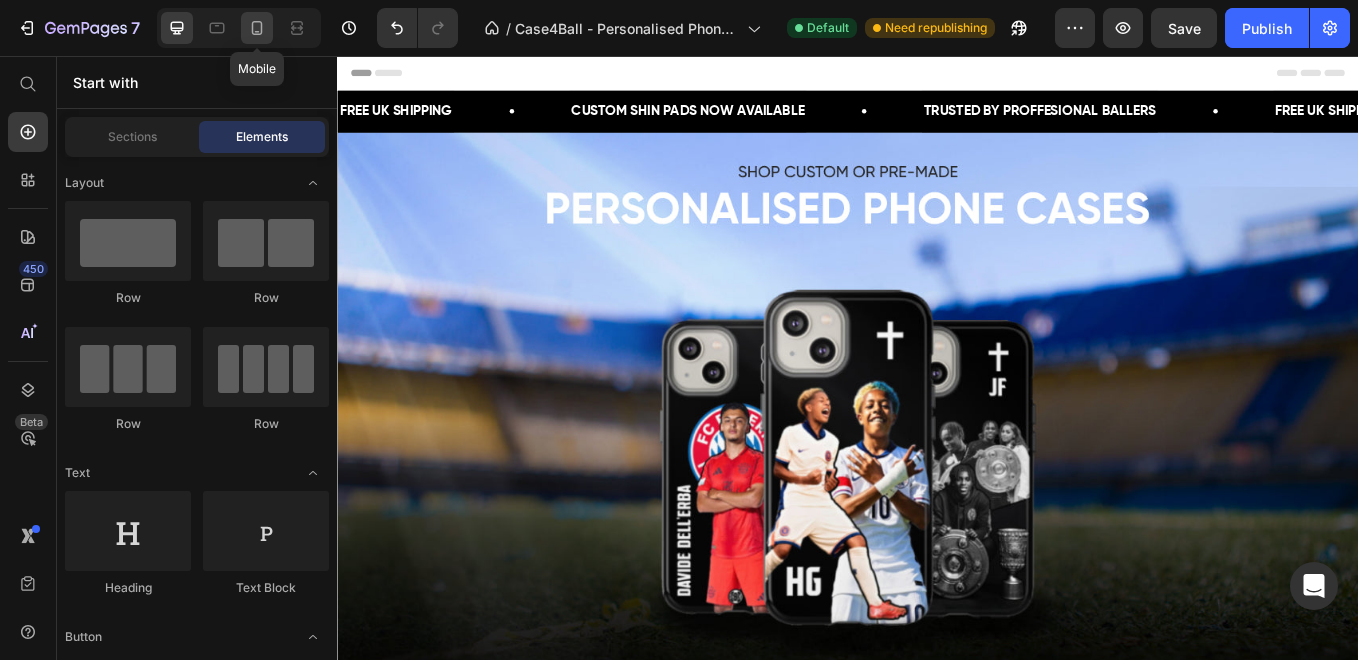 click 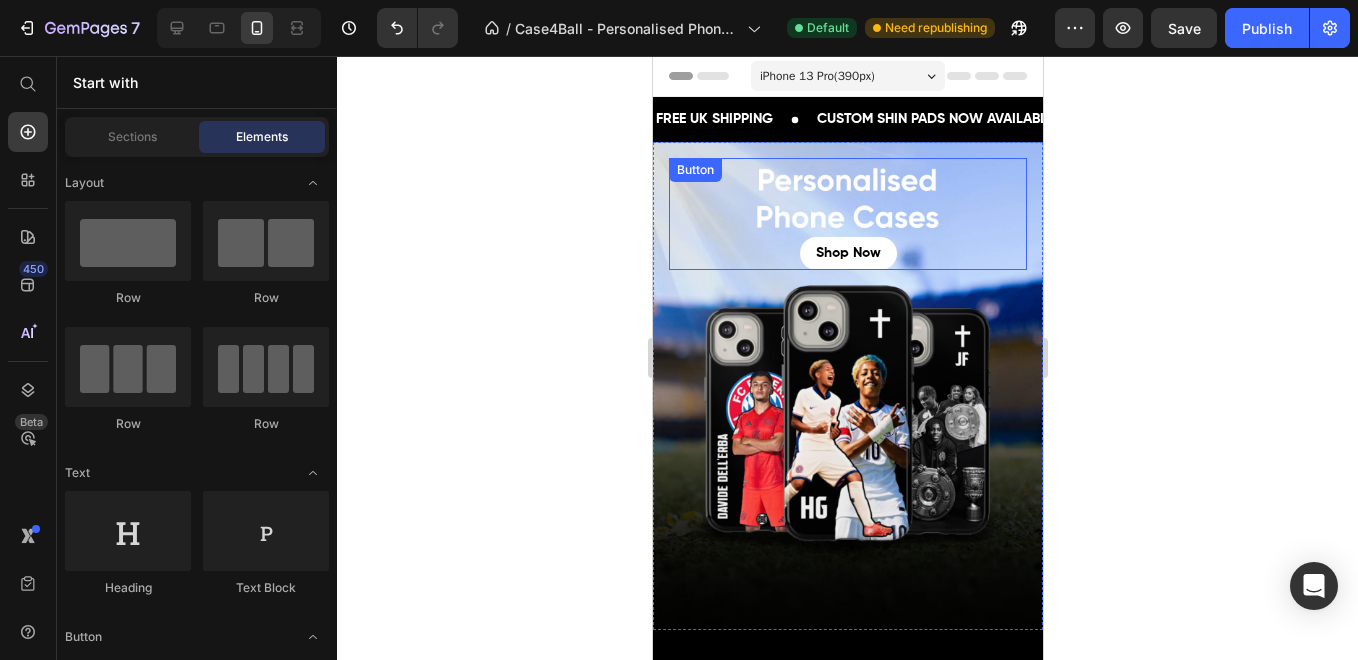 click on "shop now Button" at bounding box center [847, 214] 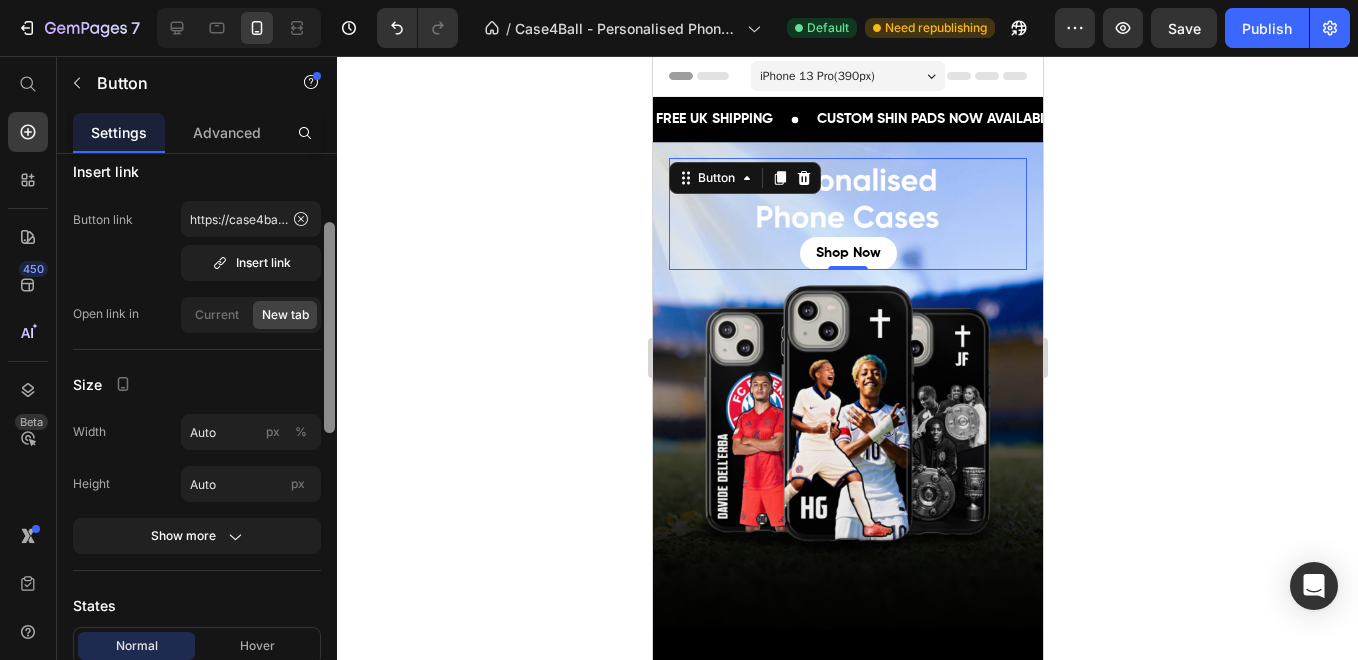scroll, scrollTop: 80, scrollLeft: 0, axis: vertical 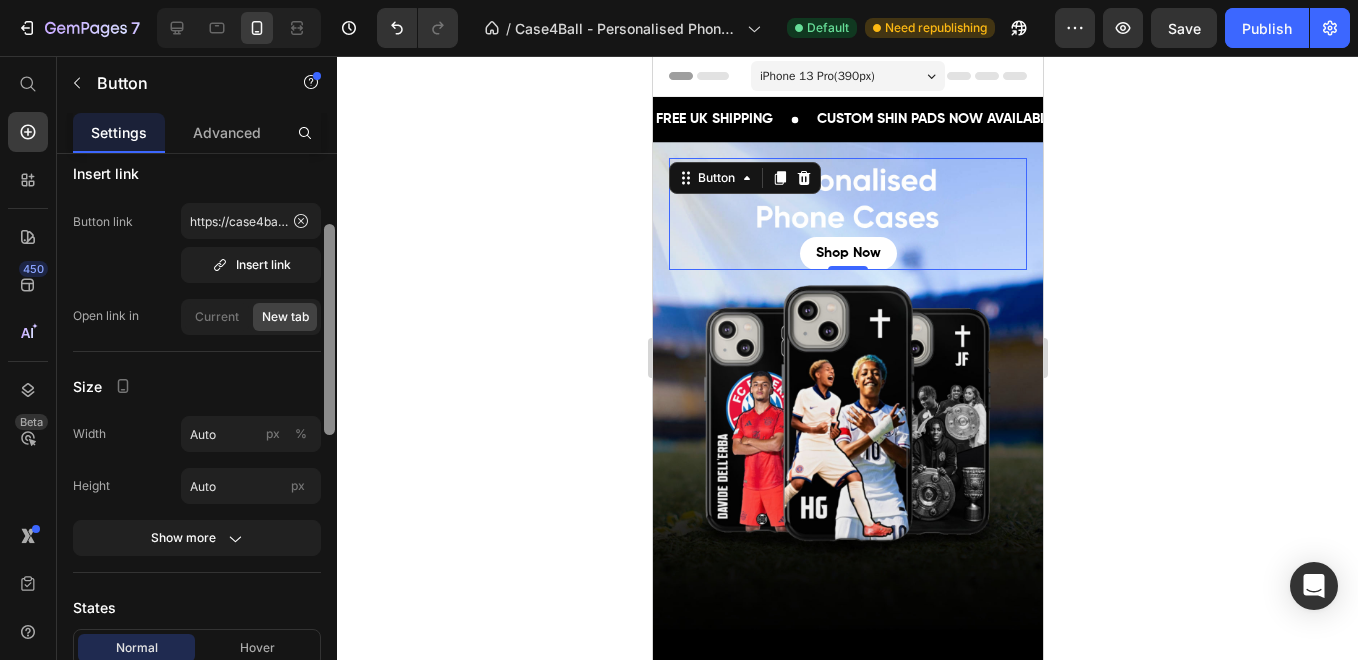 drag, startPoint x: 330, startPoint y: 290, endPoint x: 344, endPoint y: 320, distance: 33.105892 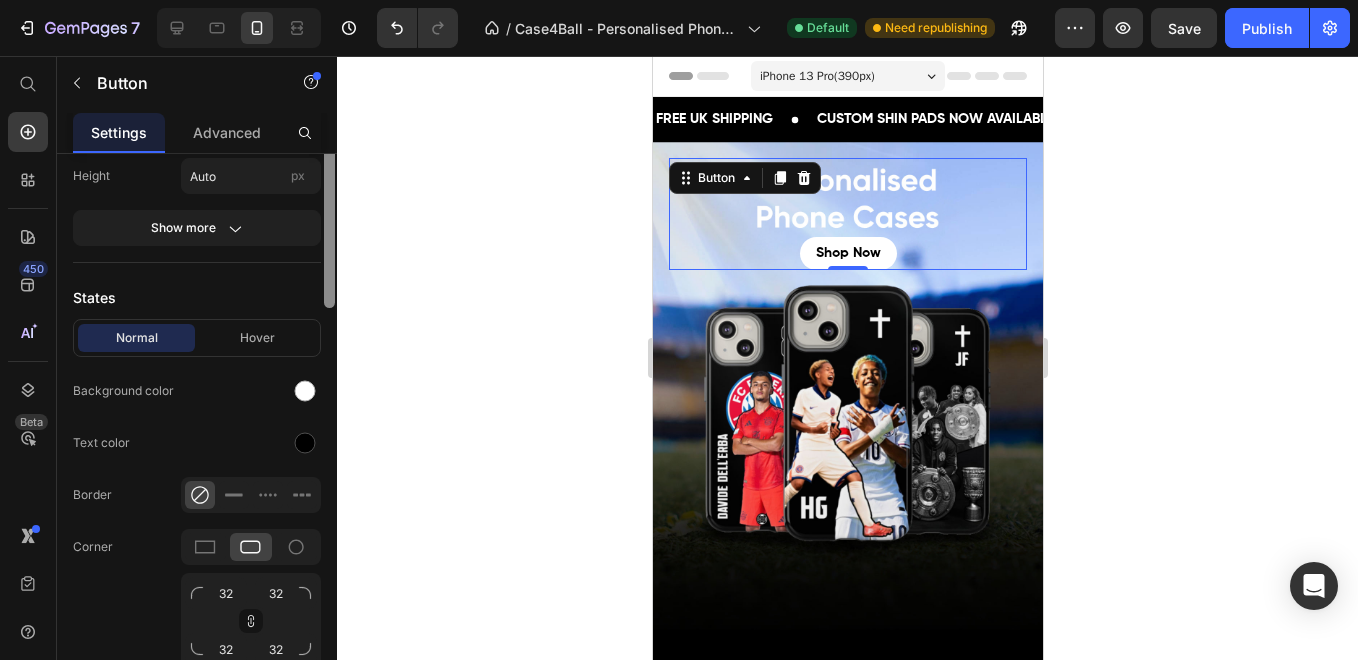 scroll, scrollTop: 242, scrollLeft: 0, axis: vertical 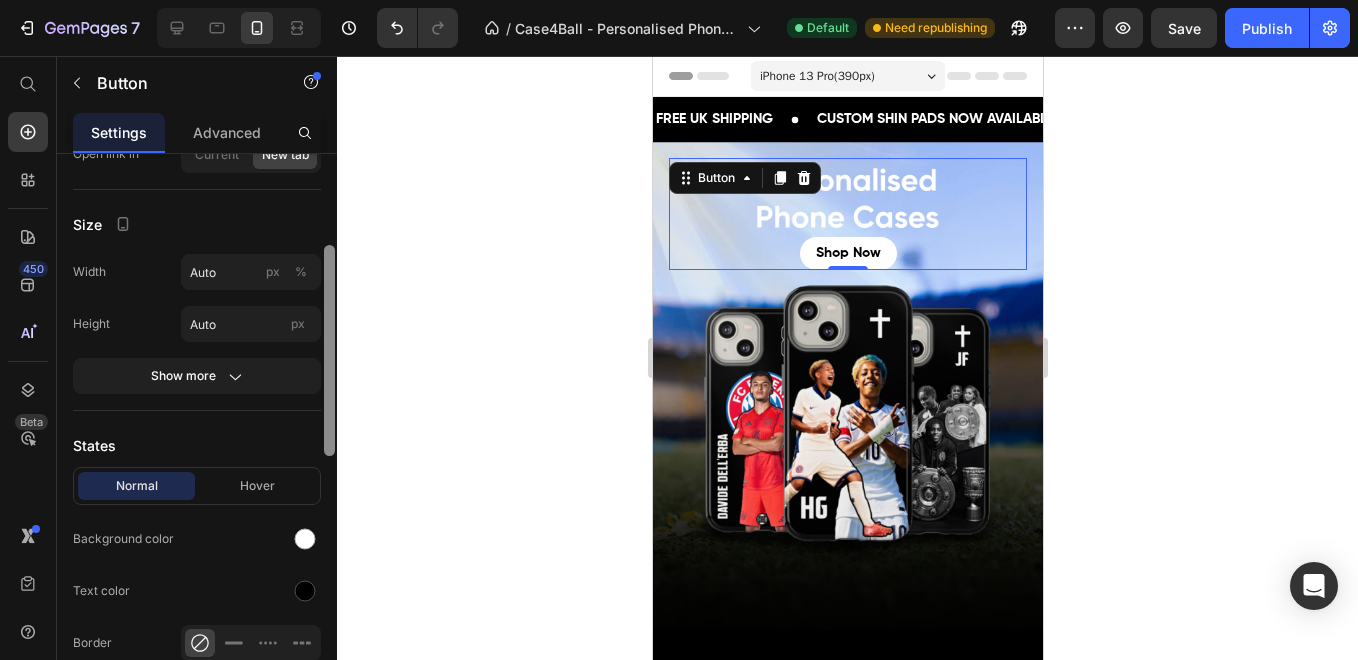 drag, startPoint x: 325, startPoint y: 338, endPoint x: 316, endPoint y: 399, distance: 61.66036 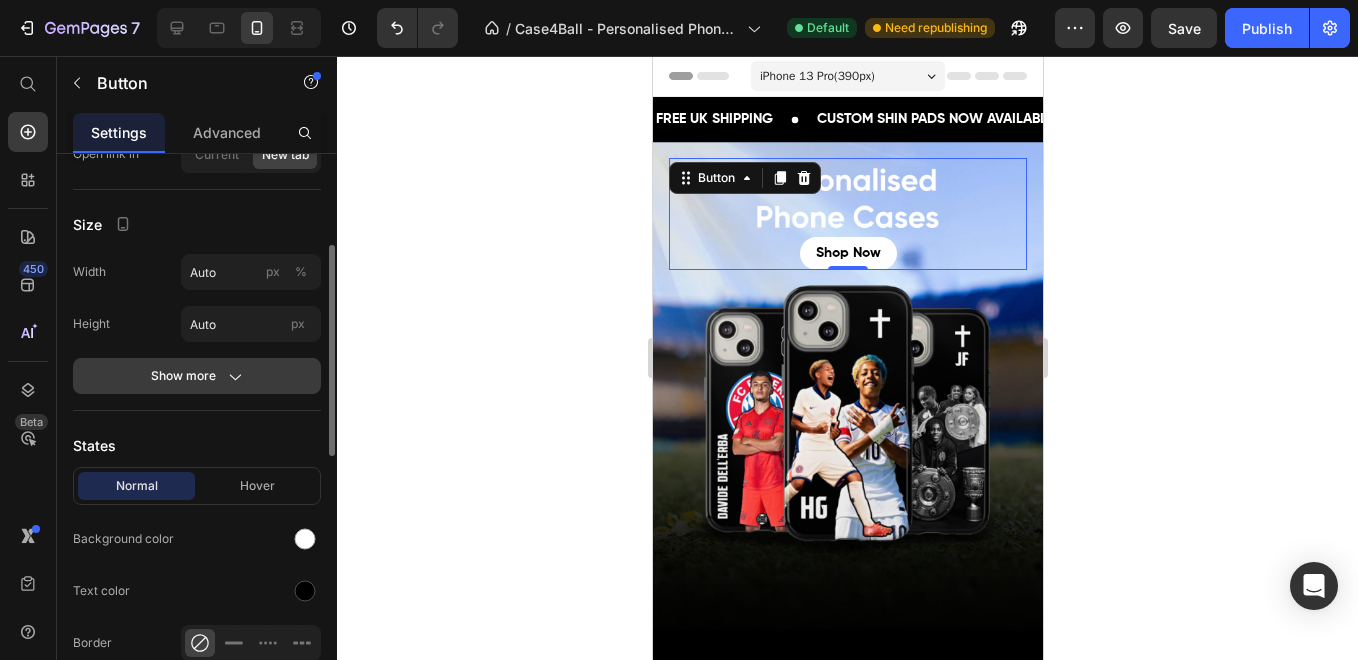 click on "Show more" 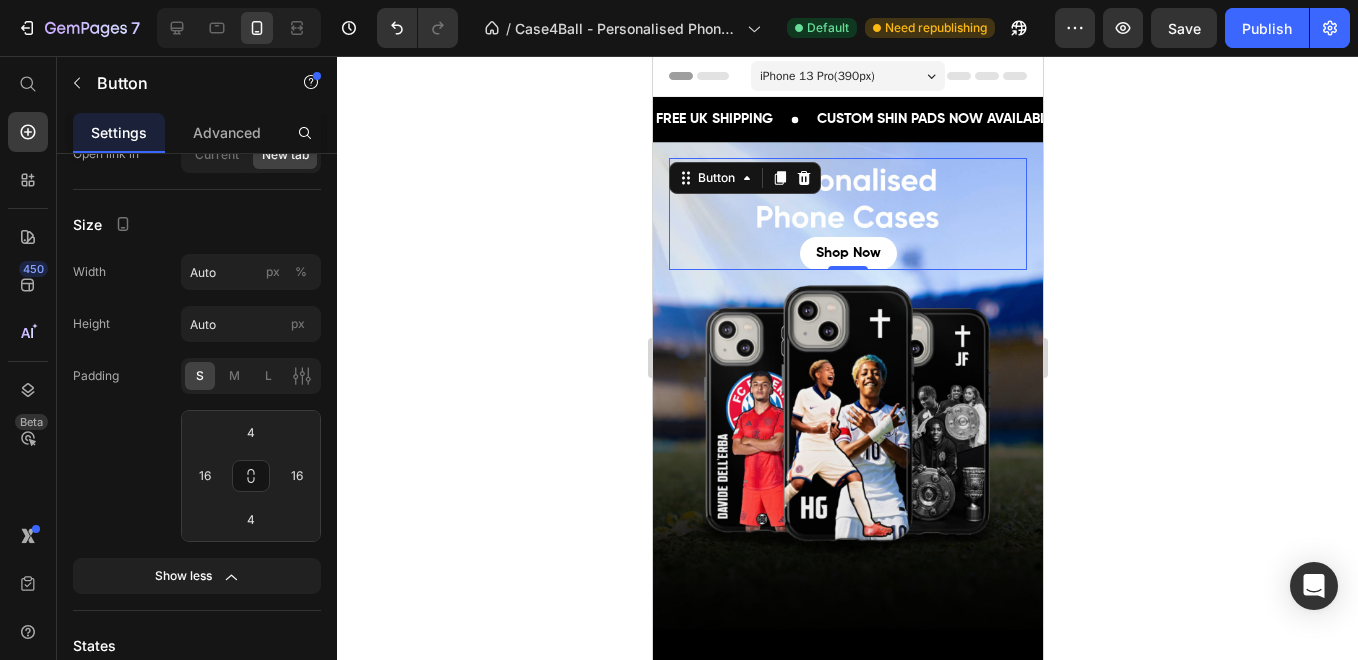 scroll, scrollTop: 0, scrollLeft: 0, axis: both 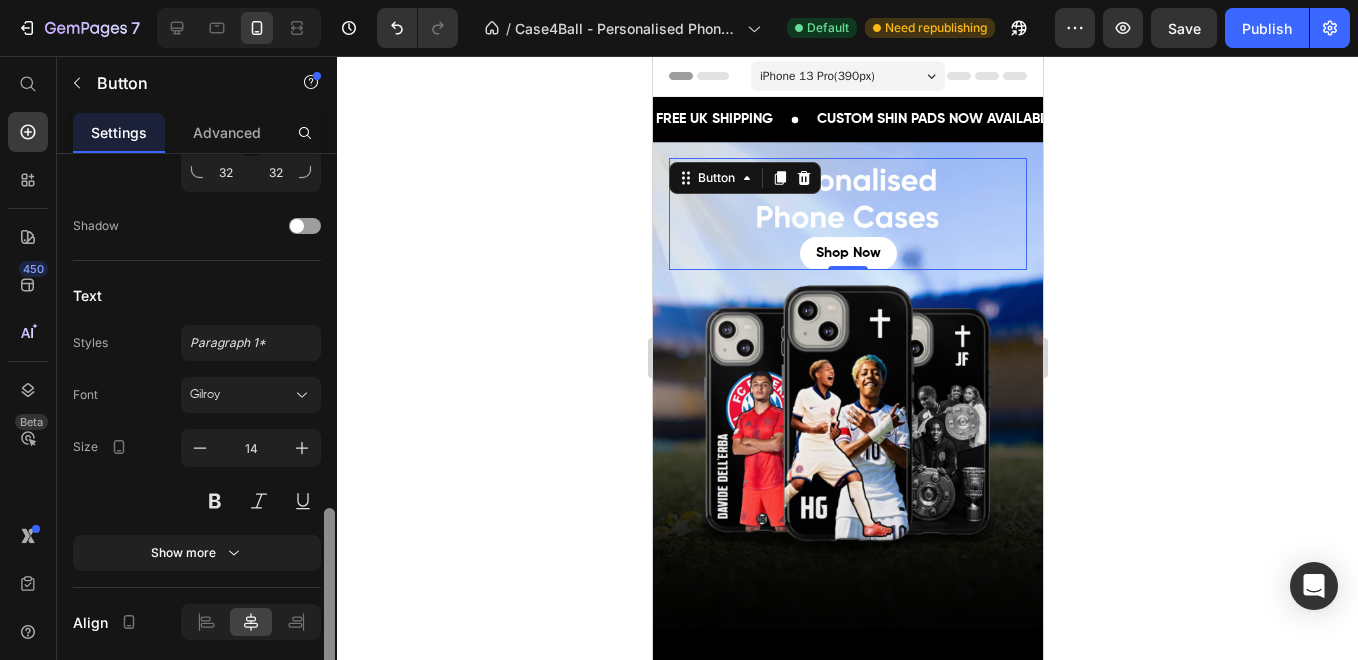 drag, startPoint x: 333, startPoint y: 260, endPoint x: 332, endPoint y: 659, distance: 399.00125 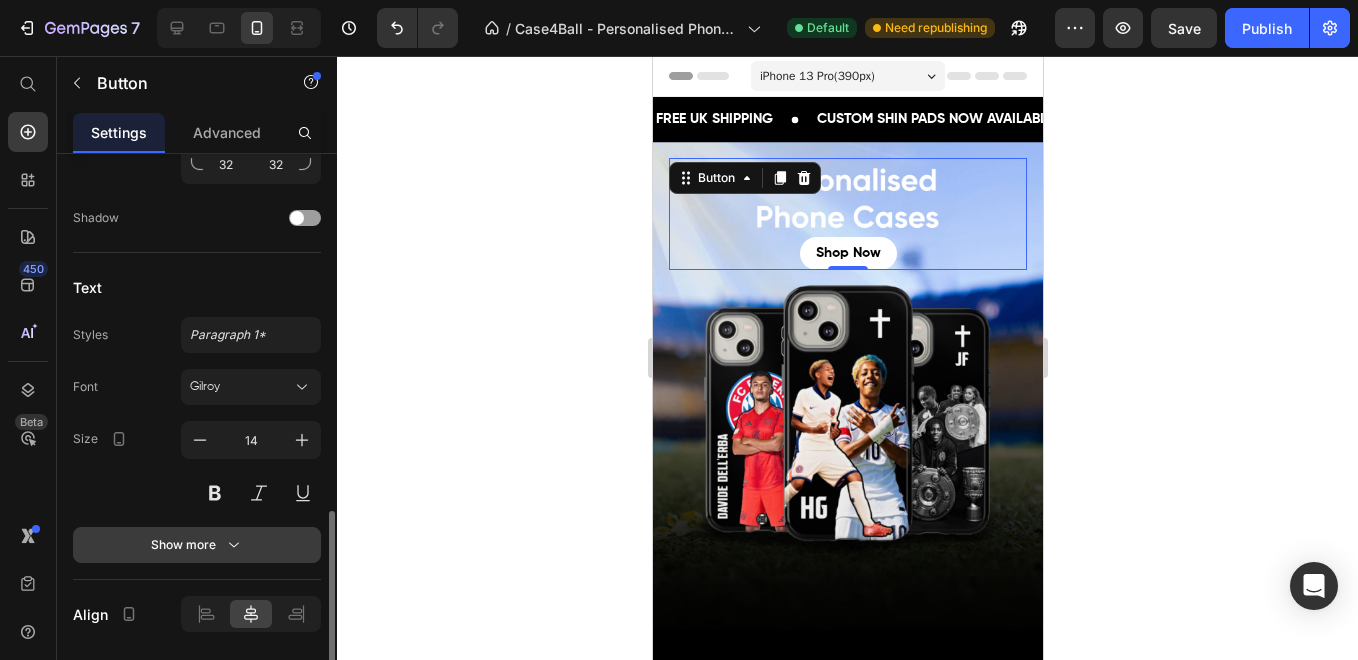 click on "Show more" at bounding box center [197, 545] 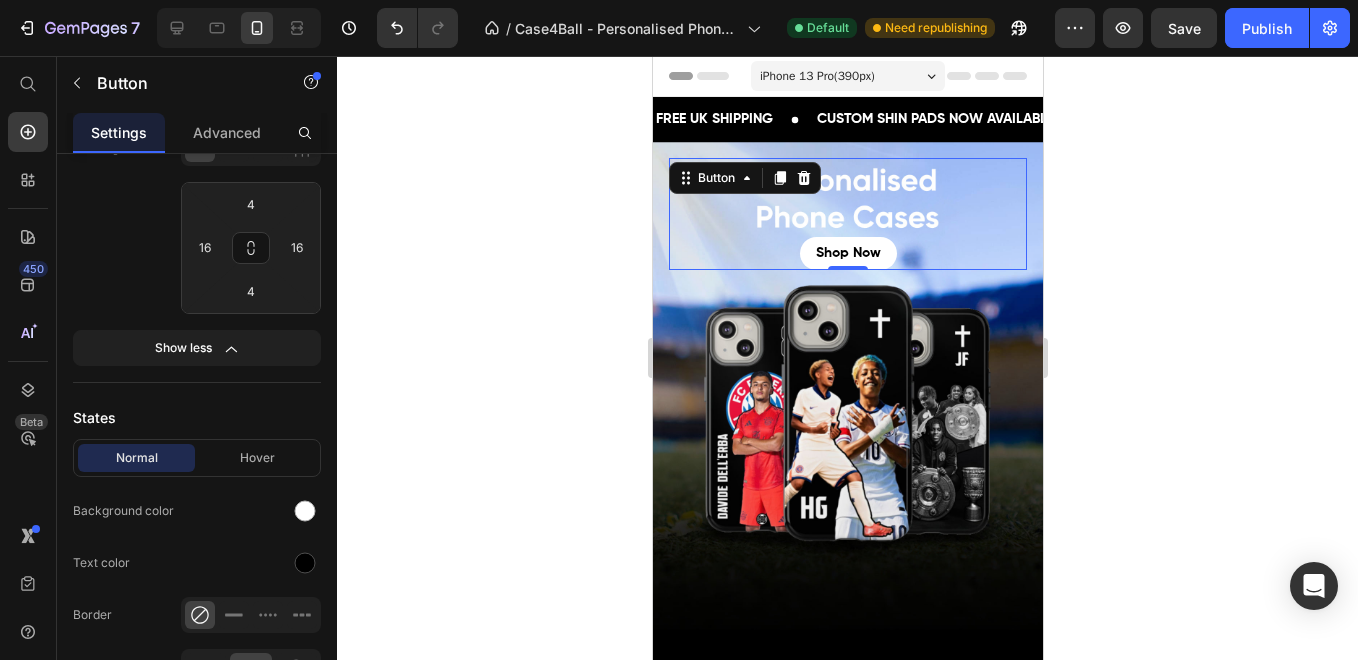 scroll, scrollTop: 0, scrollLeft: 0, axis: both 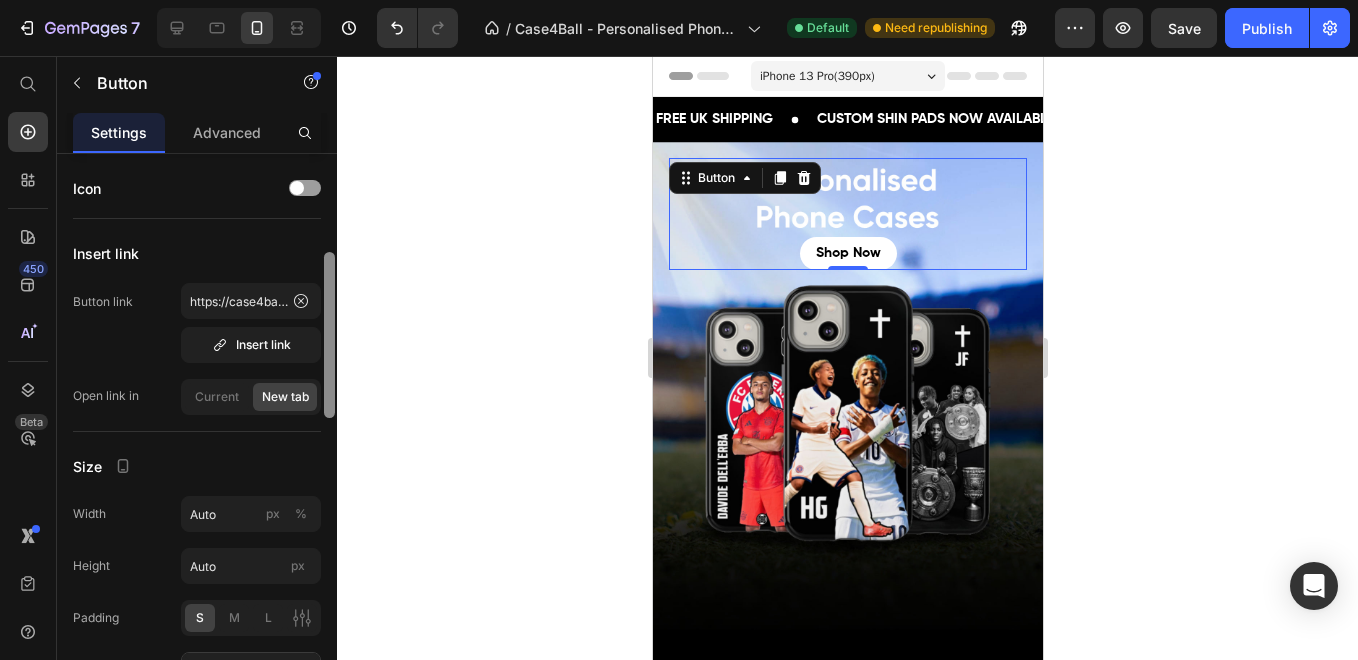 drag, startPoint x: 329, startPoint y: 554, endPoint x: 336, endPoint y: 165, distance: 389.063 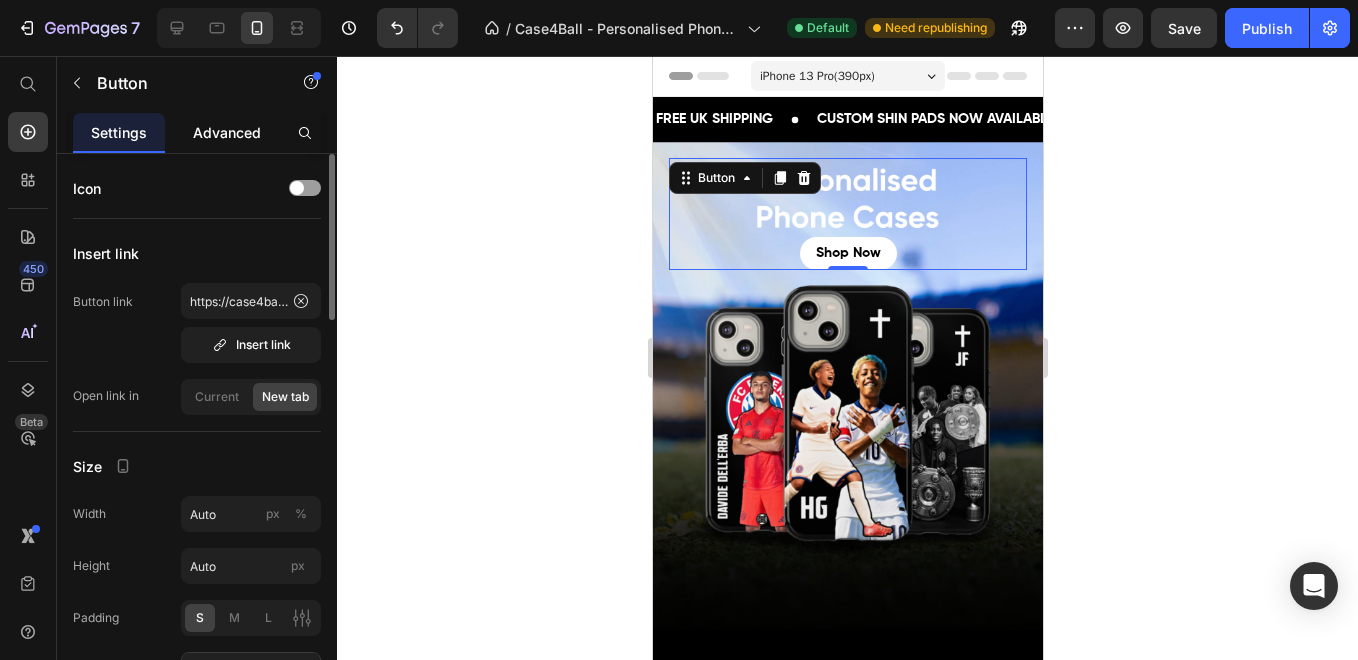 click on "Advanced" 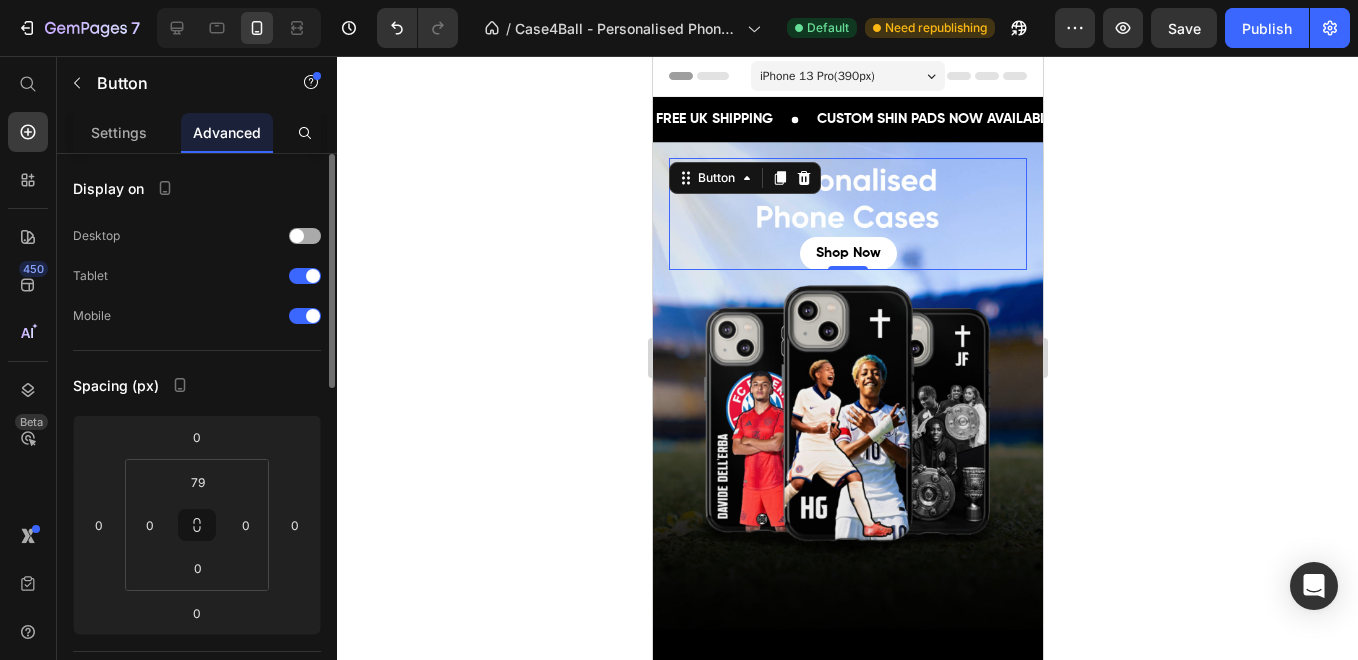 click at bounding box center (305, 236) 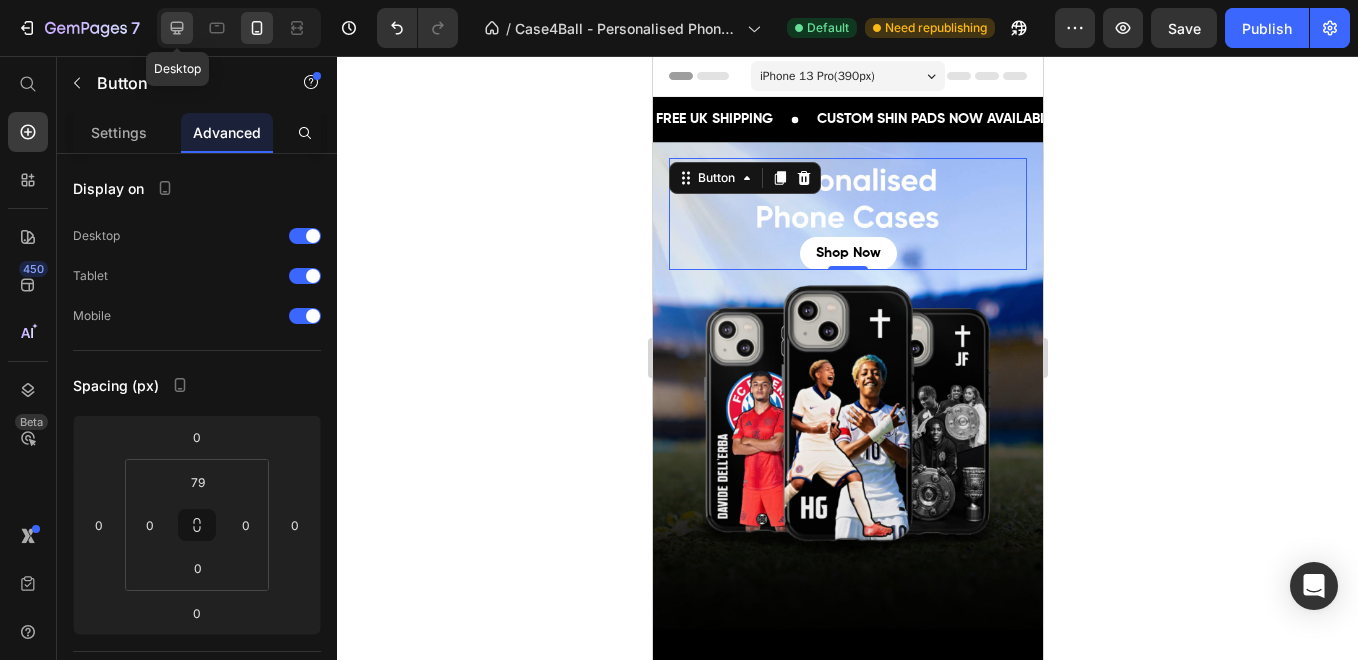 click 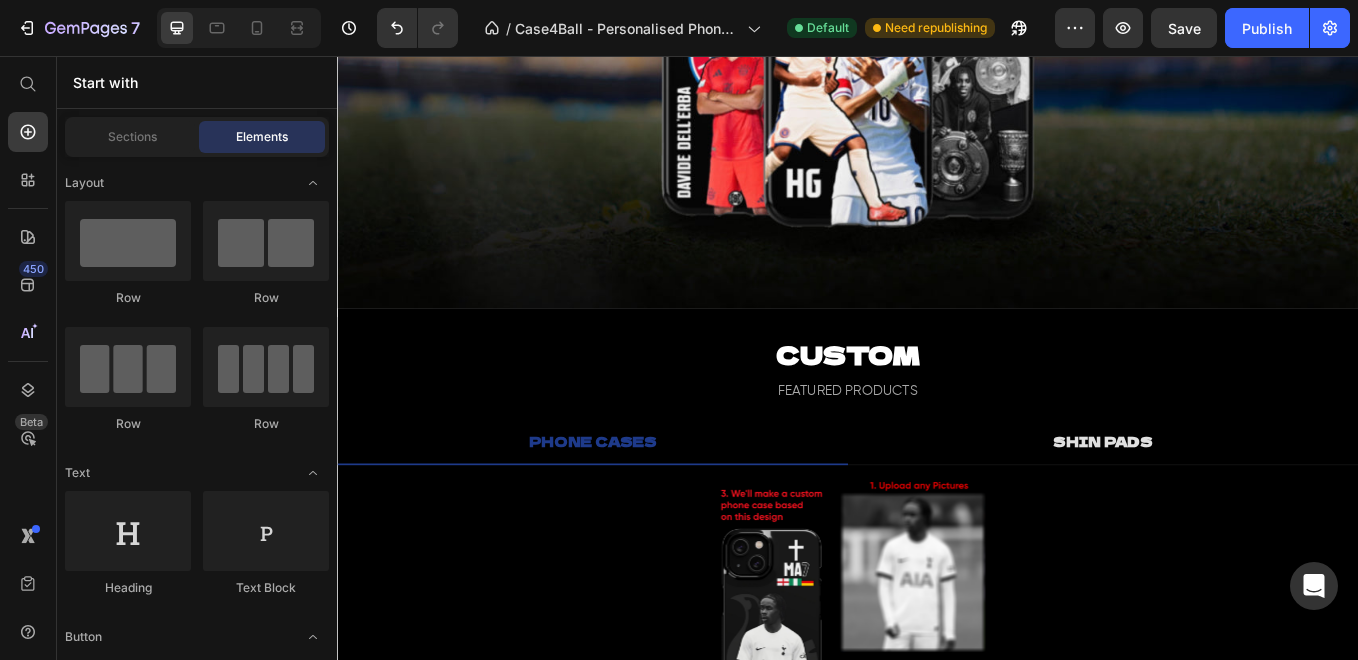 scroll, scrollTop: 0, scrollLeft: 0, axis: both 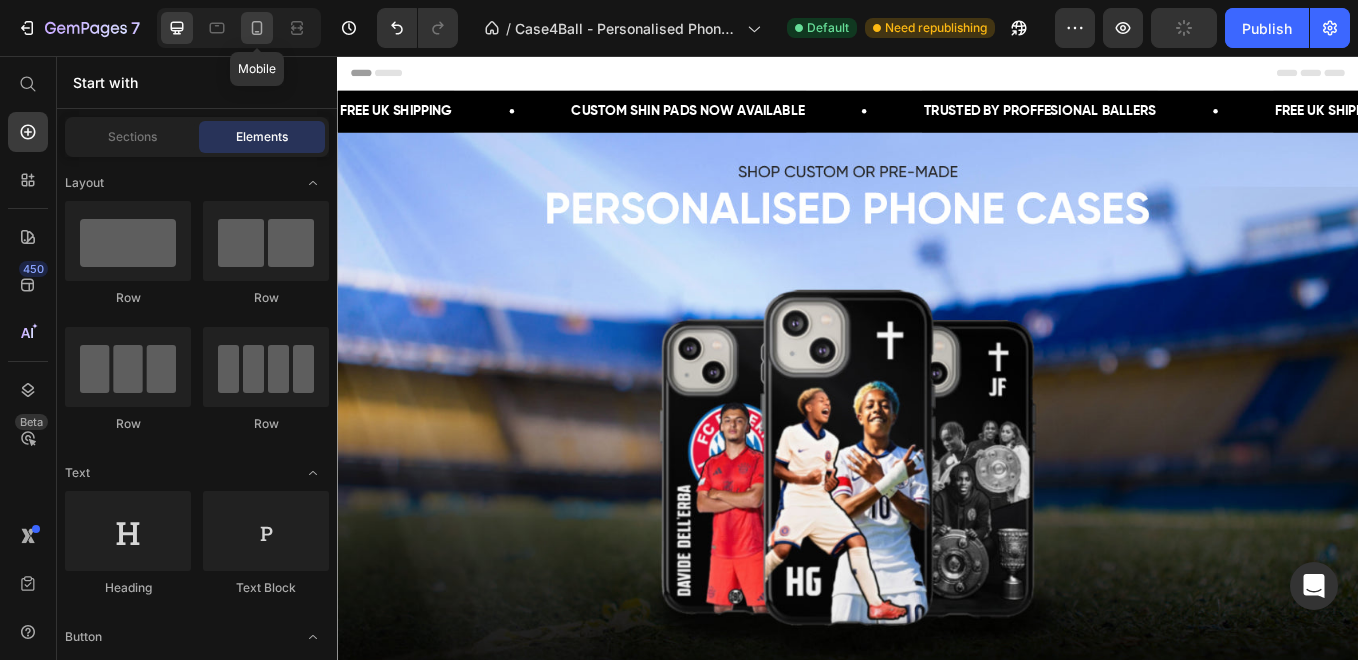 click 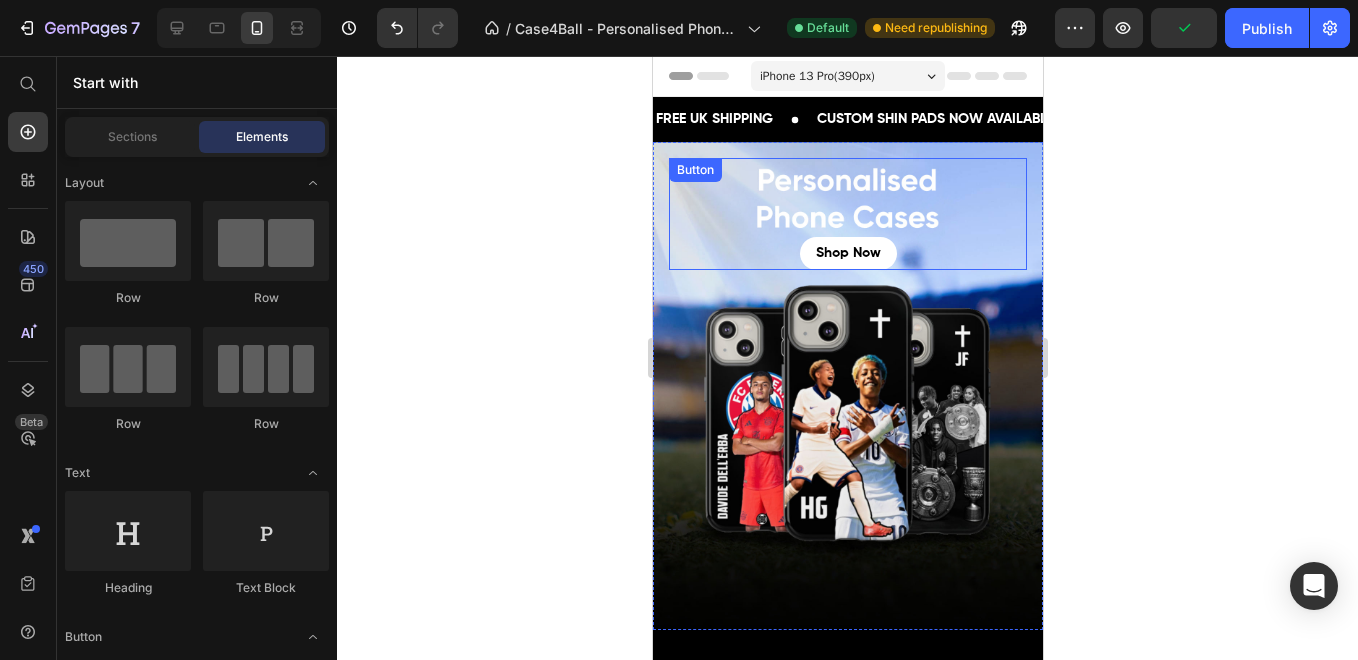 click on "shop now Button" at bounding box center (847, 214) 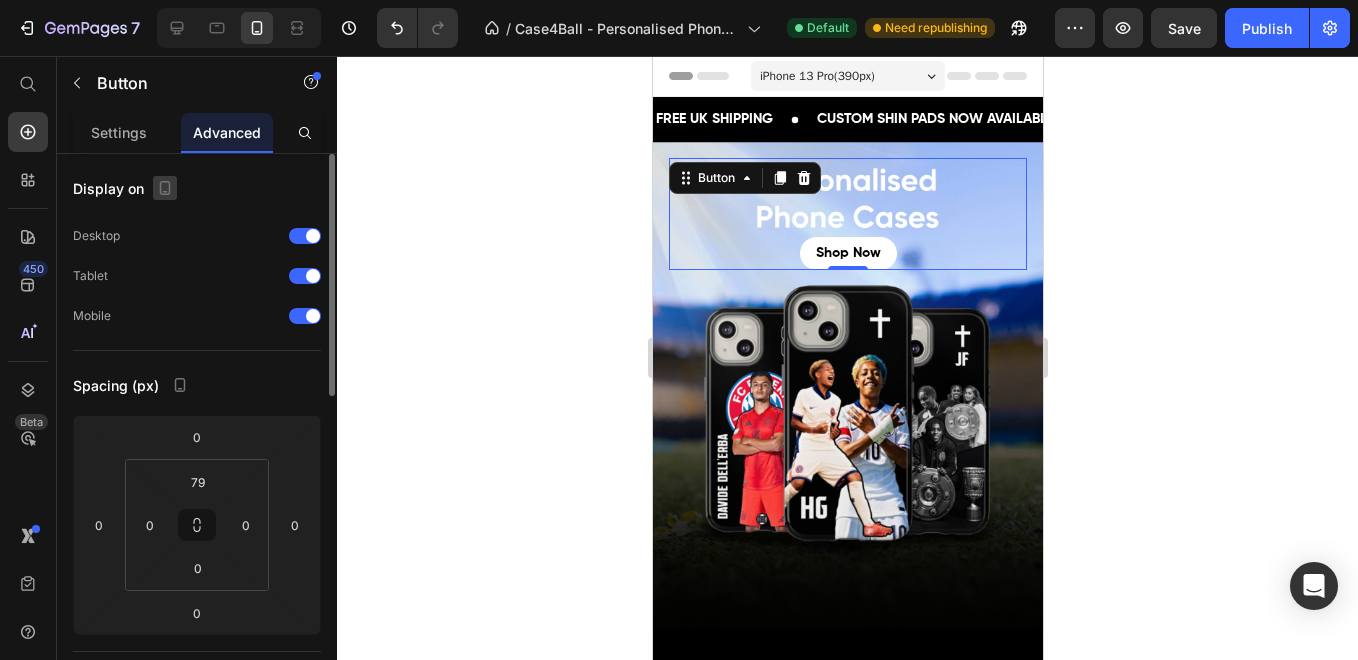 click 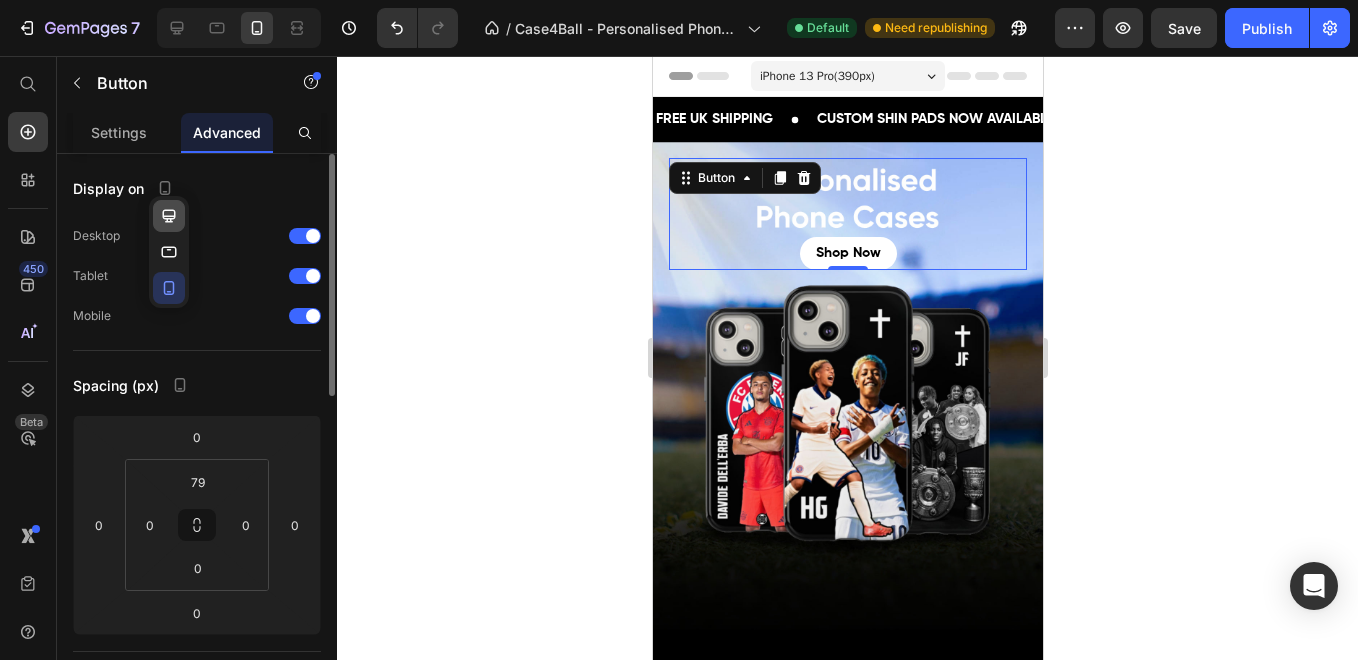 click 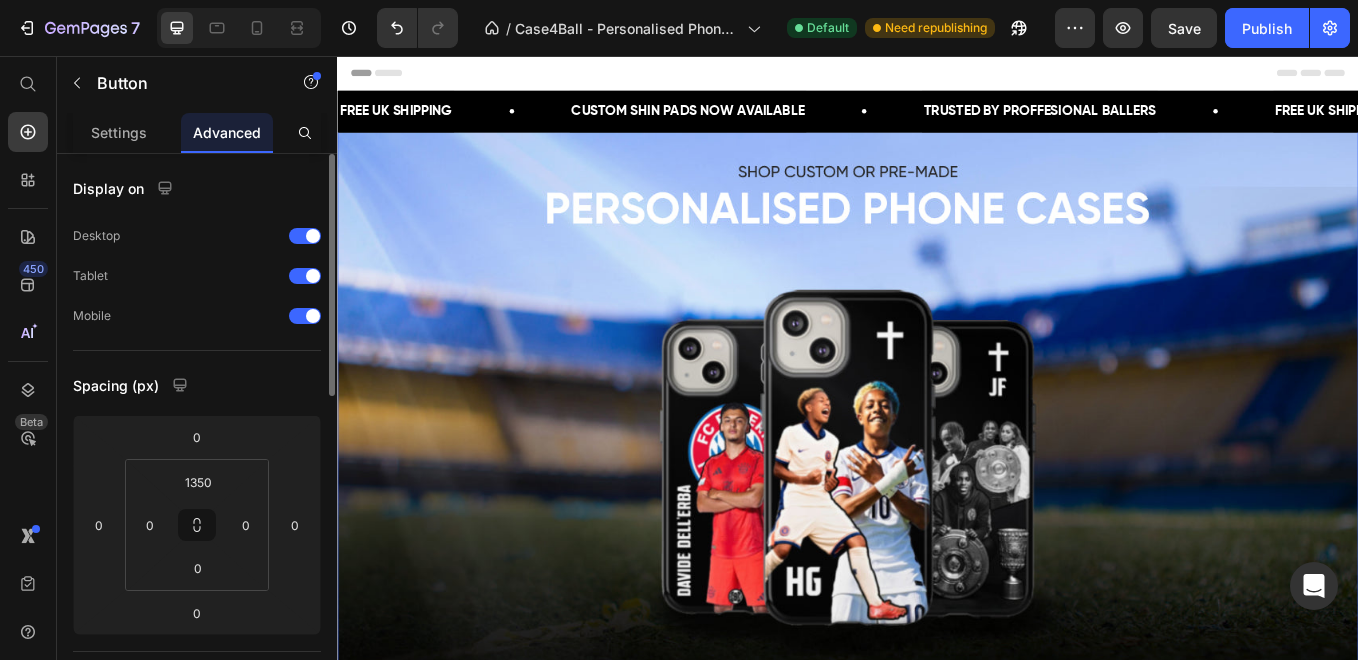 click on "shop now Button   0" at bounding box center [937, 483] 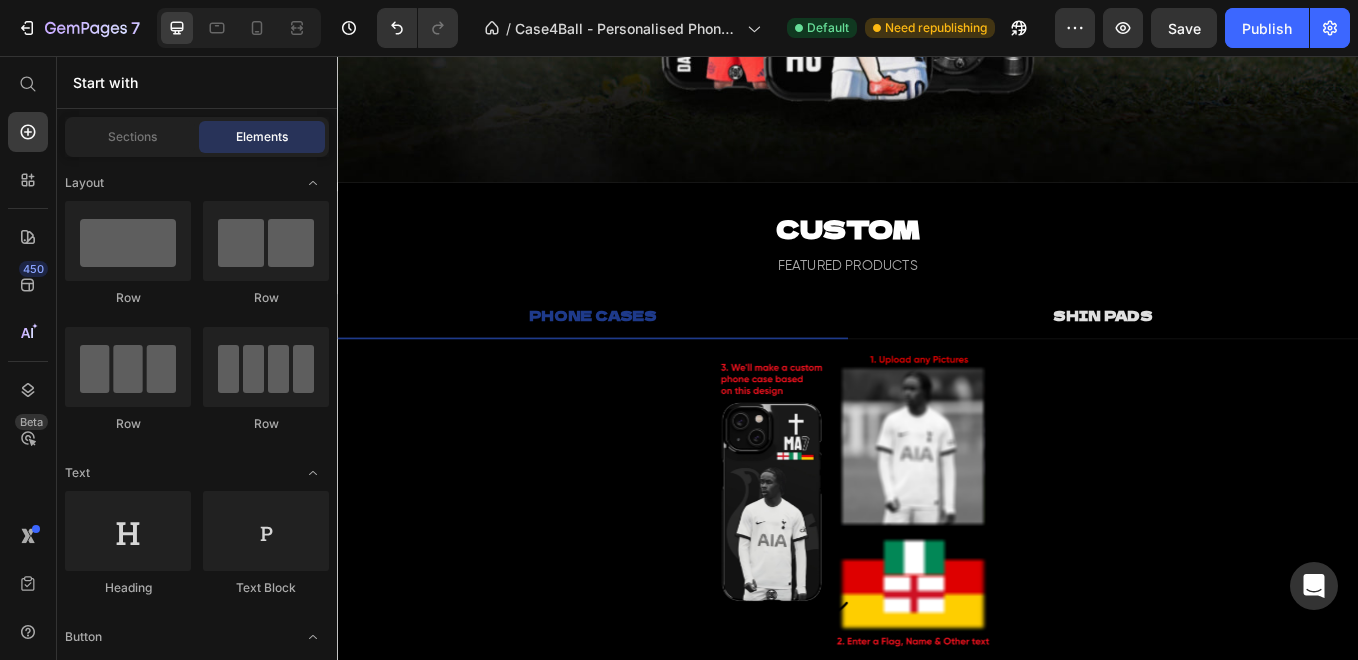 scroll, scrollTop: 0, scrollLeft: 0, axis: both 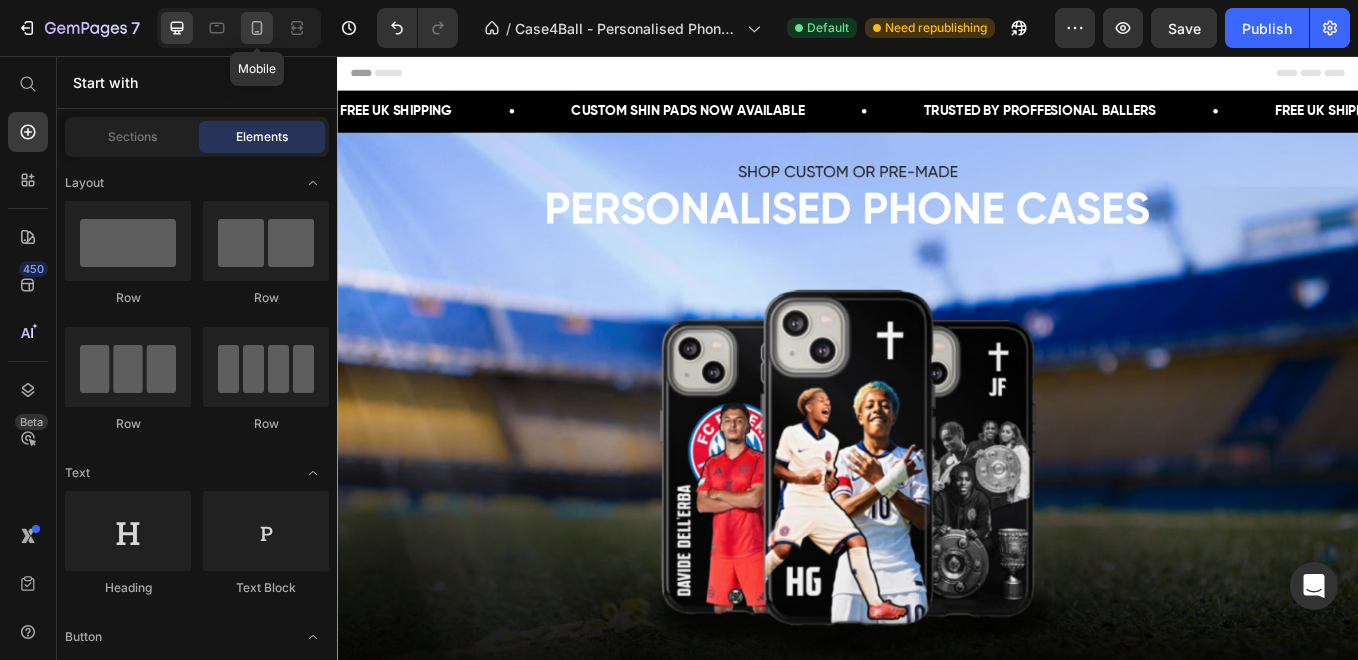 click 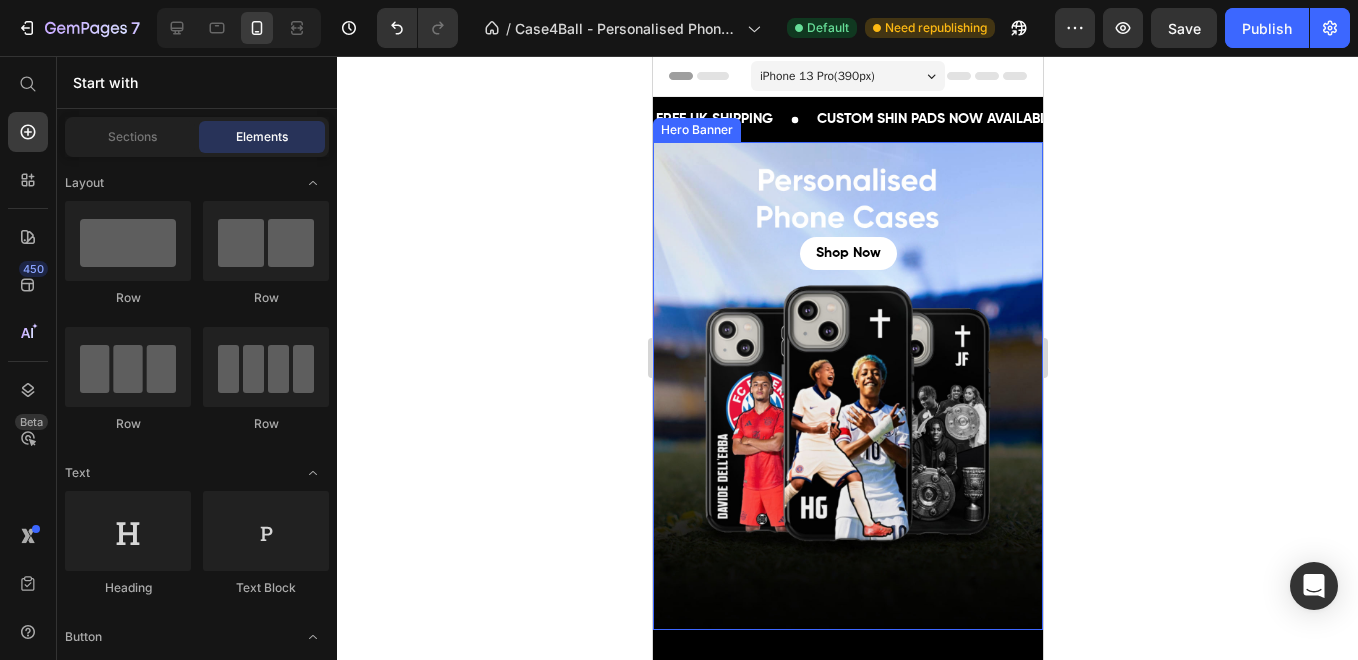 click on "shop now Button" at bounding box center [847, 214] 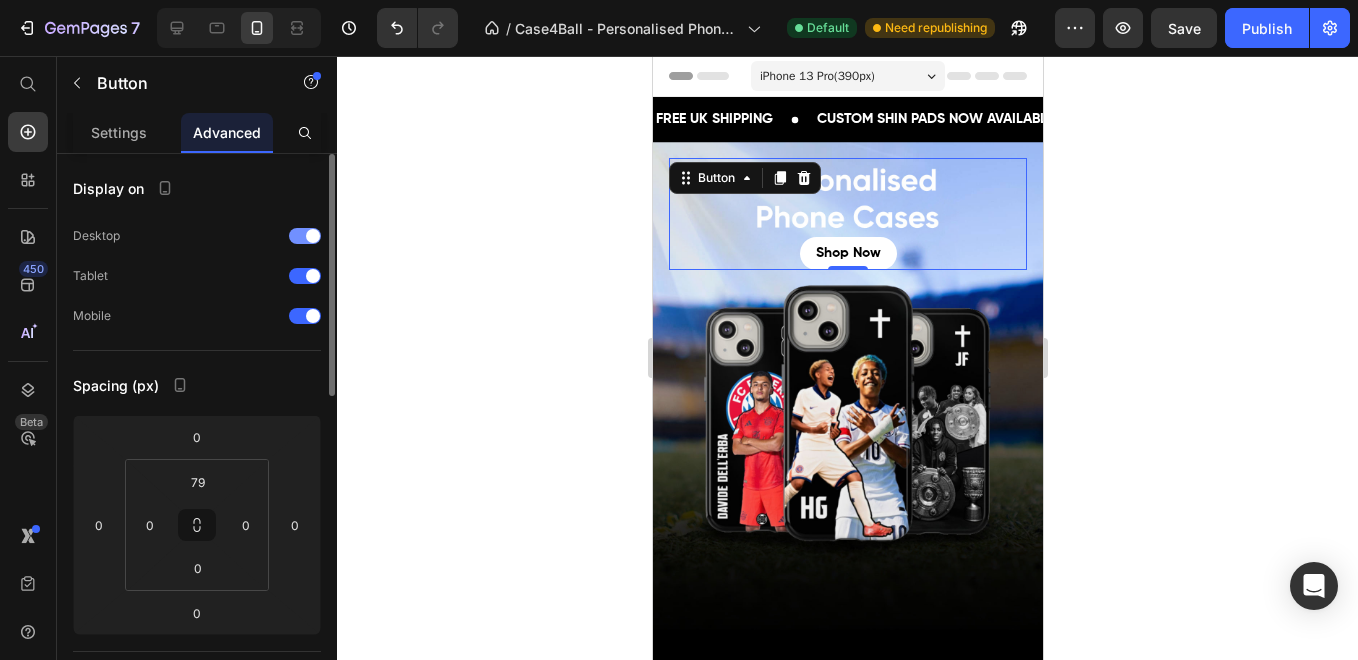 click at bounding box center [313, 236] 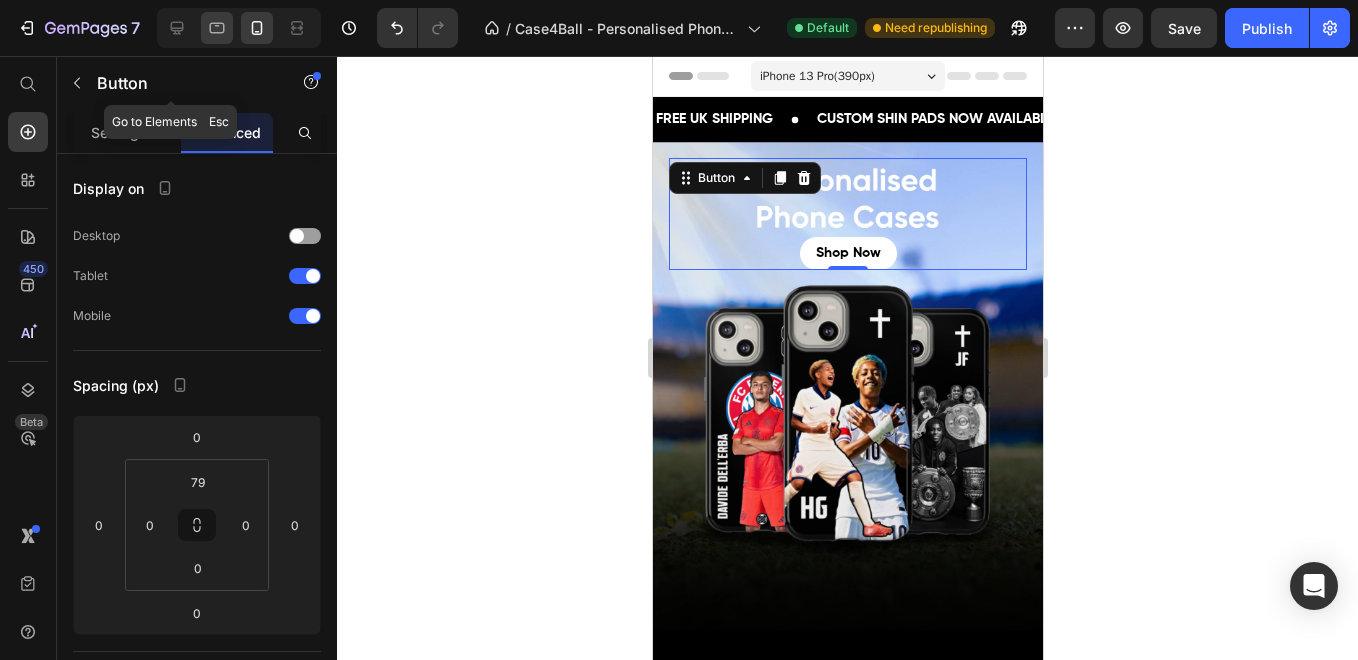 click 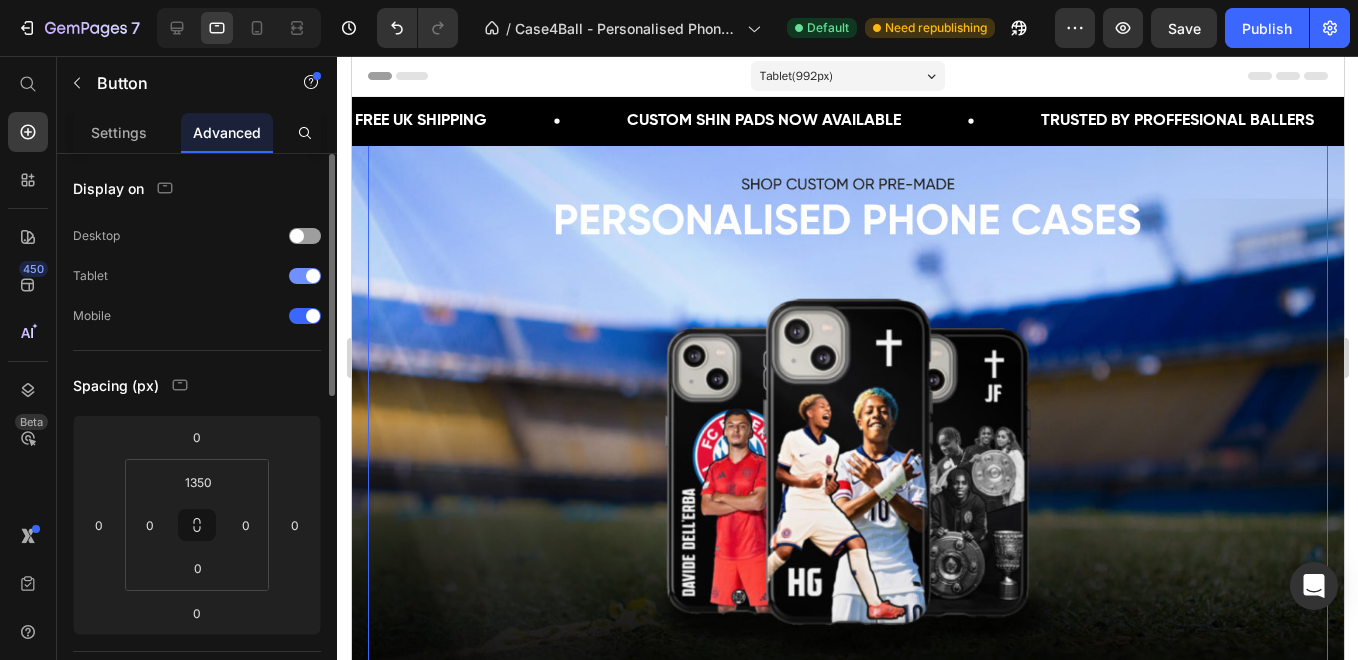 click at bounding box center (313, 276) 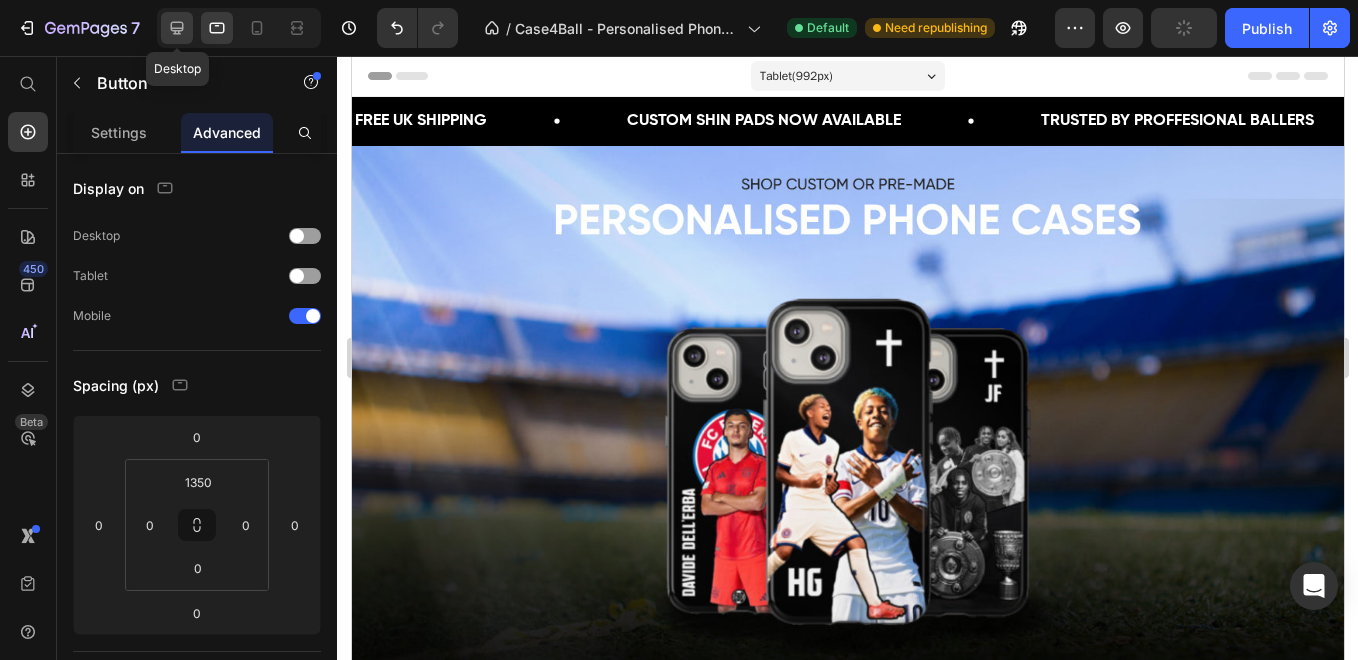 click 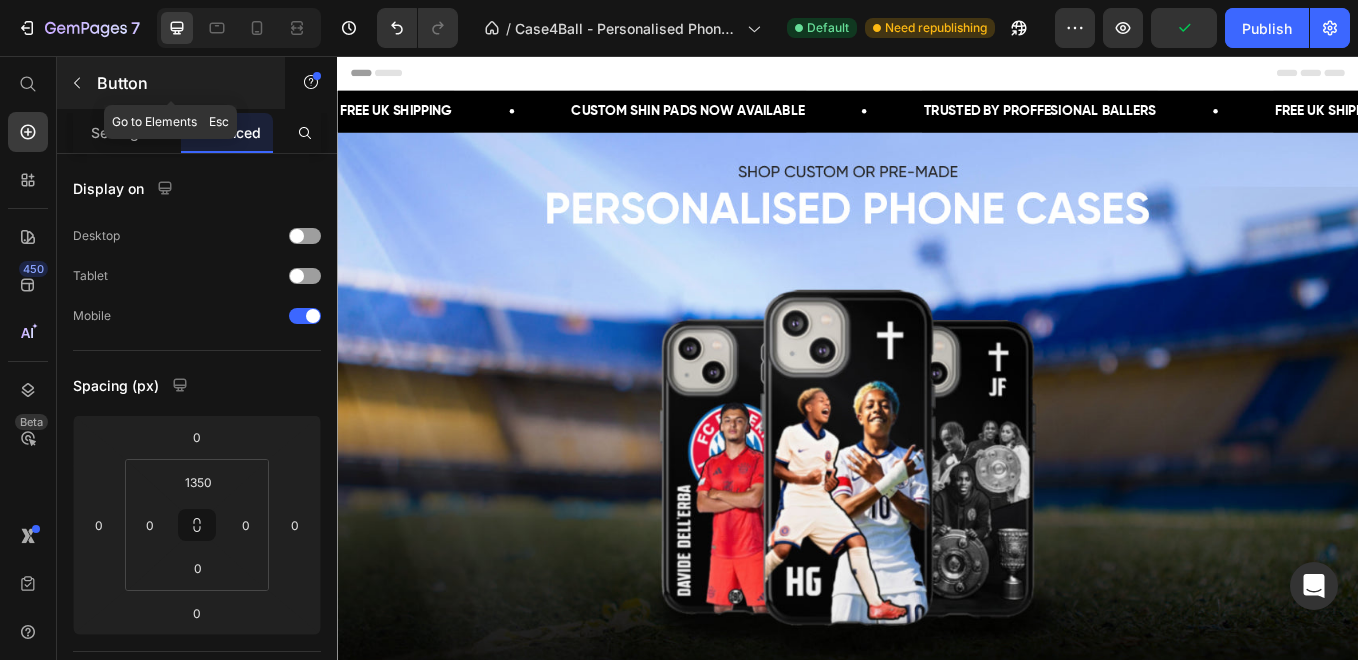 click 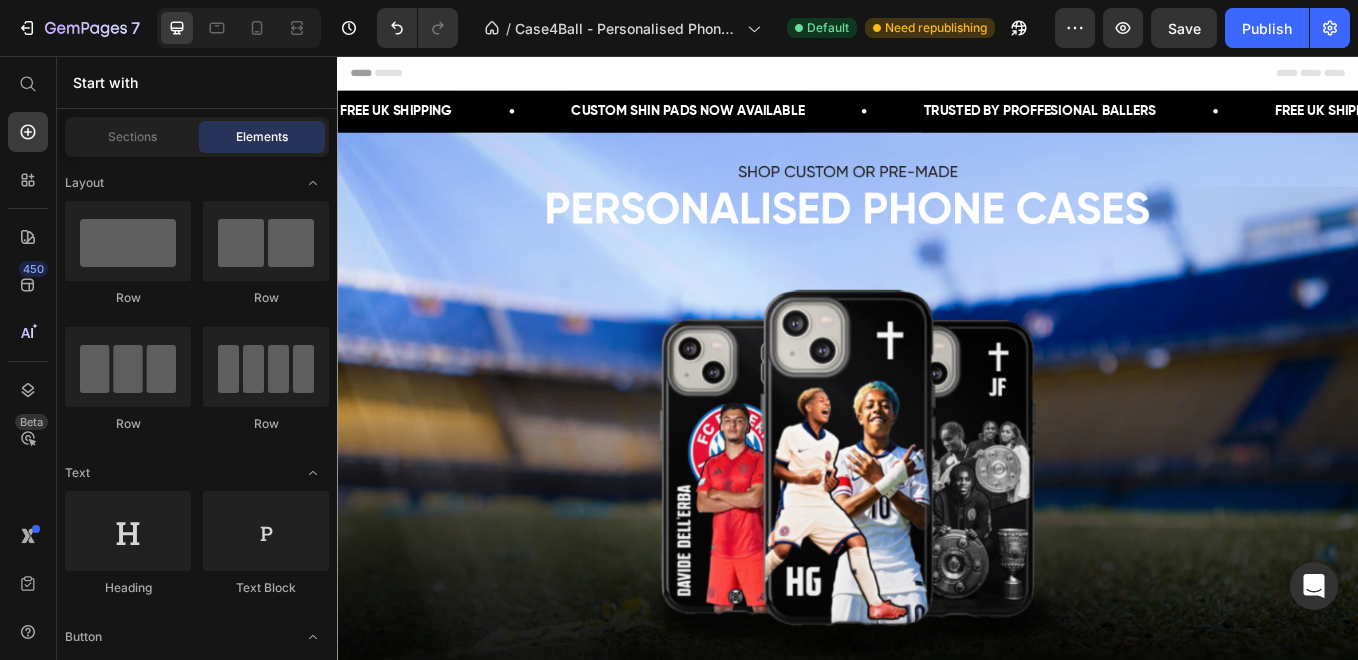 click on "Layout
Row
Row
Row
Row Text
Heading
Text Block Button
Button
Button
Sticky Back to top Media
Image
Image
Video
Video Banner" at bounding box center (197, 3246) 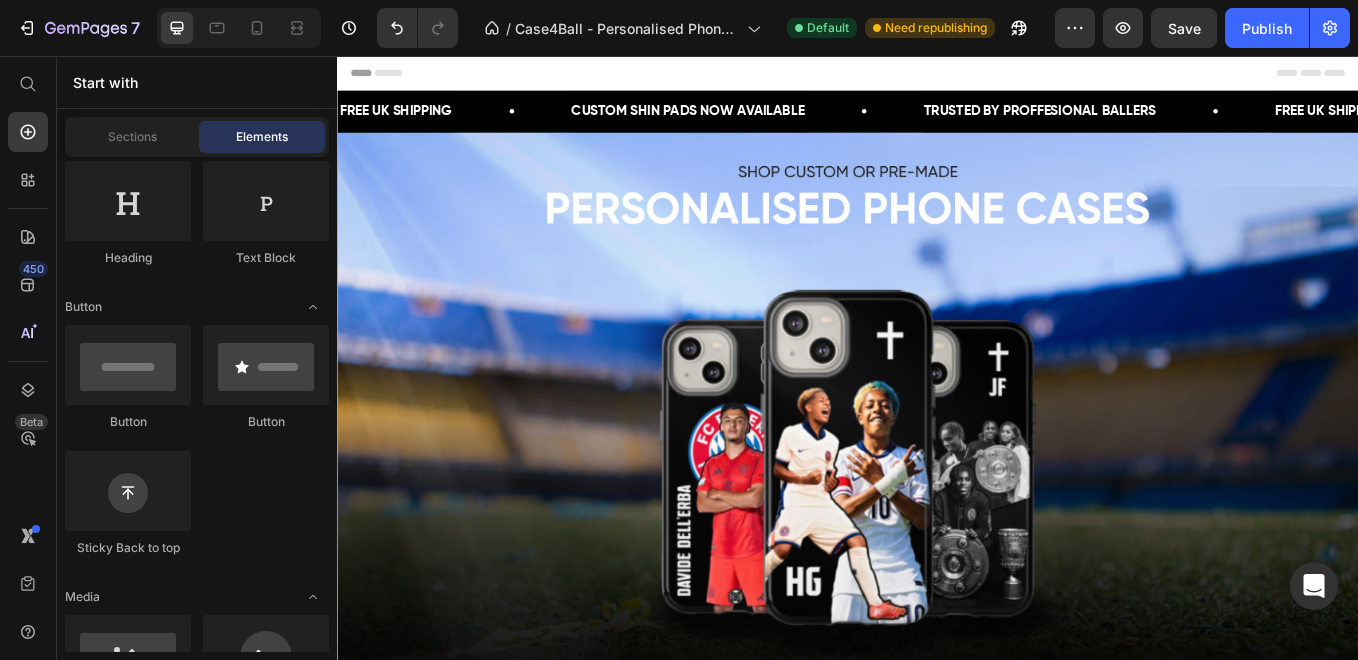 scroll, scrollTop: 360, scrollLeft: 0, axis: vertical 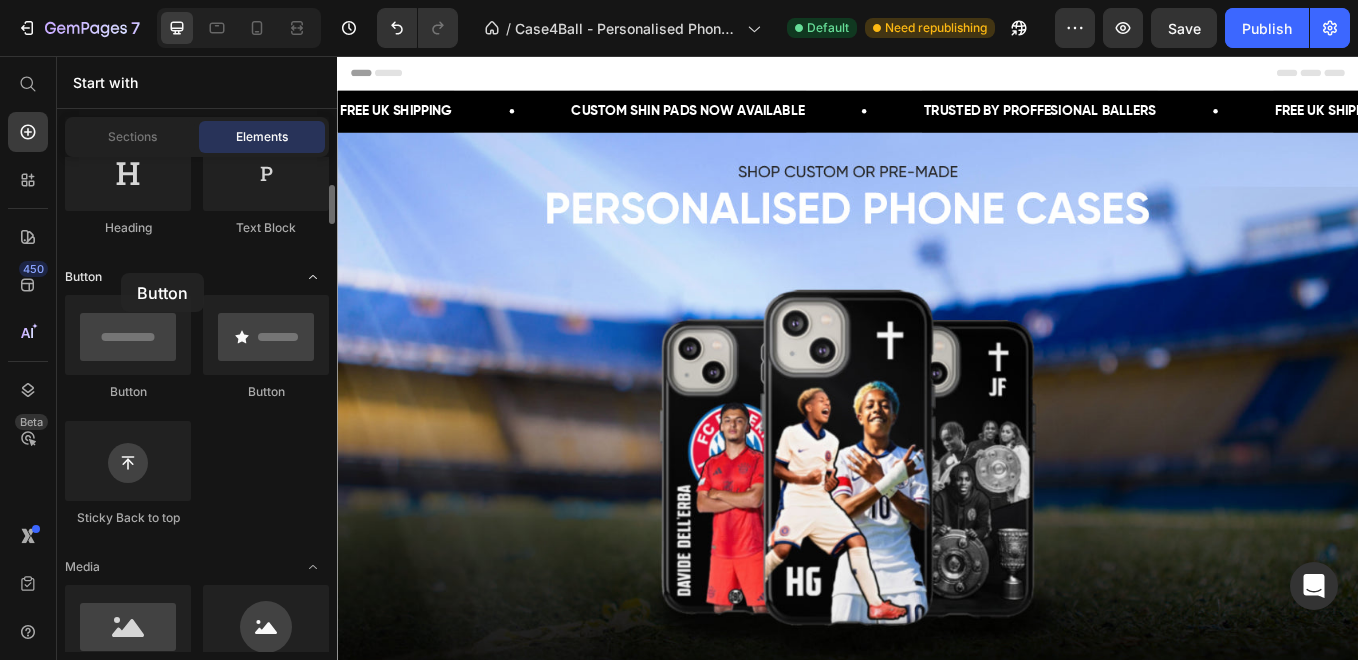 drag, startPoint x: 706, startPoint y: 282, endPoint x: 121, endPoint y: 273, distance: 585.0692 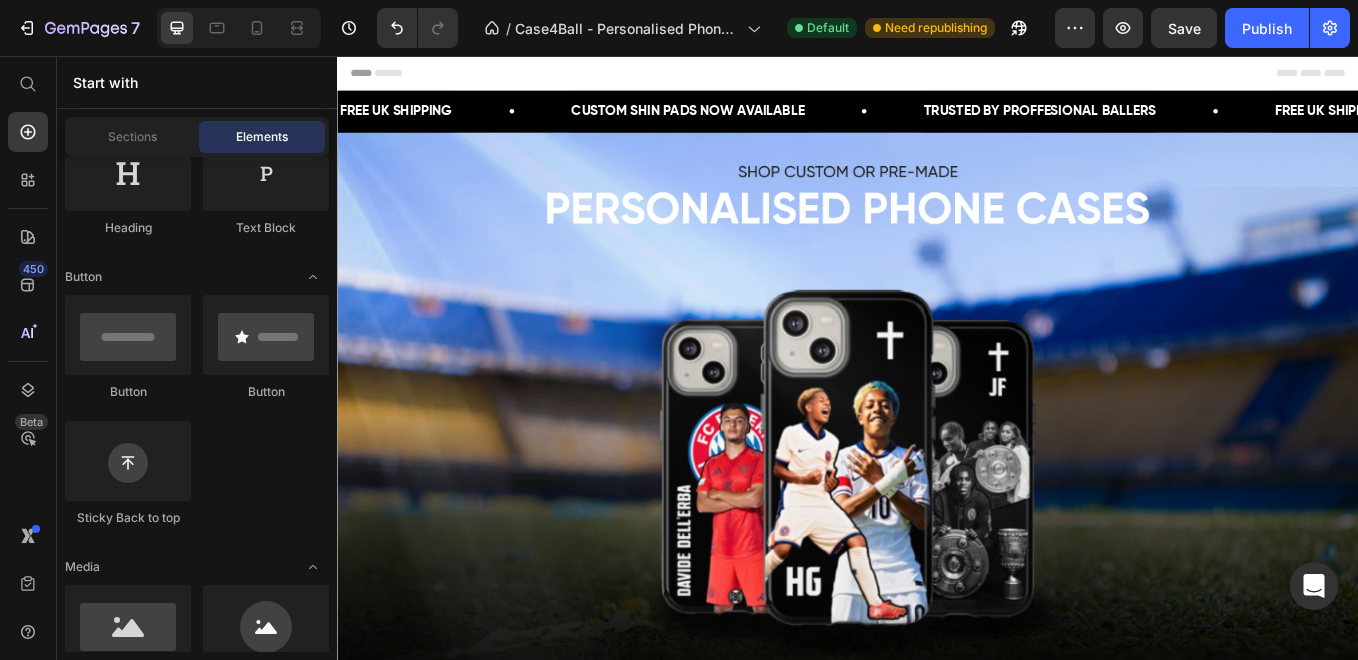 click at bounding box center [937, 483] 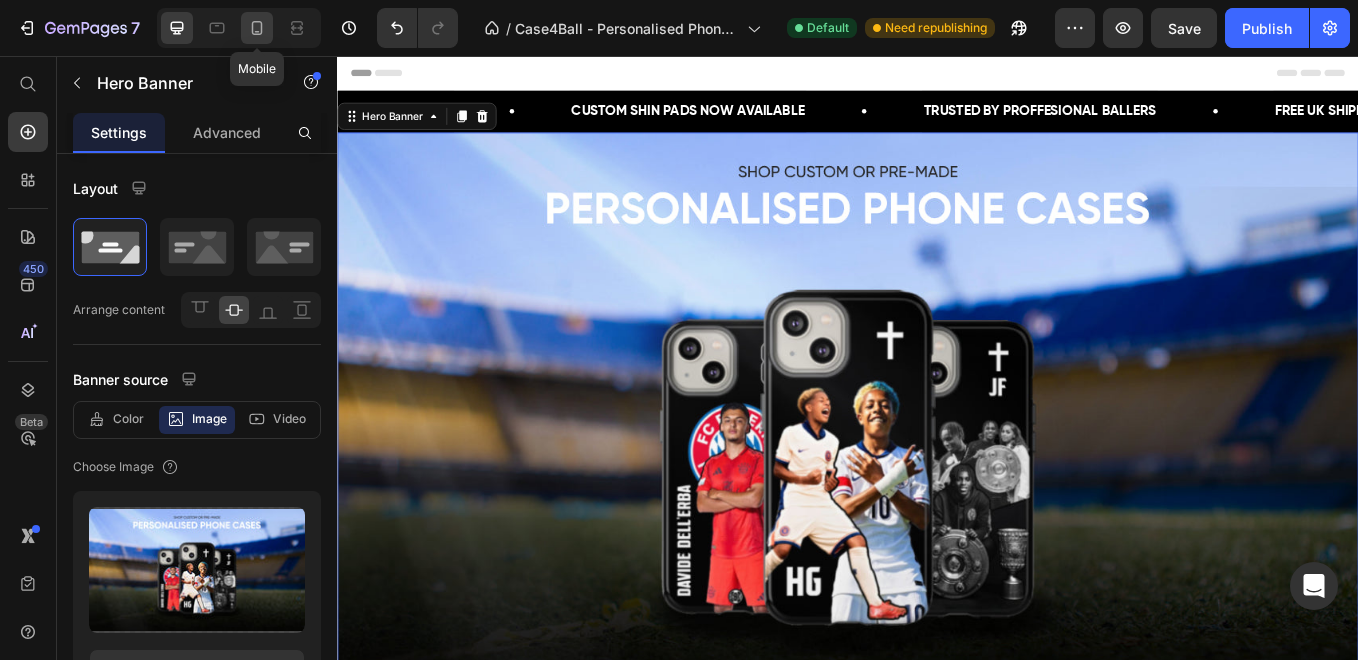 click 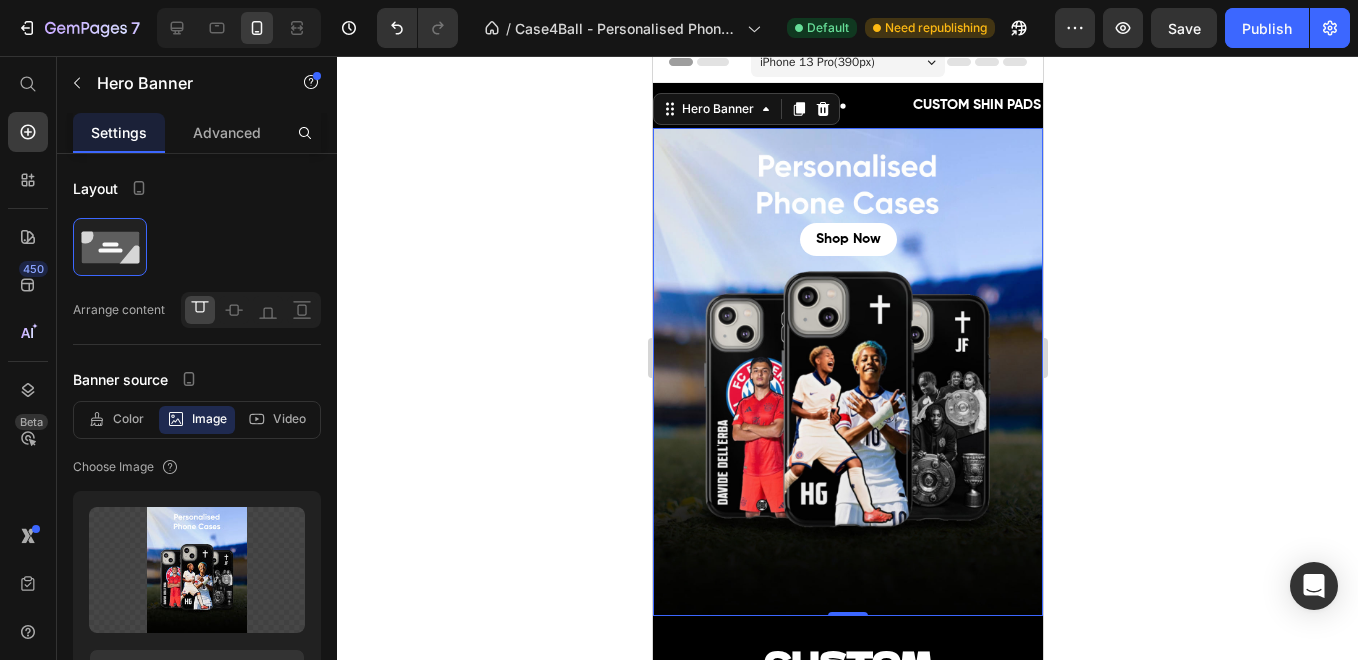 scroll, scrollTop: 16, scrollLeft: 0, axis: vertical 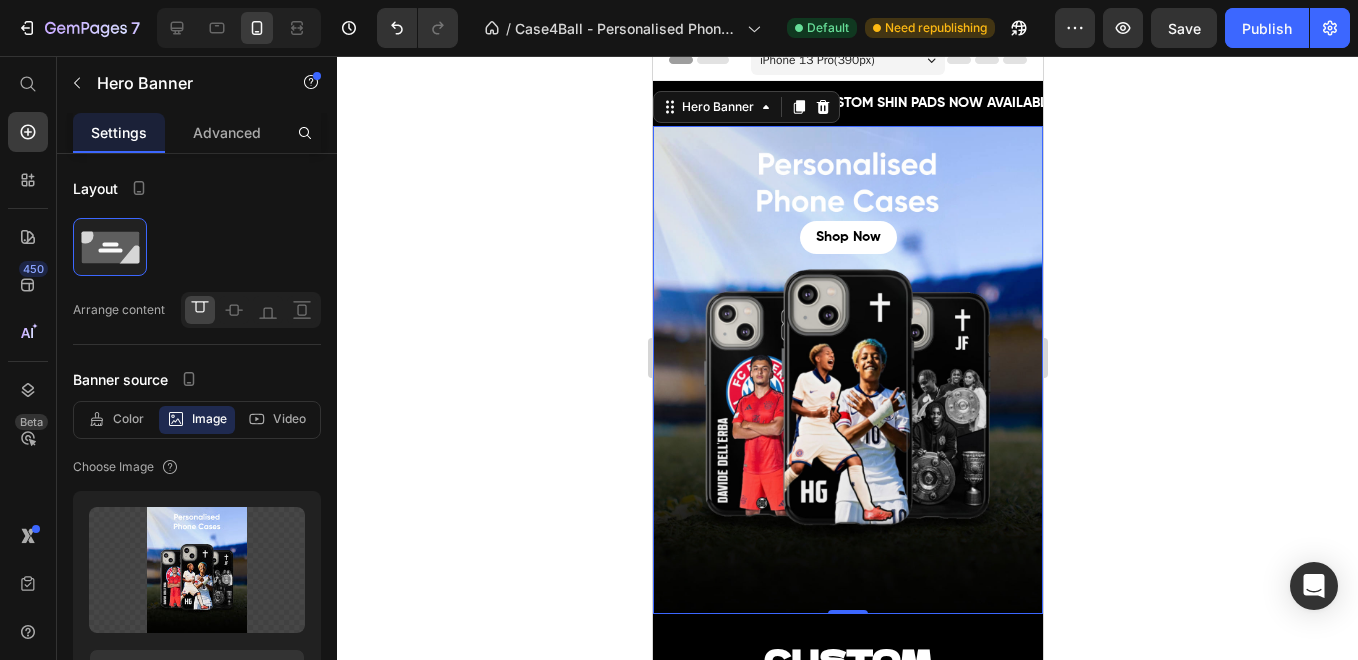 click at bounding box center [847, 370] 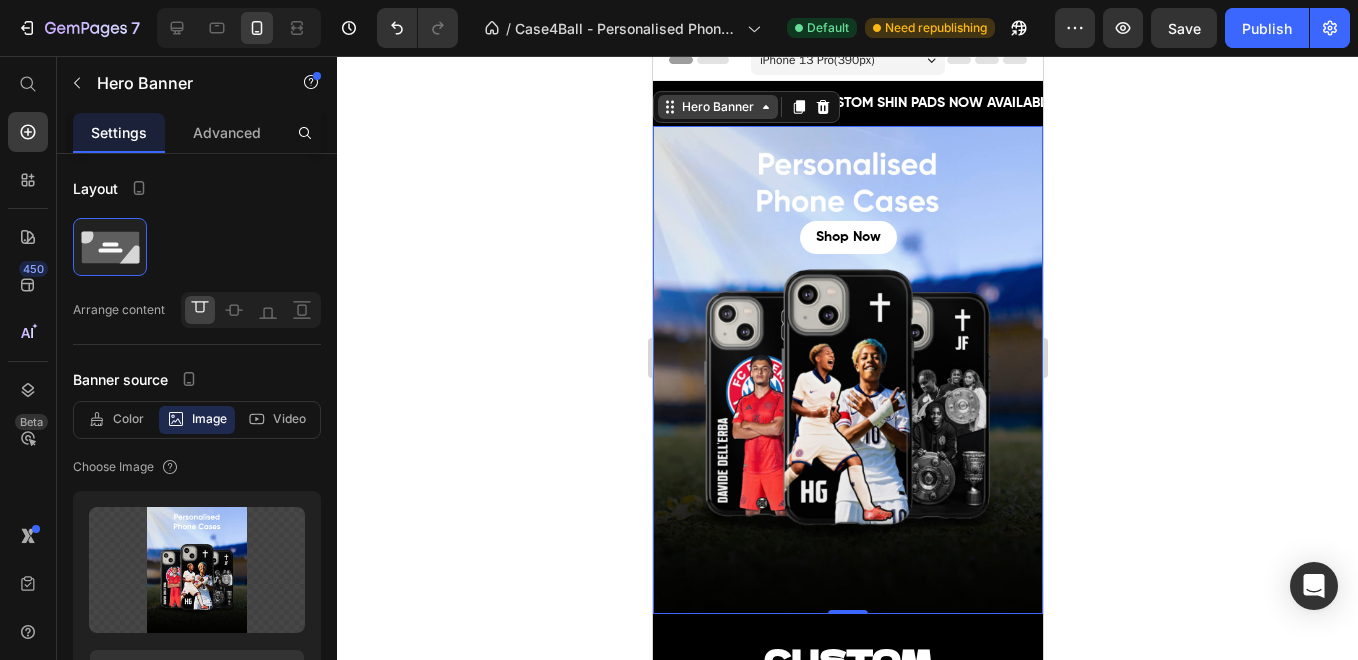 click on "Hero Banner" at bounding box center [717, 107] 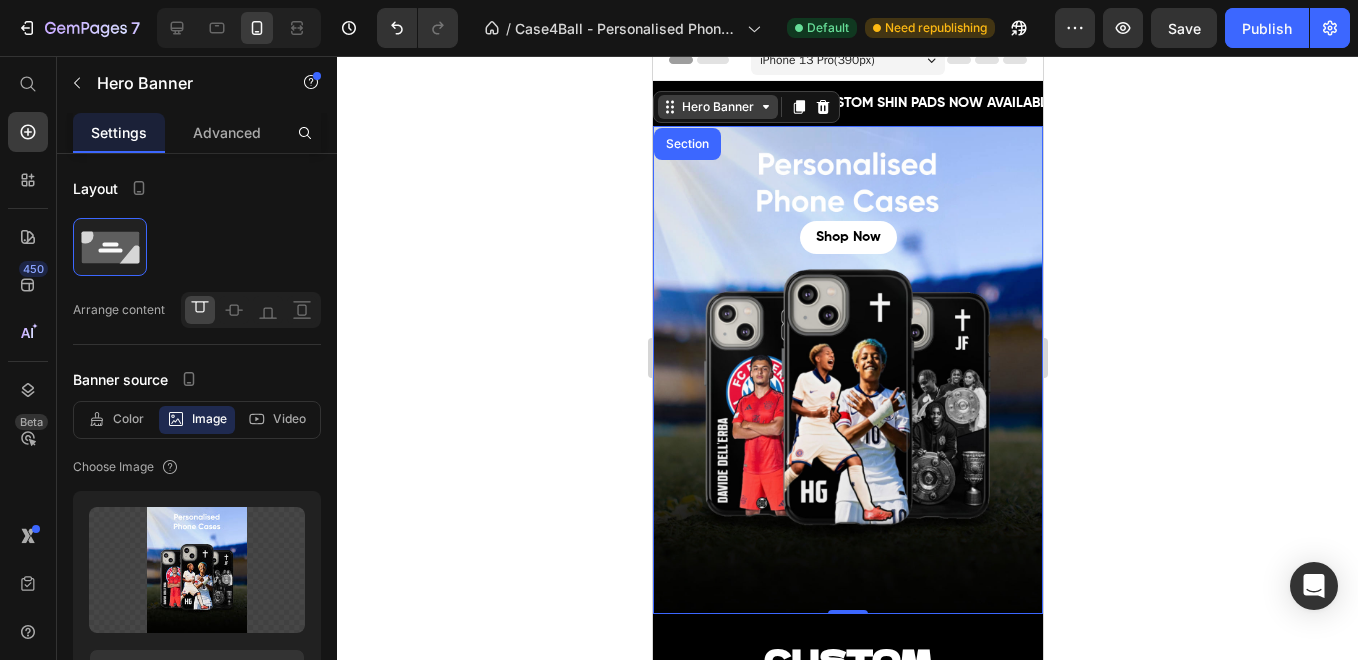 click on "Hero Banner" at bounding box center [717, 107] 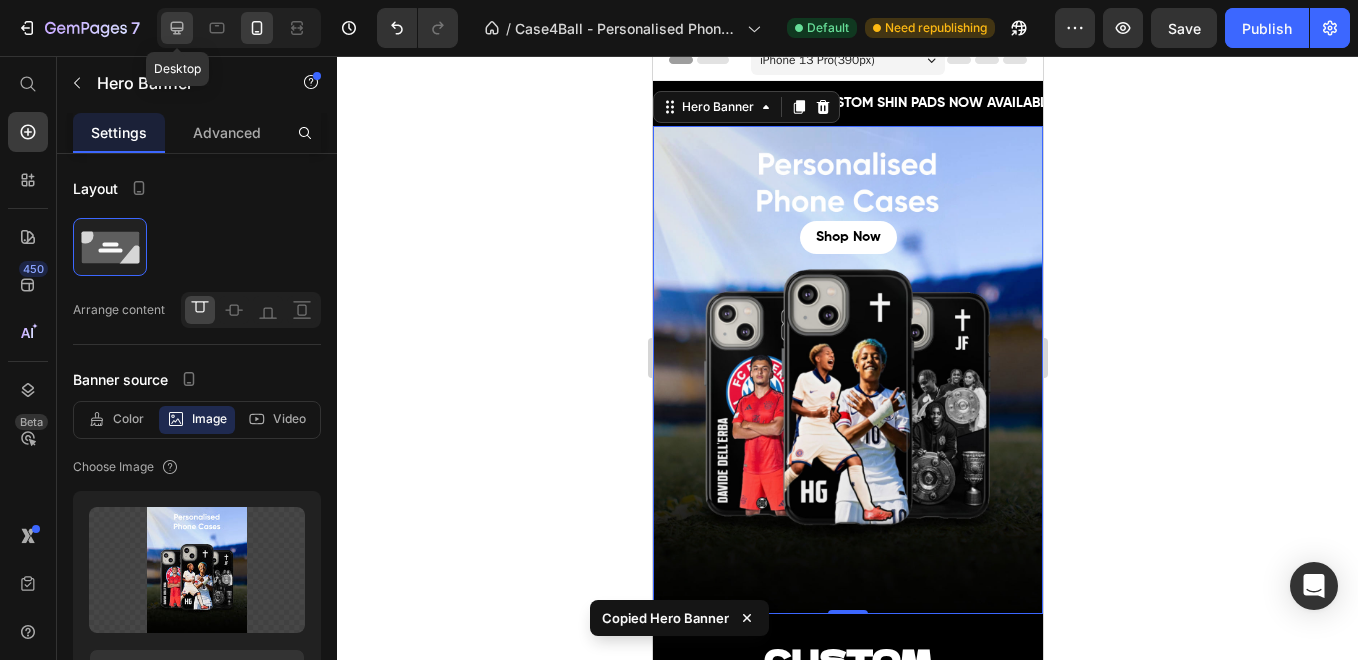 drag, startPoint x: 184, startPoint y: 23, endPoint x: 98, endPoint y: 300, distance: 290.0431 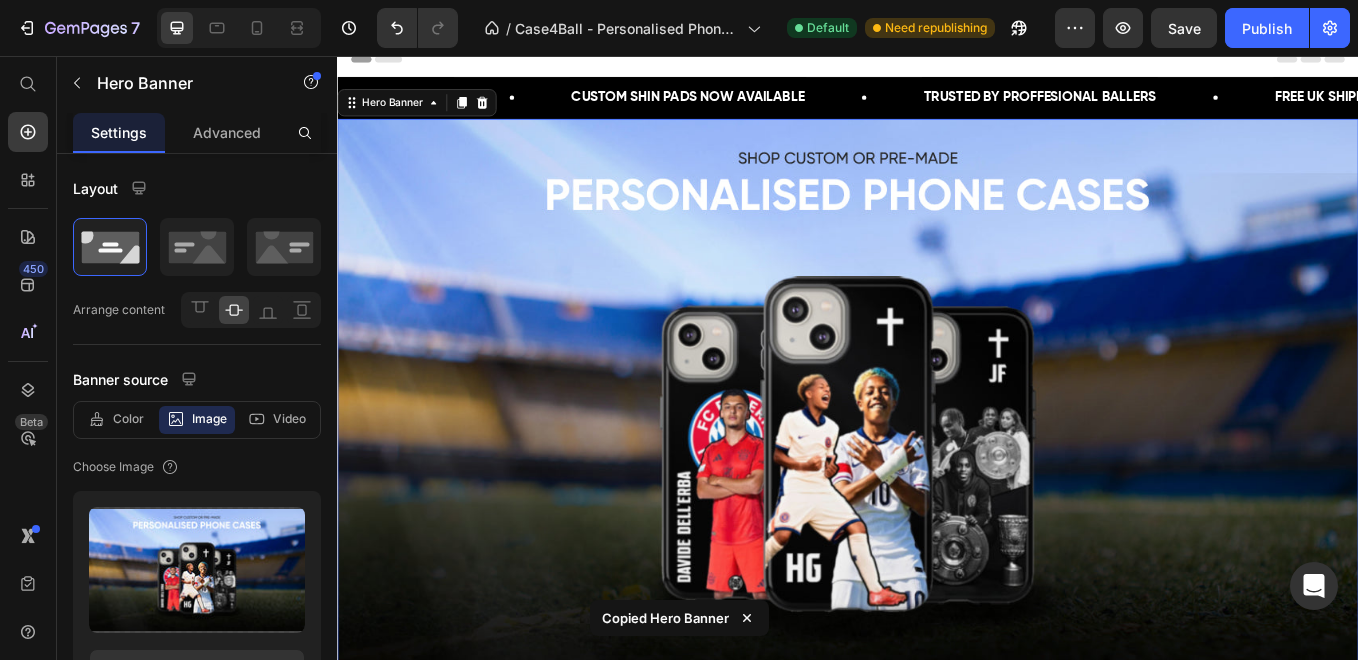 scroll, scrollTop: 20, scrollLeft: 0, axis: vertical 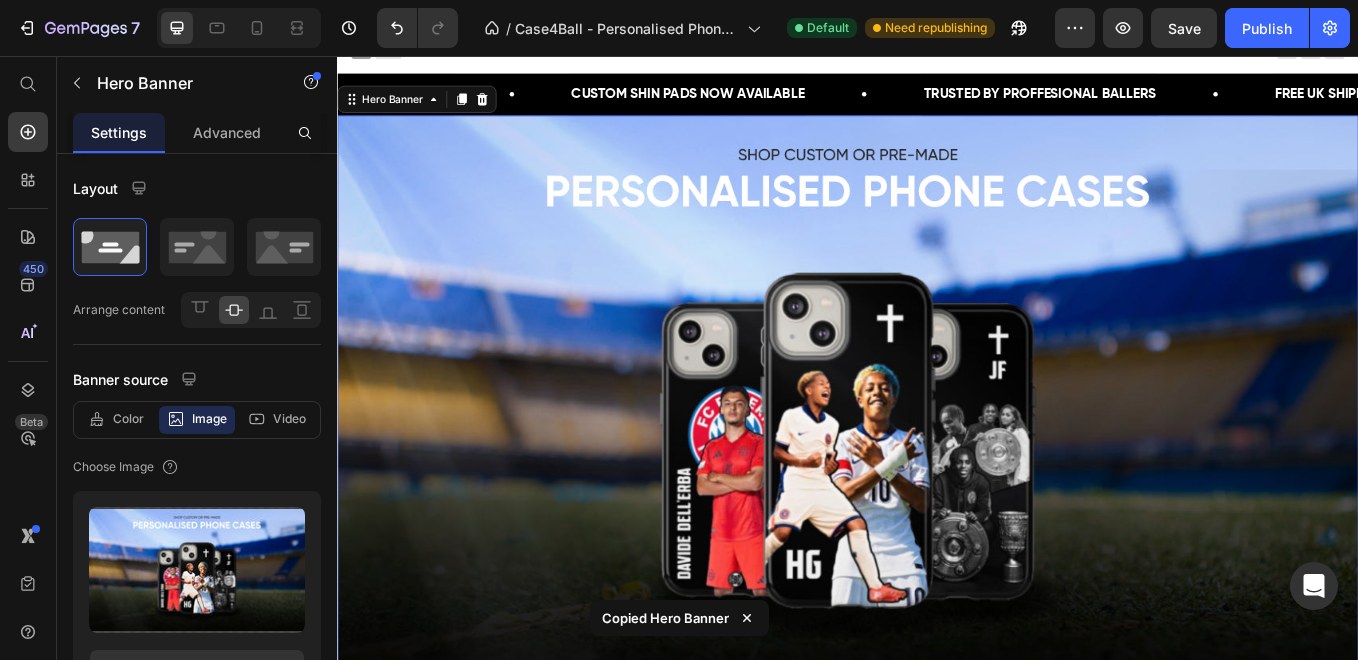 click at bounding box center [937, 463] 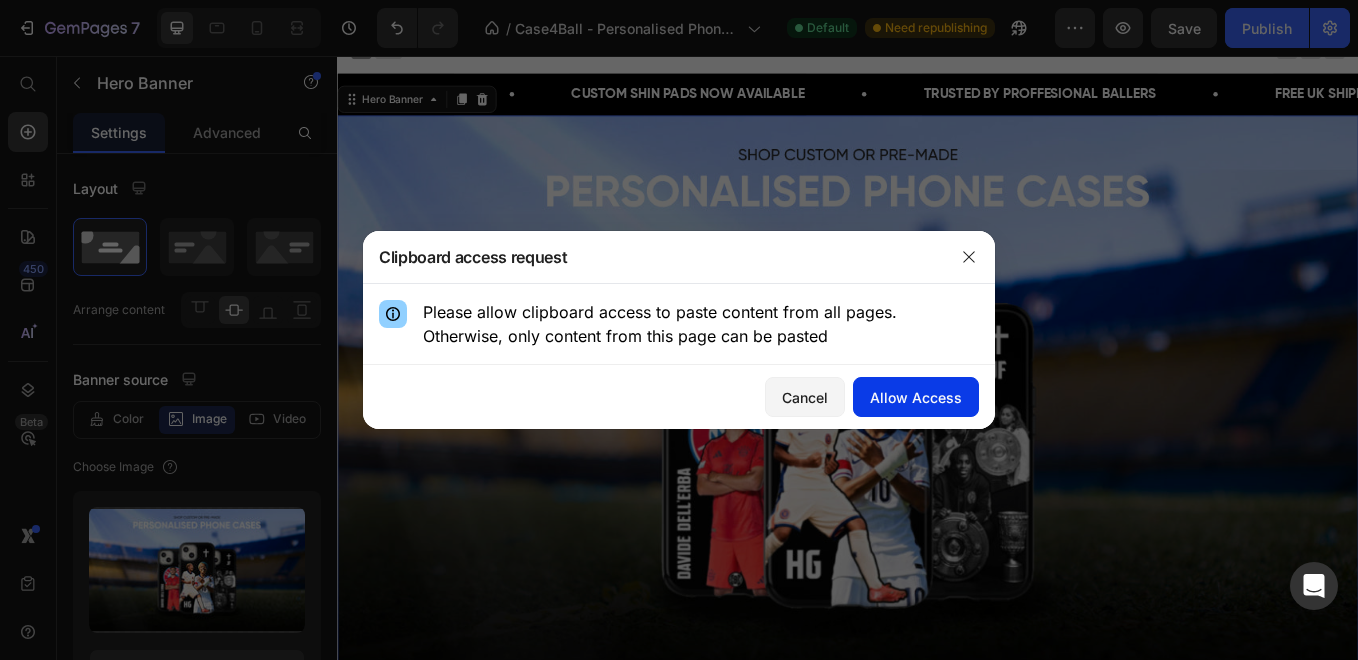 click on "Allow Access" 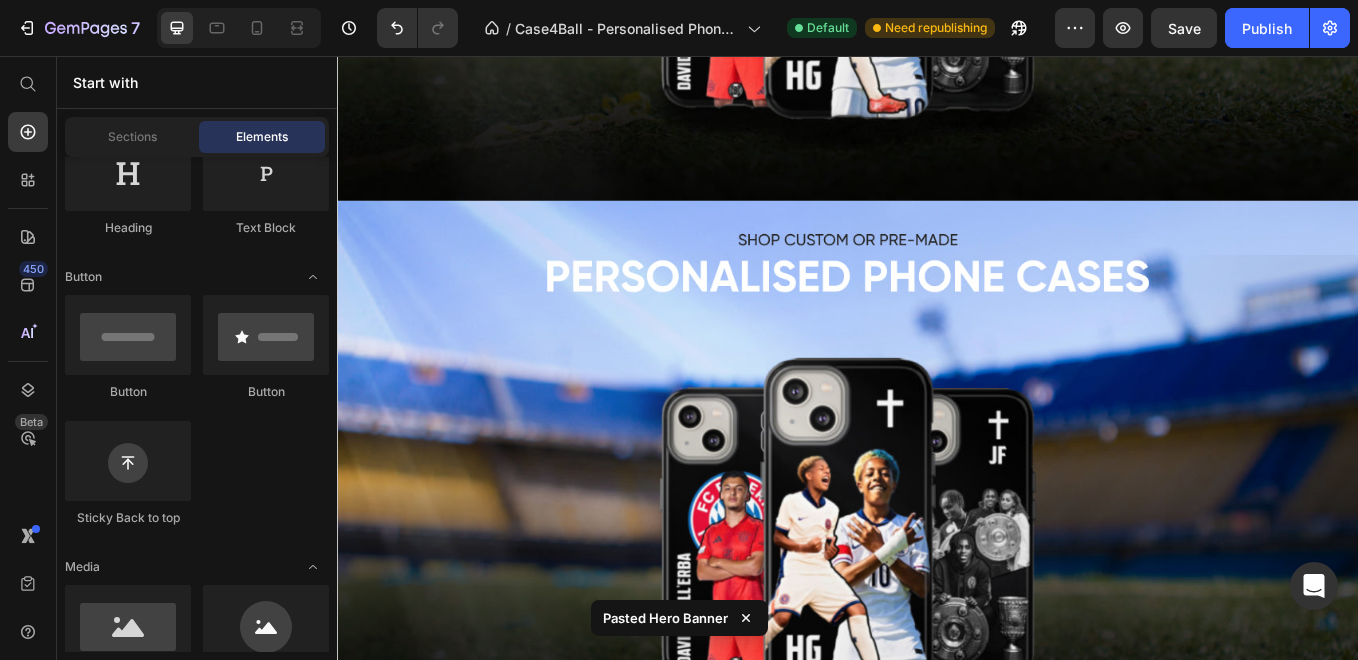 scroll, scrollTop: 754, scrollLeft: 0, axis: vertical 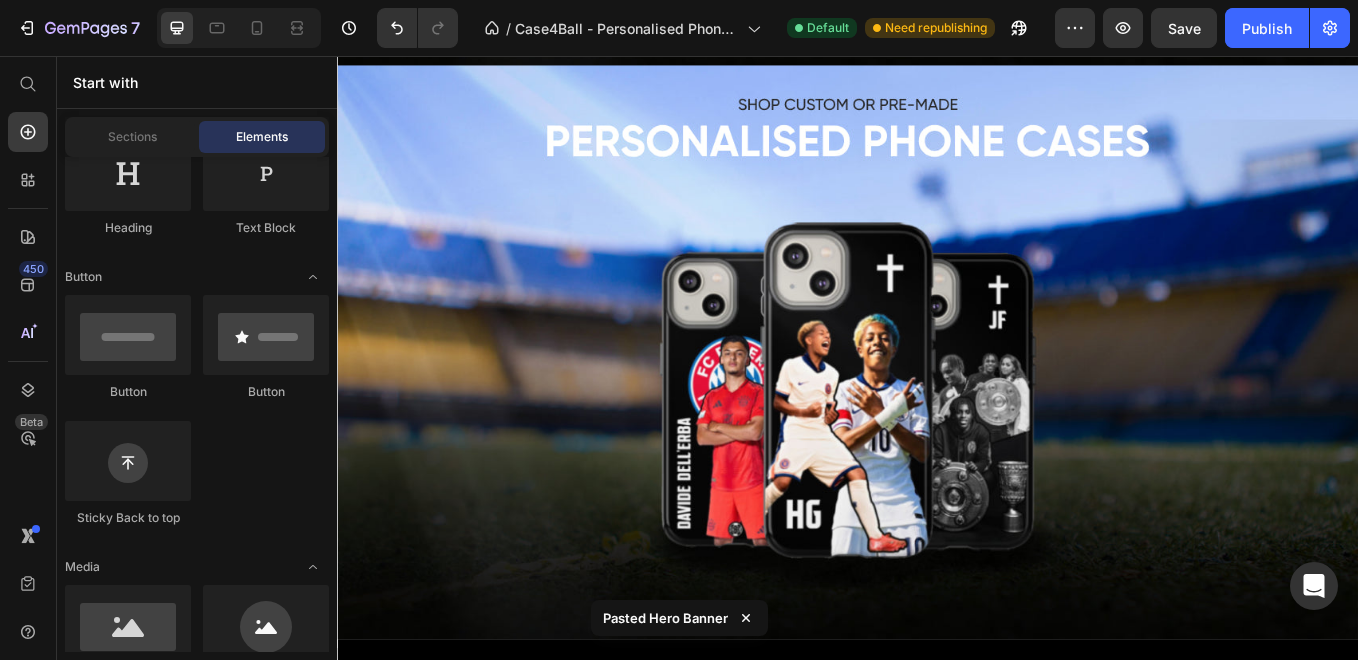 click at bounding box center (937, 404) 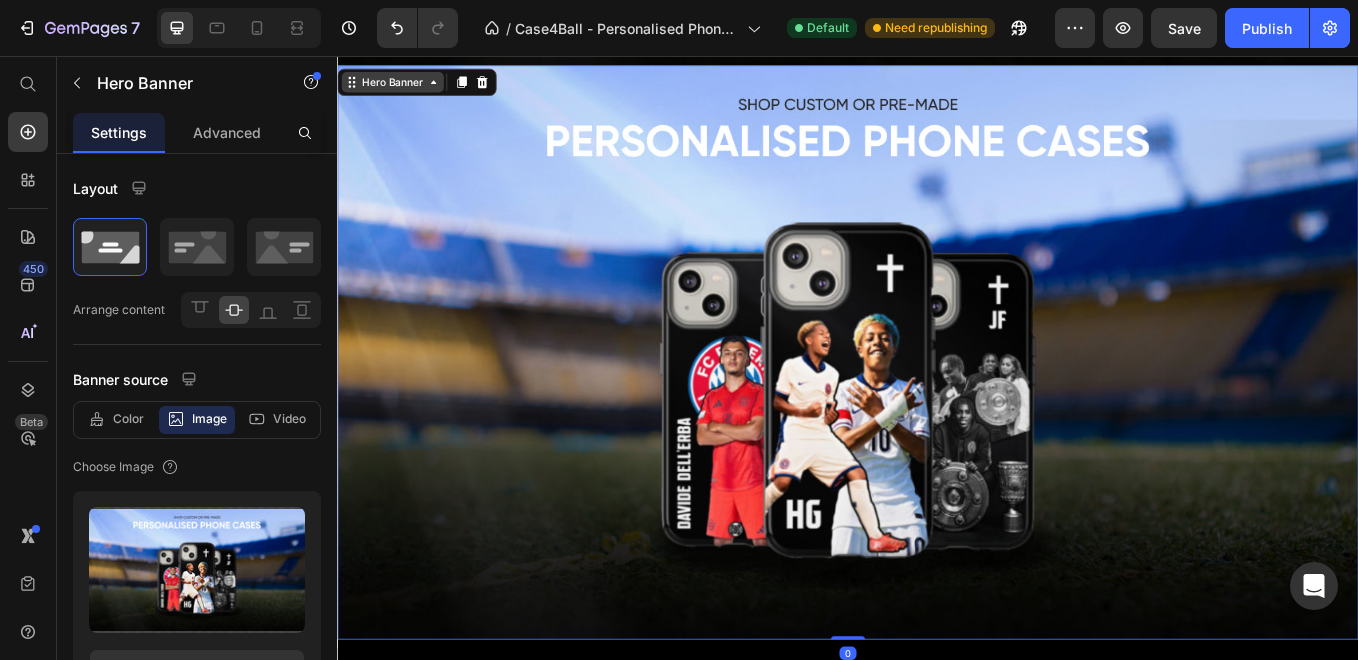 click on "Hero Banner" at bounding box center (402, 87) 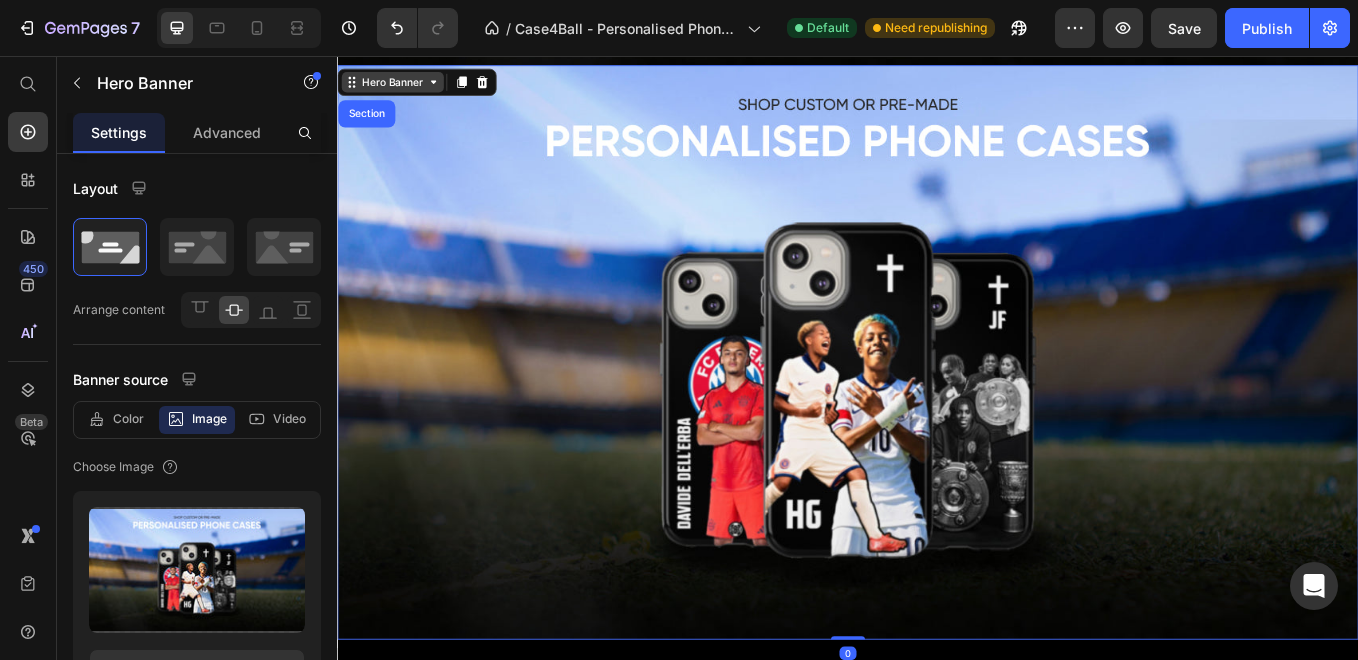 click on "Hero Banner" at bounding box center [402, 87] 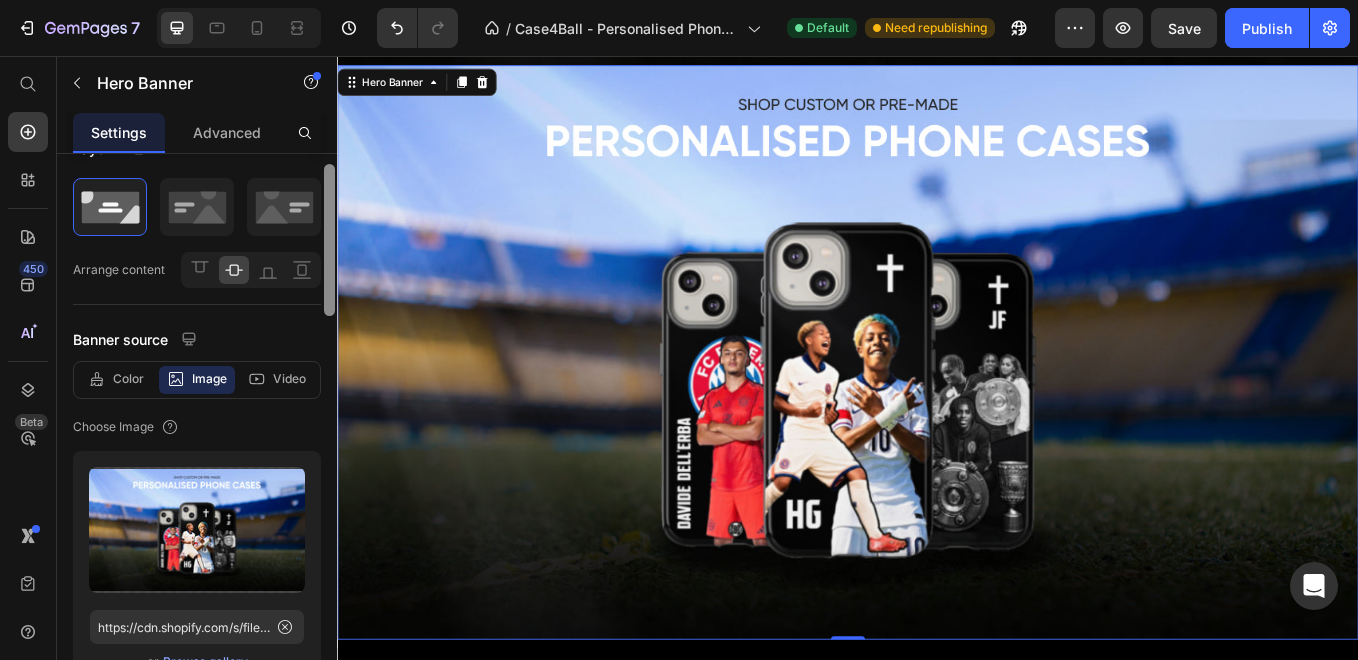 scroll, scrollTop: 0, scrollLeft: 0, axis: both 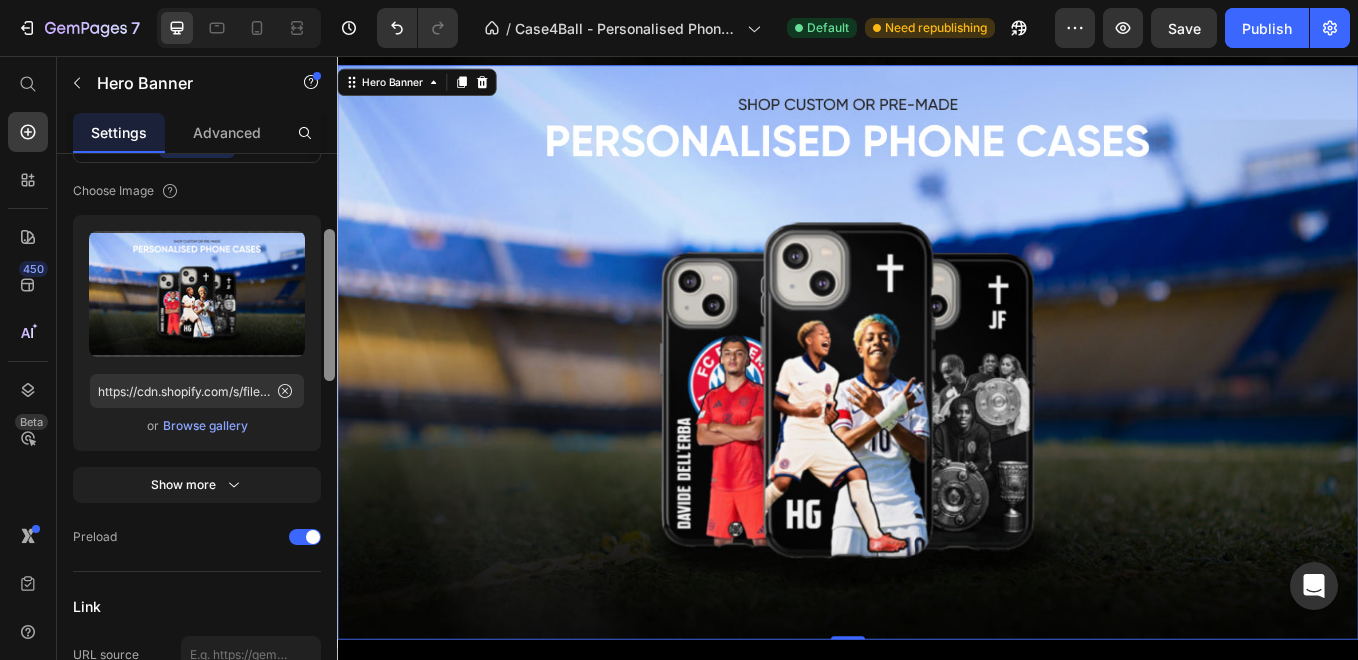 drag, startPoint x: 328, startPoint y: 275, endPoint x: 320, endPoint y: 331, distance: 56.568542 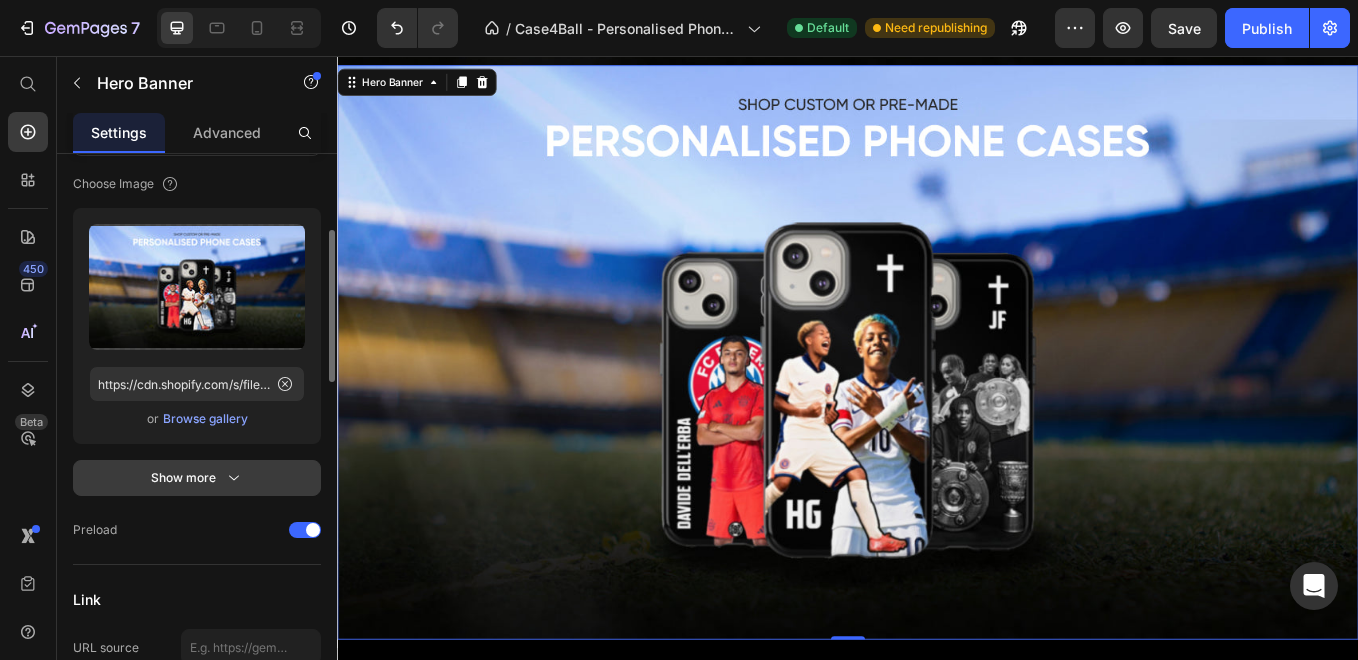 click on "Show more" at bounding box center (197, 478) 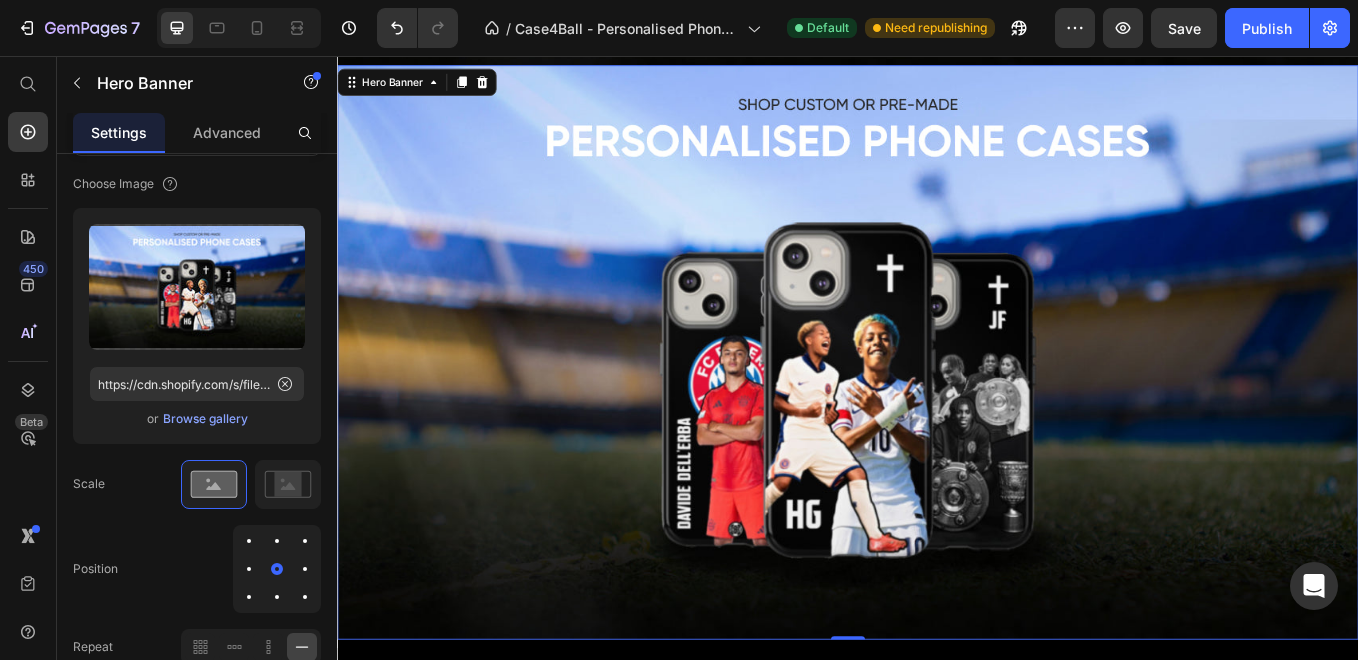 scroll, scrollTop: 846, scrollLeft: 0, axis: vertical 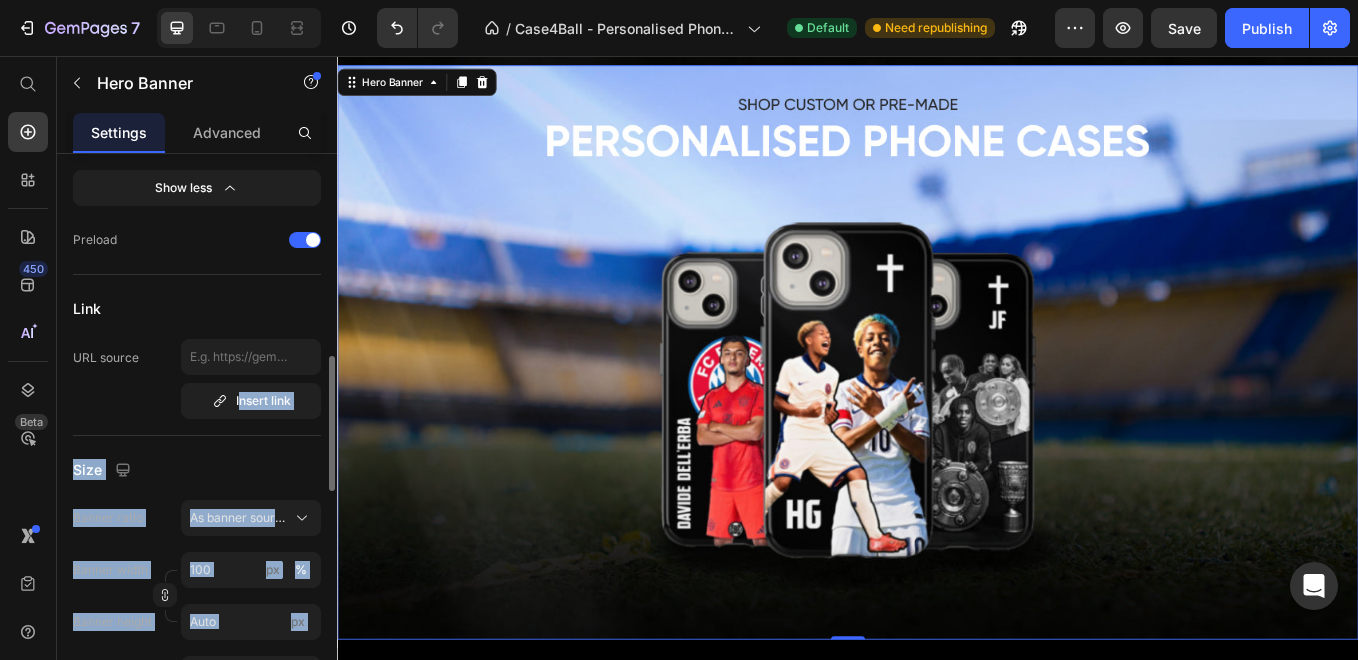 drag, startPoint x: 322, startPoint y: 342, endPoint x: 317, endPoint y: 379, distance: 37.336308 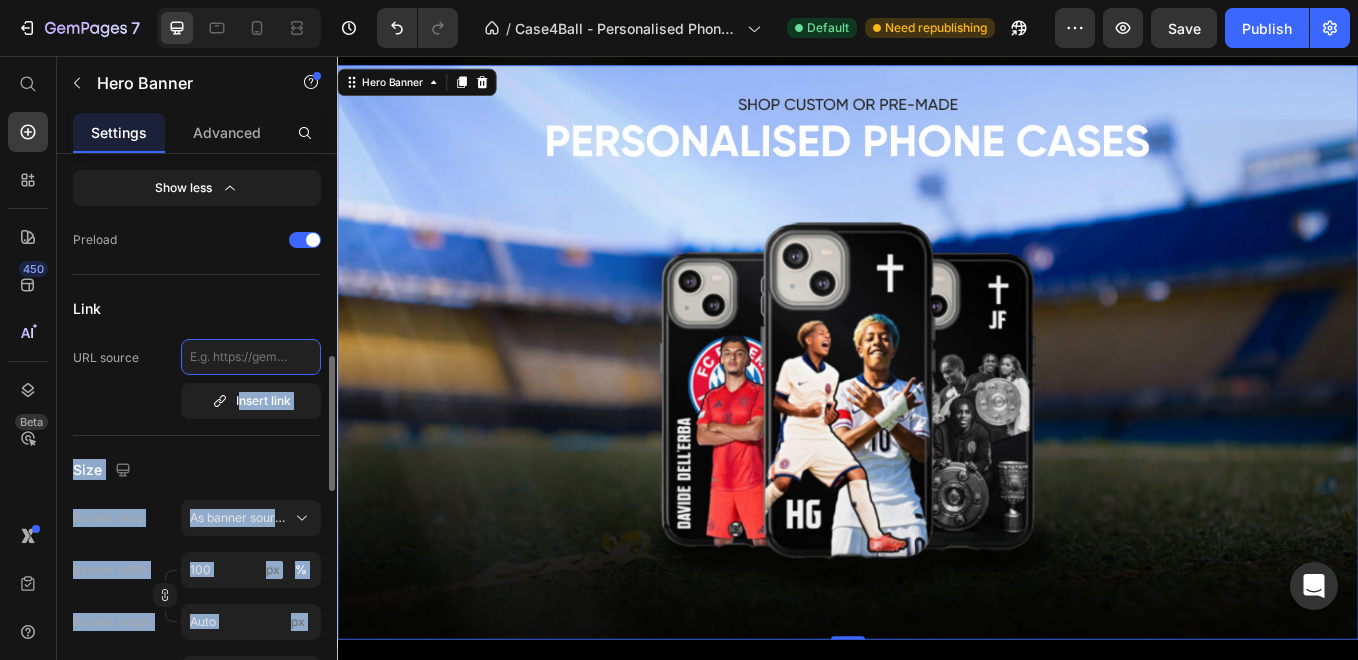 drag, startPoint x: 317, startPoint y: 379, endPoint x: 303, endPoint y: 338, distance: 43.32436 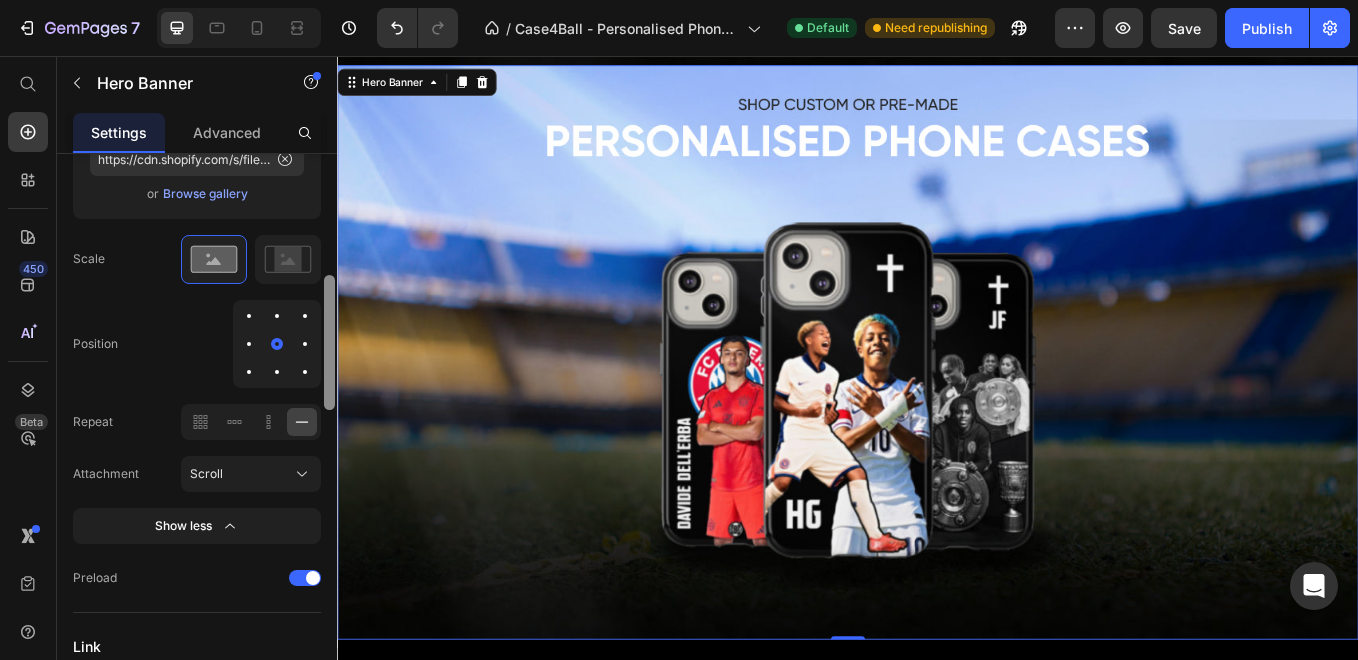 scroll, scrollTop: 0, scrollLeft: 0, axis: both 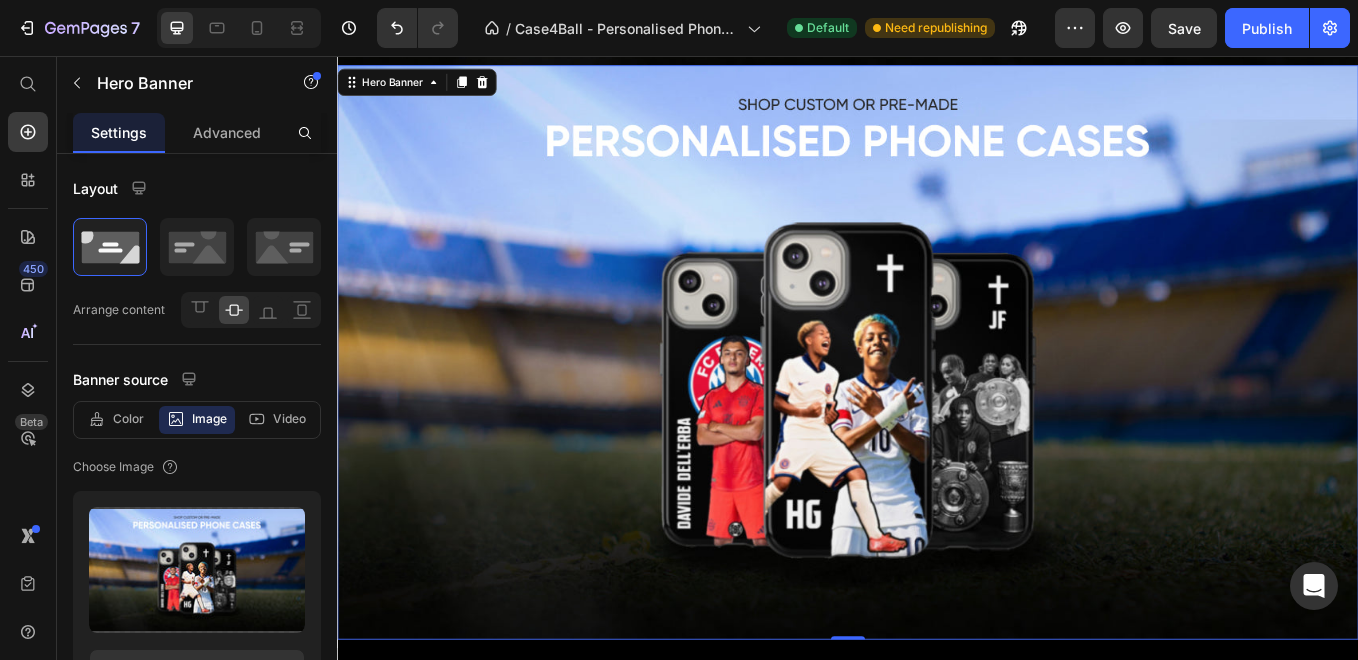 drag, startPoint x: 328, startPoint y: 437, endPoint x: 305, endPoint y: 116, distance: 321.82294 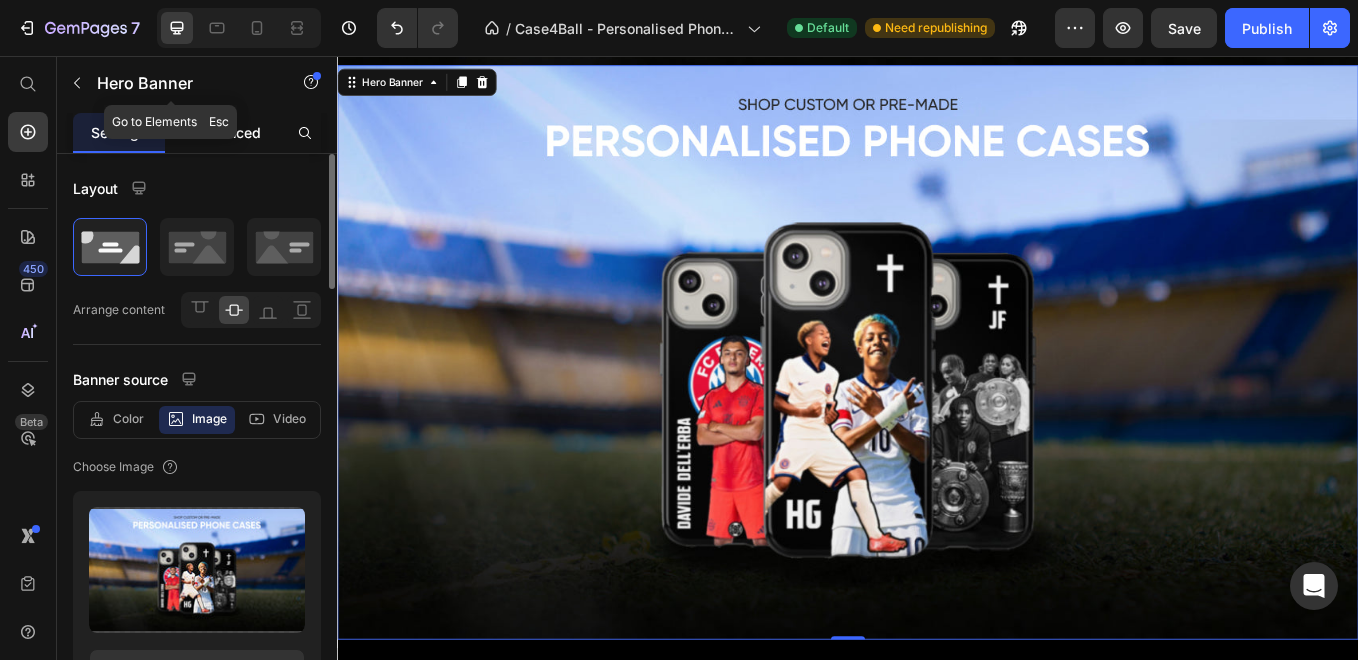 click on "Advanced" at bounding box center [227, 132] 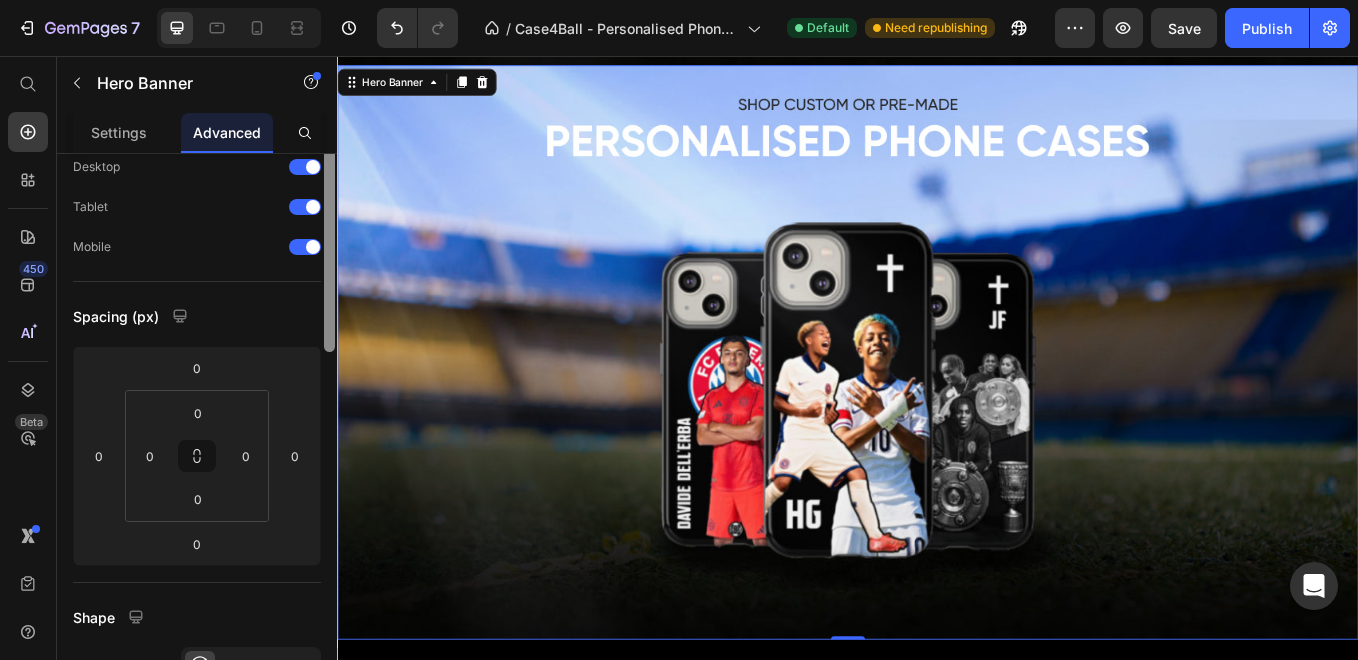 scroll, scrollTop: 0, scrollLeft: 0, axis: both 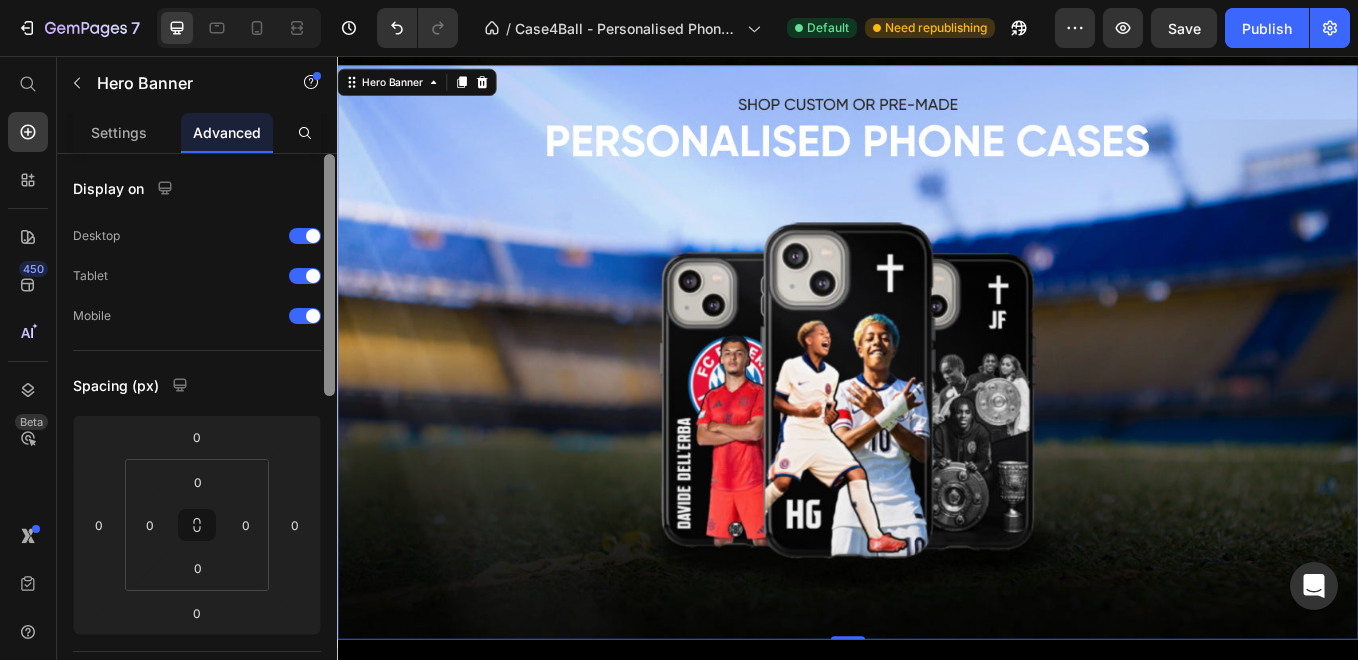 drag, startPoint x: 329, startPoint y: 241, endPoint x: 323, endPoint y: 191, distance: 50.358715 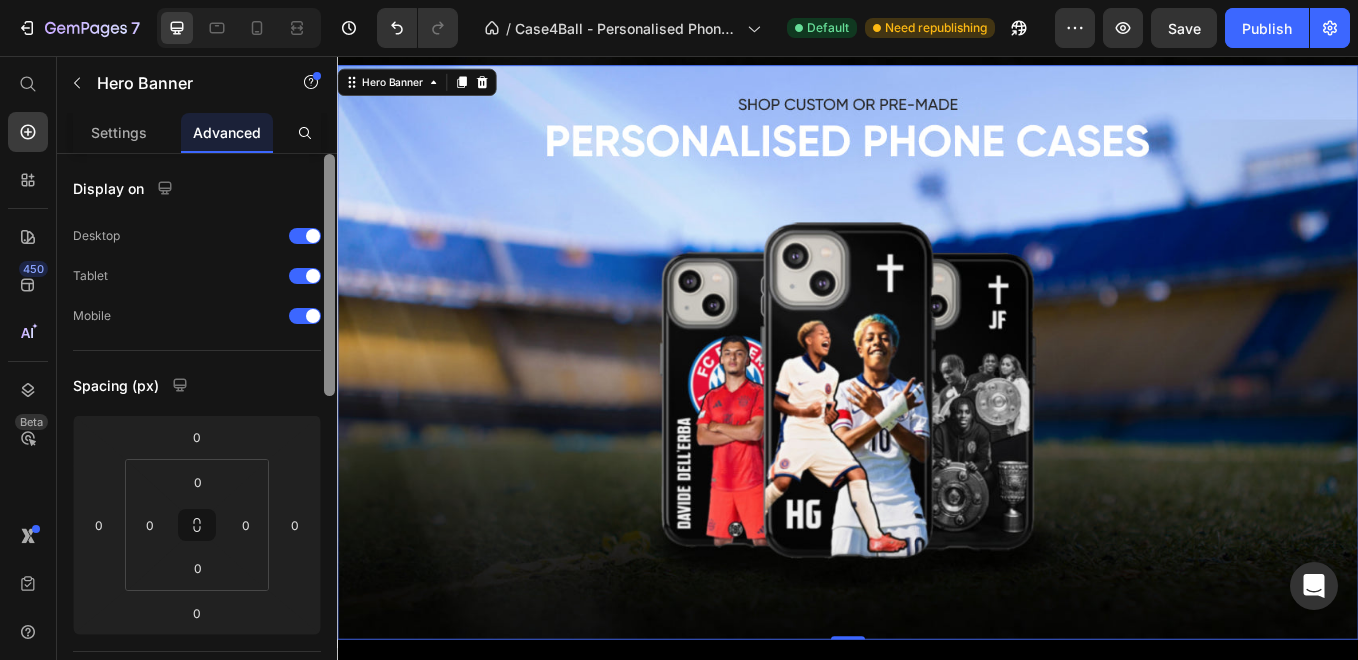 click at bounding box center [329, 435] 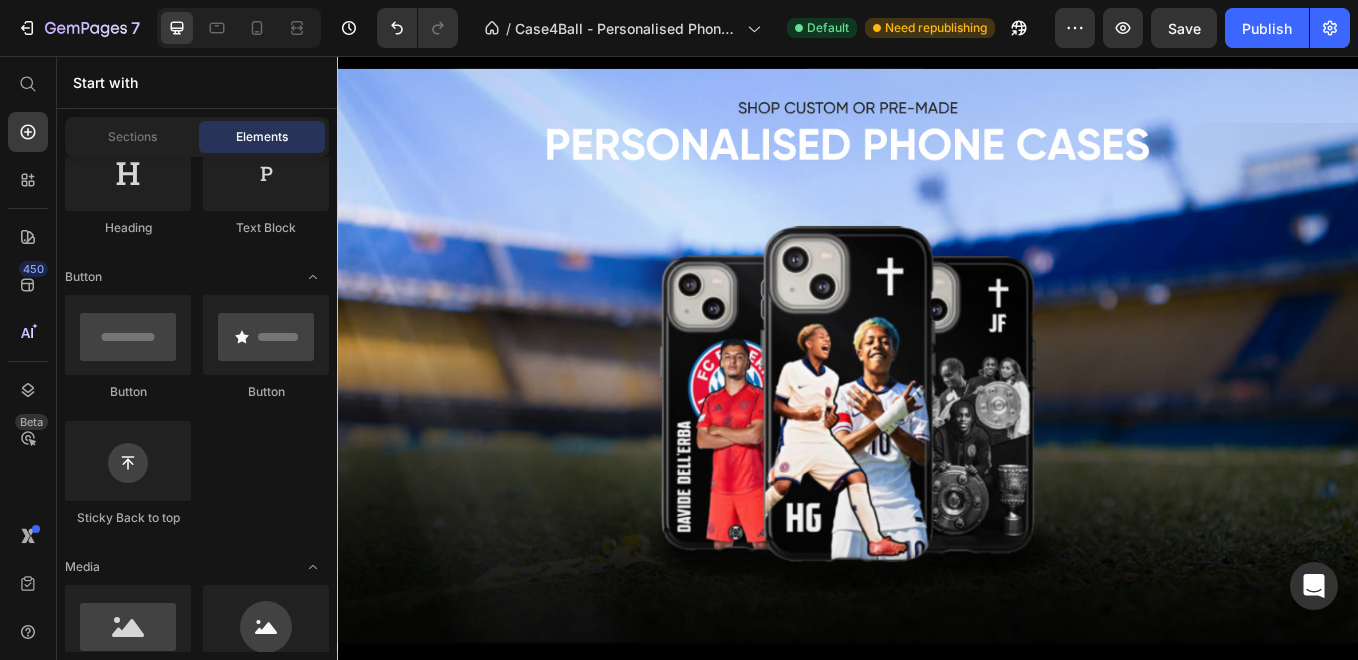 scroll, scrollTop: 0, scrollLeft: 0, axis: both 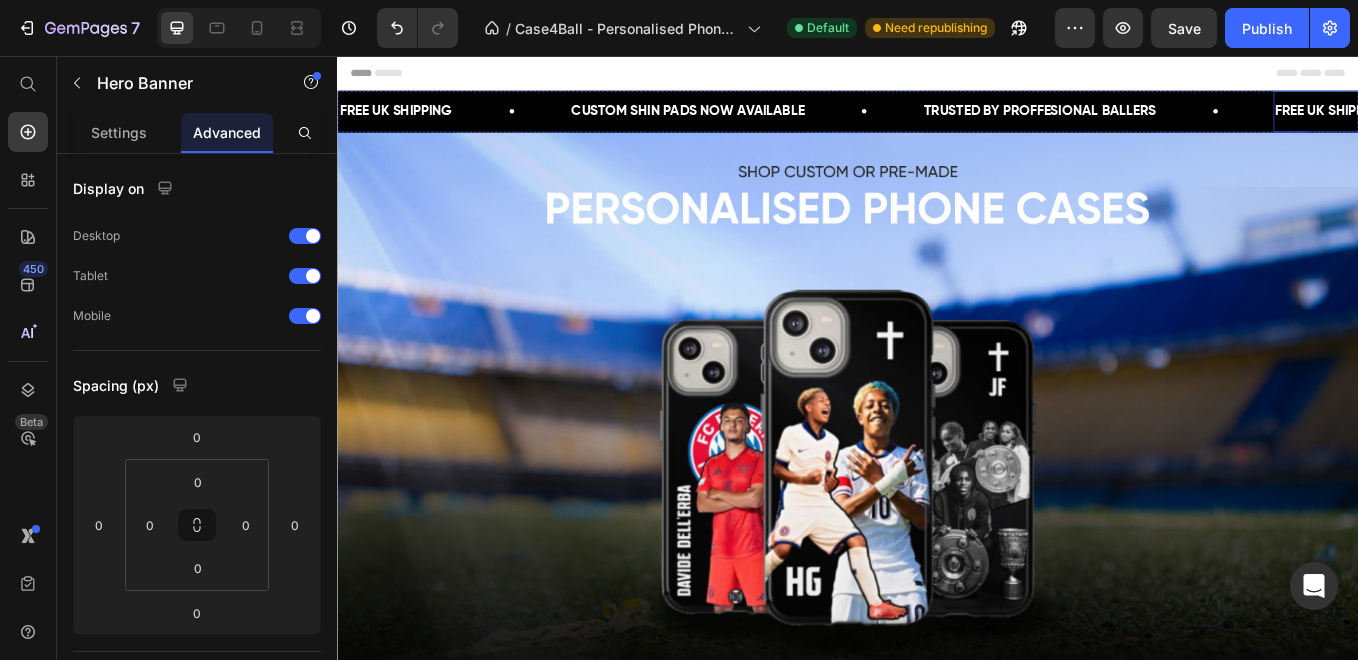click at bounding box center (937, 483) 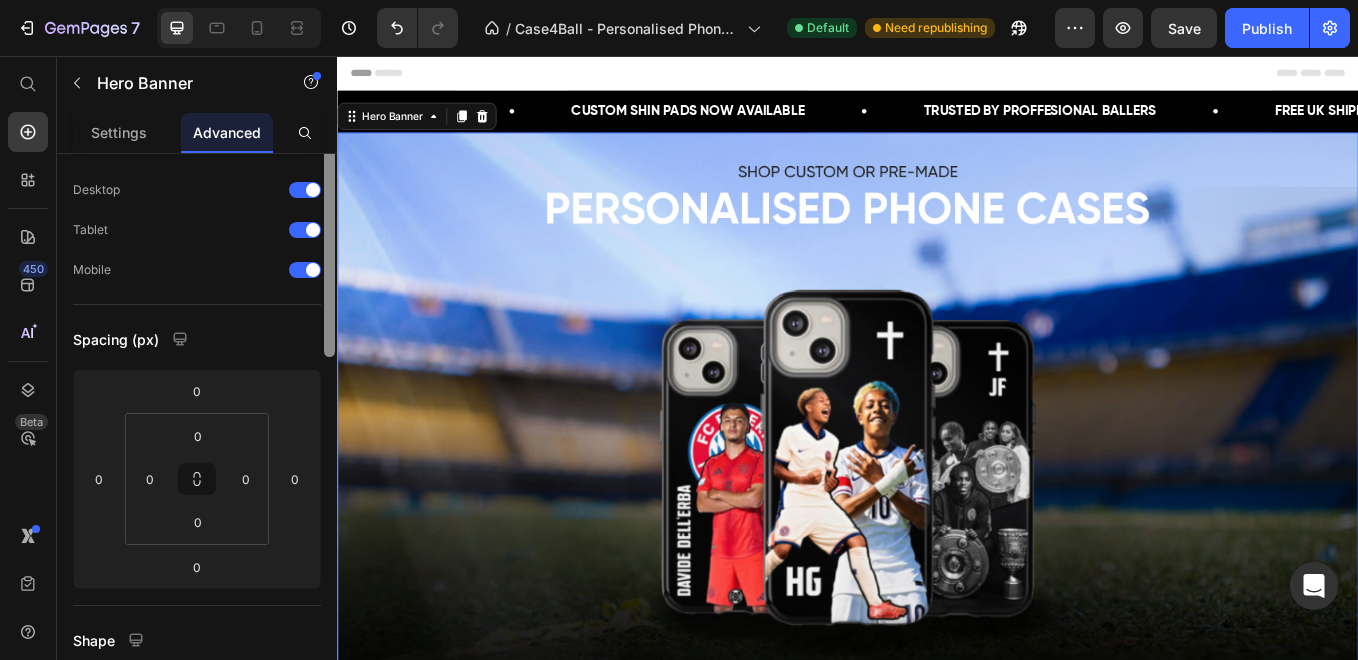 scroll, scrollTop: 0, scrollLeft: 0, axis: both 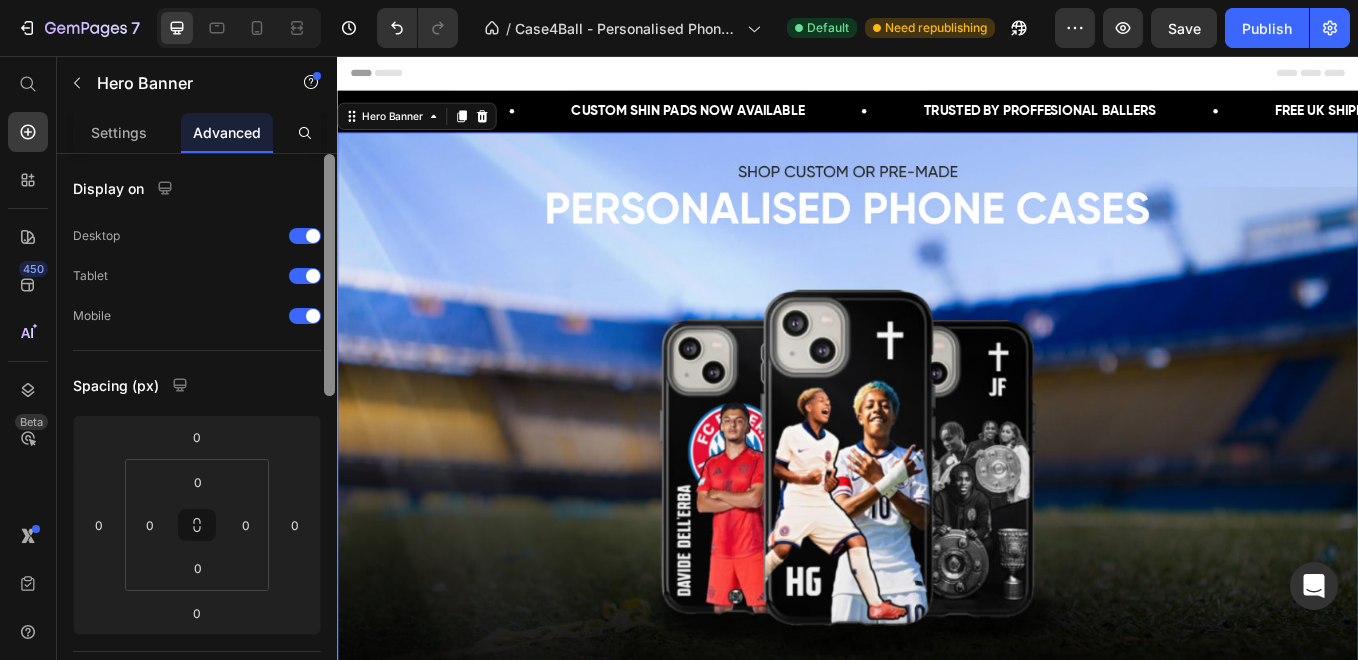 drag, startPoint x: 332, startPoint y: 181, endPoint x: 324, endPoint y: 106, distance: 75.42546 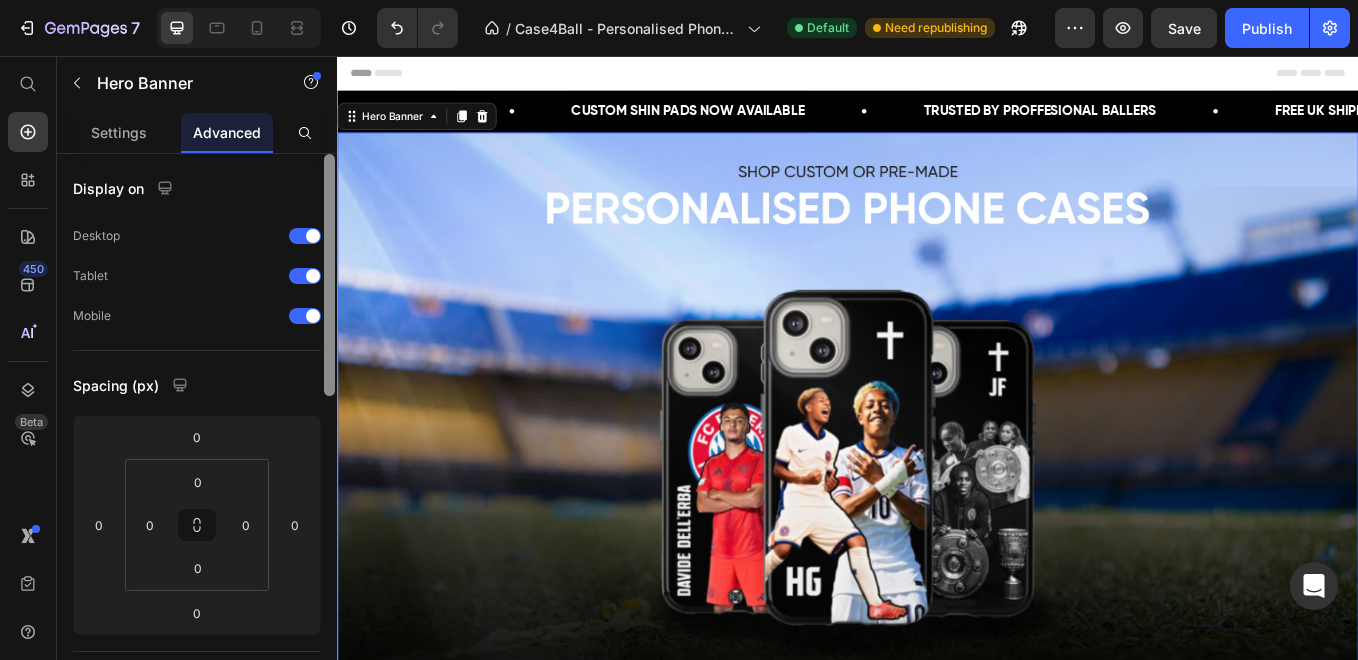 click on "Settings Advanced Display on Desktop Tablet Mobile Spacing (px) 0 0 0 0 0 0 0 0 Shape Border Corner Shadow Position Opacity 100 % Animation Upgrade to Build plan  to unlock Animation & other premium features. Interaction Upgrade to Optimize plan  to unlock Interaction & other premium features. CSS class  Delete element" at bounding box center [197, 415] 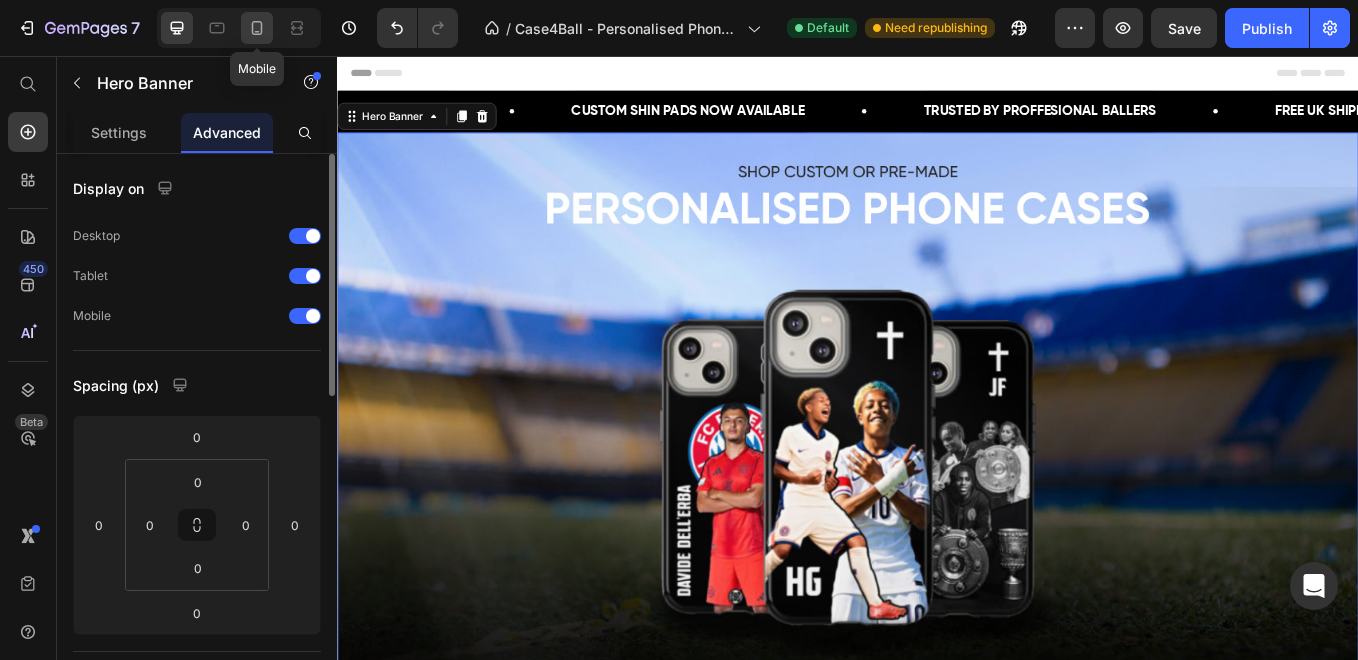 click 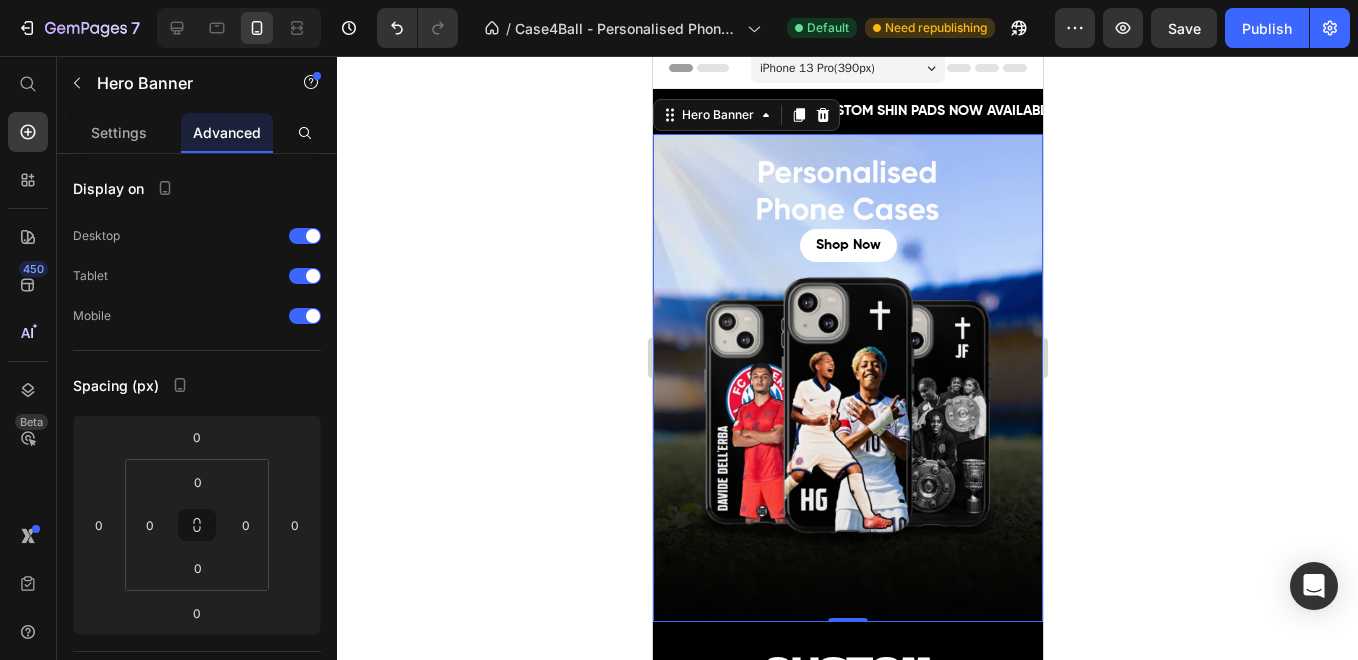 scroll, scrollTop: 16, scrollLeft: 0, axis: vertical 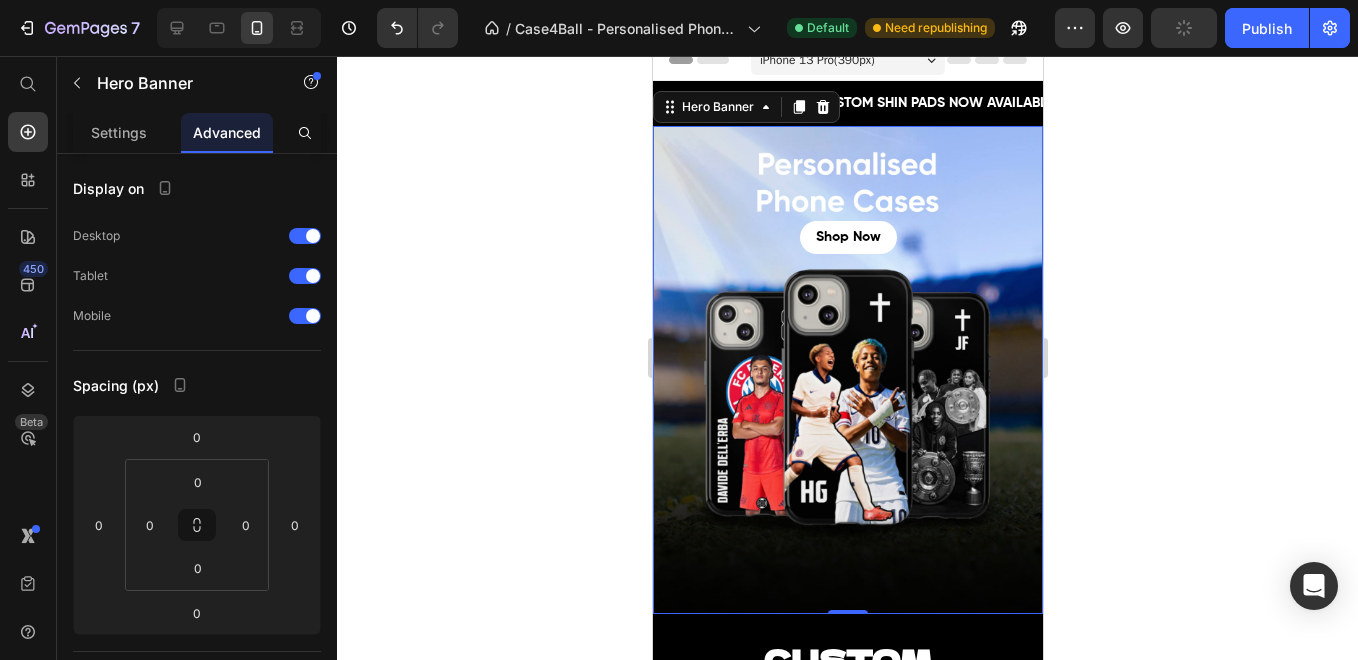 click at bounding box center (847, 370) 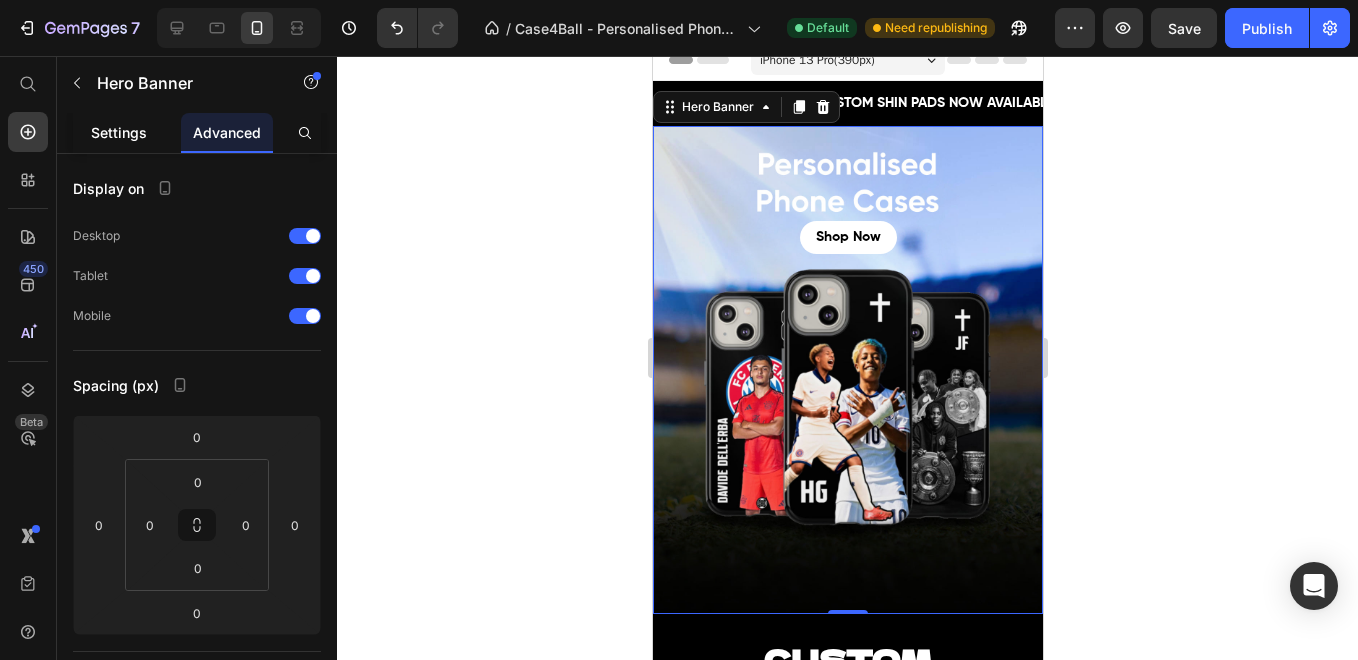 click on "Settings" at bounding box center [119, 132] 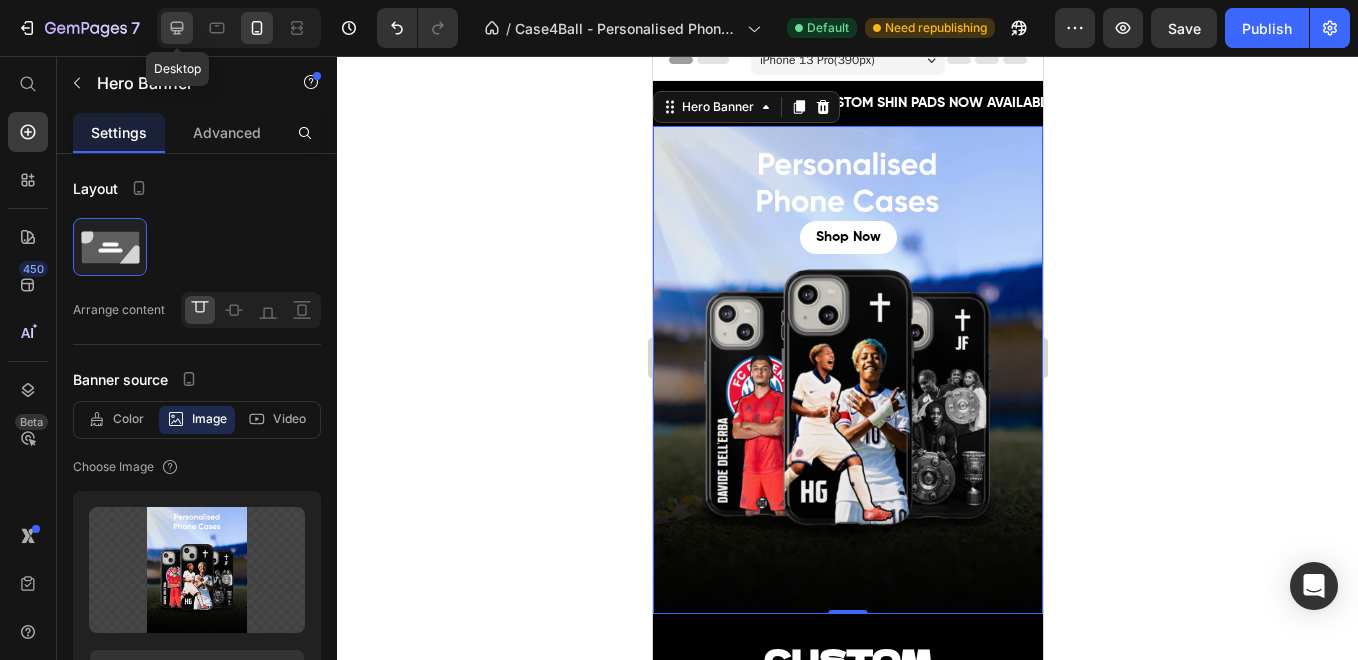click 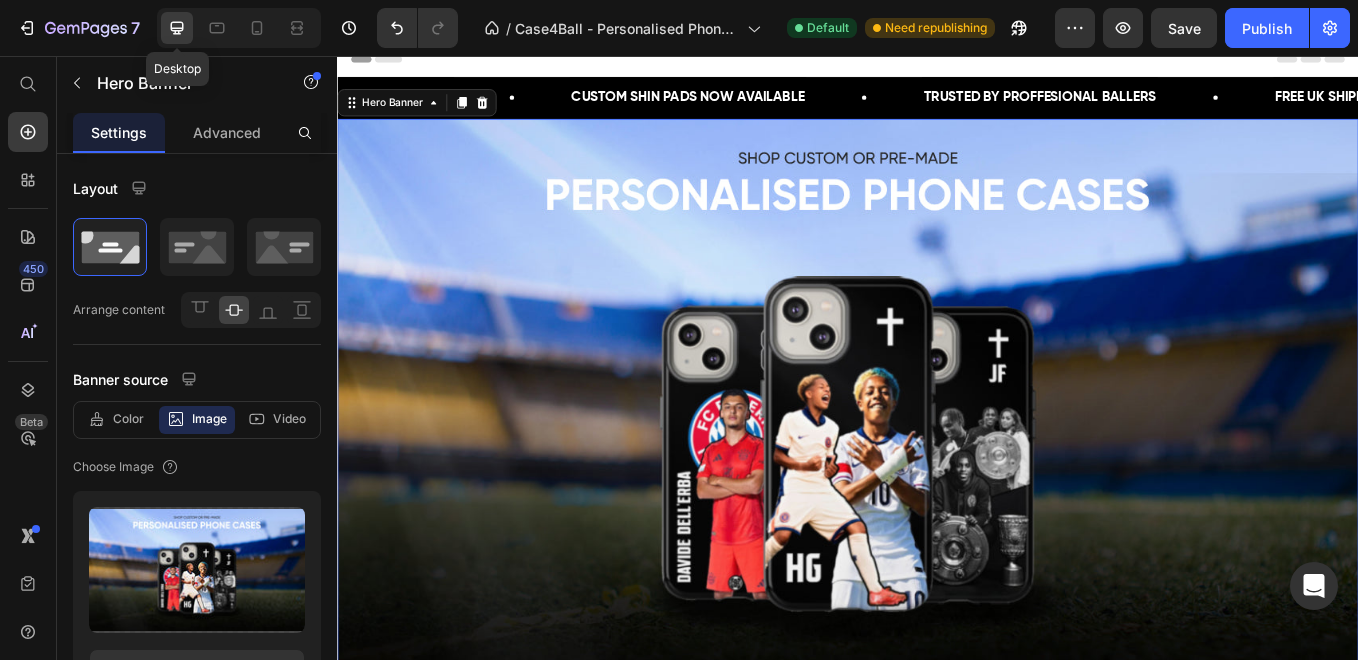 scroll, scrollTop: 20, scrollLeft: 0, axis: vertical 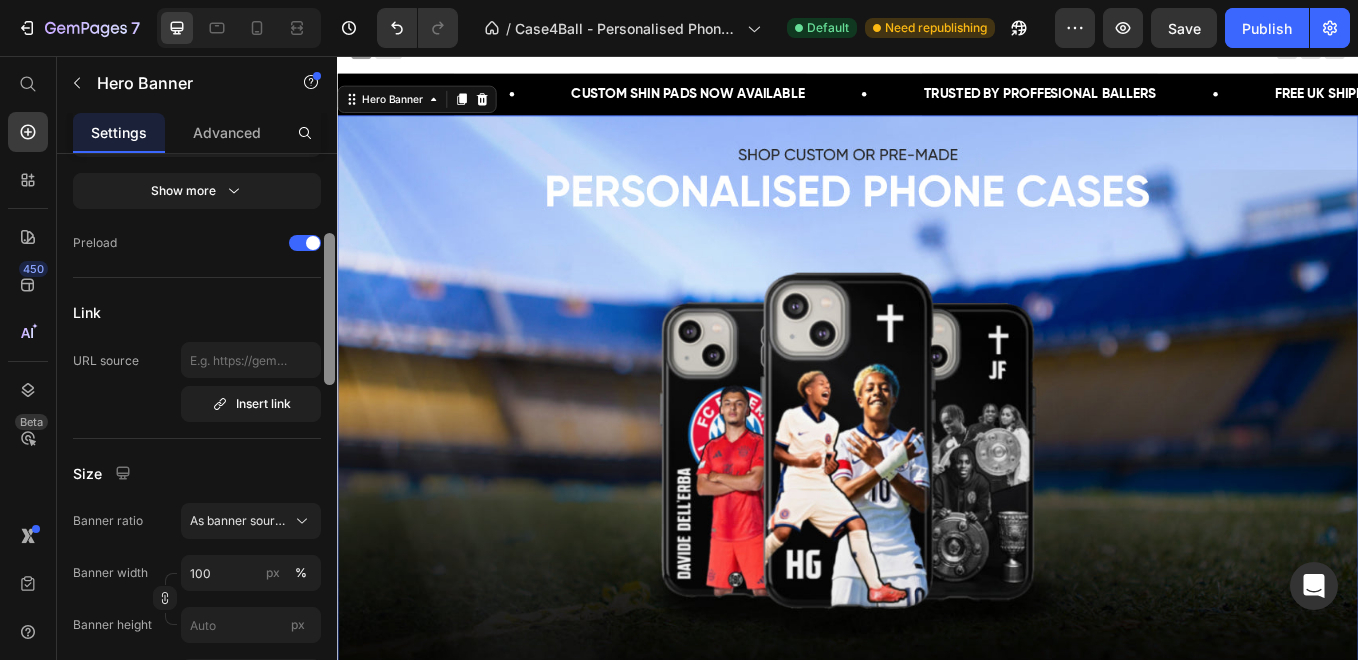 drag, startPoint x: 330, startPoint y: 273, endPoint x: 326, endPoint y: 436, distance: 163.04907 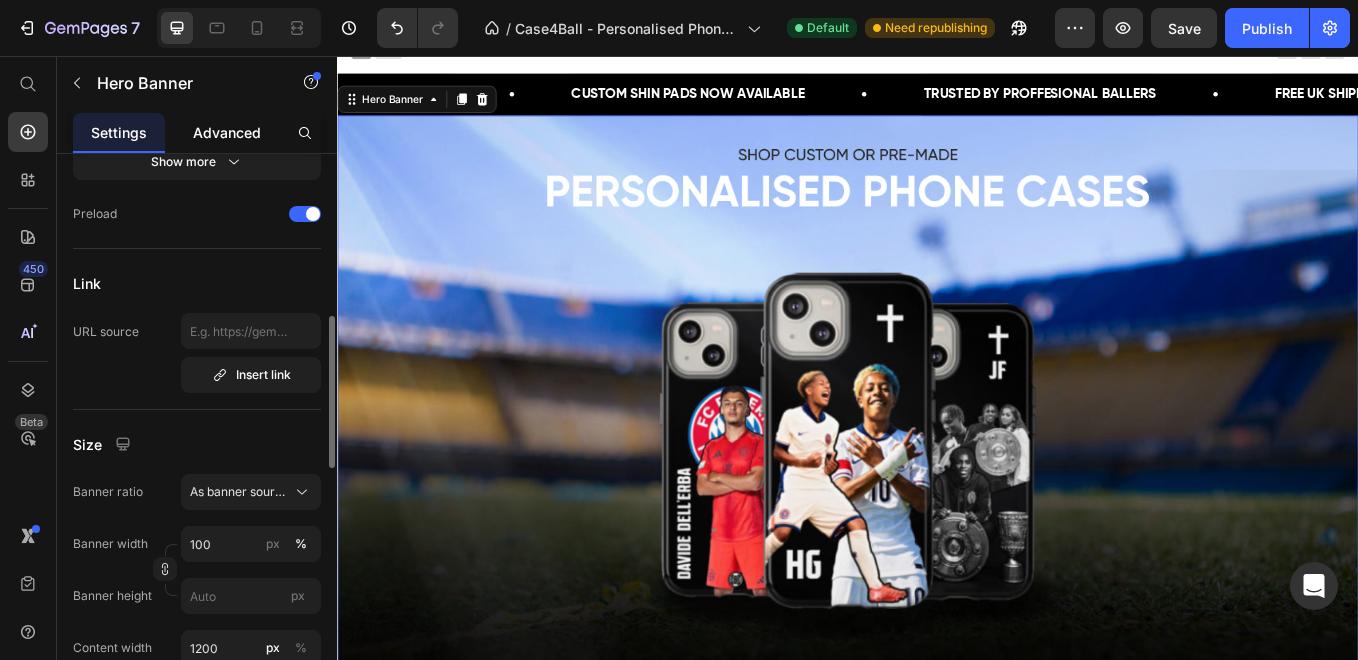 click on "Advanced" at bounding box center (227, 132) 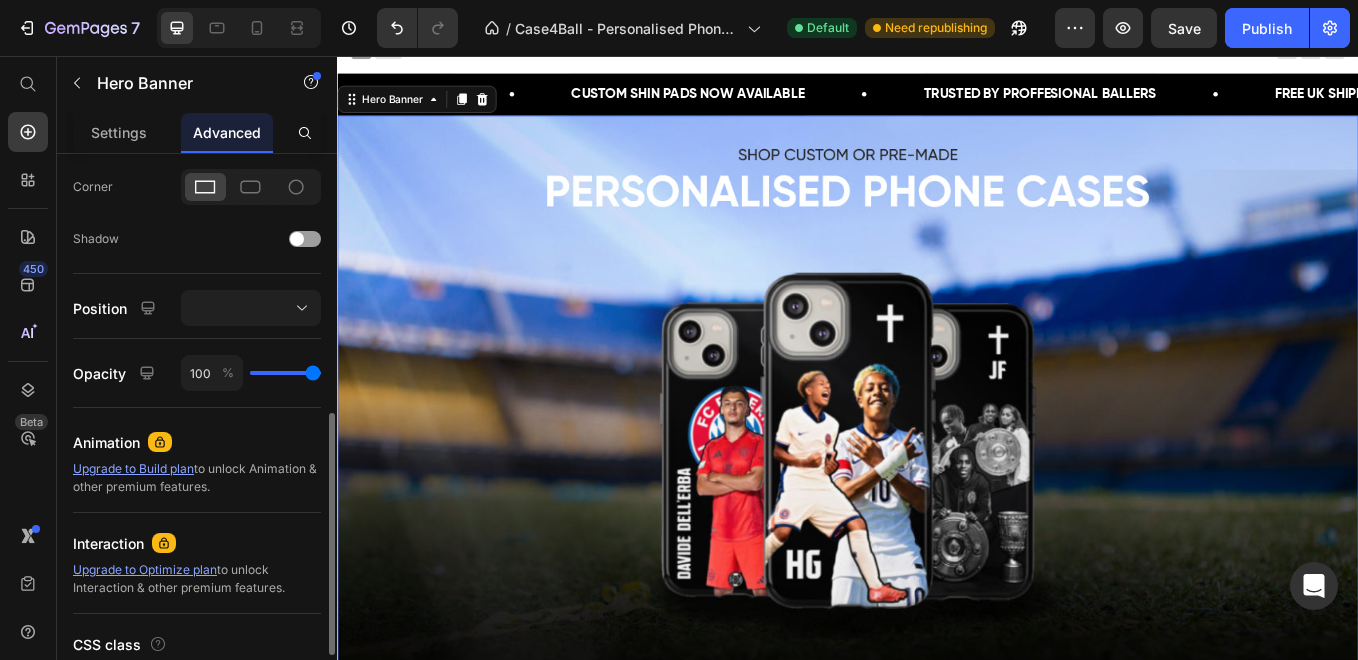 scroll, scrollTop: 0, scrollLeft: 0, axis: both 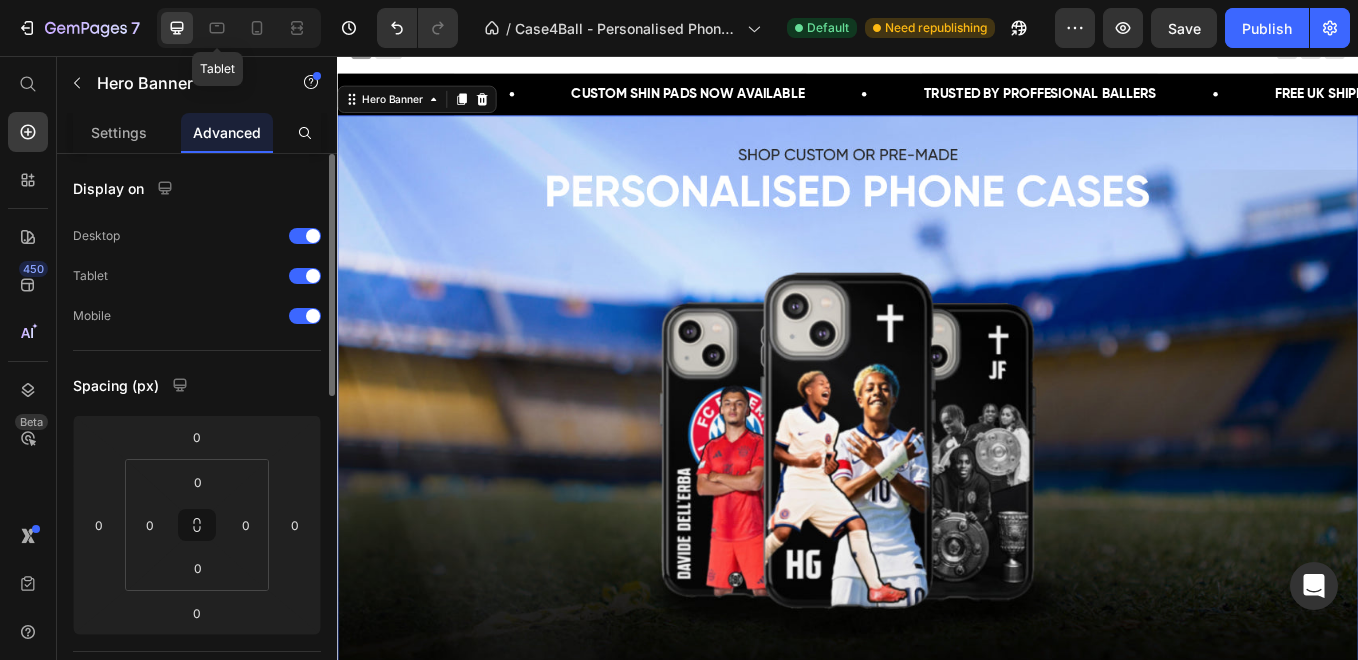 click 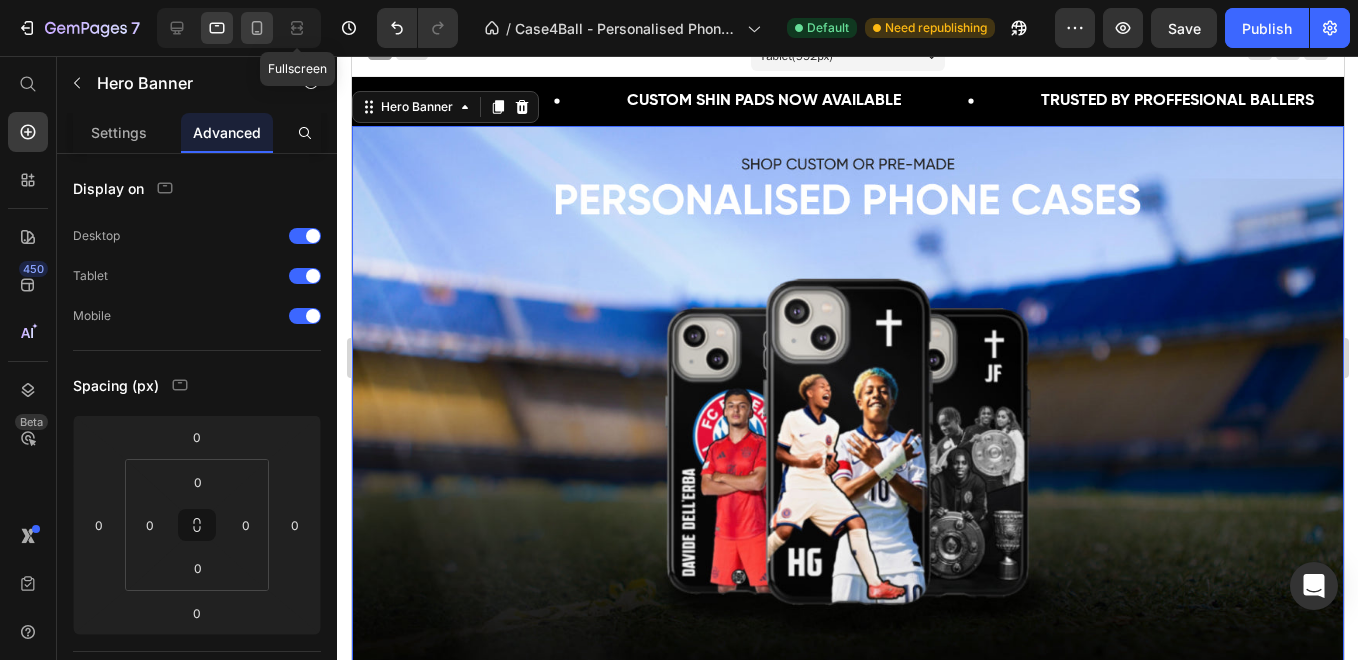click 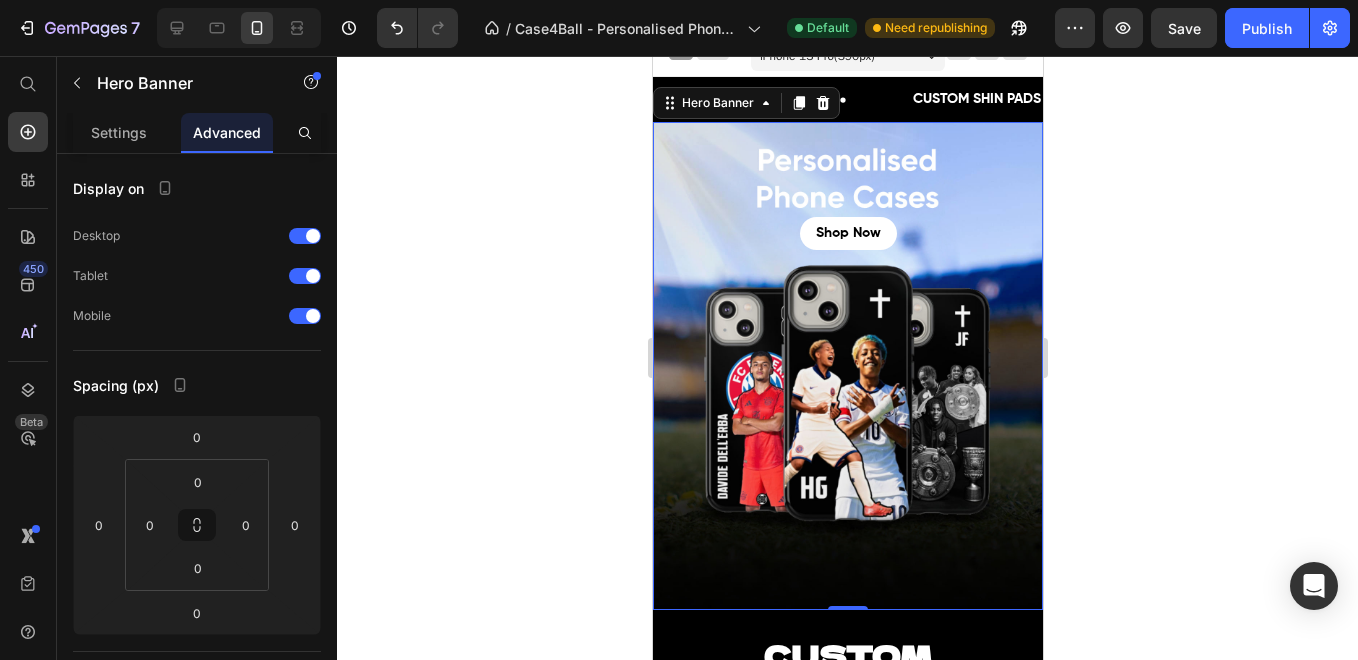 scroll, scrollTop: 16, scrollLeft: 0, axis: vertical 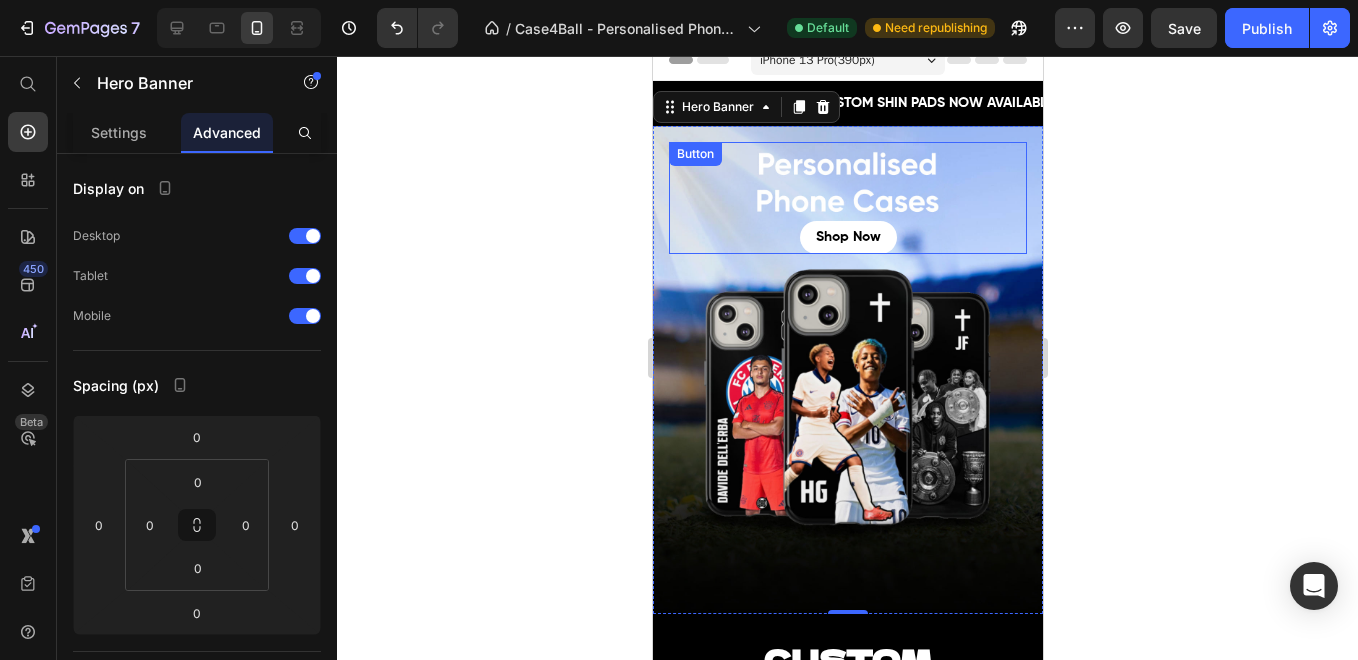 click on "shop now Button" at bounding box center (847, 198) 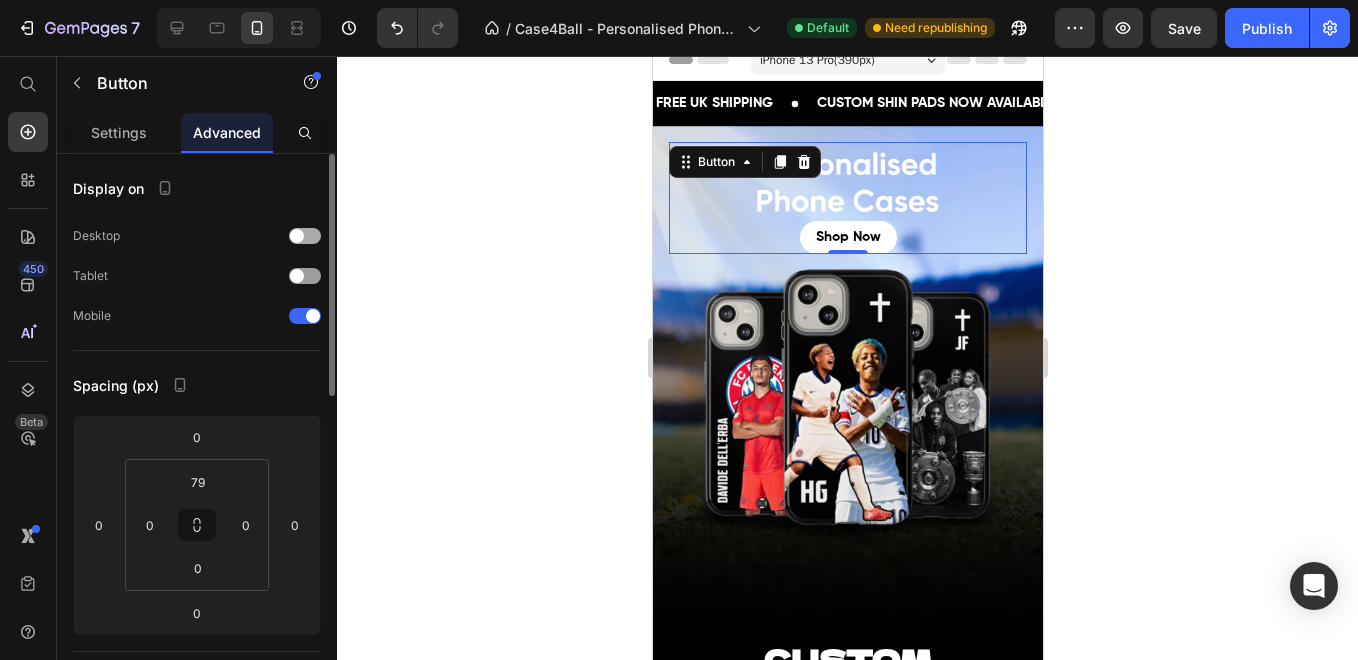 click at bounding box center (305, 236) 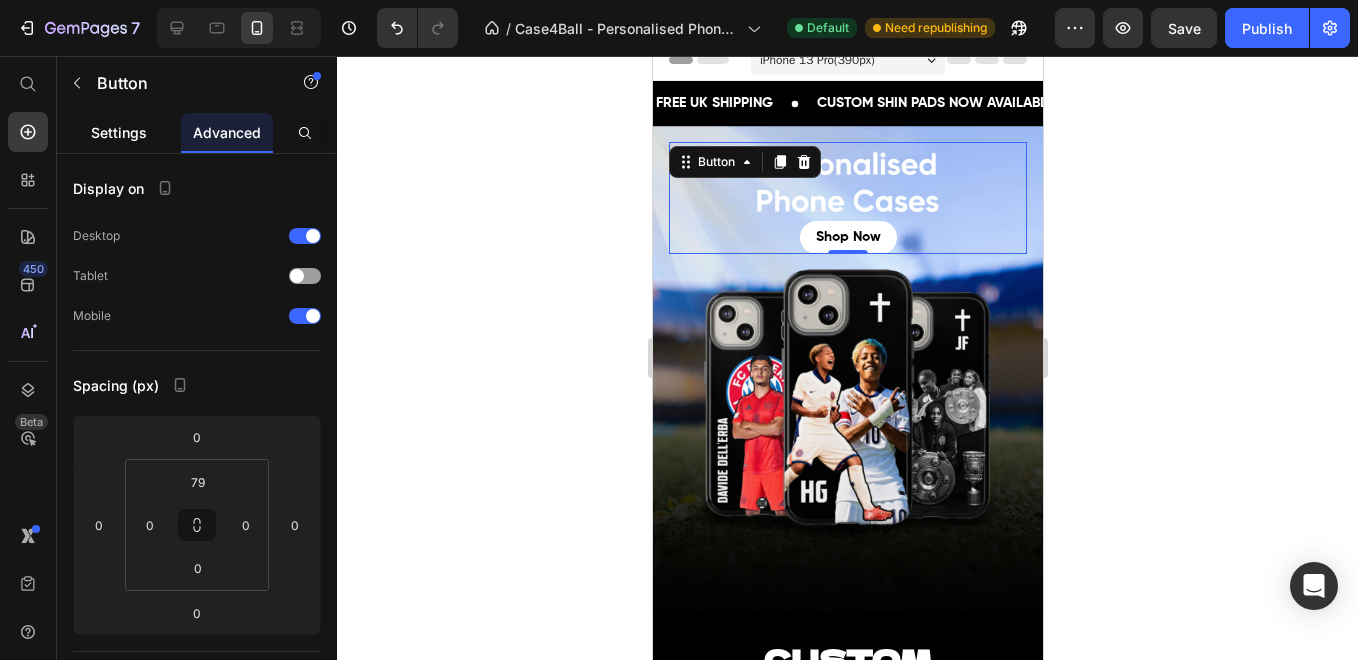 click on "Settings" 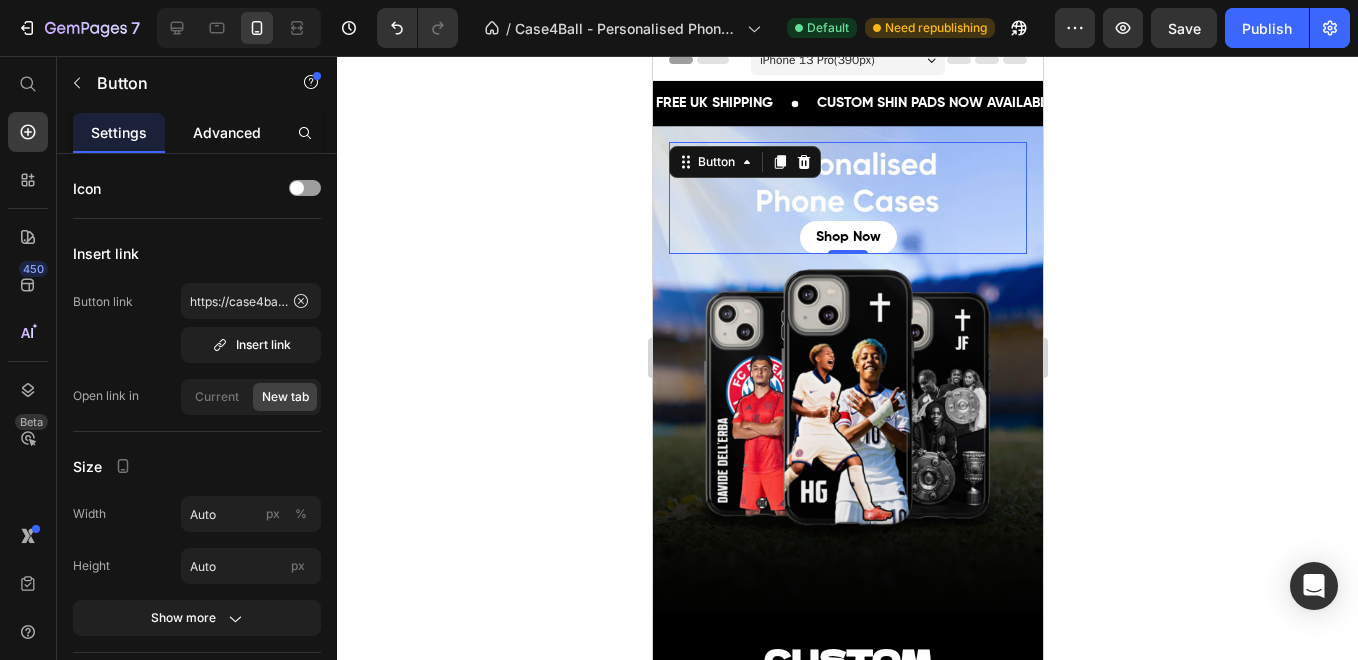 click on "Advanced" at bounding box center [227, 132] 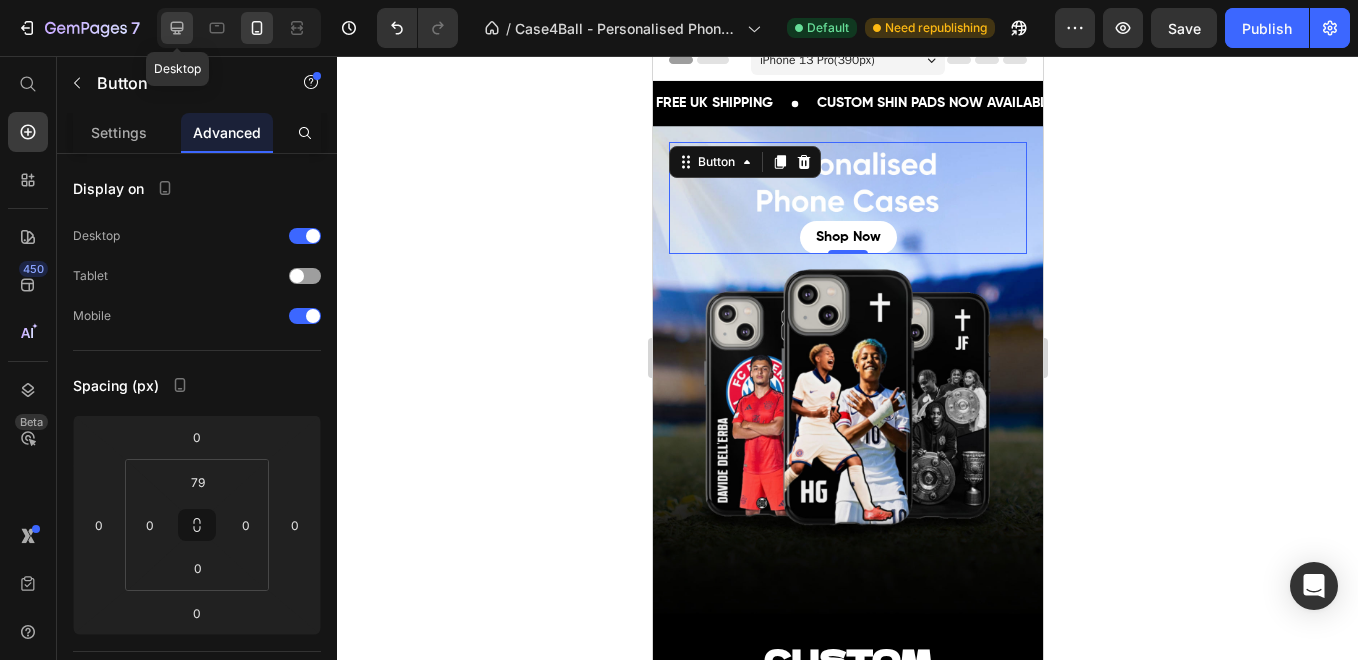 click 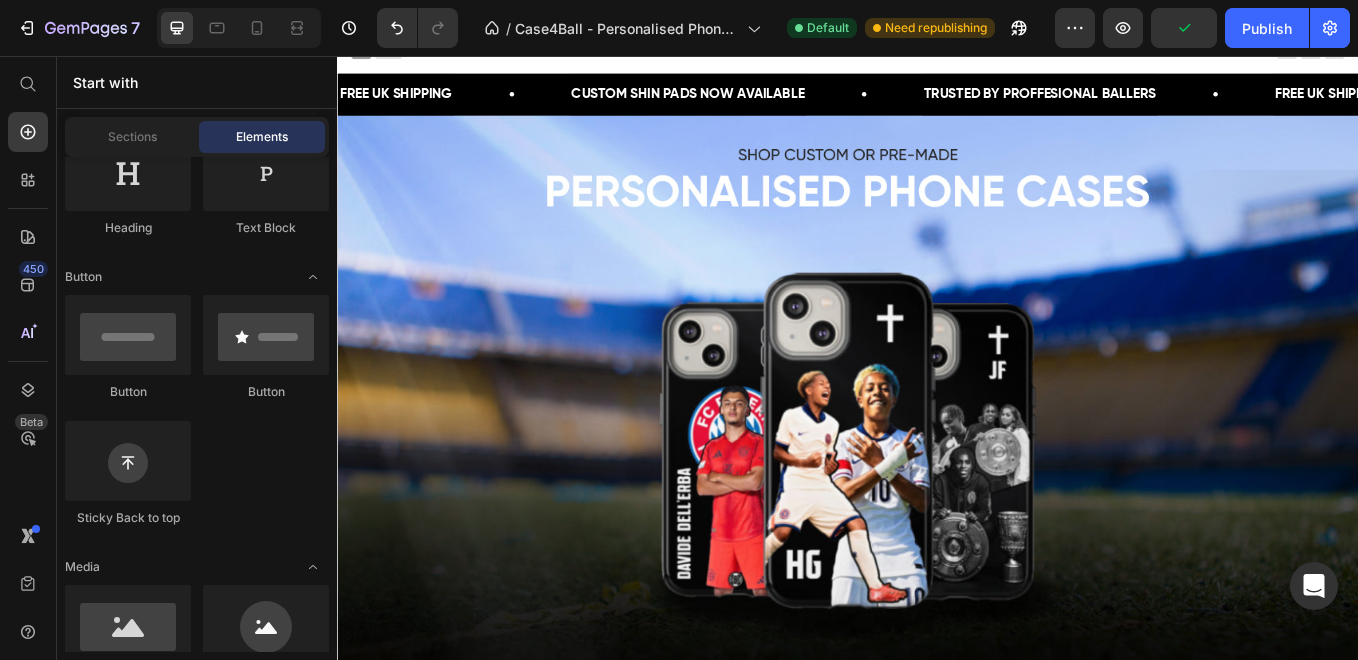 scroll, scrollTop: 0, scrollLeft: 0, axis: both 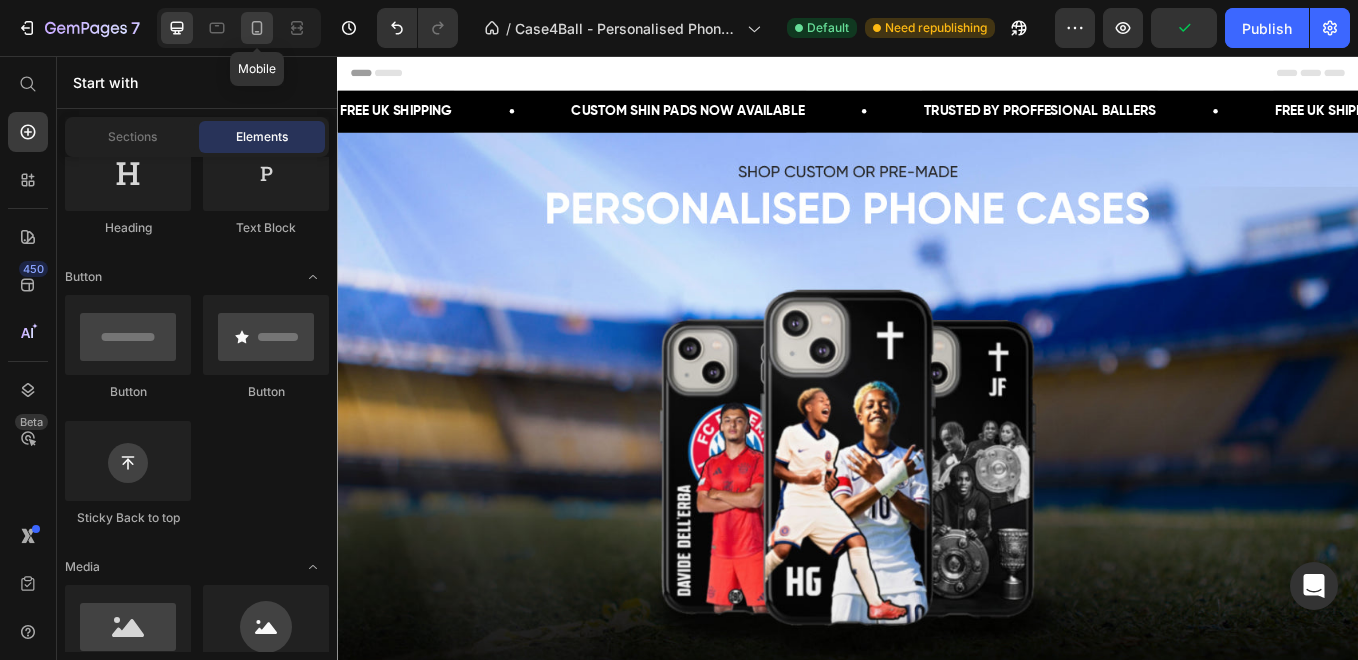 click 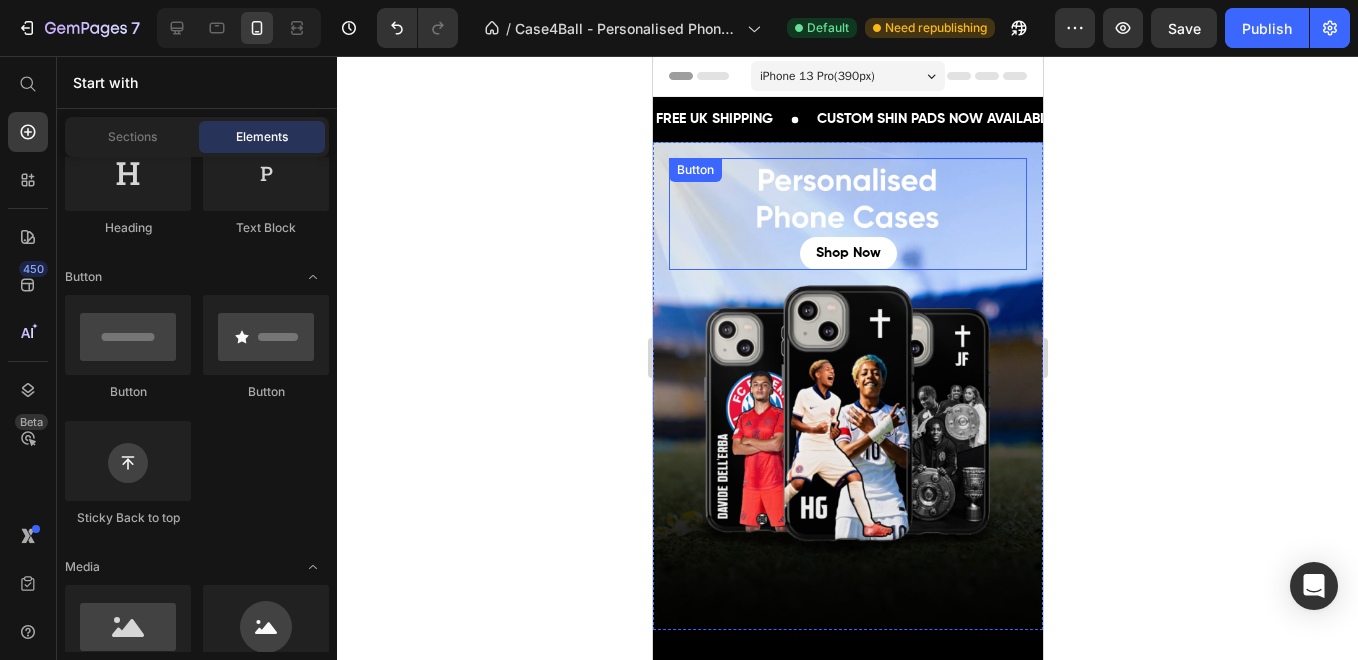click on "shop now Button" at bounding box center [847, 214] 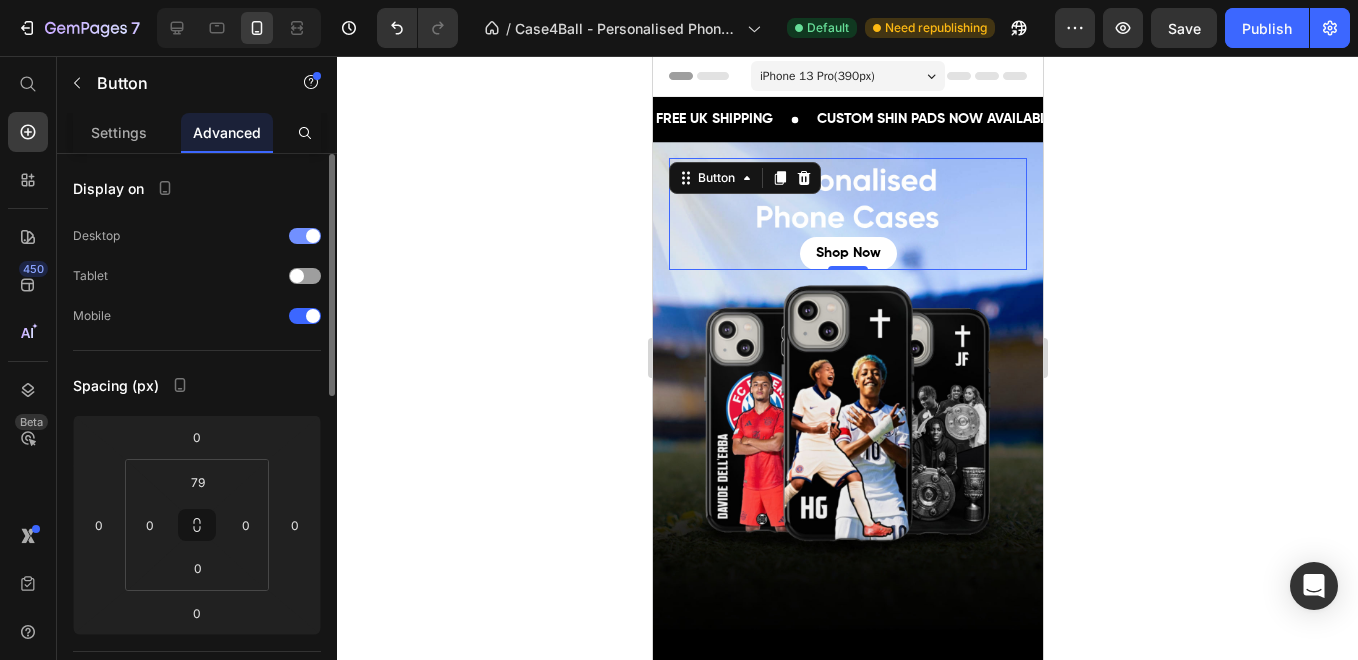 click at bounding box center (305, 236) 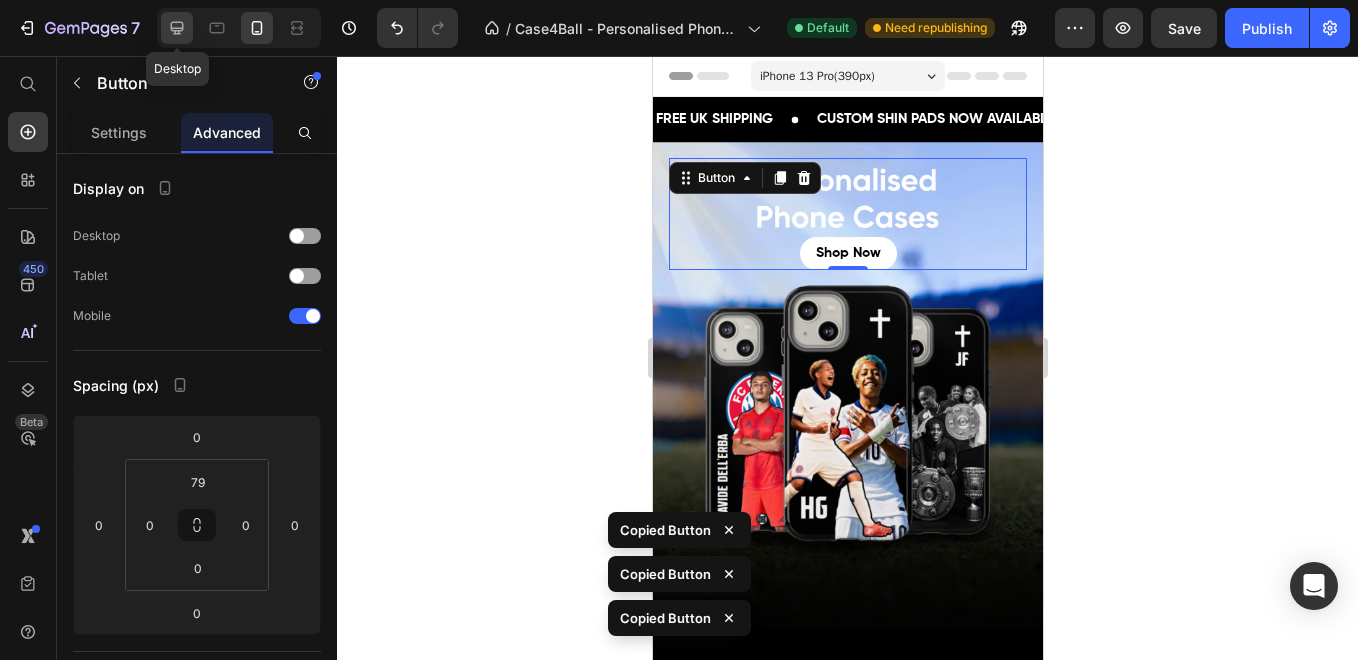 drag, startPoint x: 178, startPoint y: 33, endPoint x: 134, endPoint y: 235, distance: 206.73654 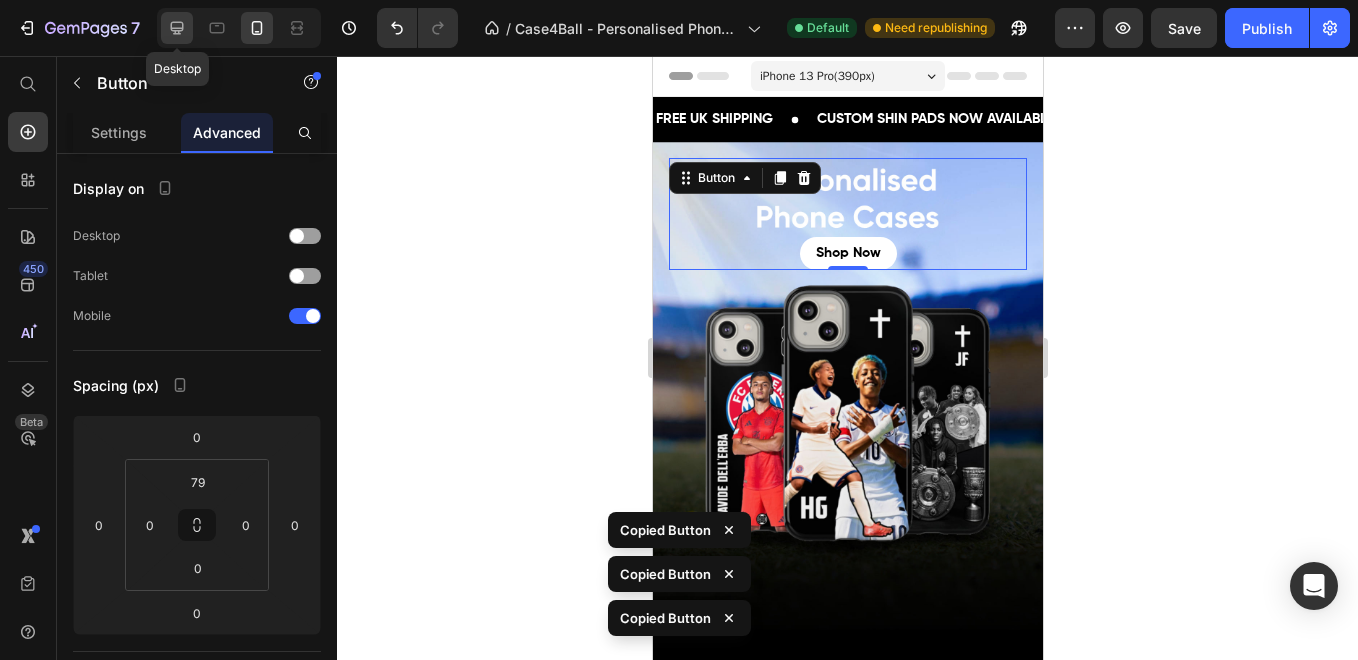 click 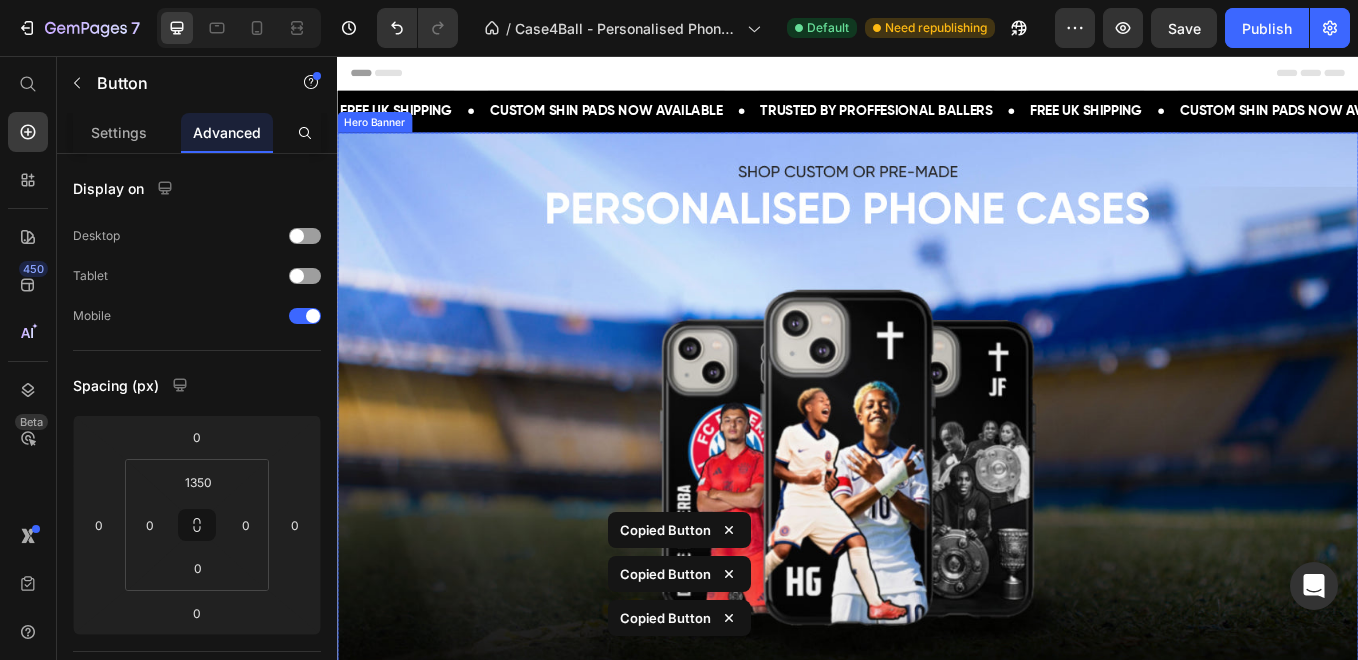 click at bounding box center (937, 483) 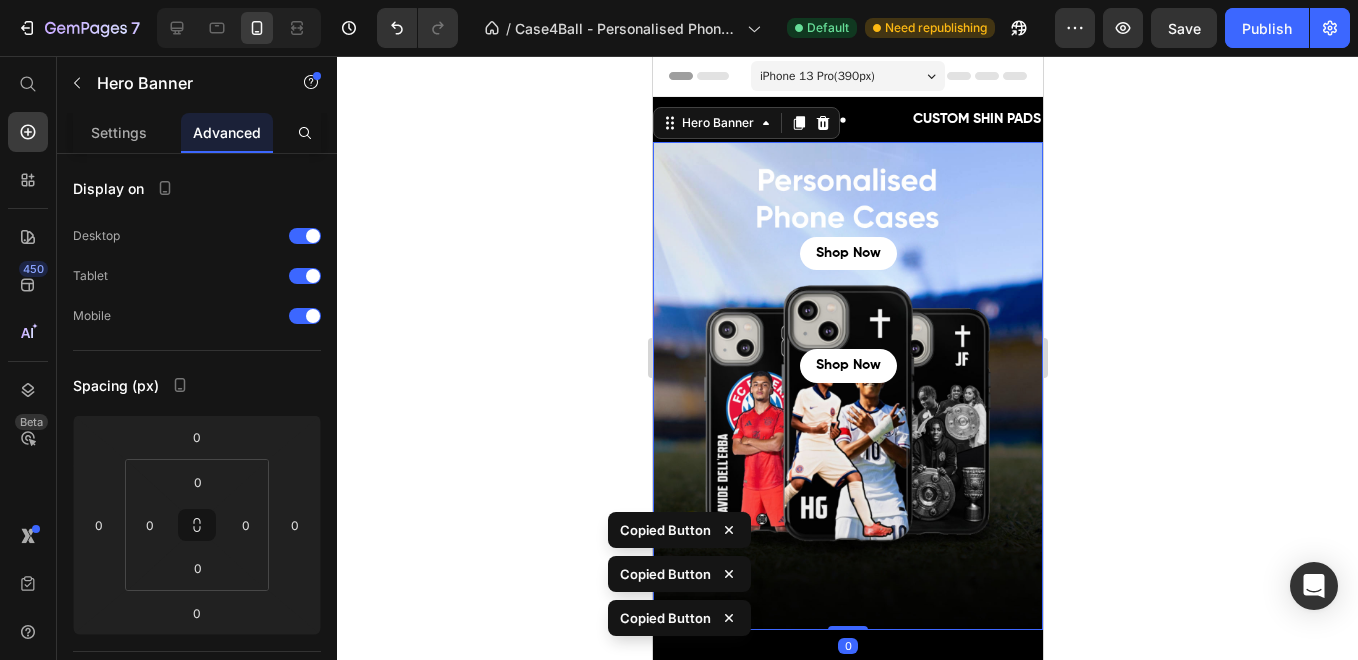 scroll, scrollTop: 16, scrollLeft: 0, axis: vertical 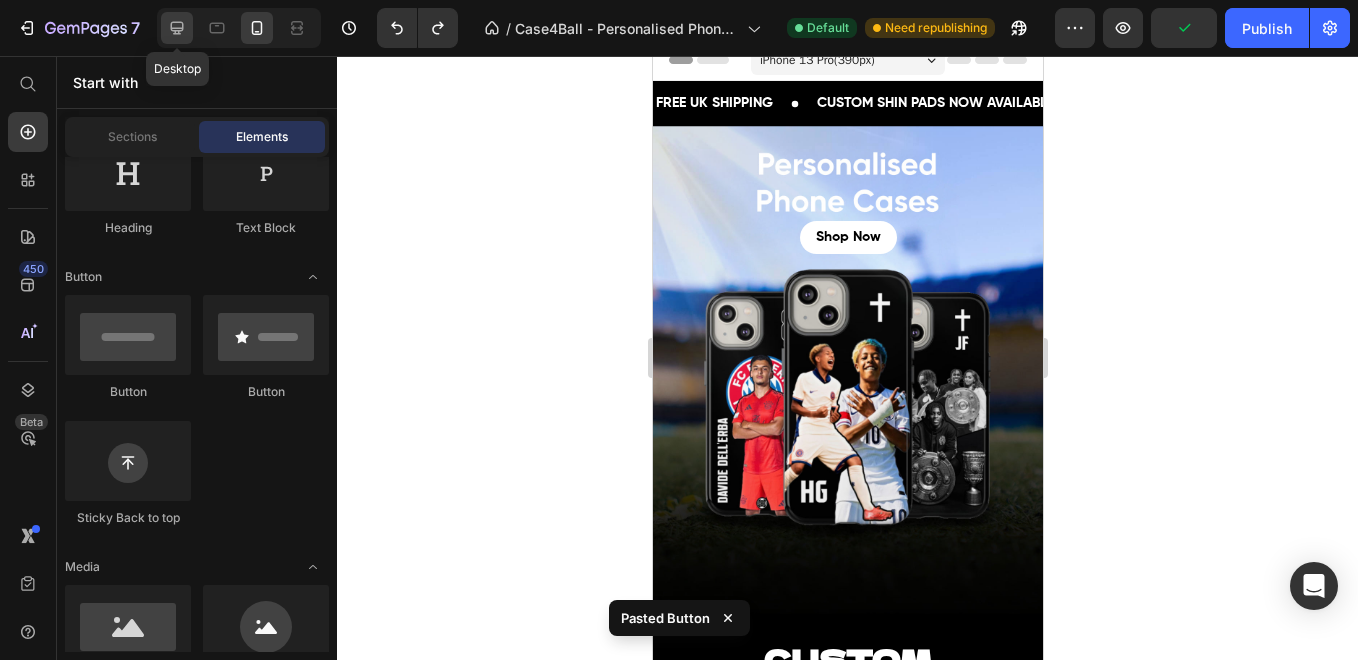 click 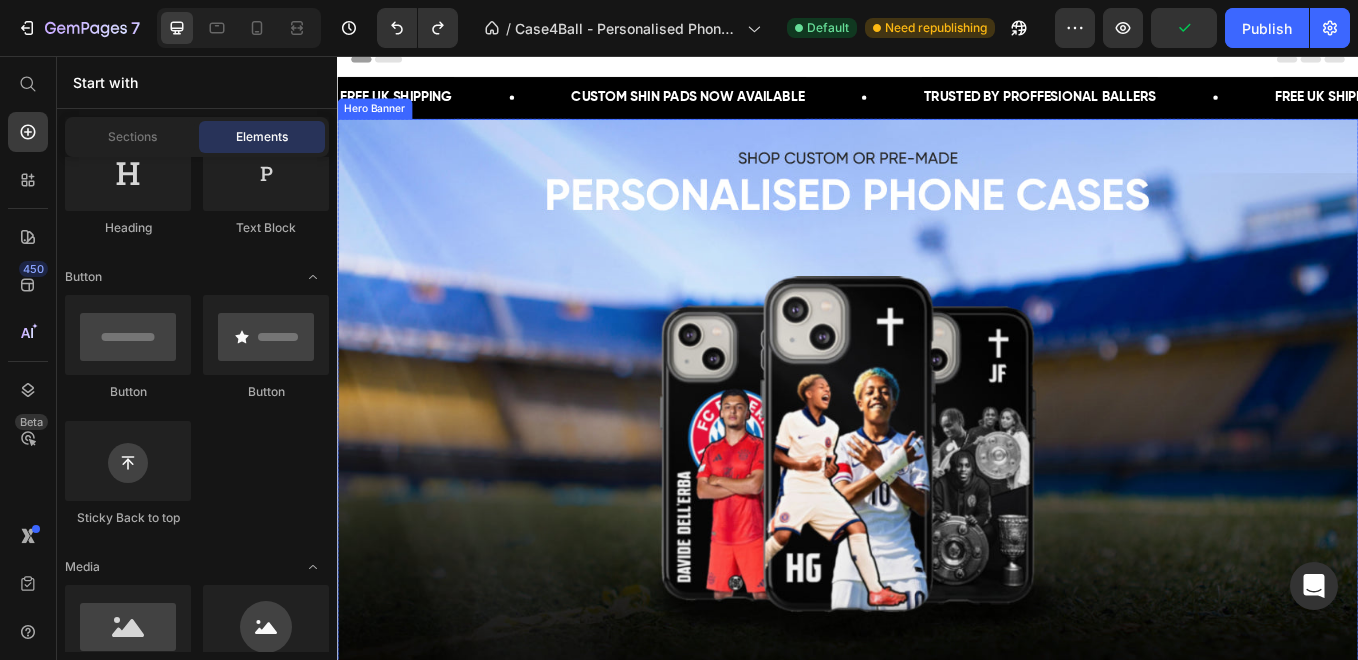 click at bounding box center (937, 467) 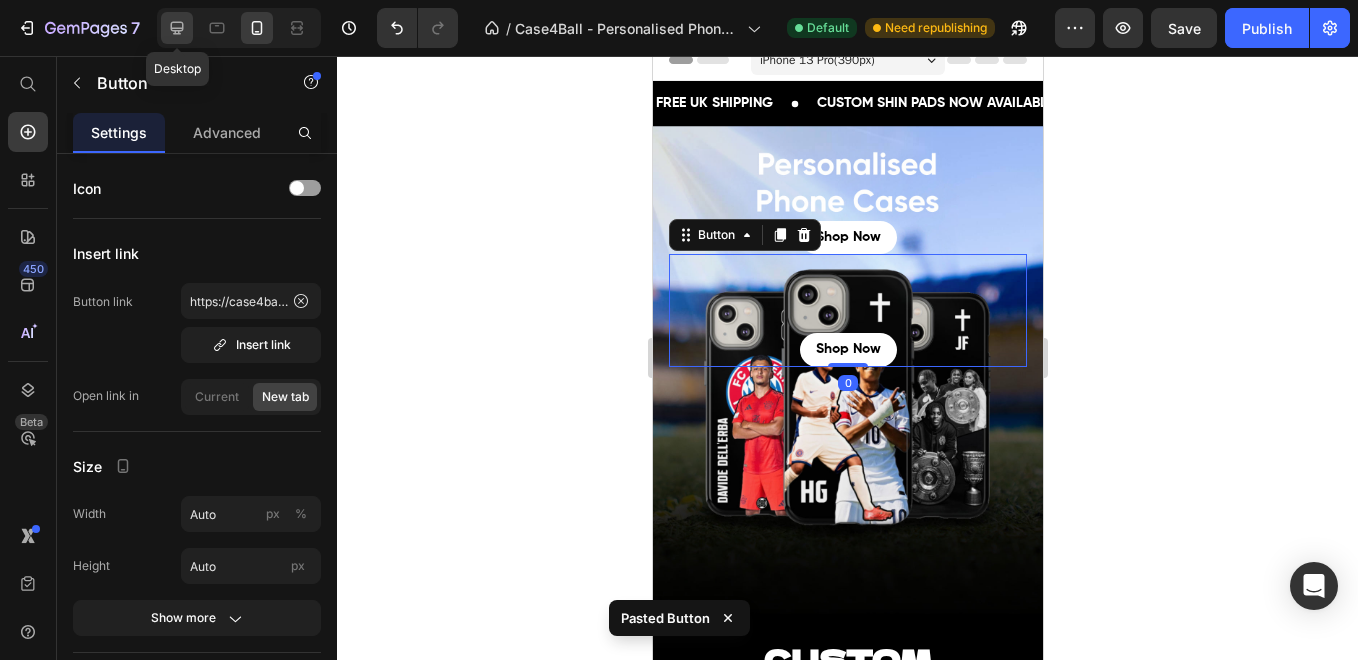 click 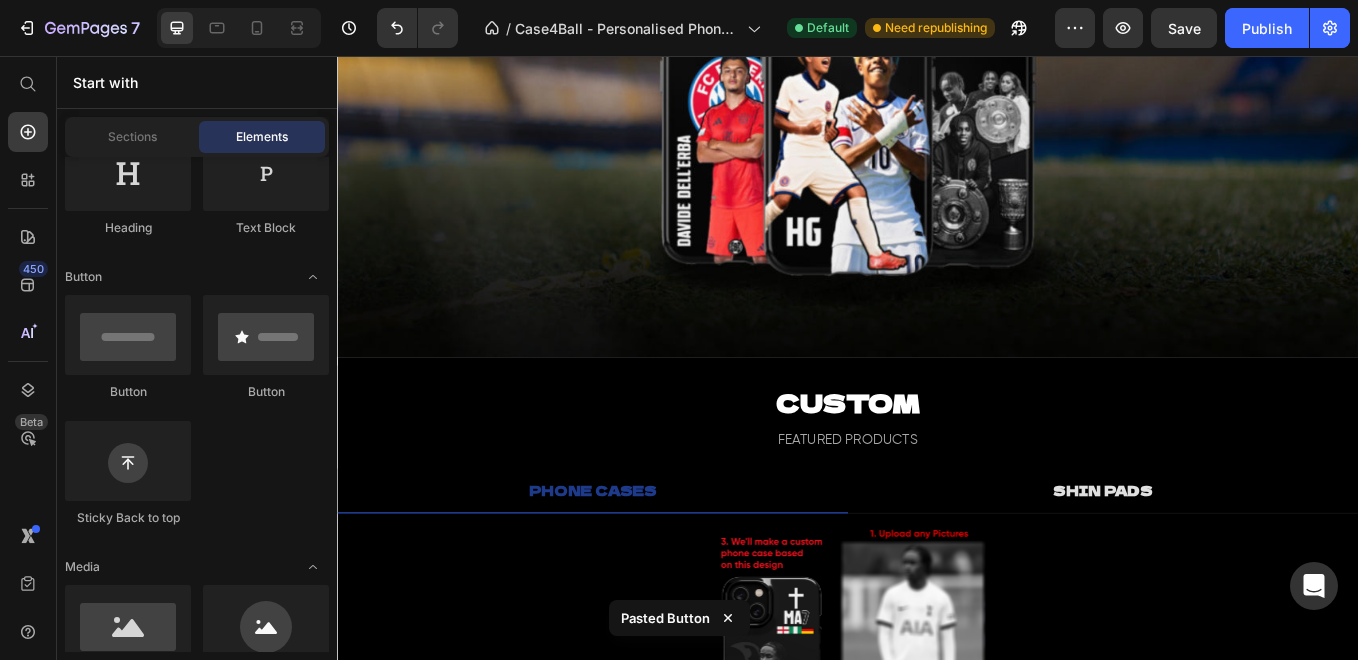 scroll, scrollTop: 424, scrollLeft: 0, axis: vertical 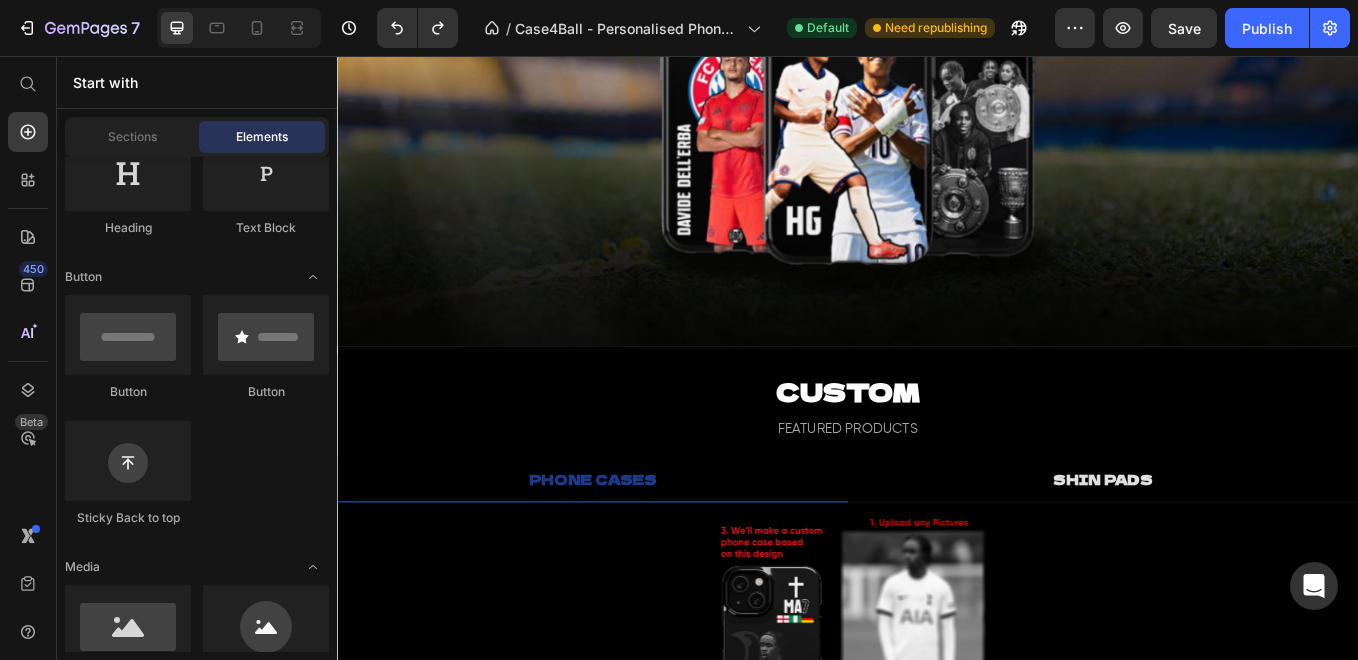 click at bounding box center [239, 28] 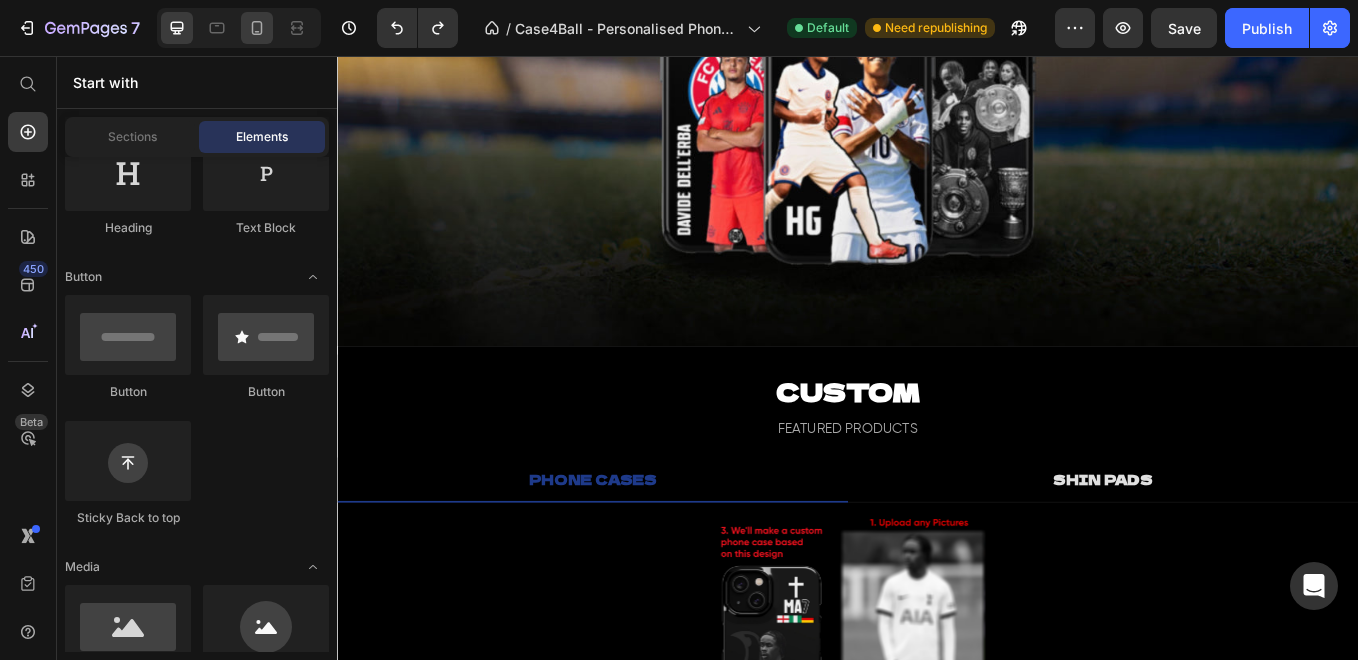 click 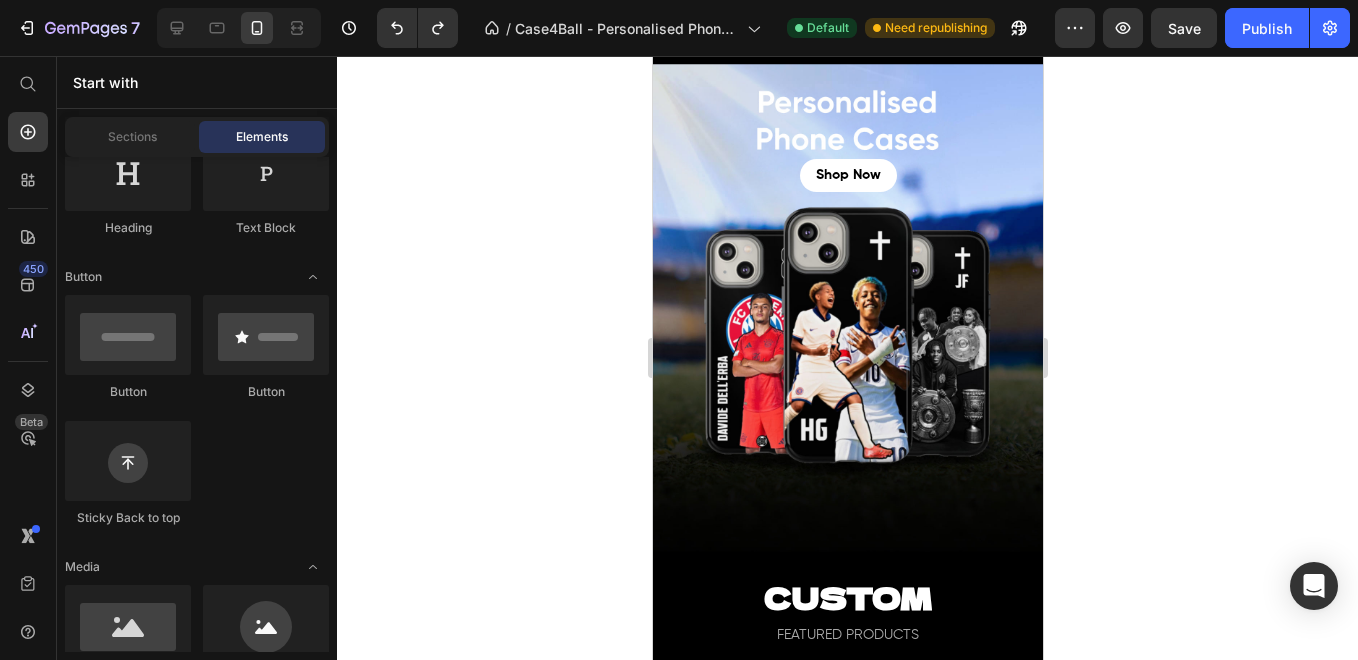 scroll, scrollTop: 0, scrollLeft: 0, axis: both 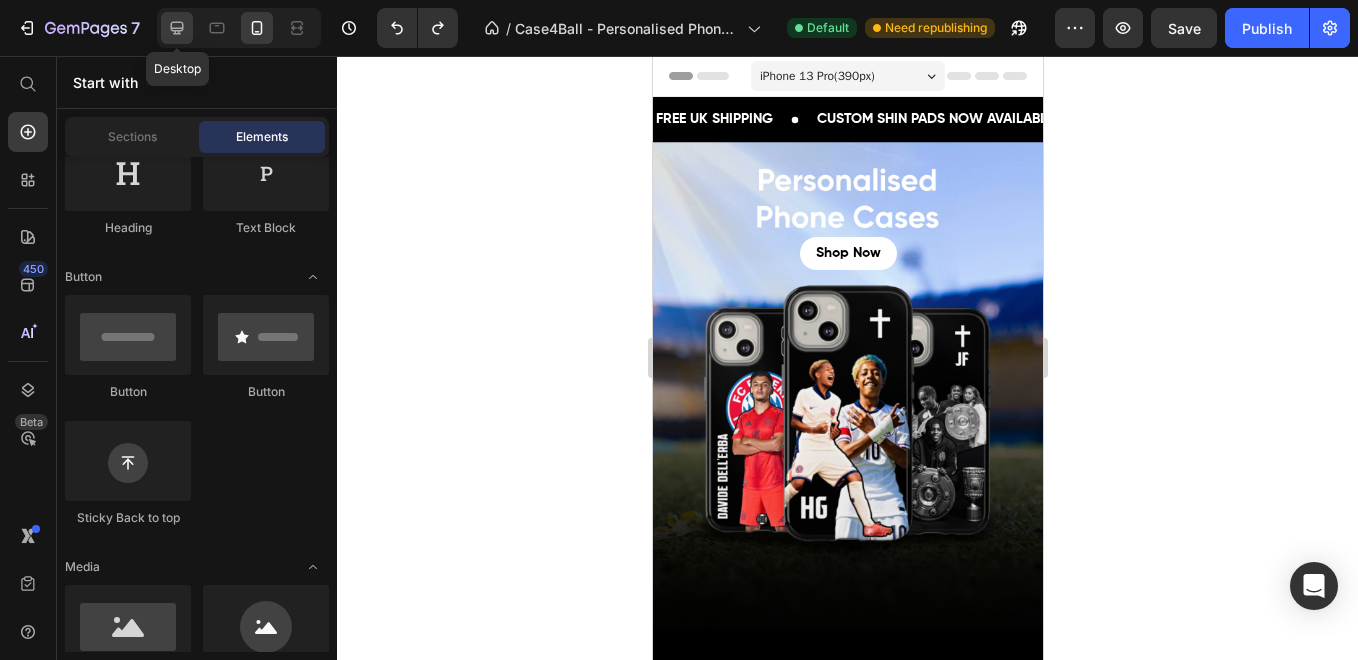 click 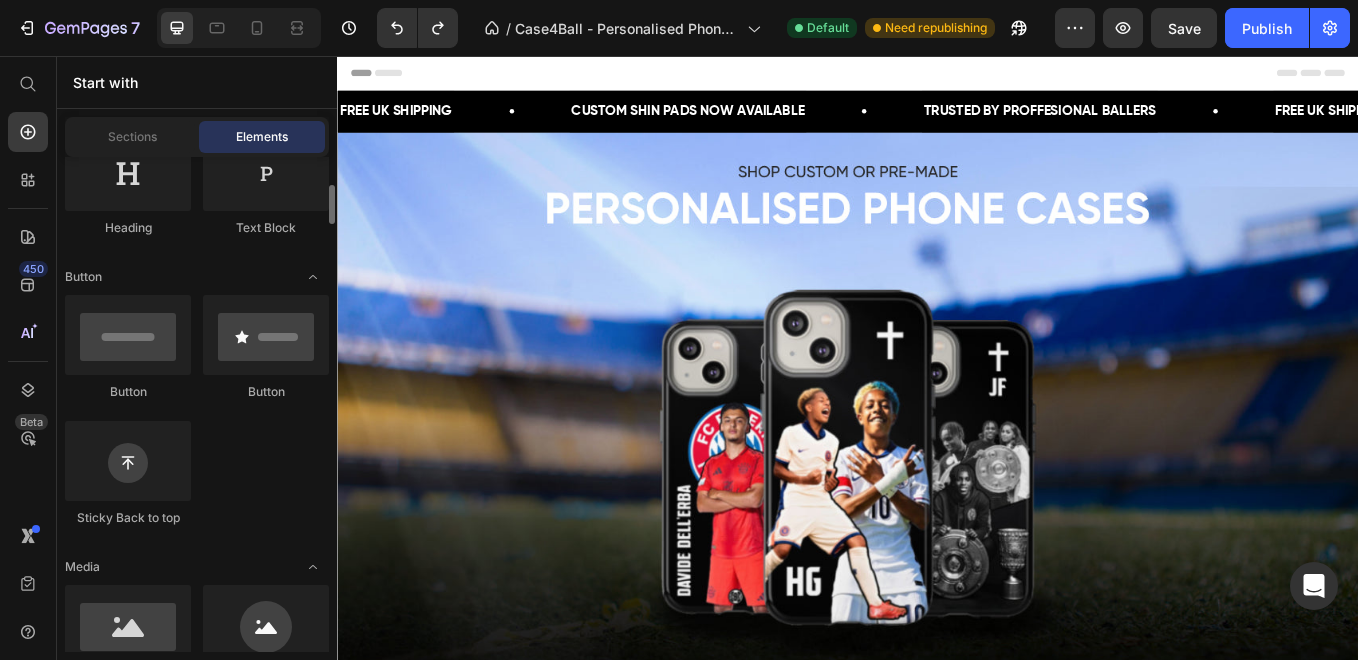 click on "Button
Button
Sticky Back to top" 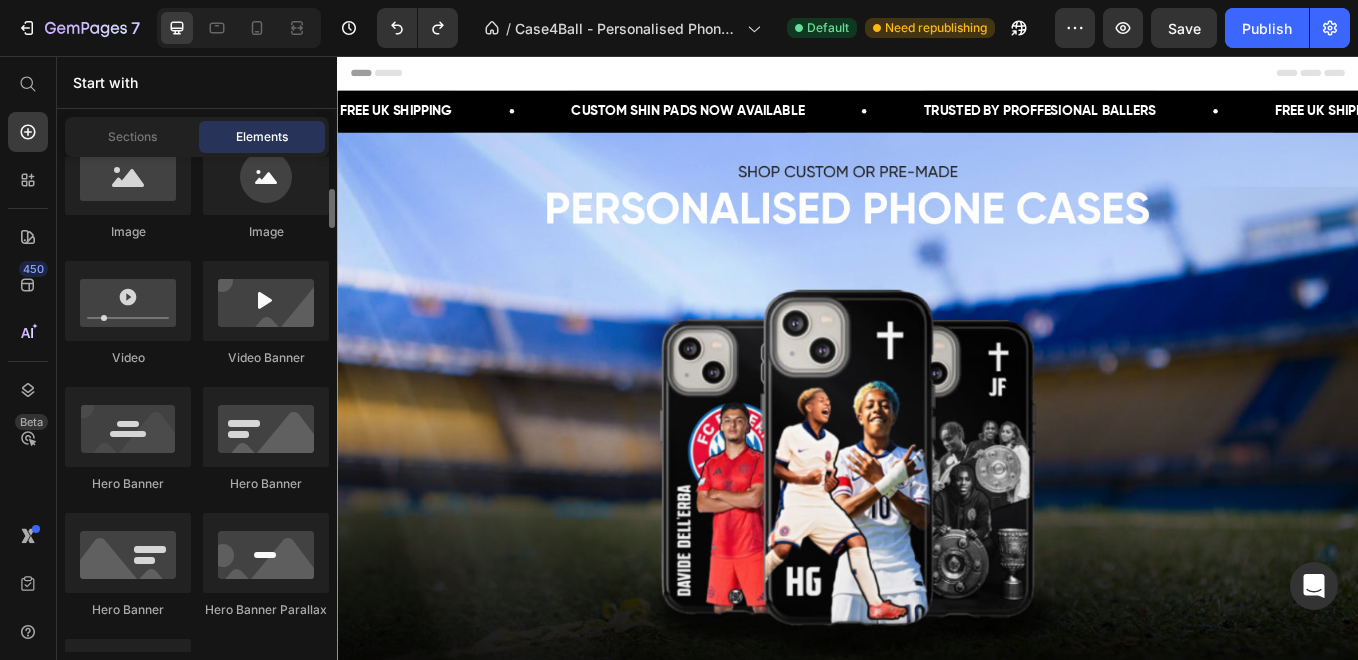 scroll, scrollTop: 780, scrollLeft: 0, axis: vertical 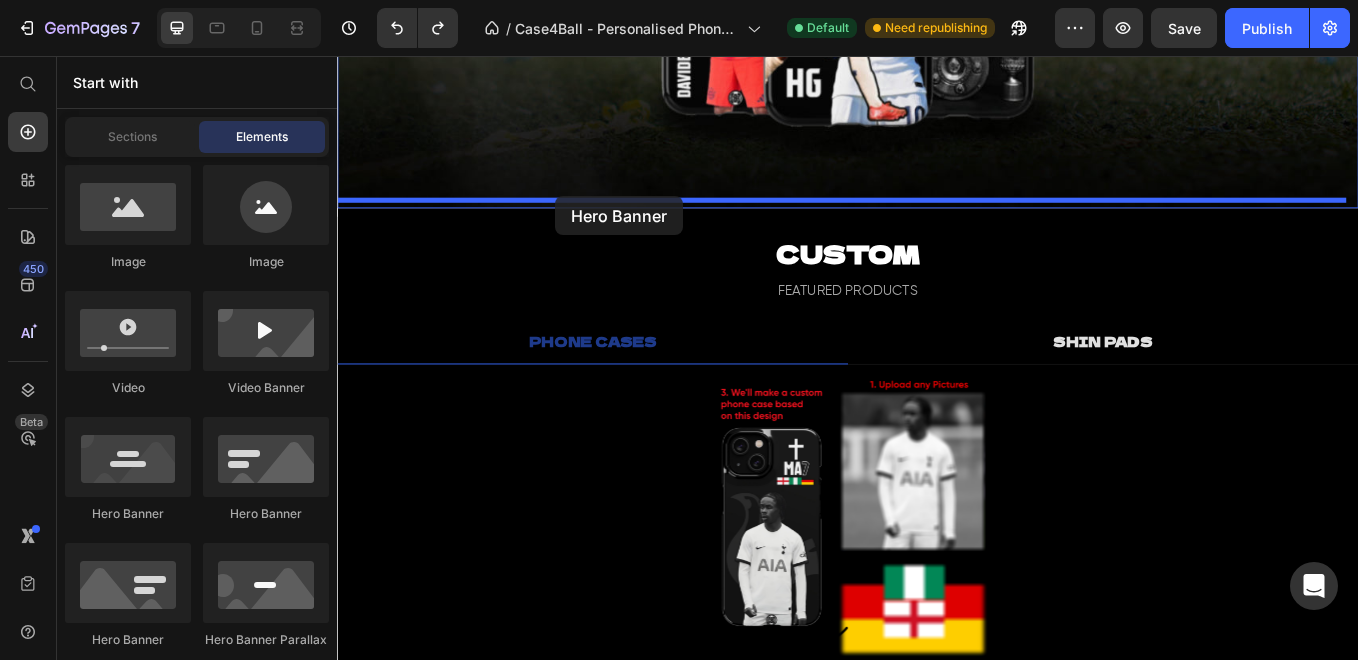 drag, startPoint x: 507, startPoint y: 529, endPoint x: 593, endPoint y: 221, distance: 319.7812 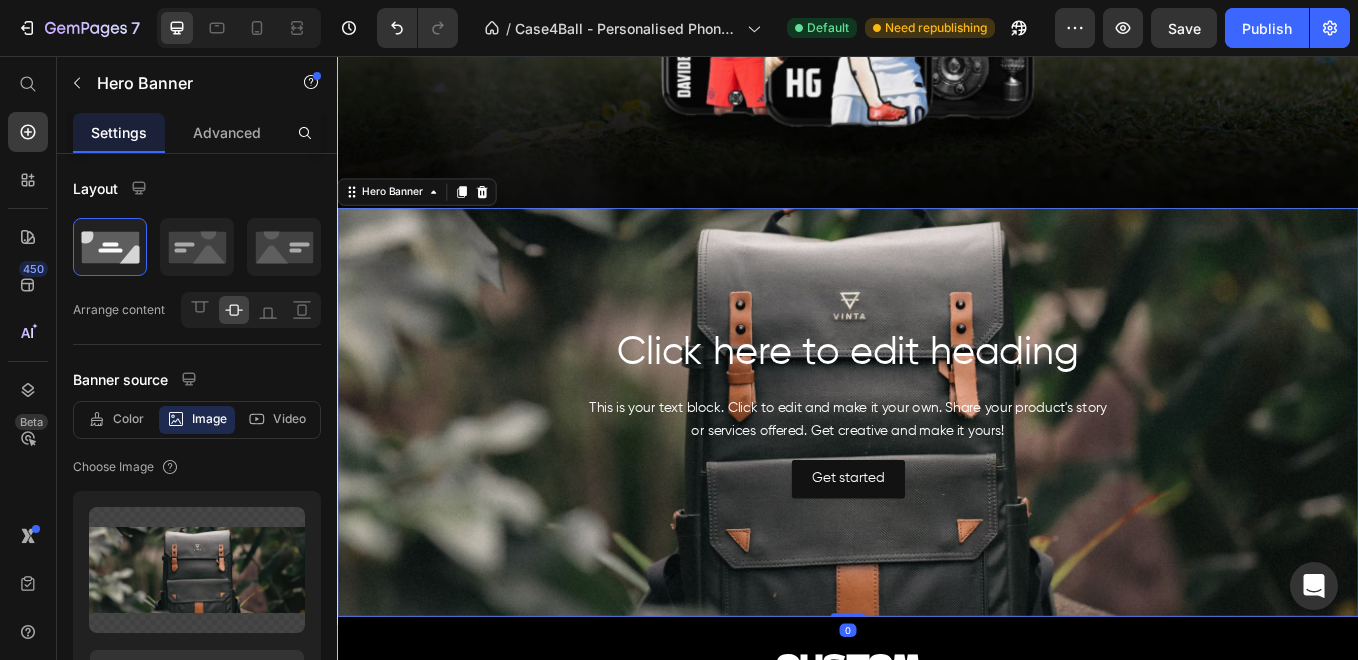 click on "Click here to edit heading" at bounding box center [937, 406] 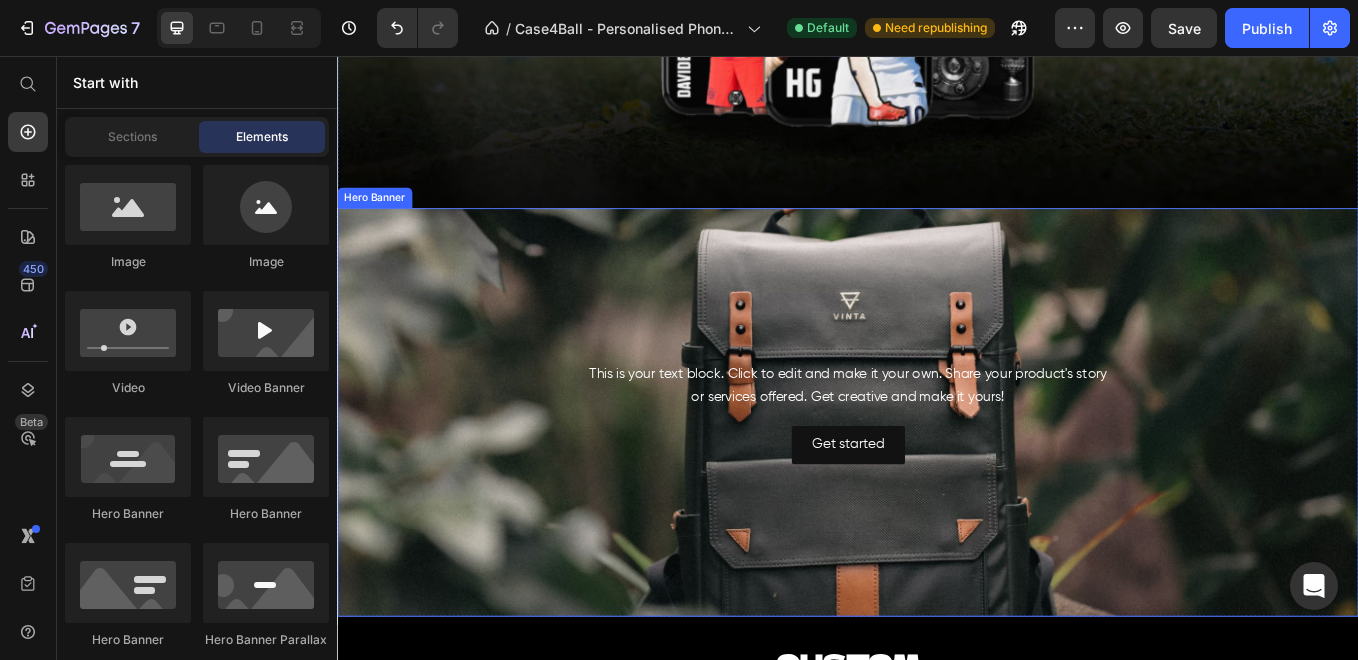 click on "This is your text block. Click to edit and make it your own. Share your product's story                   or services offered. Get creative and make it yours!" at bounding box center [937, 445] 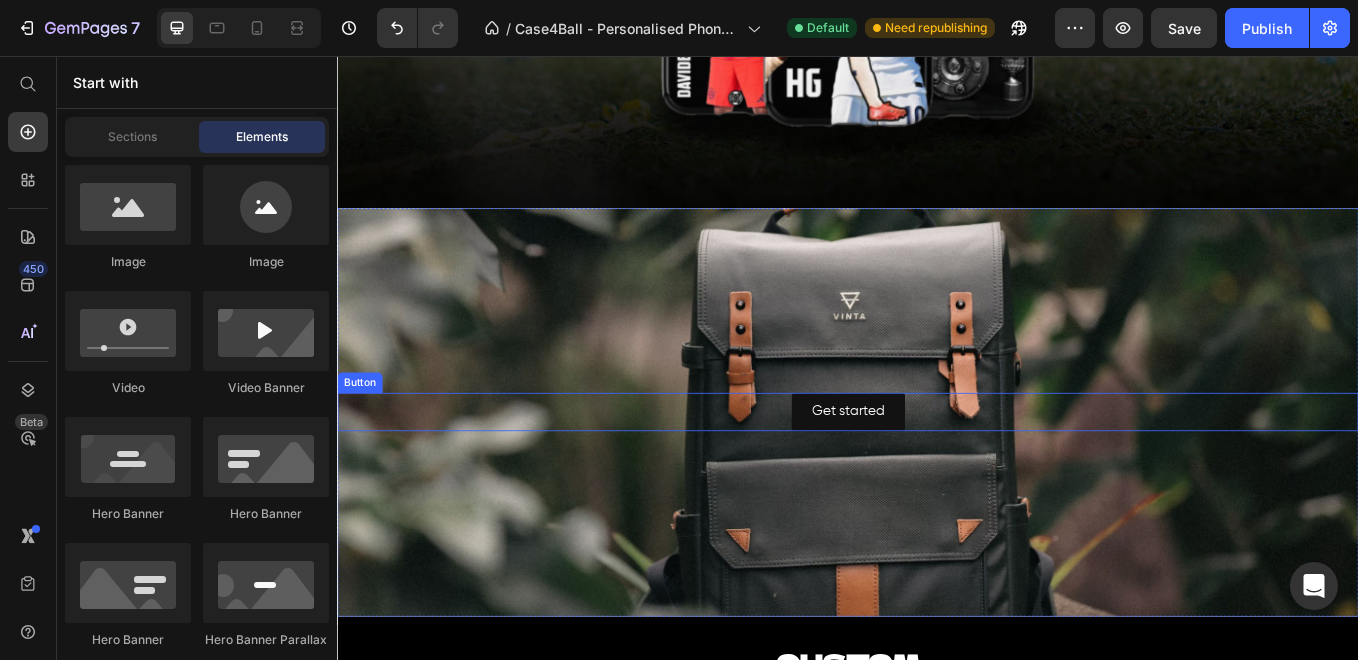 click on "Get started Button" at bounding box center (937, 474) 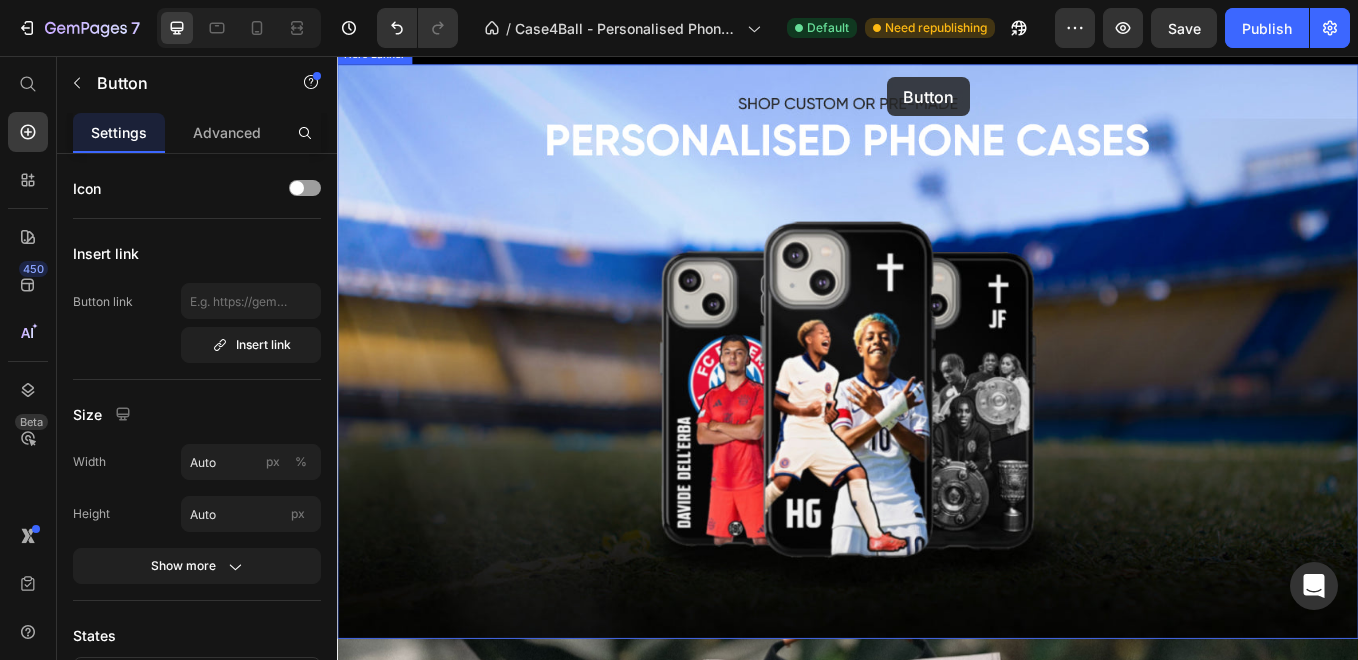 scroll, scrollTop: 0, scrollLeft: 0, axis: both 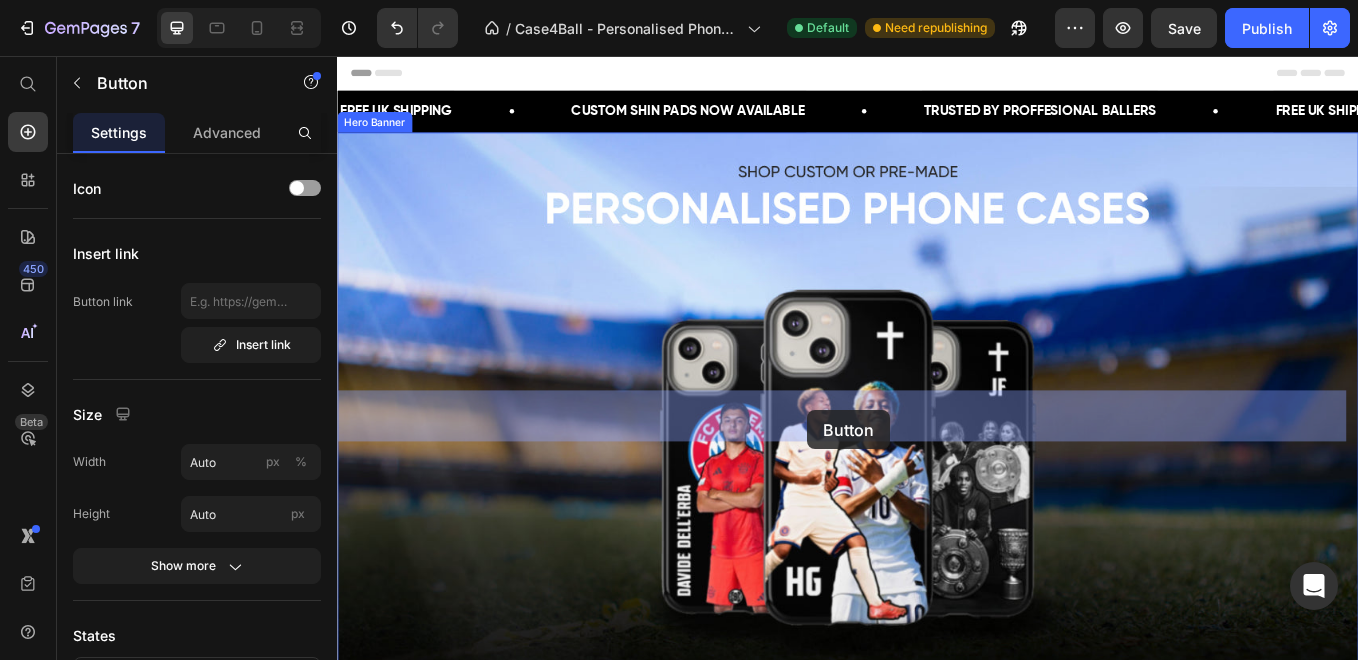 drag, startPoint x: 1011, startPoint y: 454, endPoint x: 889, endPoint y: 472, distance: 123.32072 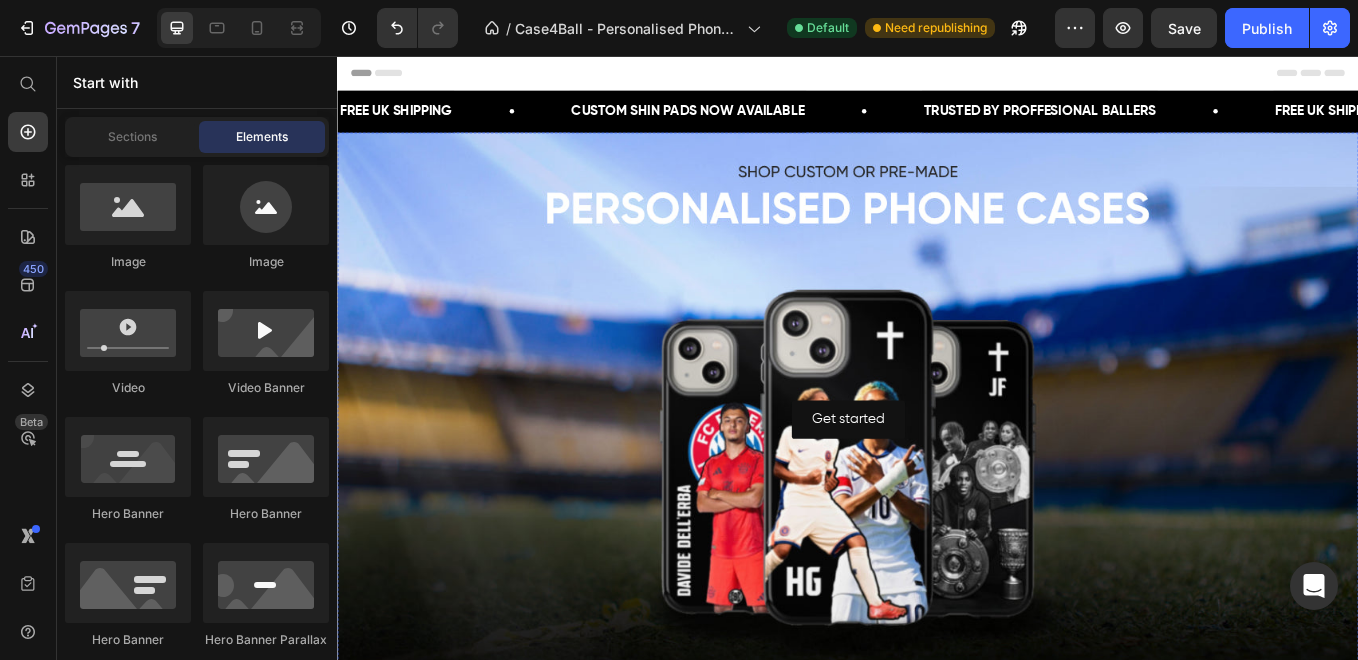 scroll, scrollTop: 356, scrollLeft: 0, axis: vertical 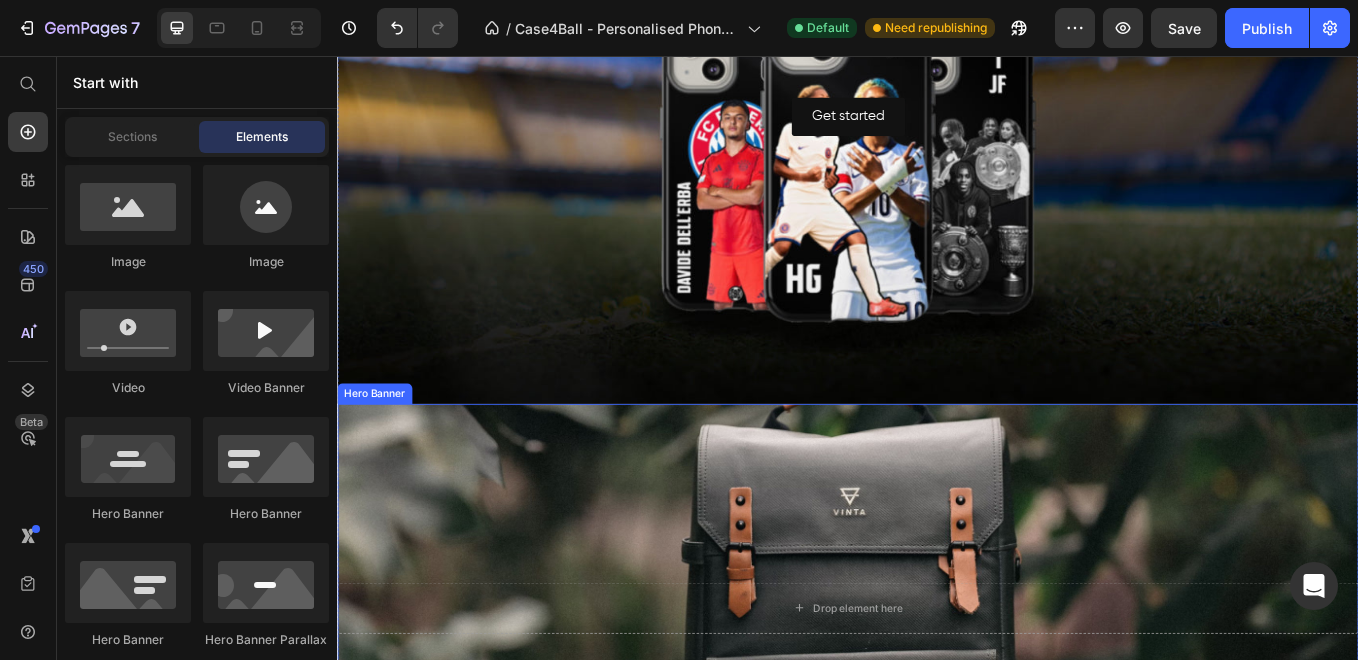 click at bounding box center [937, 705] 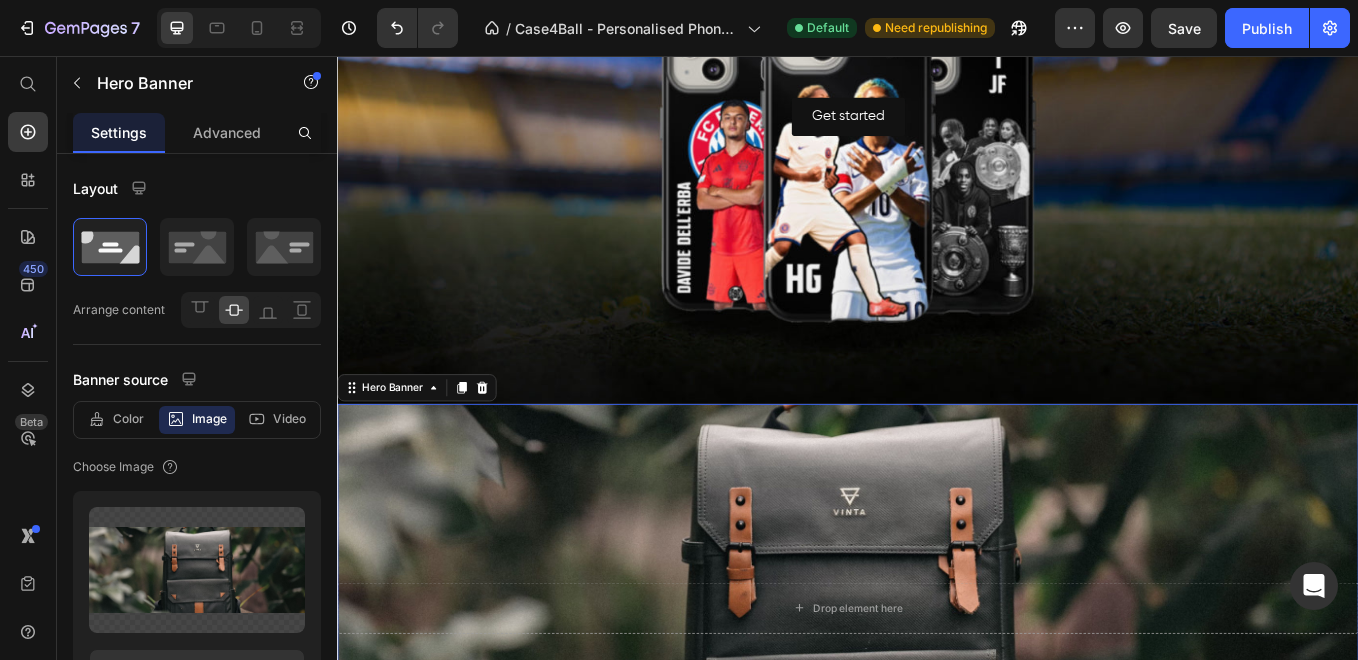 click at bounding box center [937, 705] 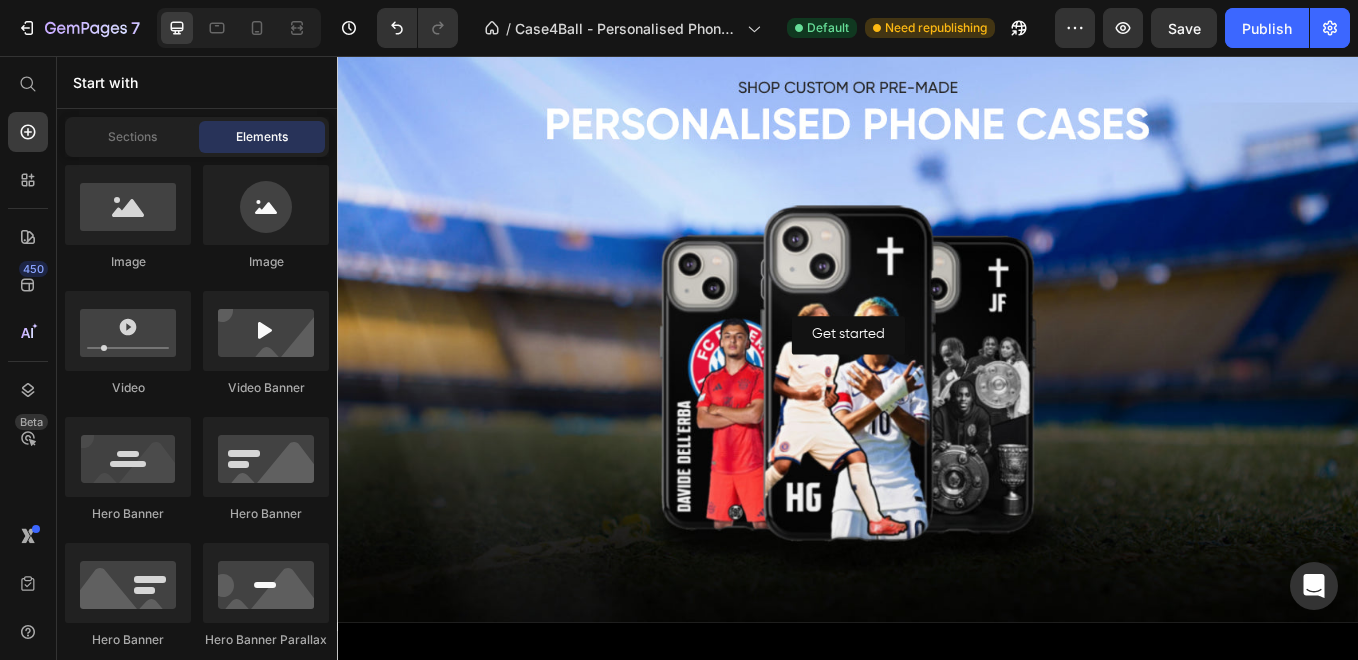 scroll, scrollTop: 41, scrollLeft: 0, axis: vertical 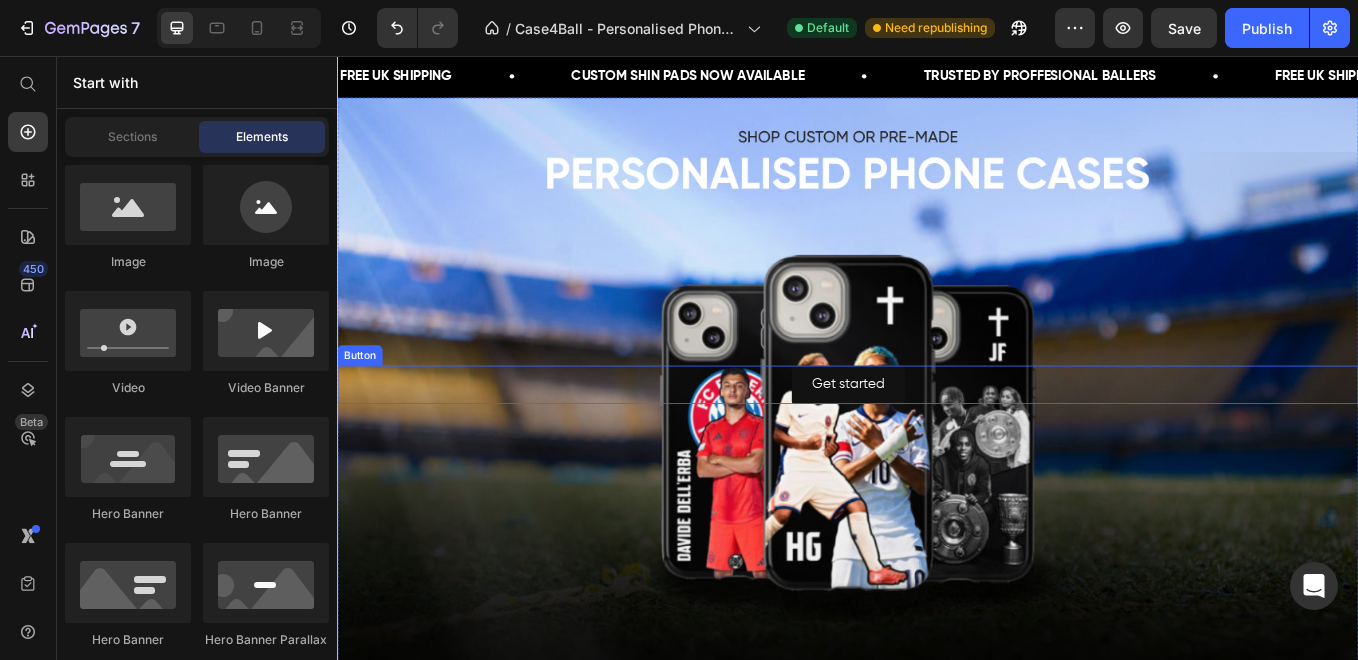 click on "Get started Button" at bounding box center [937, 442] 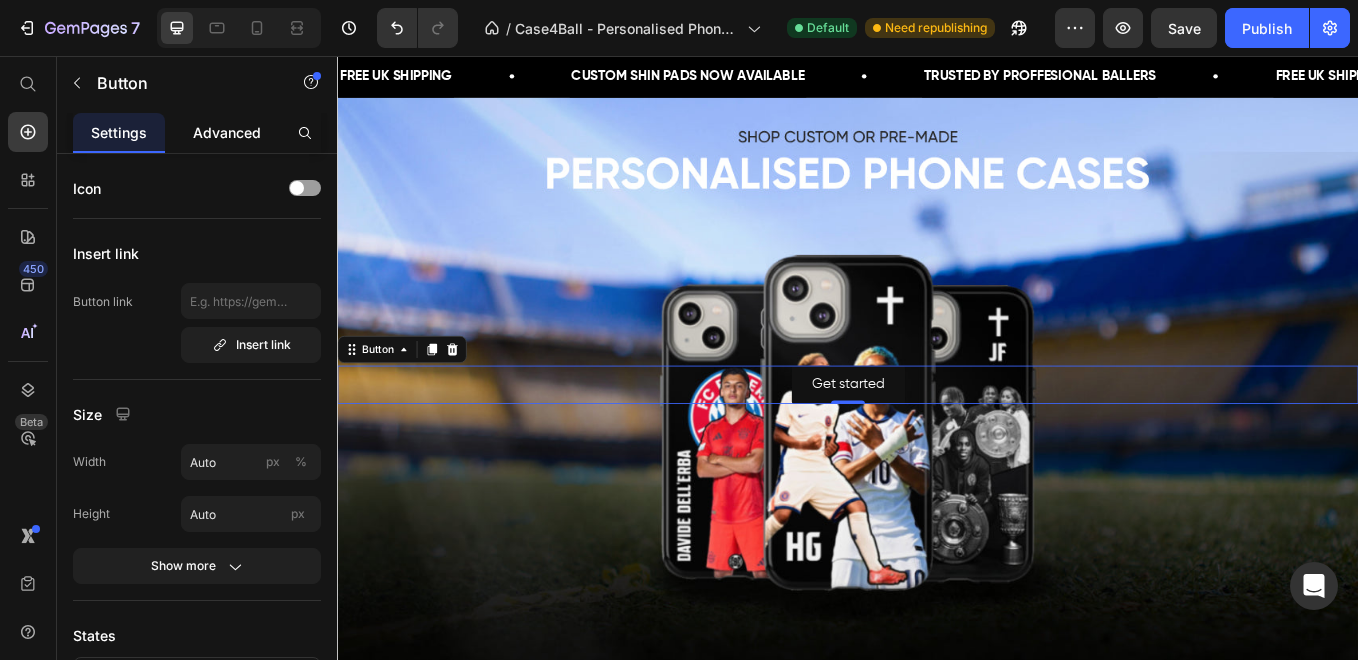 click on "Advanced" at bounding box center [227, 132] 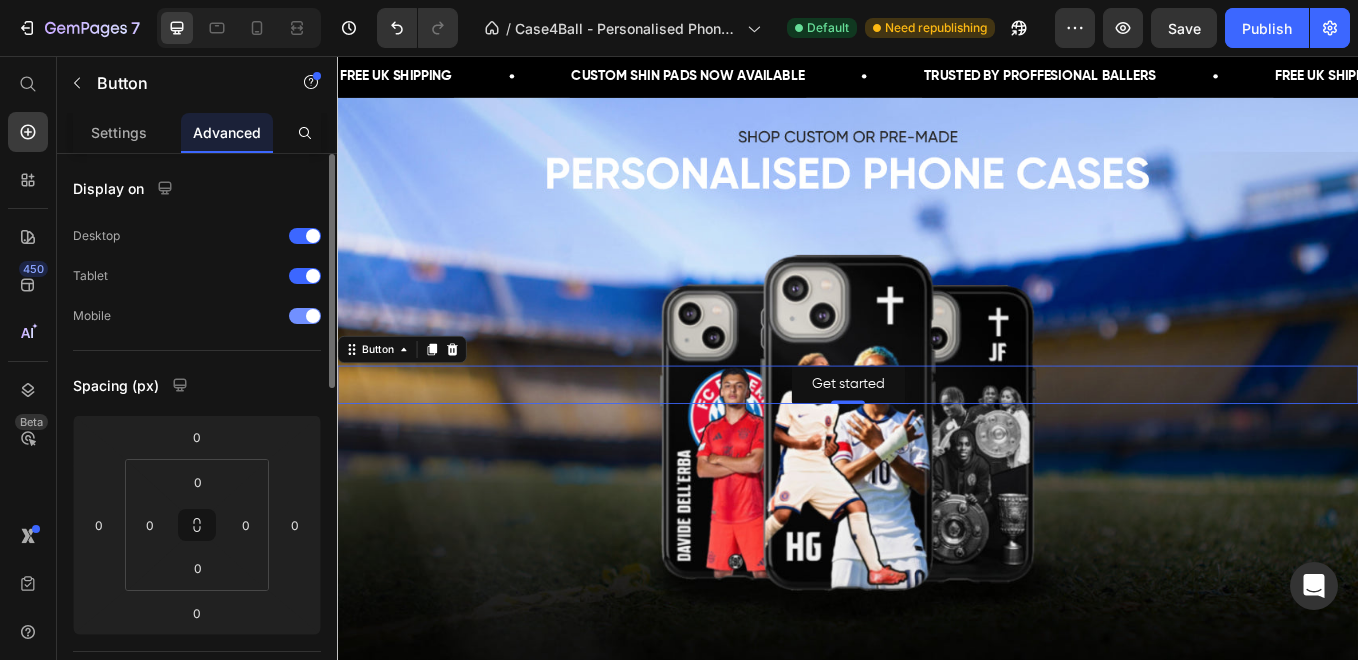 click at bounding box center [313, 316] 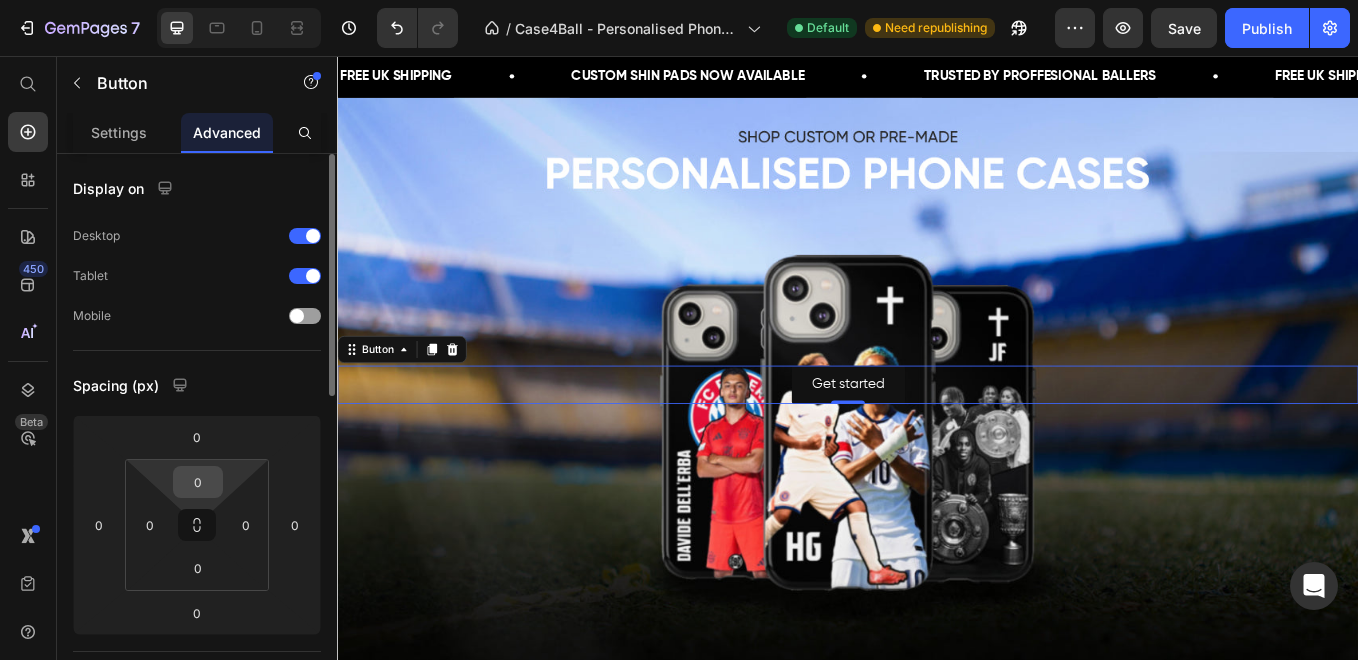 click on "0" at bounding box center (198, 482) 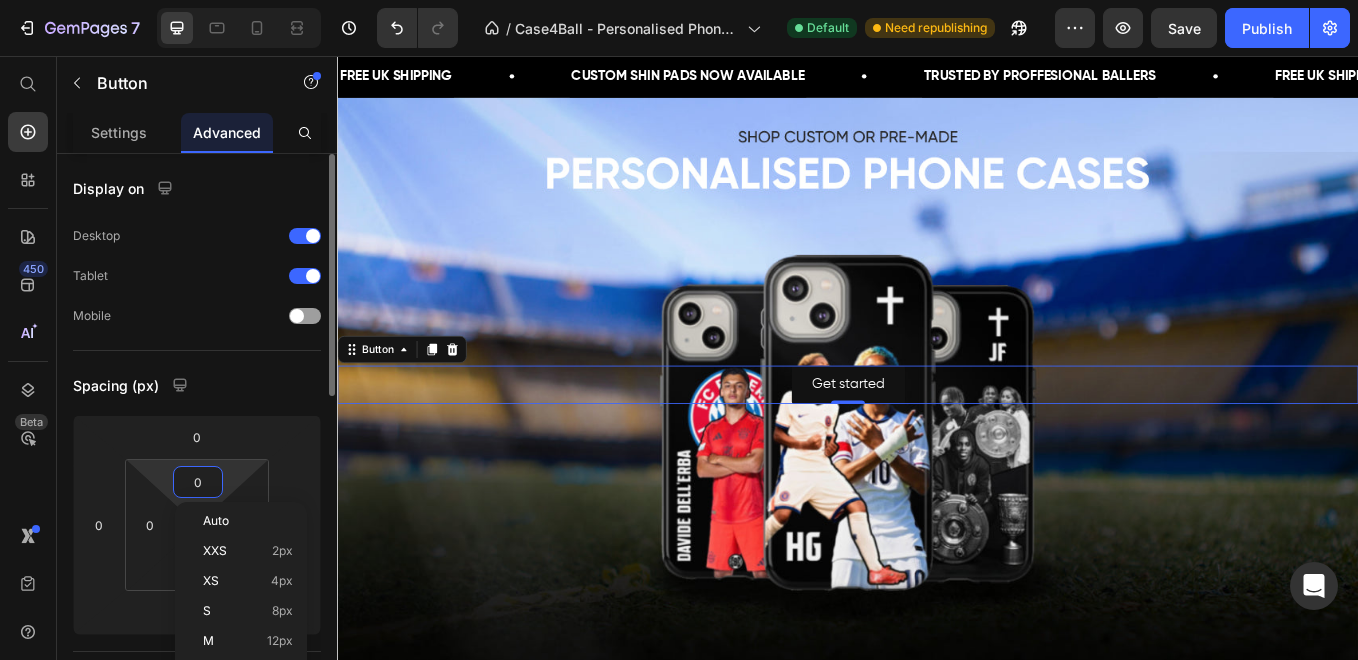type on "1" 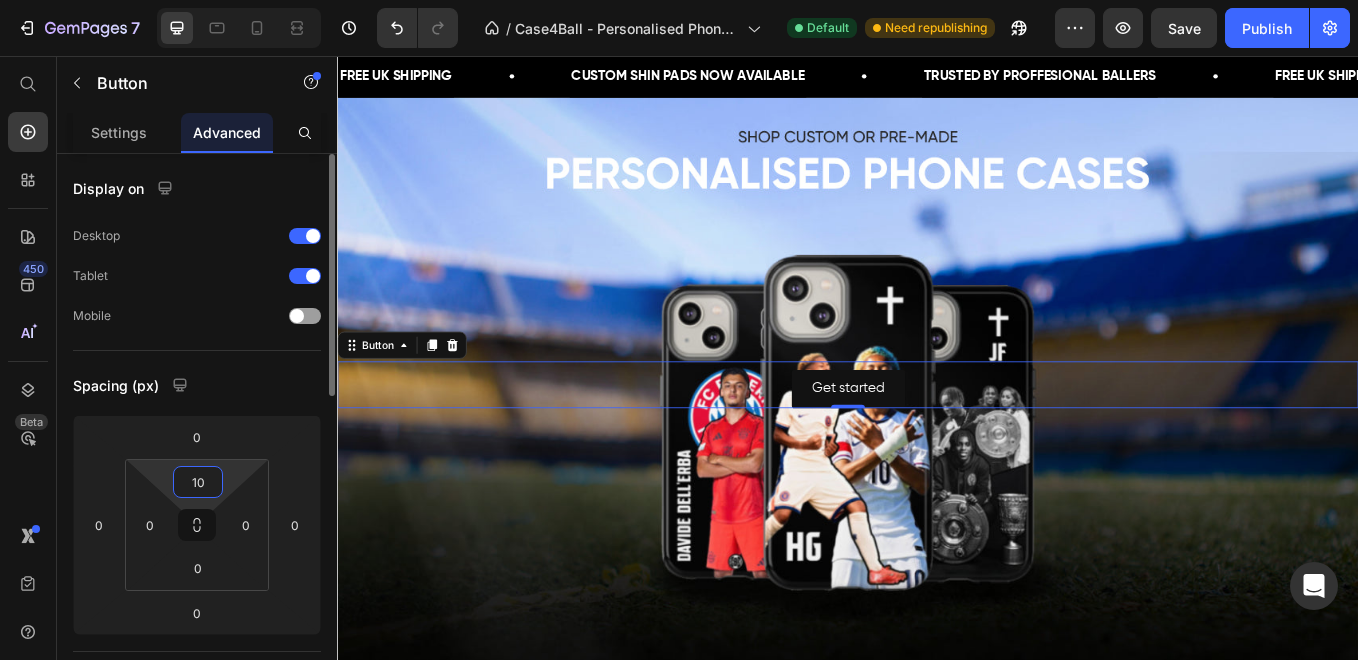 type on "1" 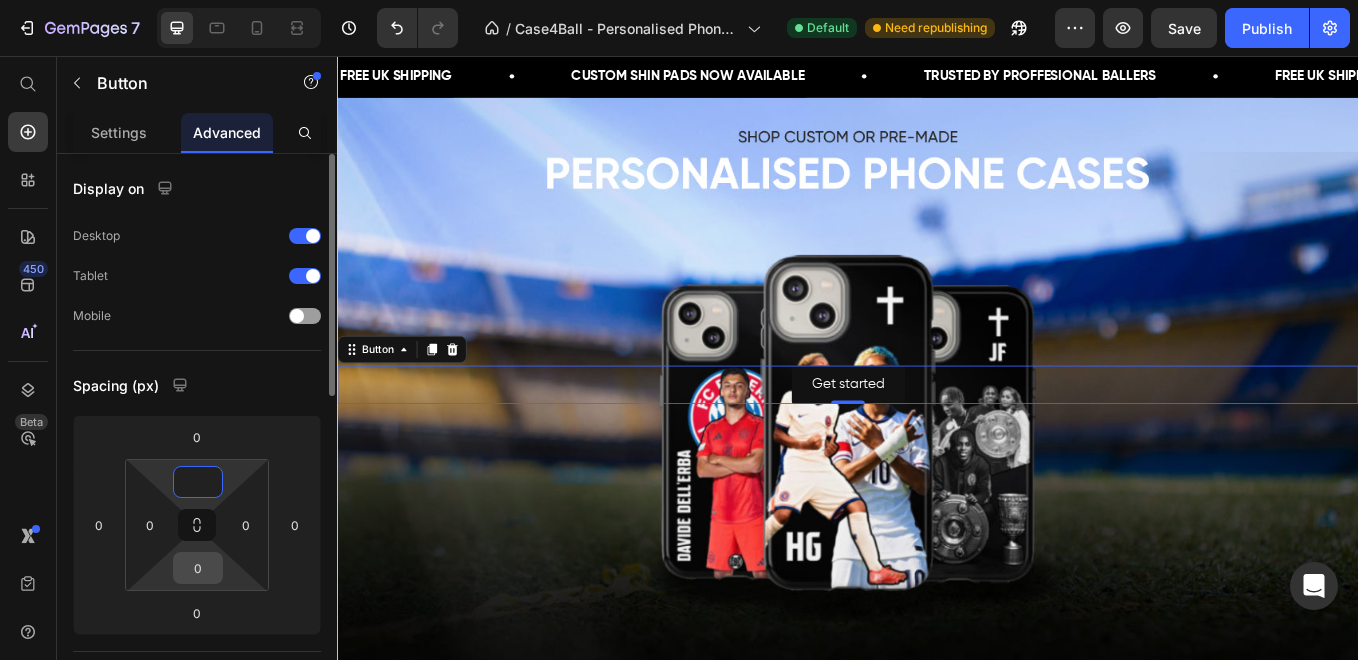 click on "0" at bounding box center (198, 568) 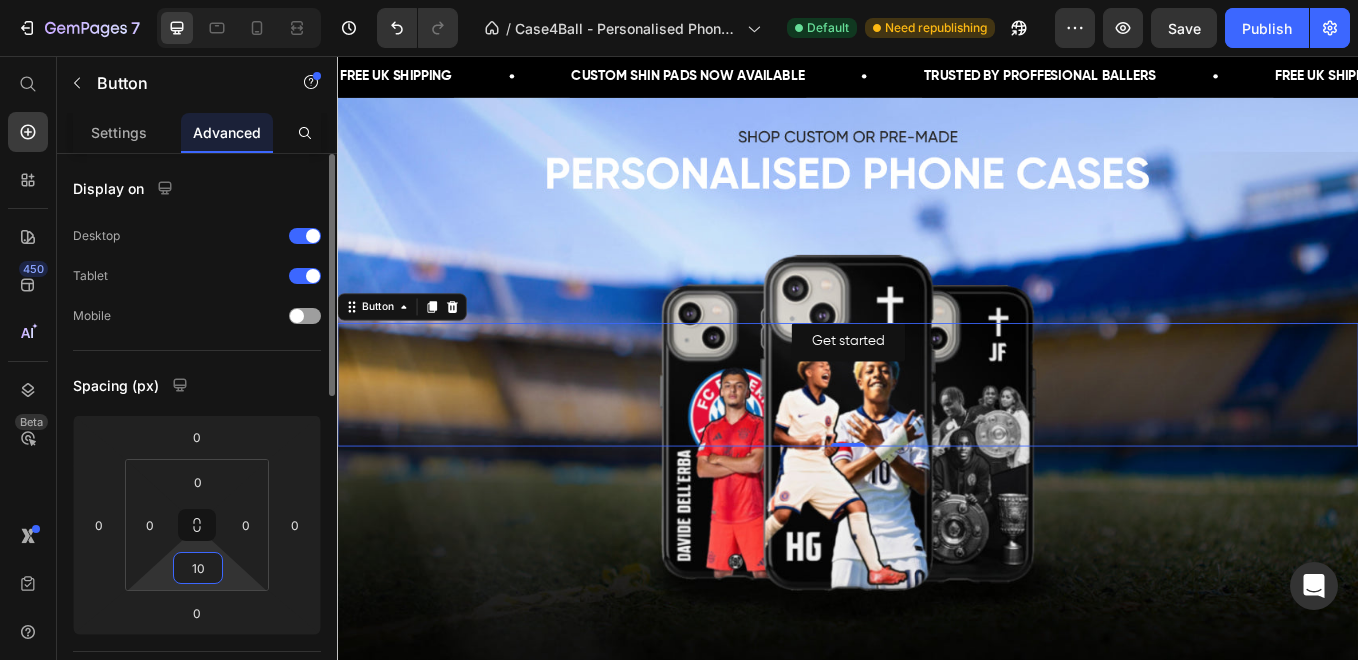 type on "1" 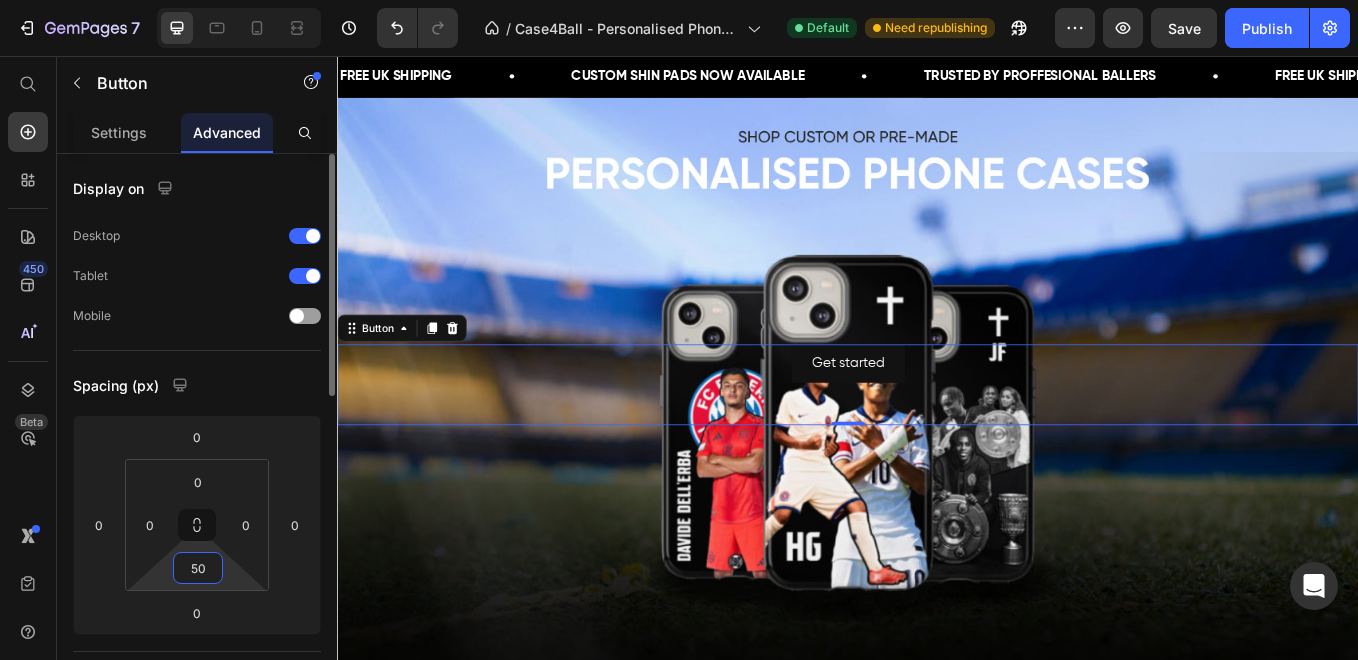 type on "5" 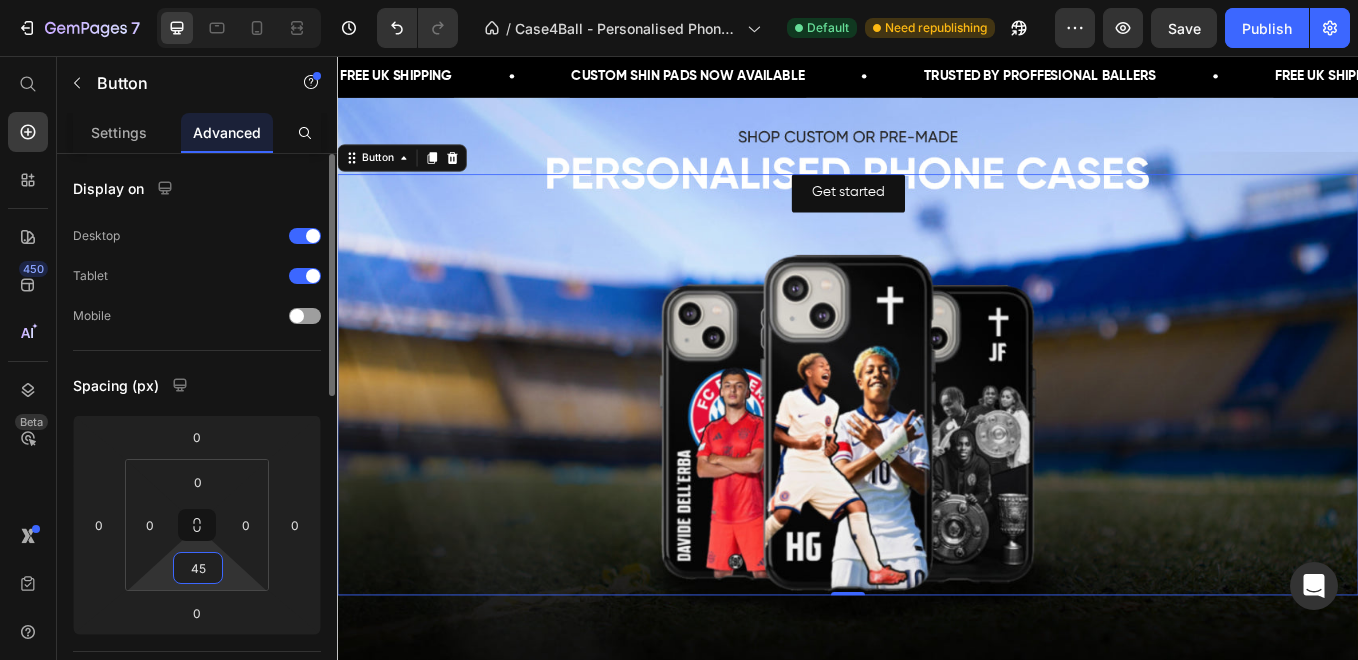 type on "4" 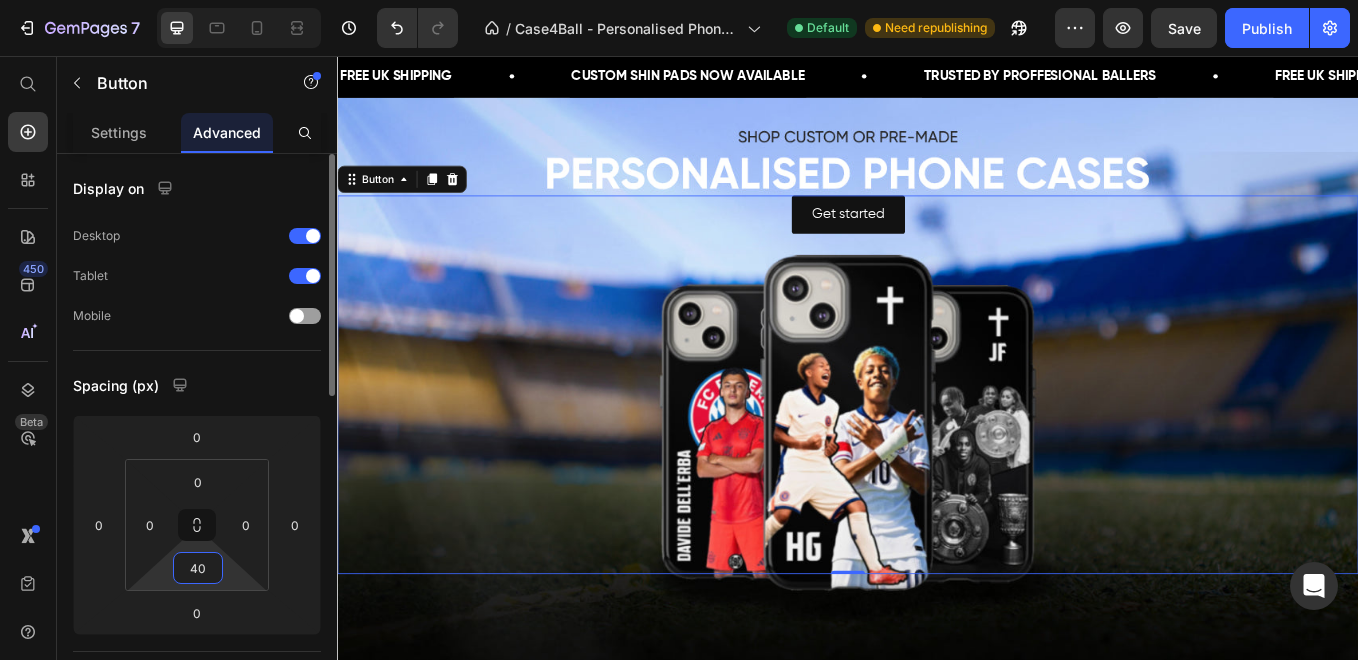 type on "4" 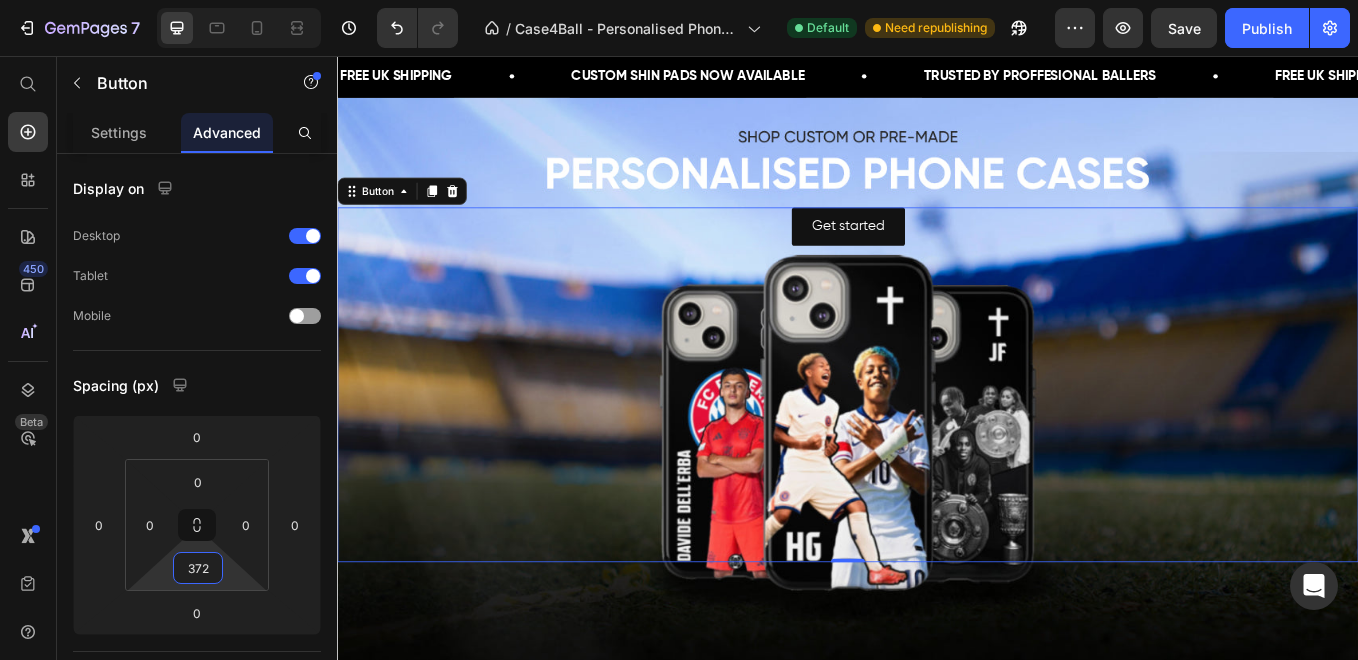 type on "372" 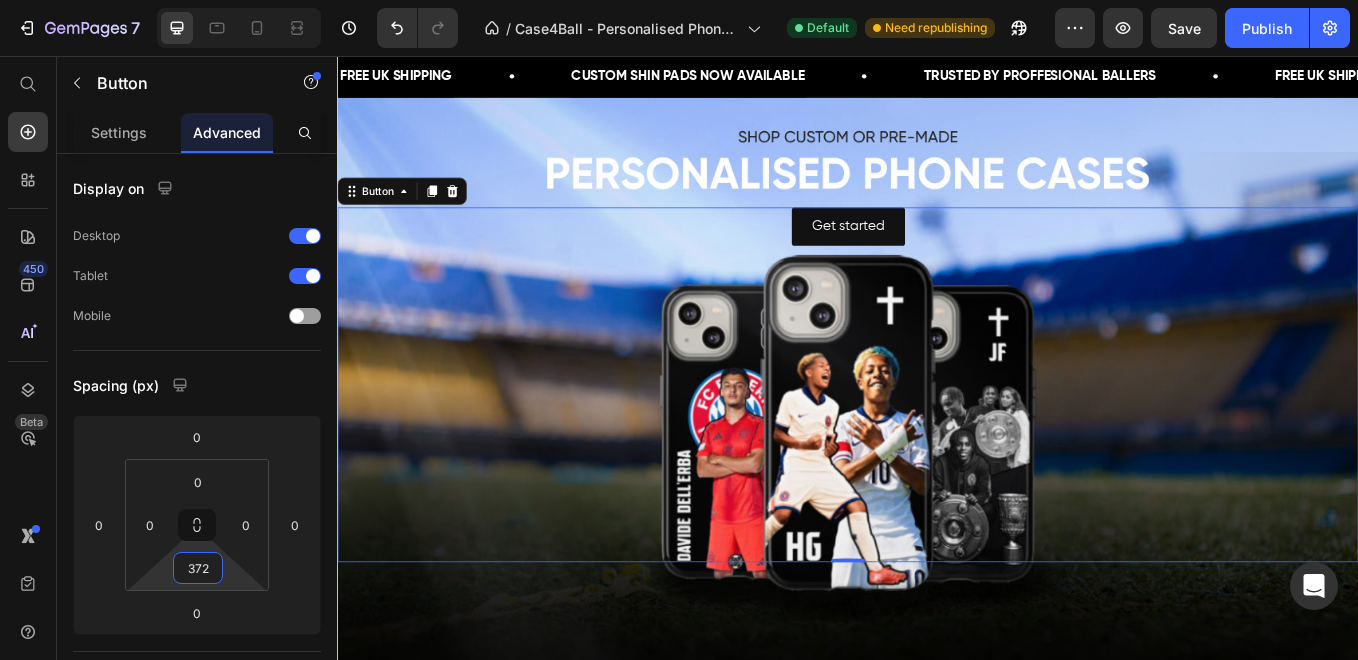 click on "Get started Button   0" at bounding box center (937, 442) 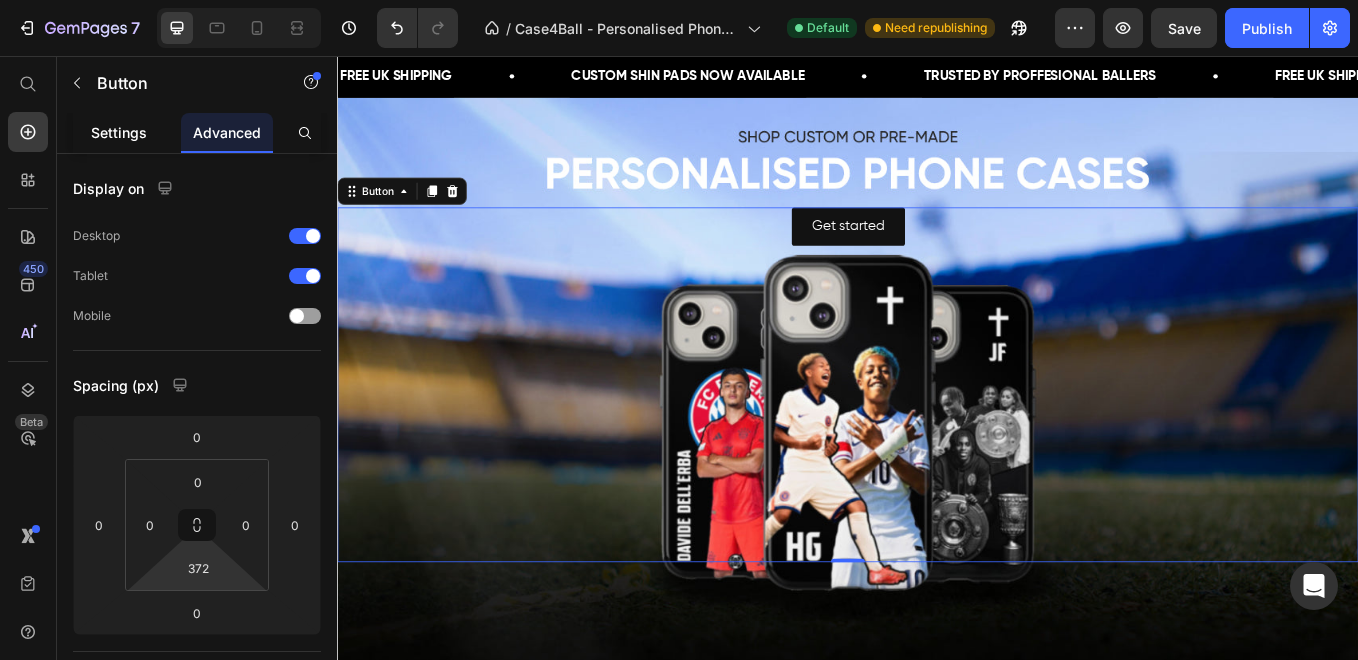 click on "Settings" 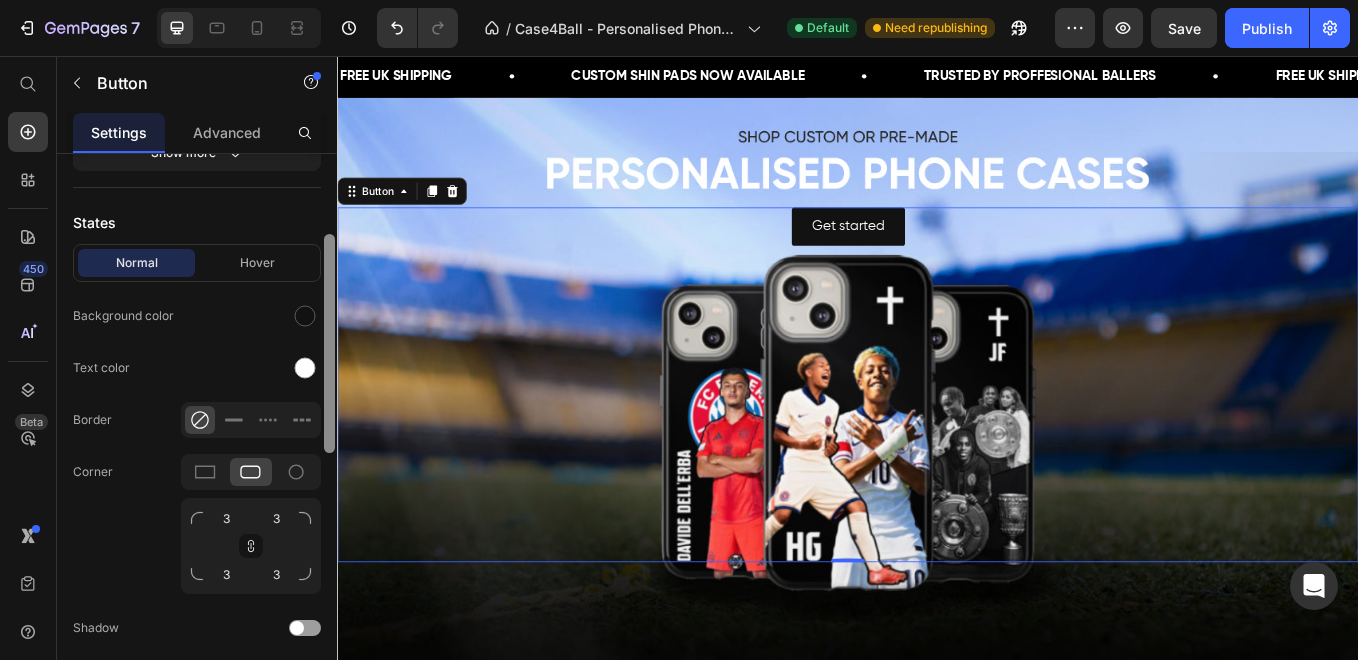 drag, startPoint x: 330, startPoint y: 252, endPoint x: 312, endPoint y: 405, distance: 154.05519 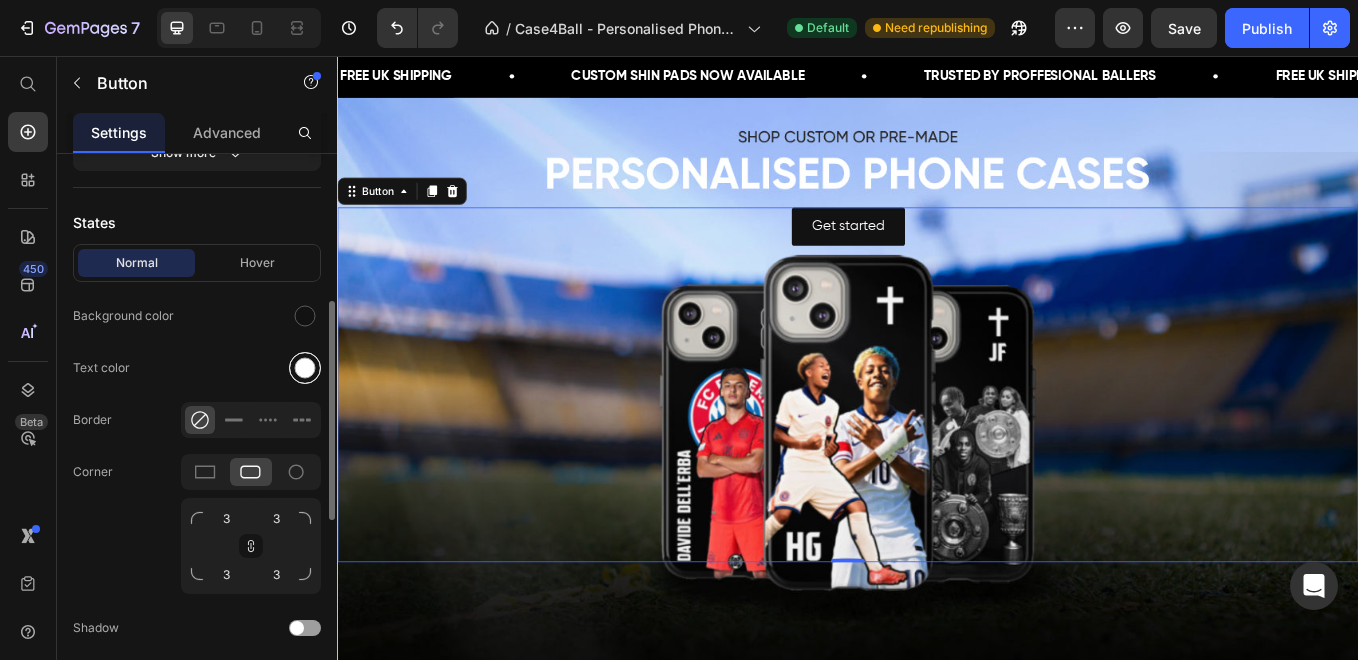 scroll, scrollTop: 403, scrollLeft: 0, axis: vertical 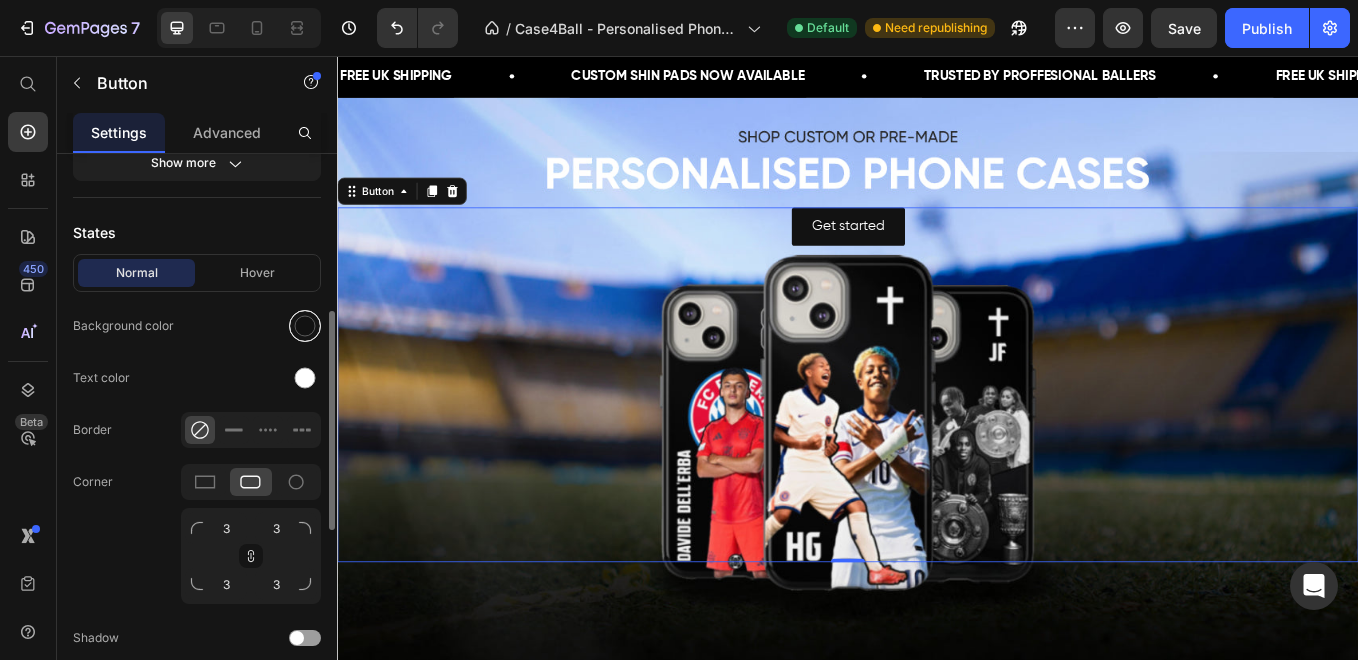 click at bounding box center [305, 326] 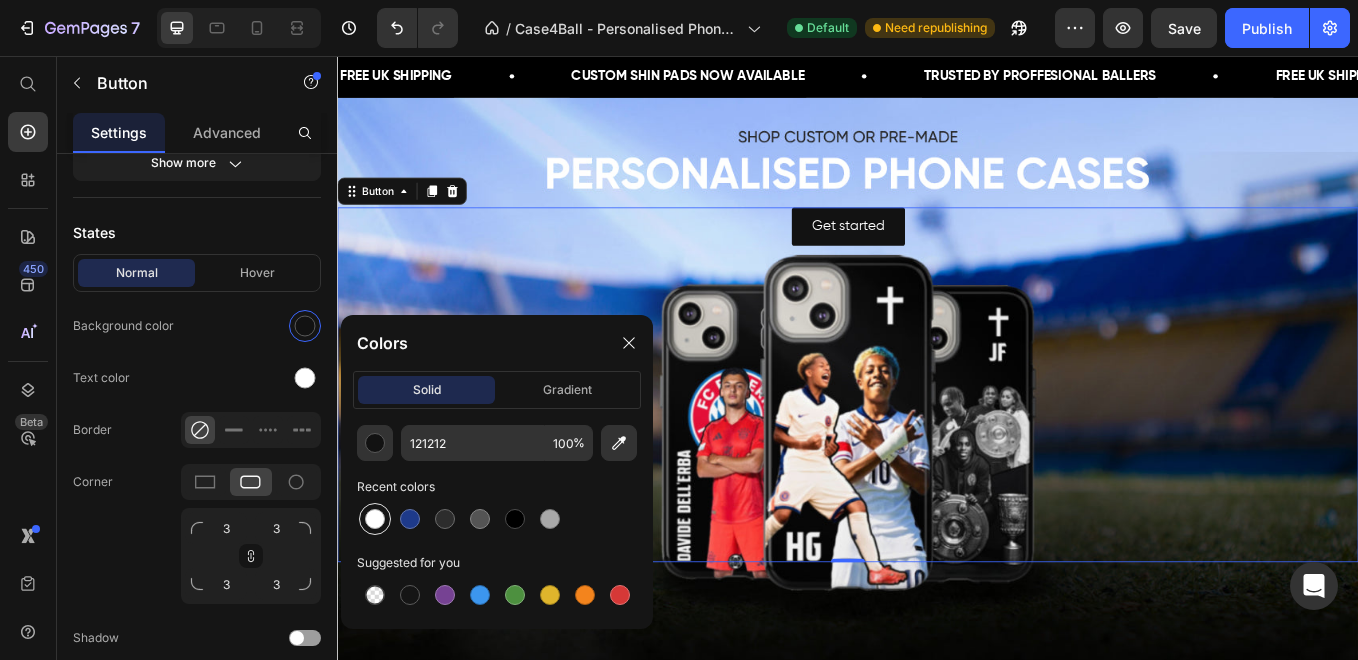 click at bounding box center [375, 519] 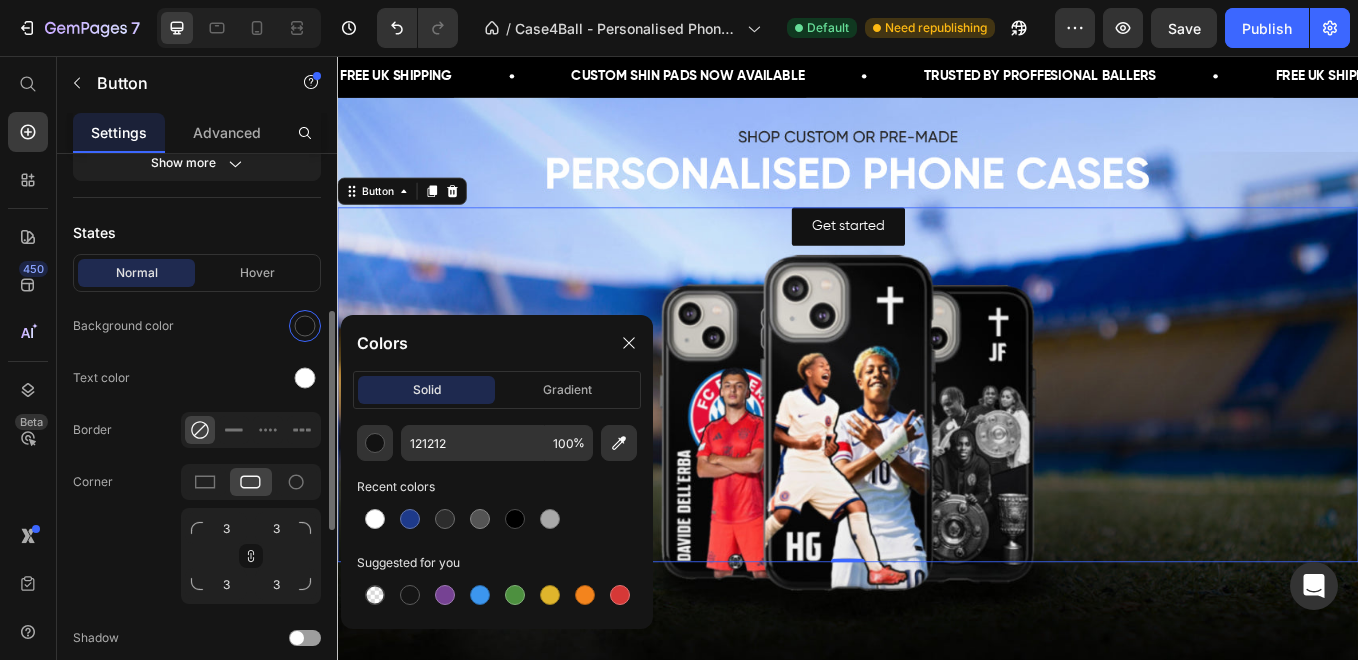type on "FFFFFF" 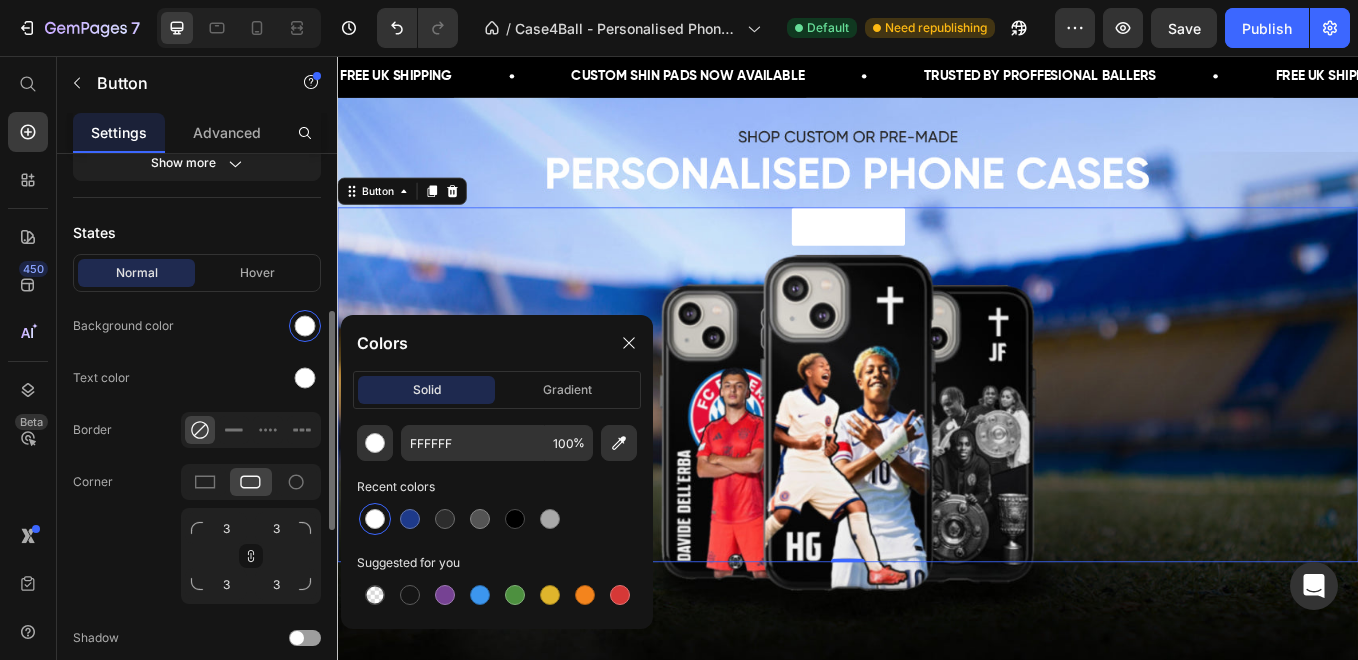 click on "Text color" 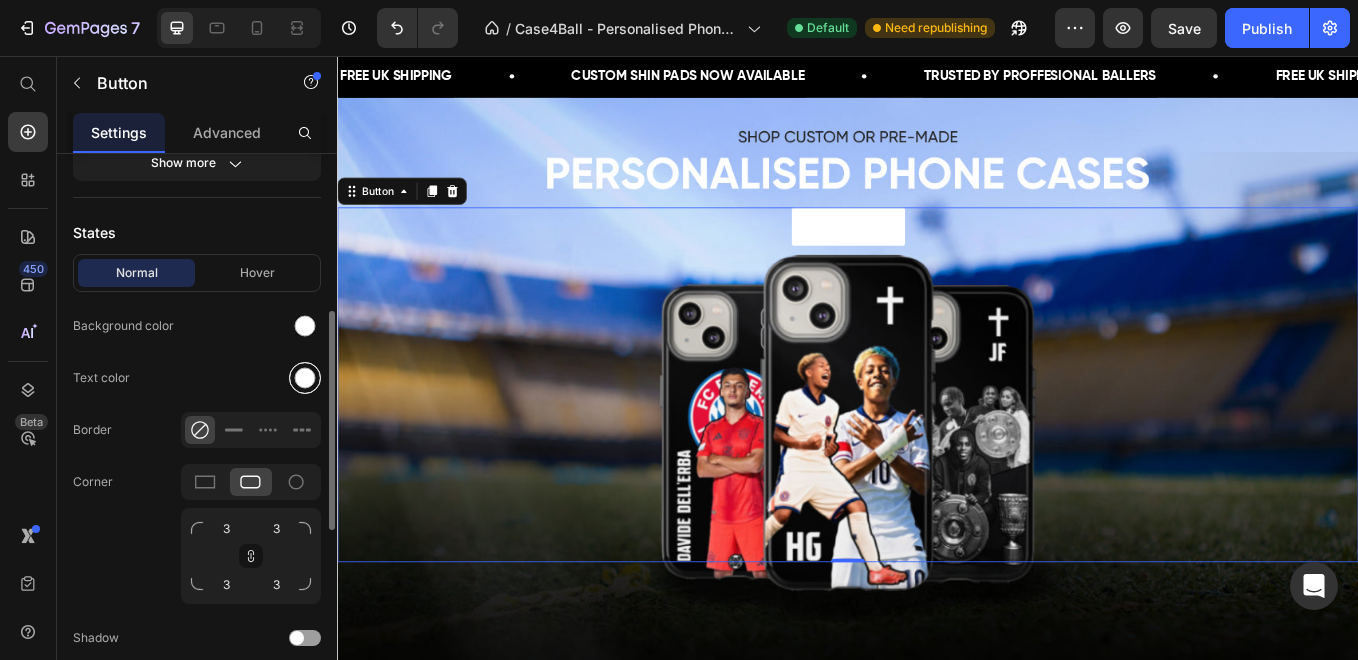 click at bounding box center (305, 378) 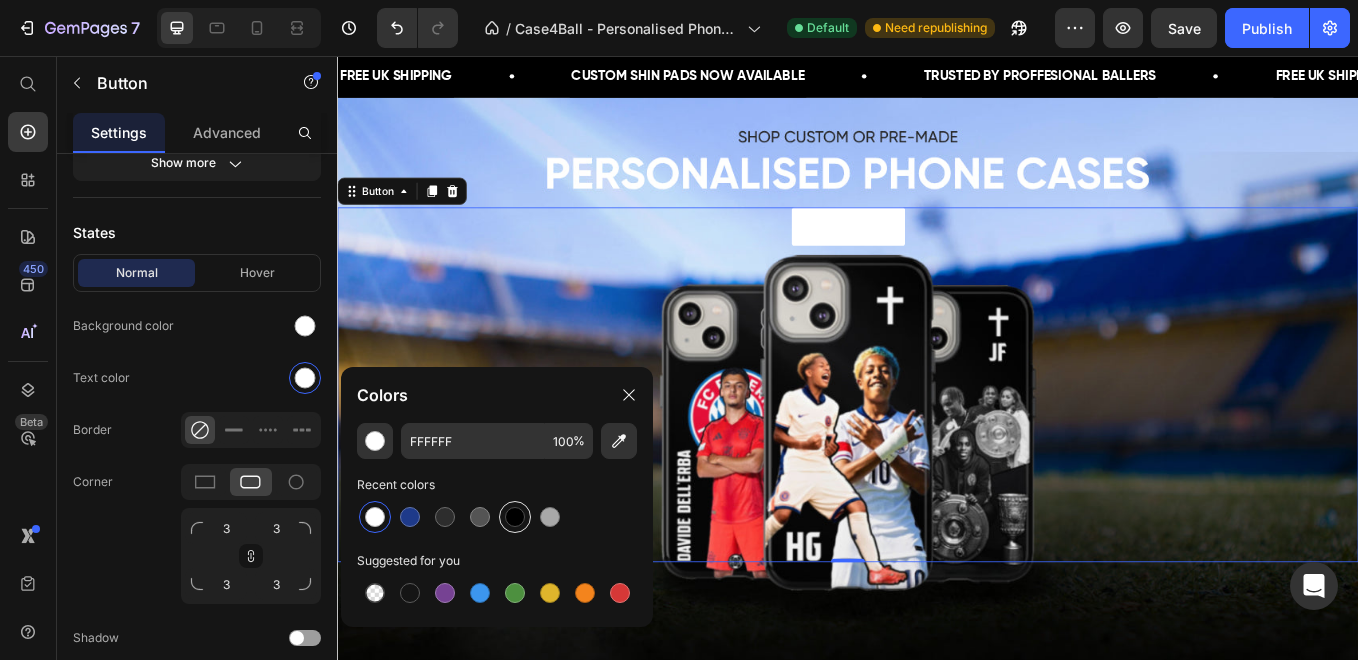 click at bounding box center (515, 517) 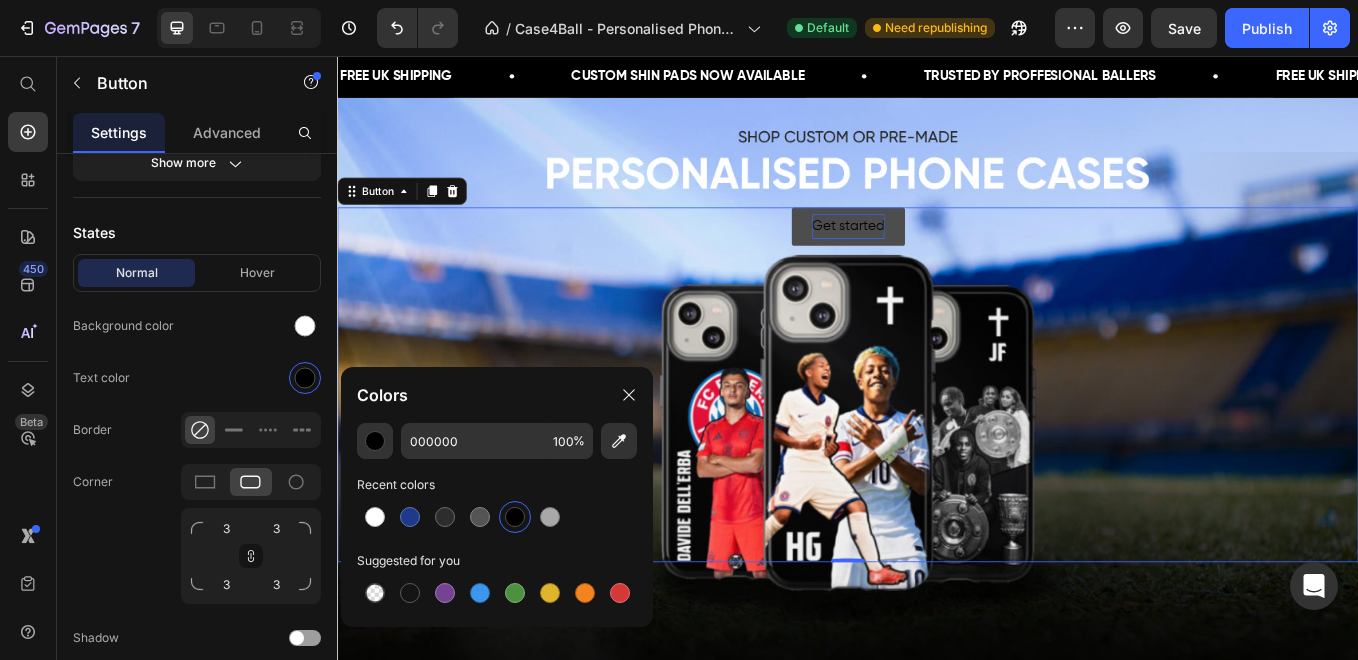 click on "Get started" at bounding box center [937, 256] 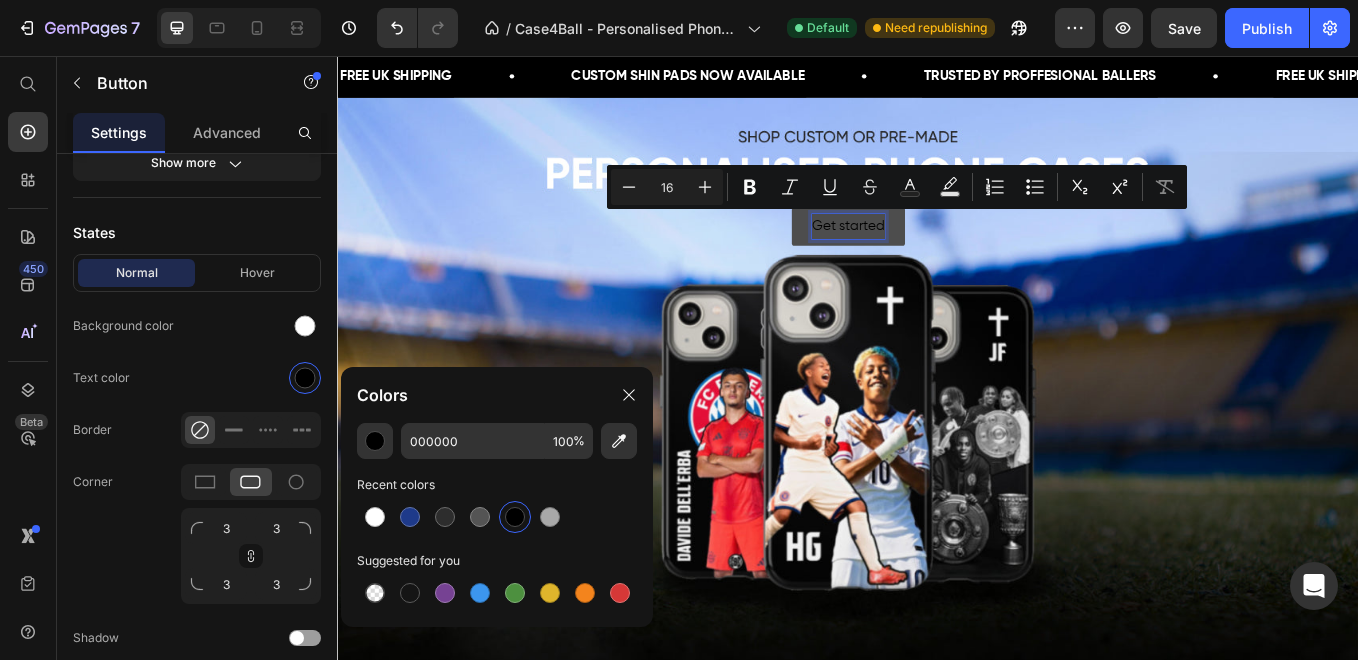 click on "Get started" at bounding box center [937, 256] 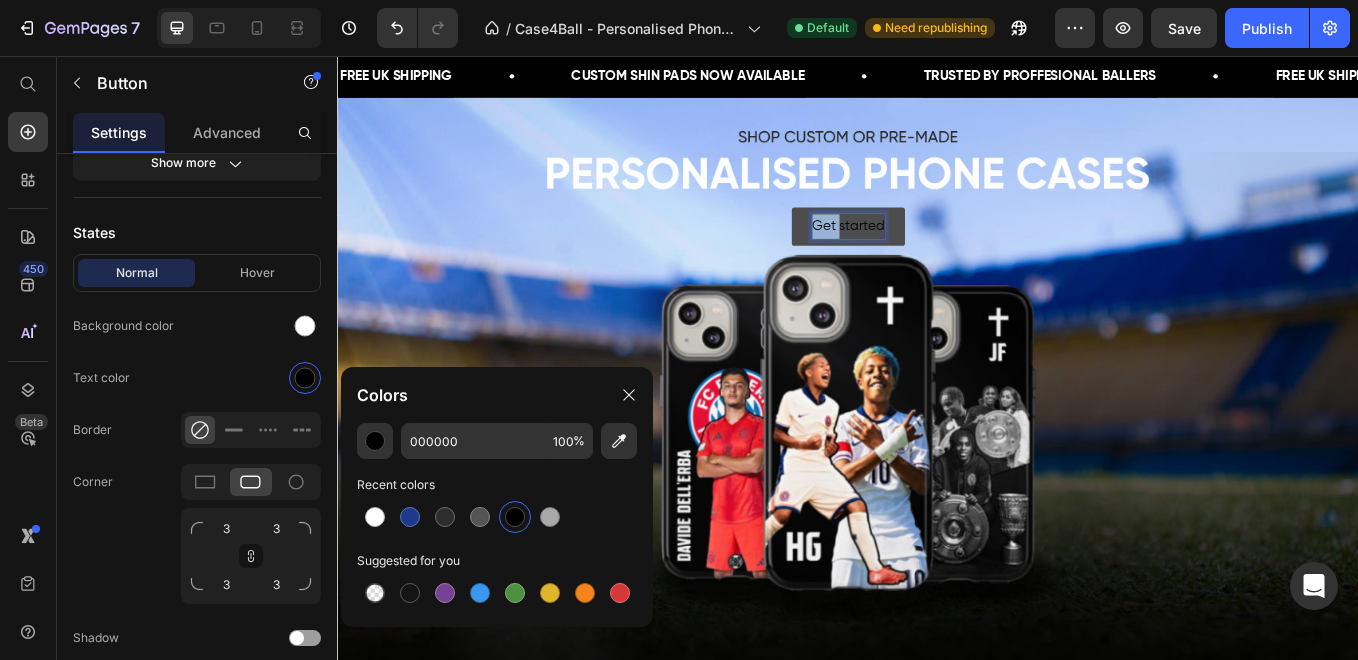 click on "Get started" at bounding box center (937, 256) 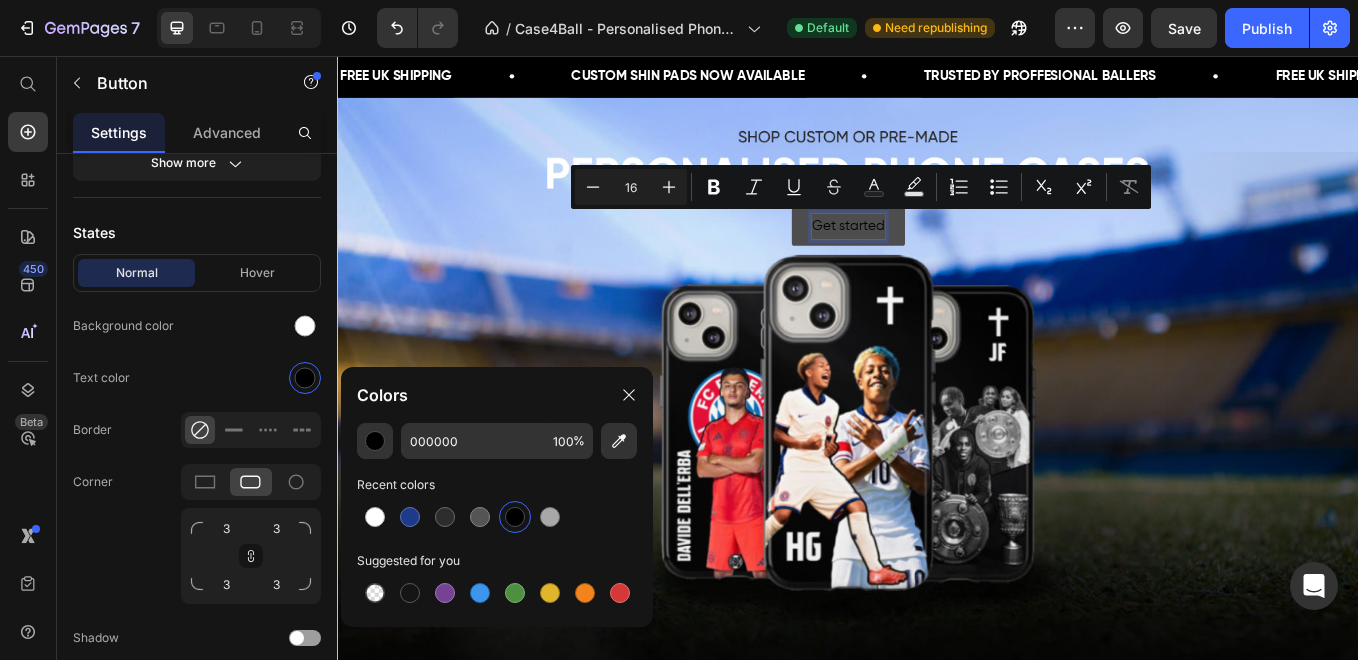 click on "Get started" at bounding box center (937, 256) 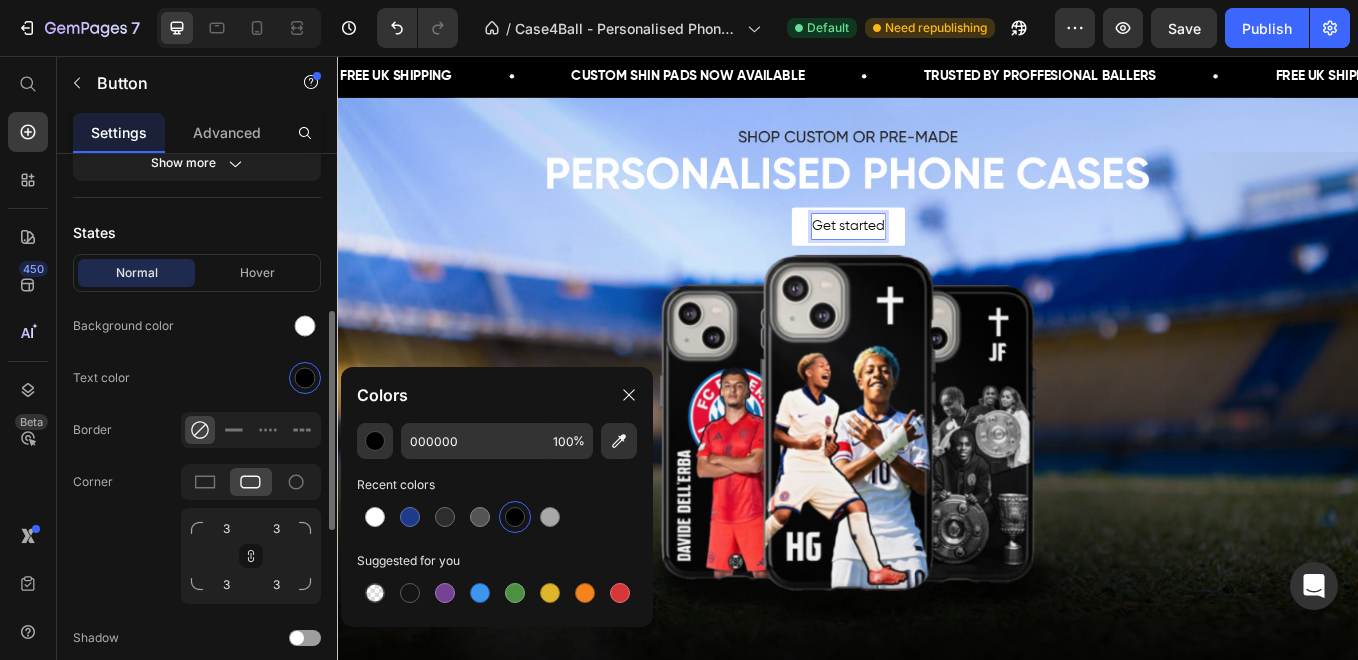click on "States" at bounding box center [197, 232] 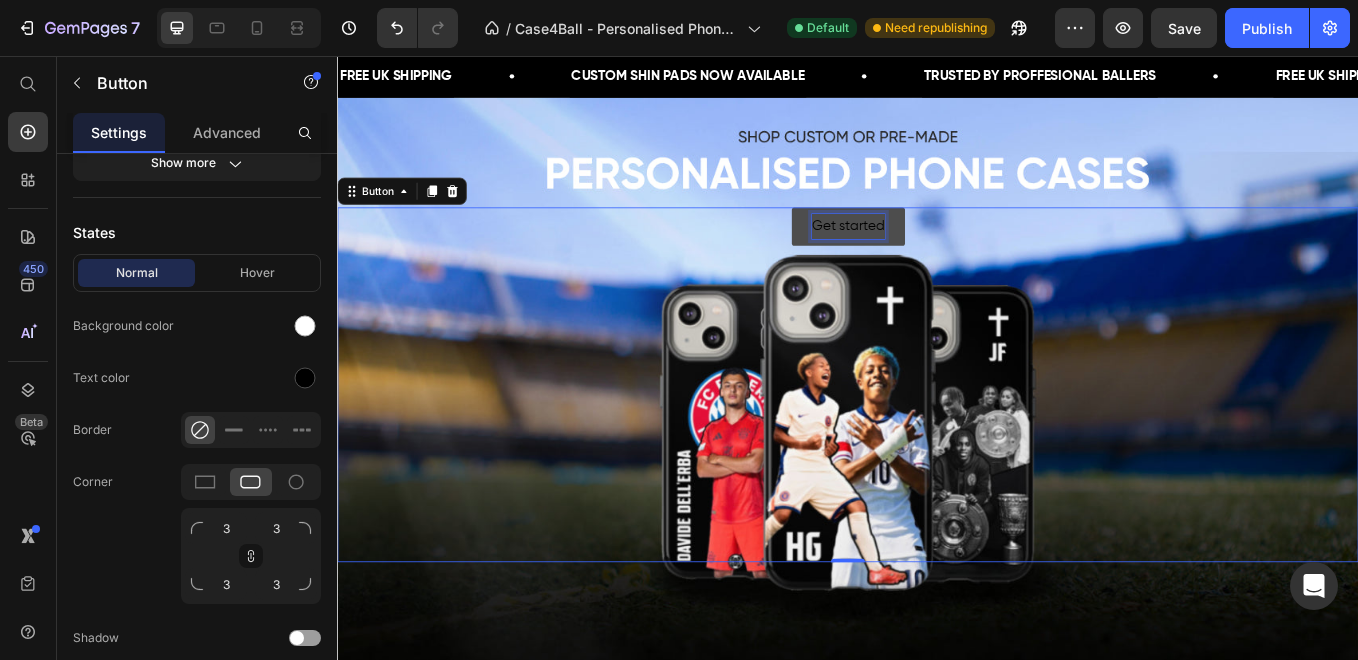 click on "Get started" at bounding box center [937, 256] 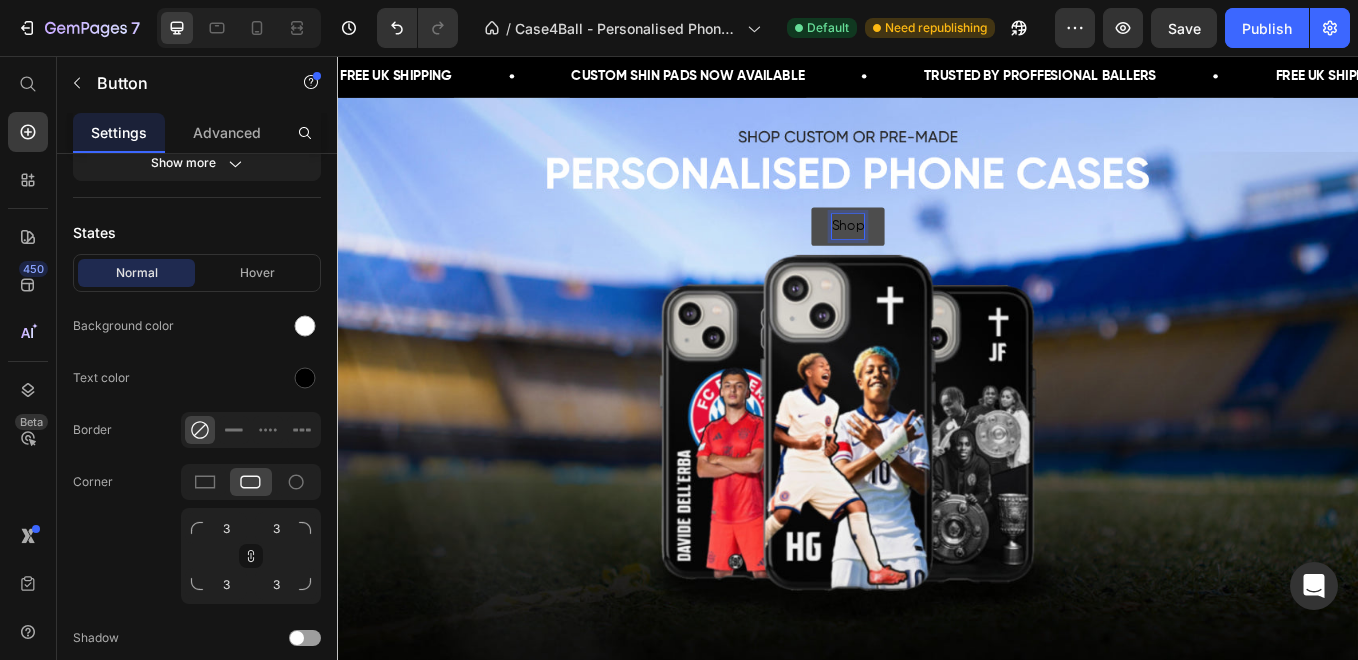 click on "Shop" at bounding box center (937, 256) 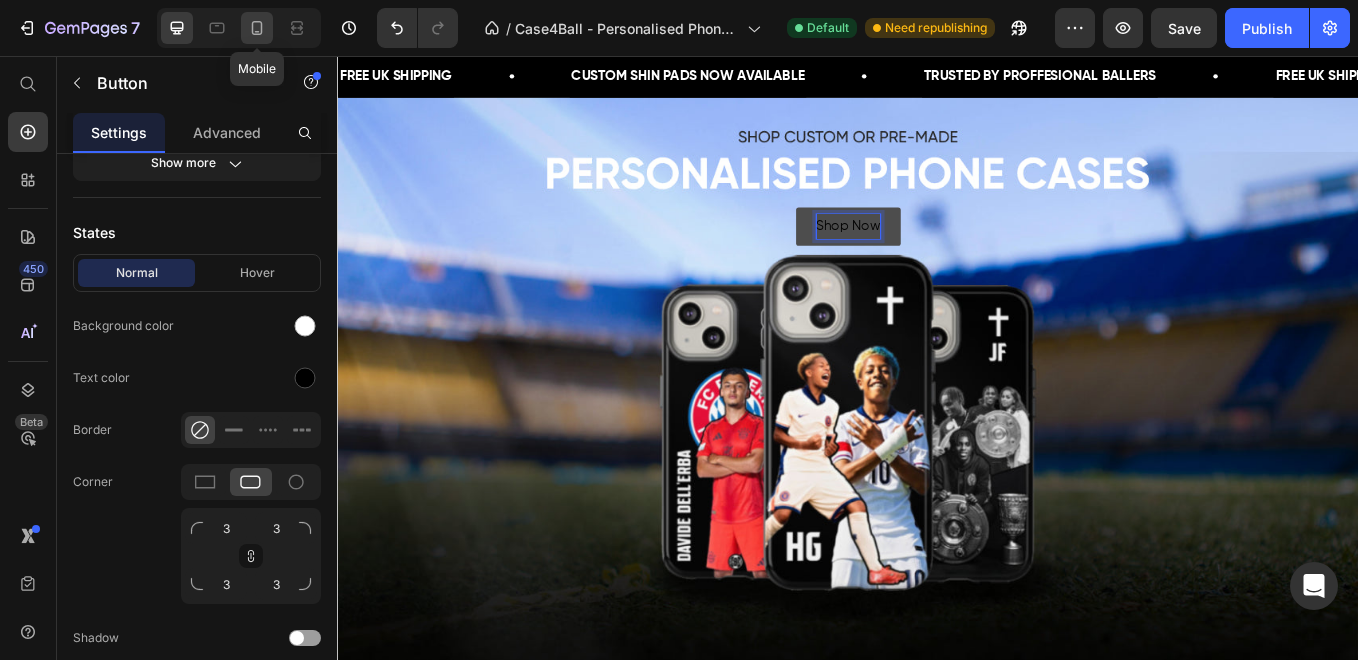 click 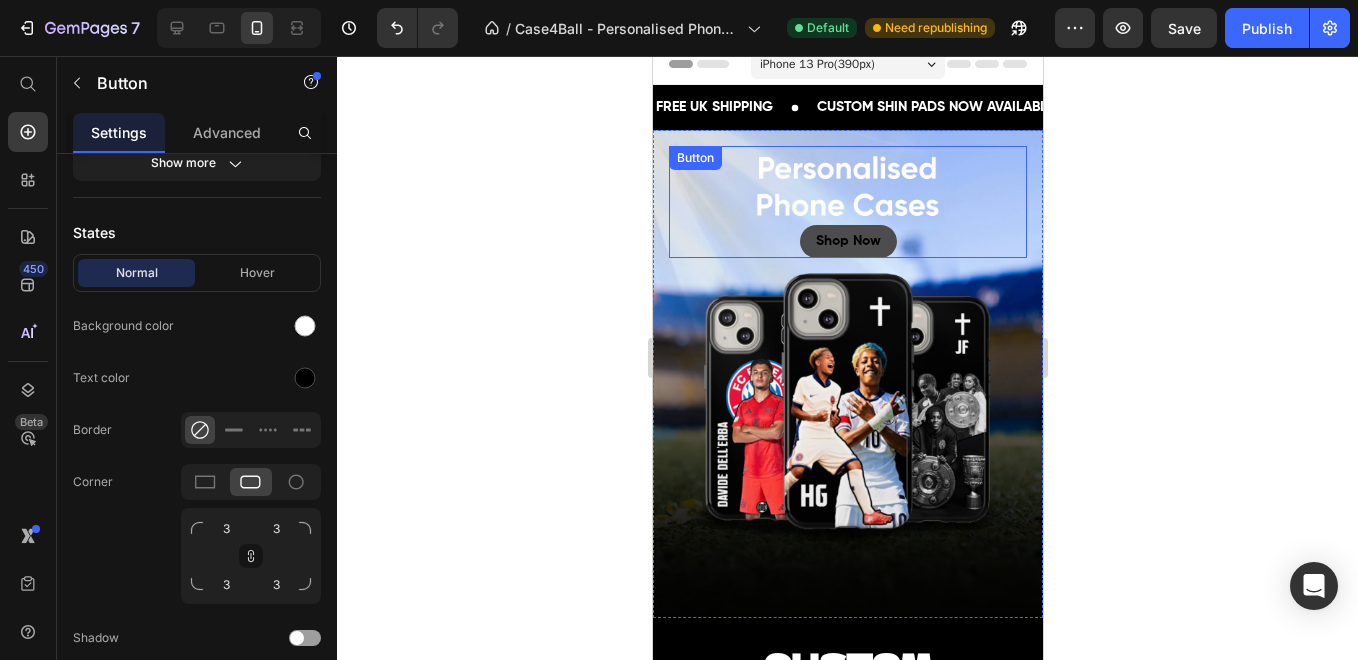 scroll, scrollTop: 0, scrollLeft: 0, axis: both 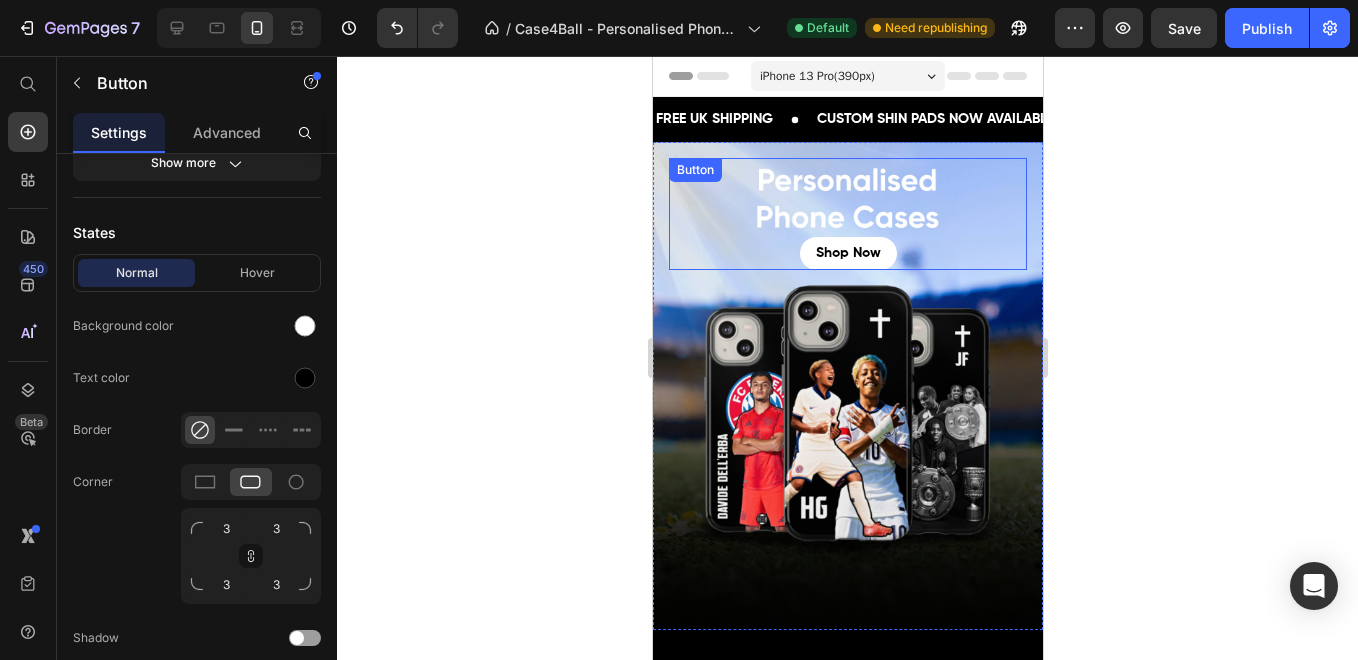 click on "shop now Button" at bounding box center (847, 214) 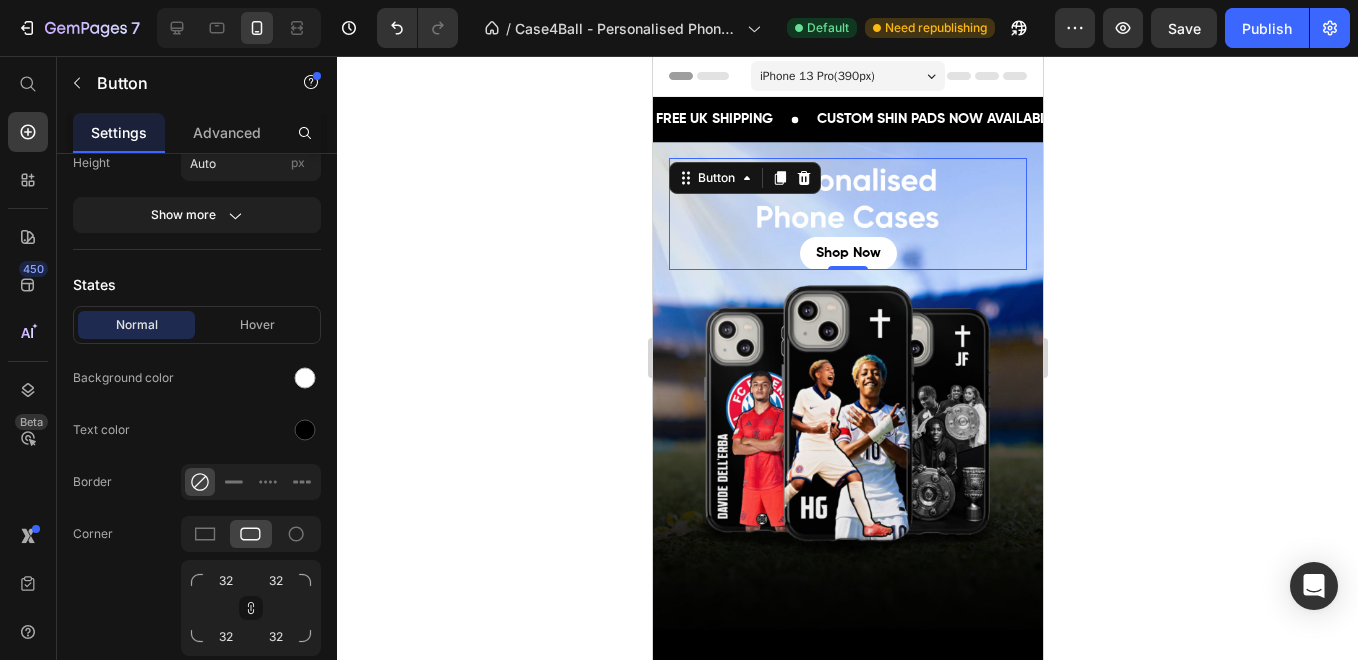 click at bounding box center (239, 28) 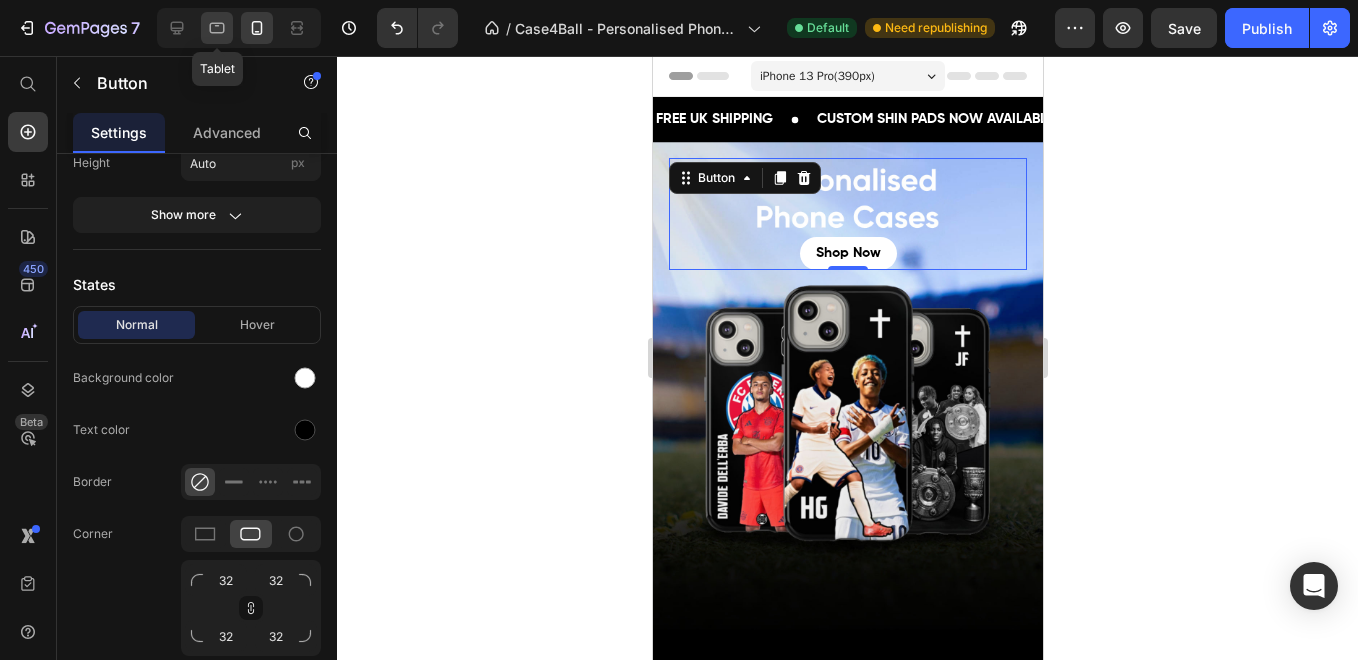 click 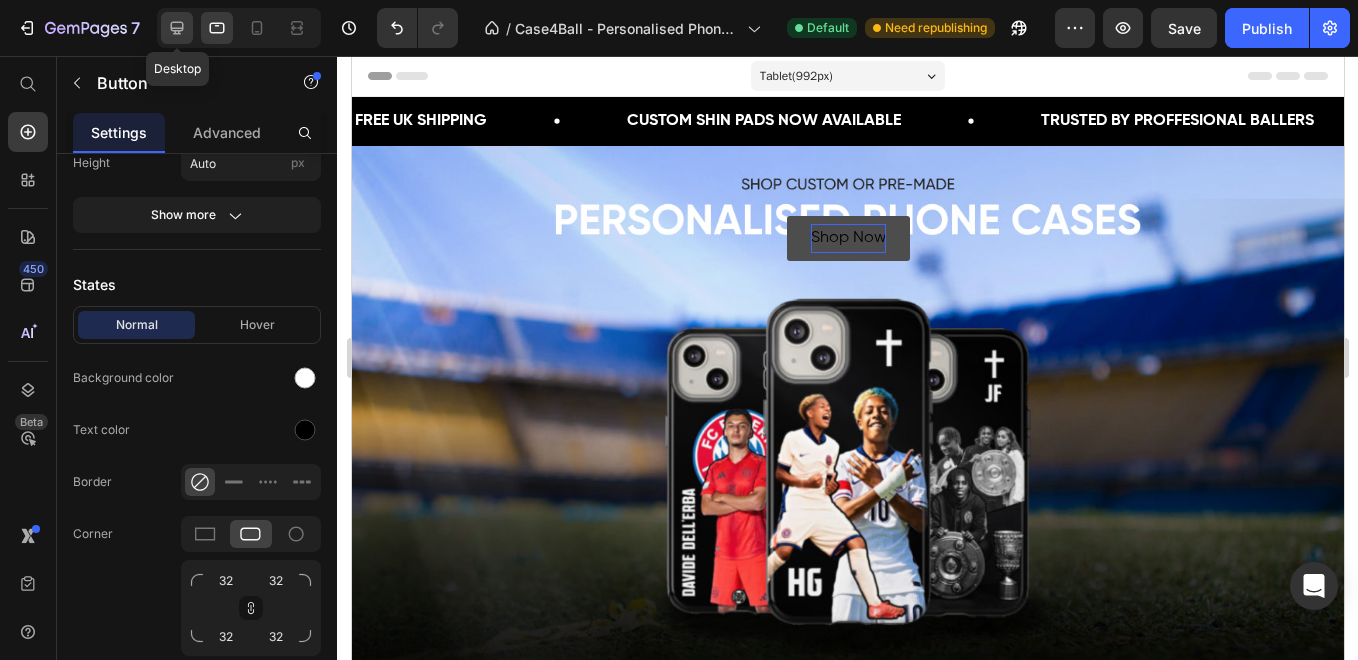 click 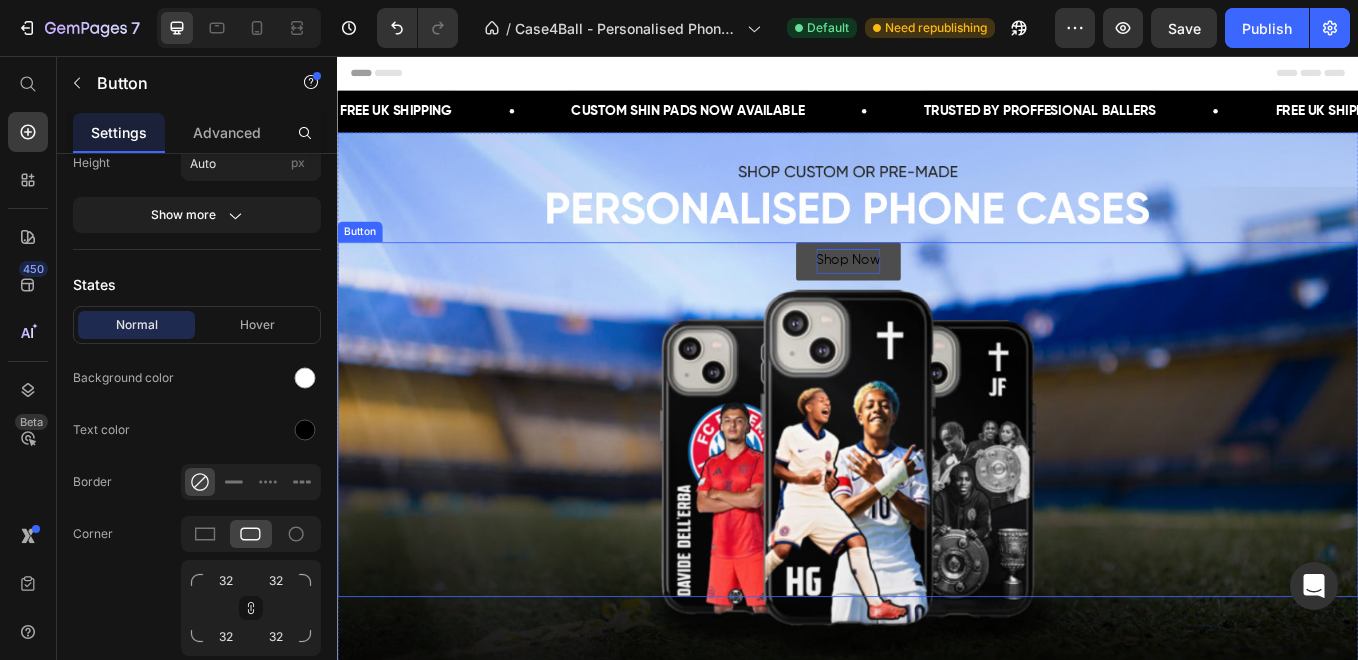 click on "Shop Now Button" at bounding box center (937, 483) 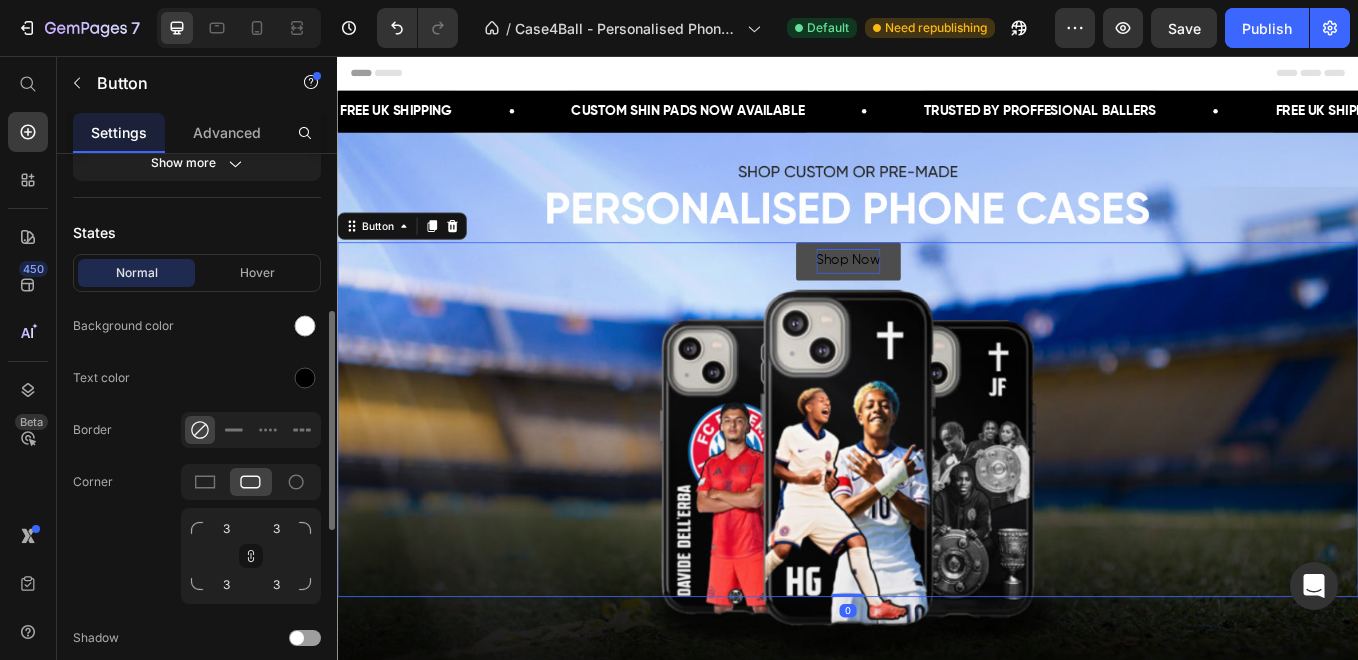 click 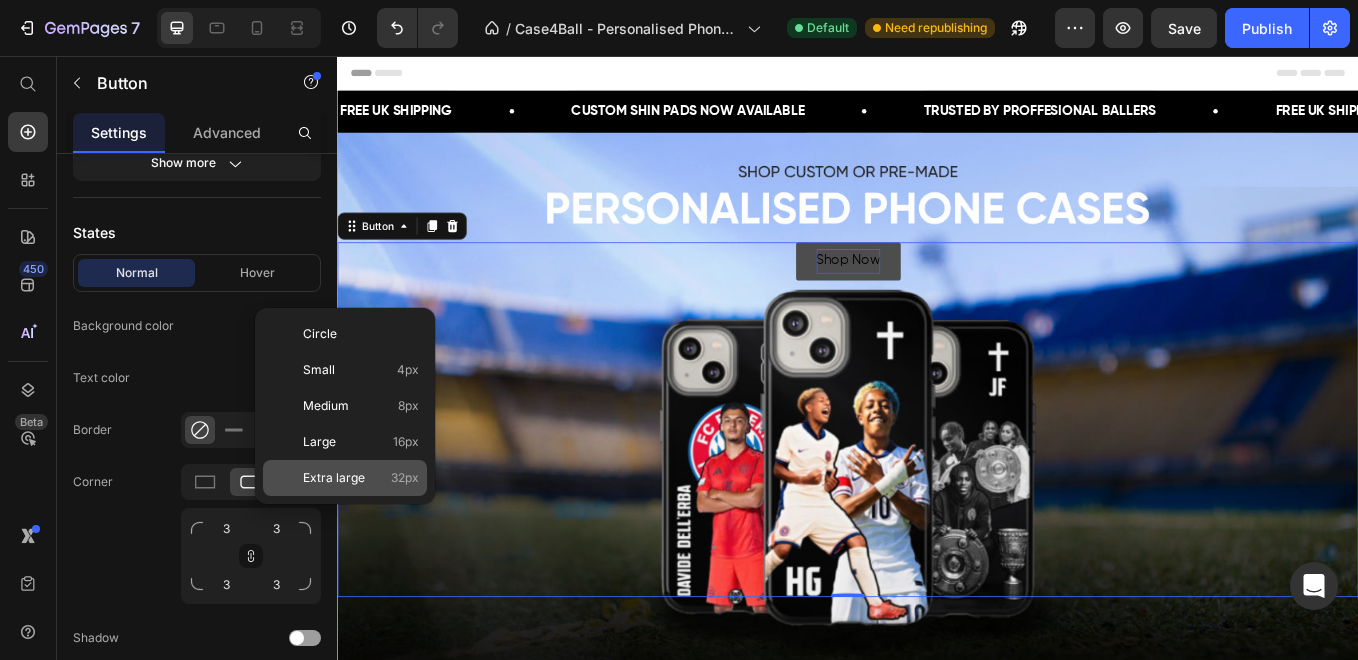 click on "Extra large" at bounding box center [334, 478] 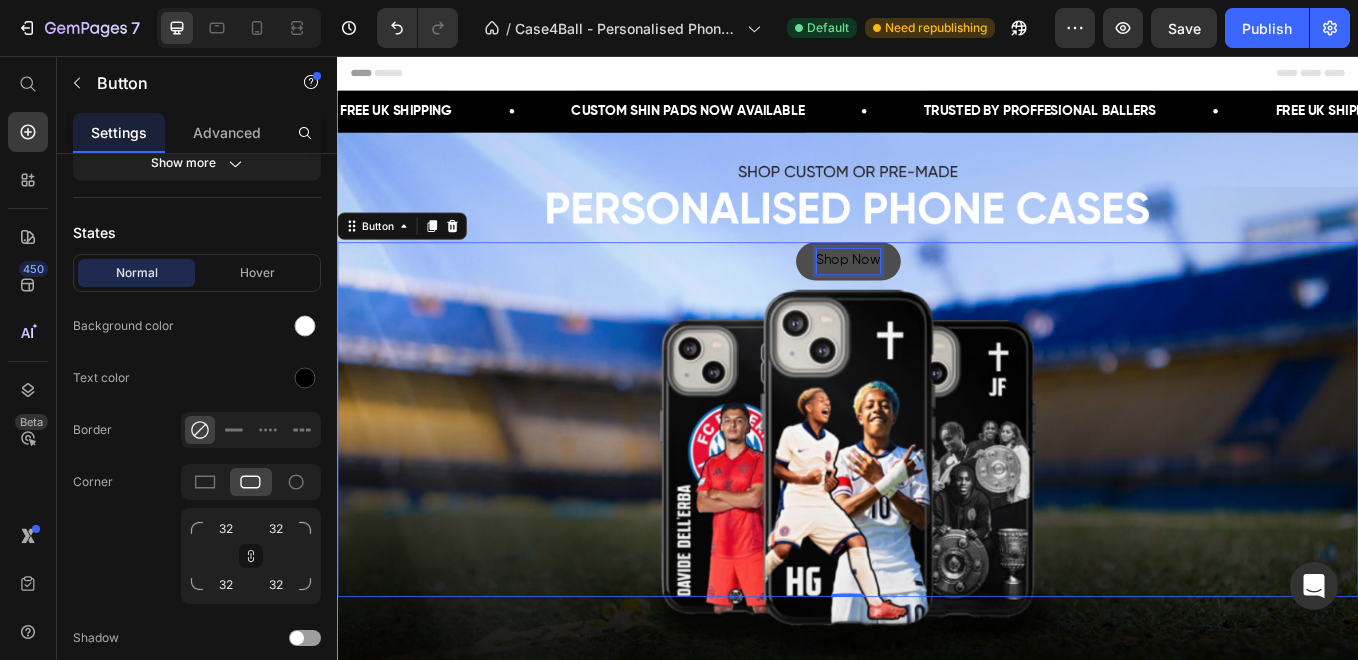 click on "Shop Now" at bounding box center [937, 297] 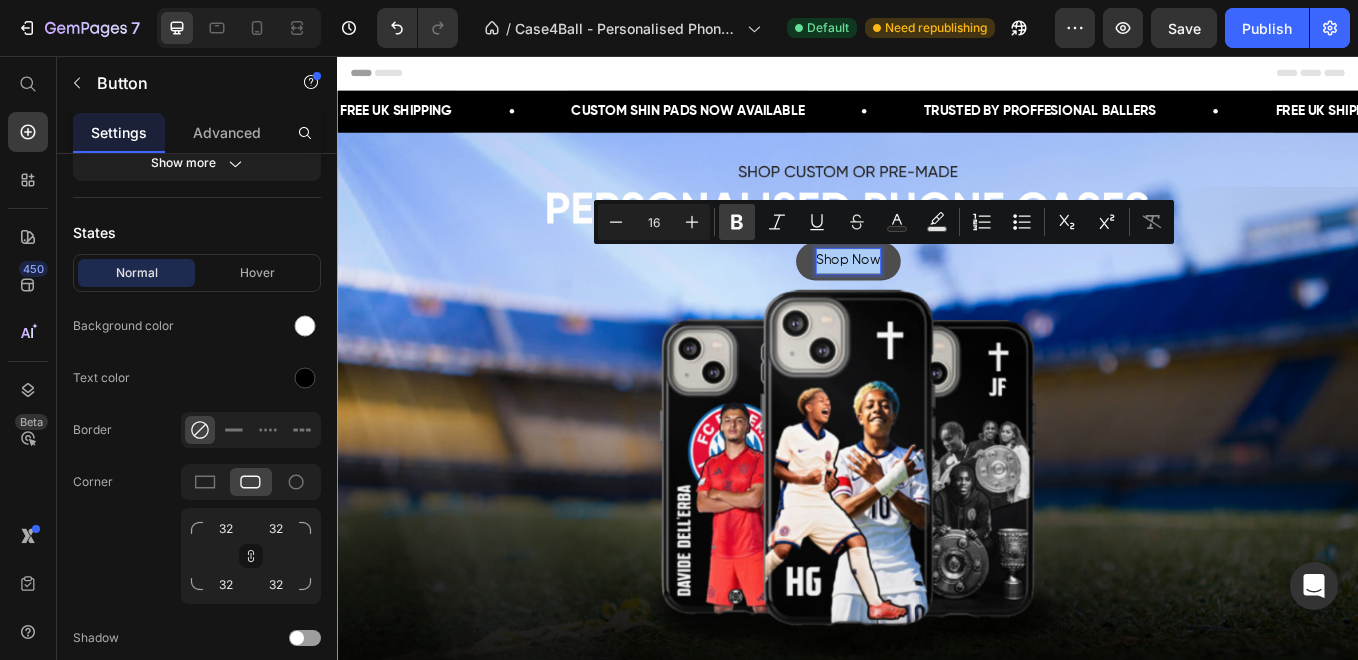 click 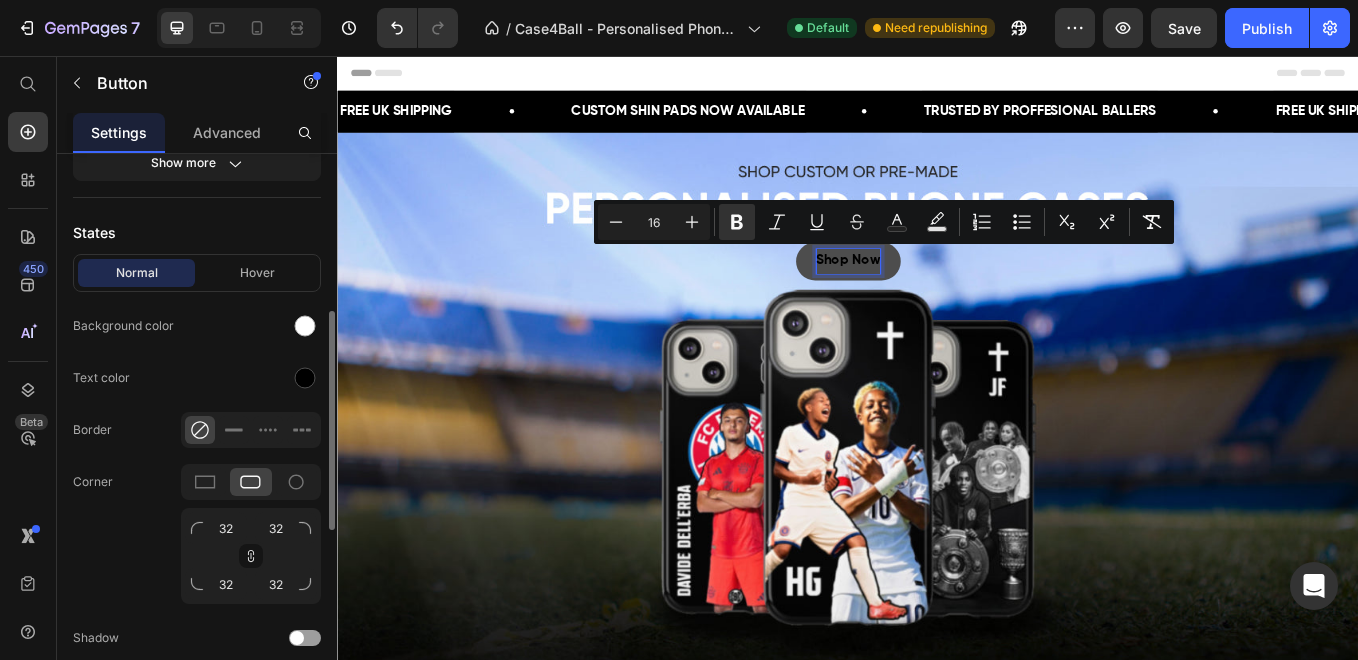 click on "States" at bounding box center [197, 232] 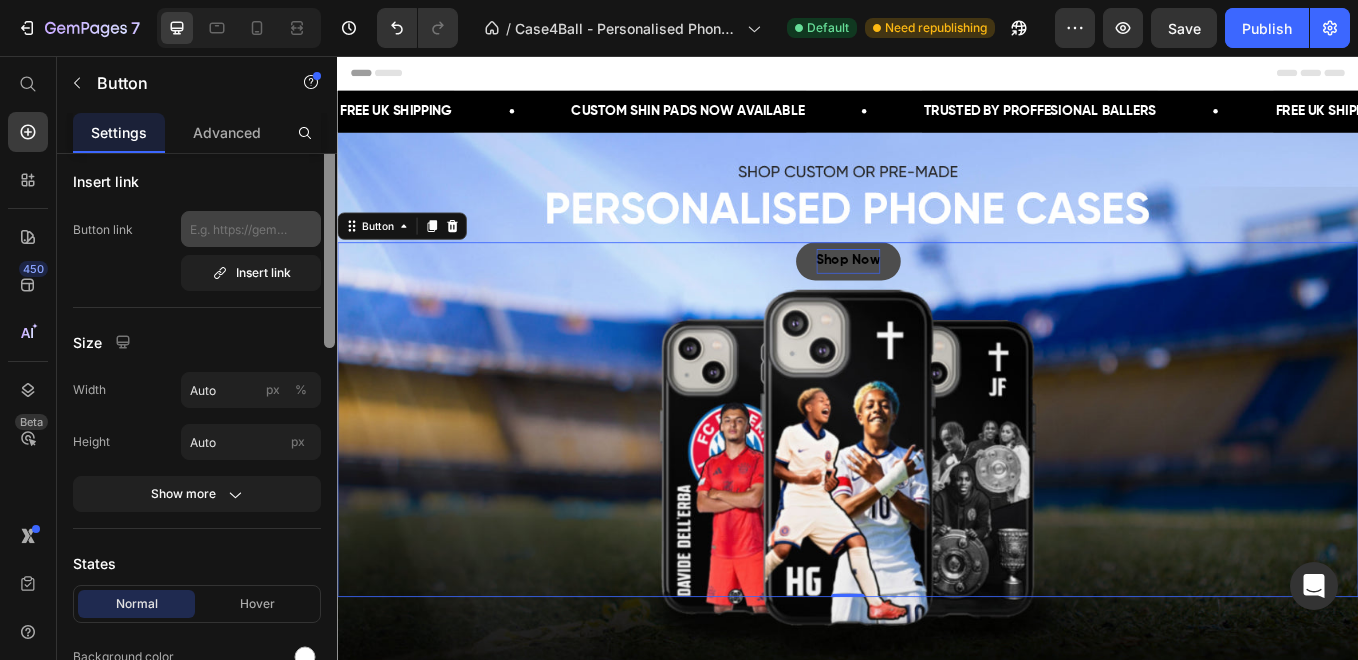 scroll, scrollTop: 18, scrollLeft: 0, axis: vertical 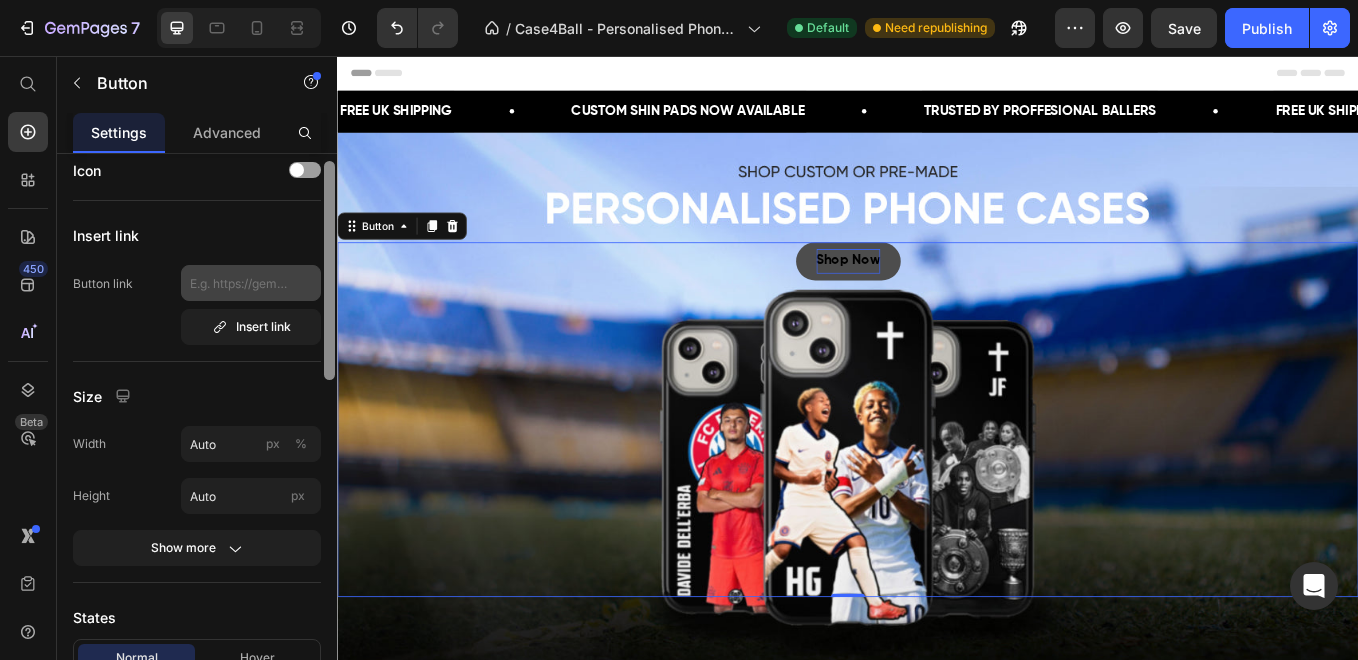 drag, startPoint x: 330, startPoint y: 429, endPoint x: 272, endPoint y: 300, distance: 141.43903 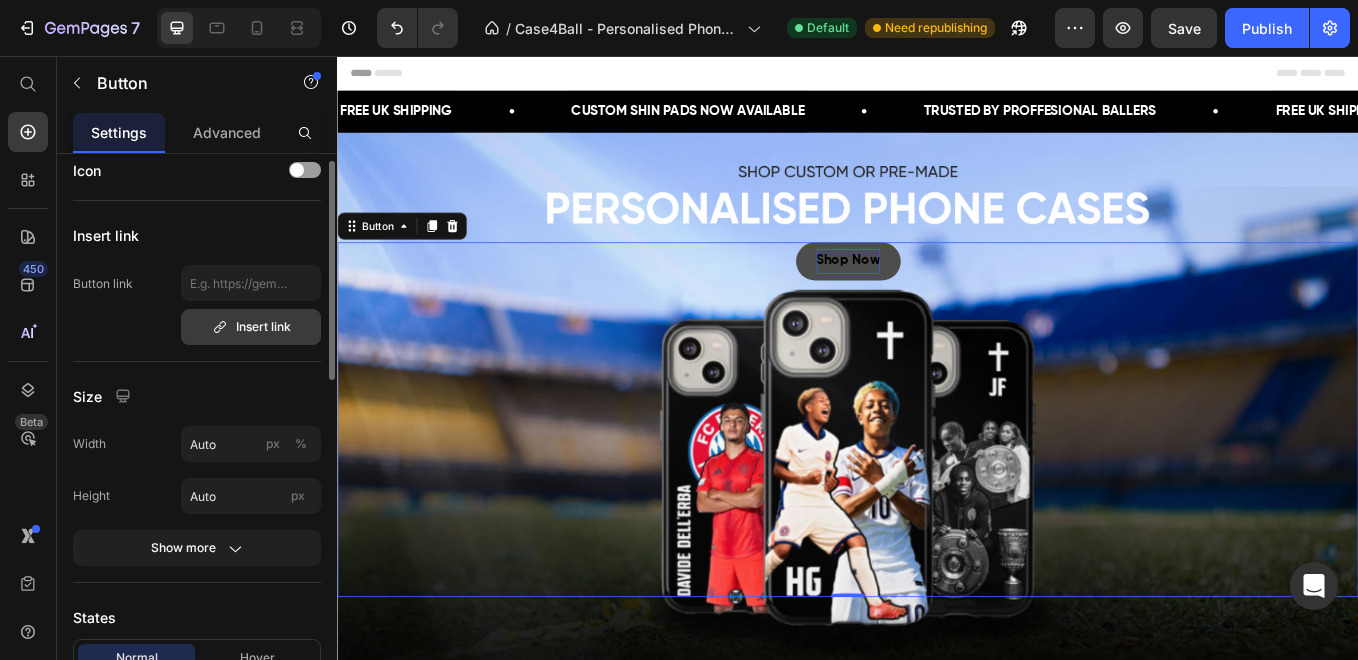 click on "Insert link" at bounding box center (251, 327) 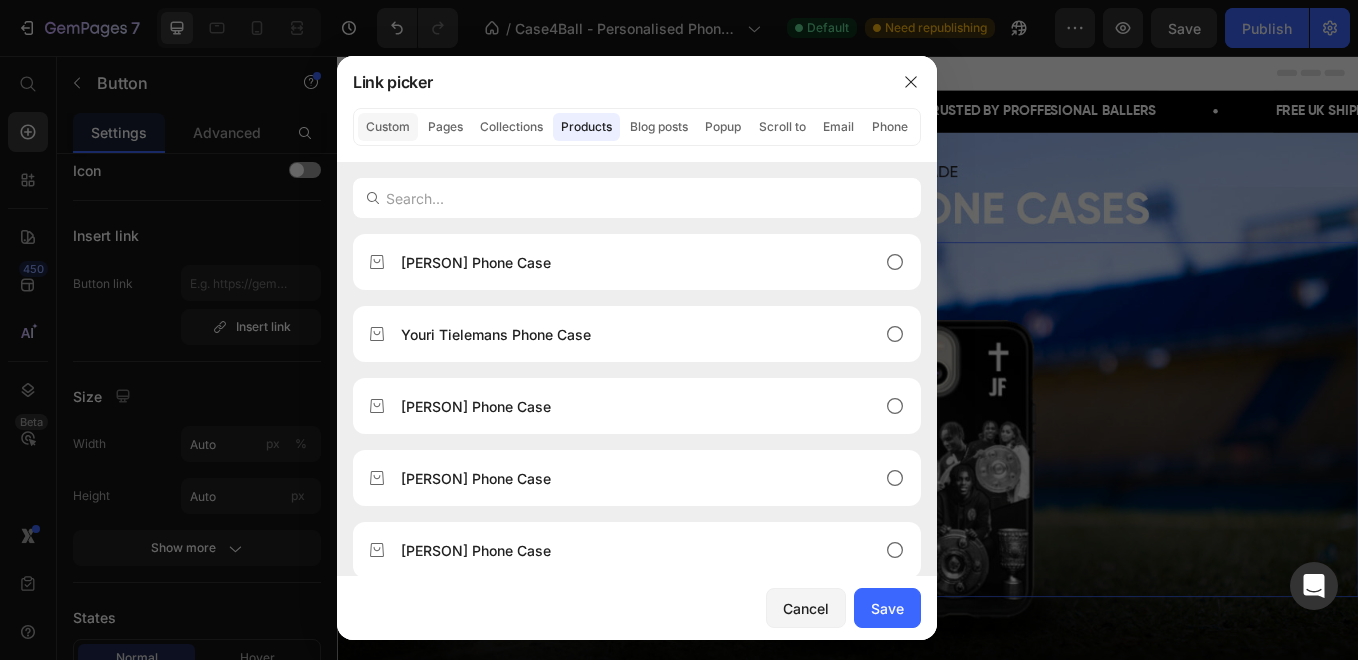 click on "Custom" 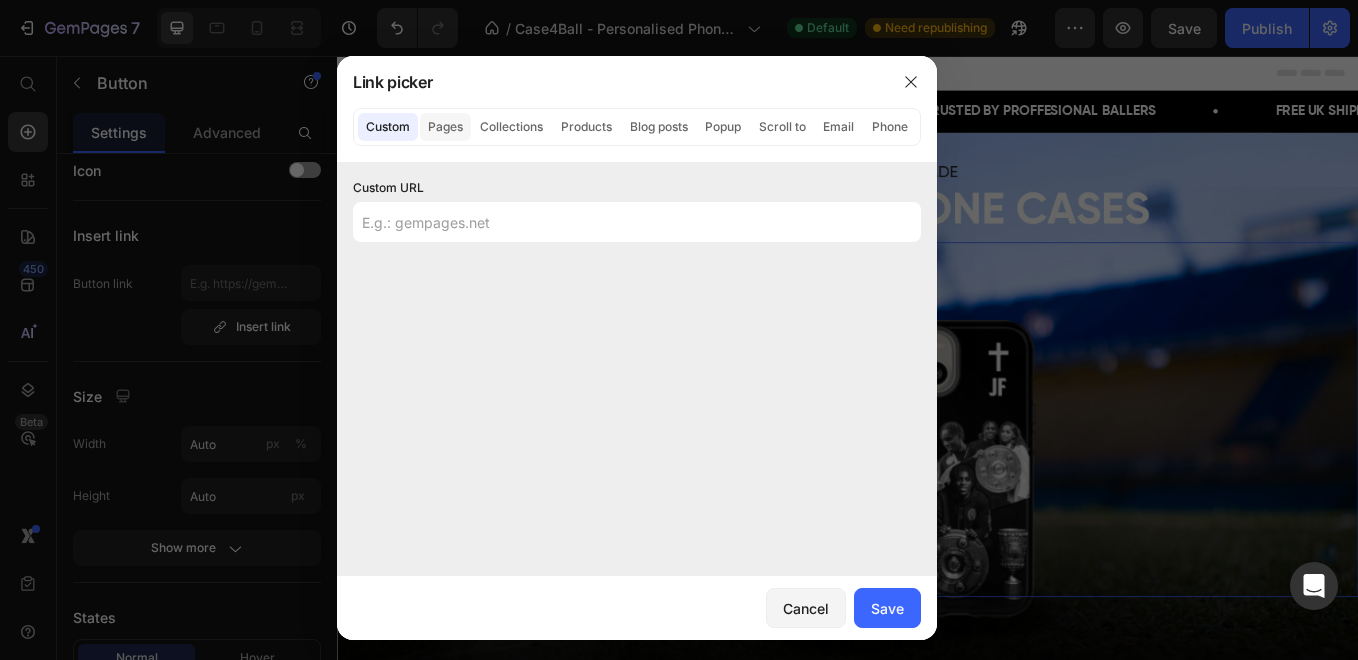 click on "Pages" 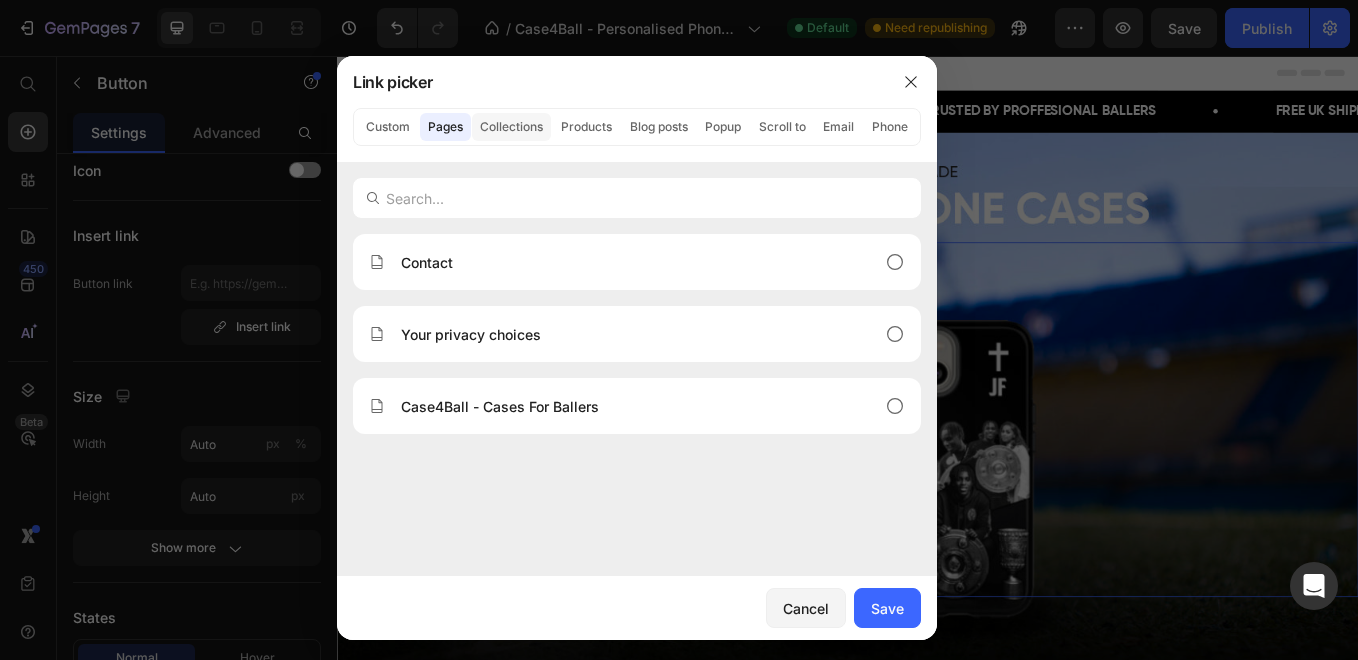 click on "Collections" 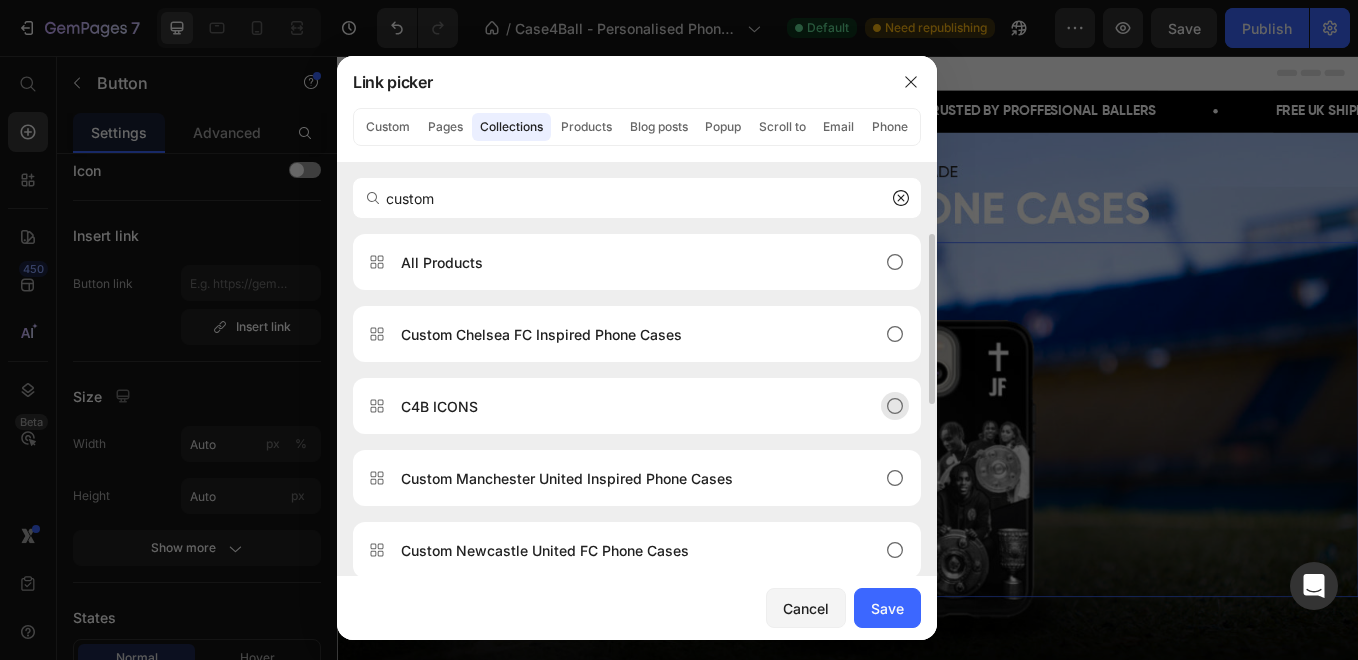 type on "custom" 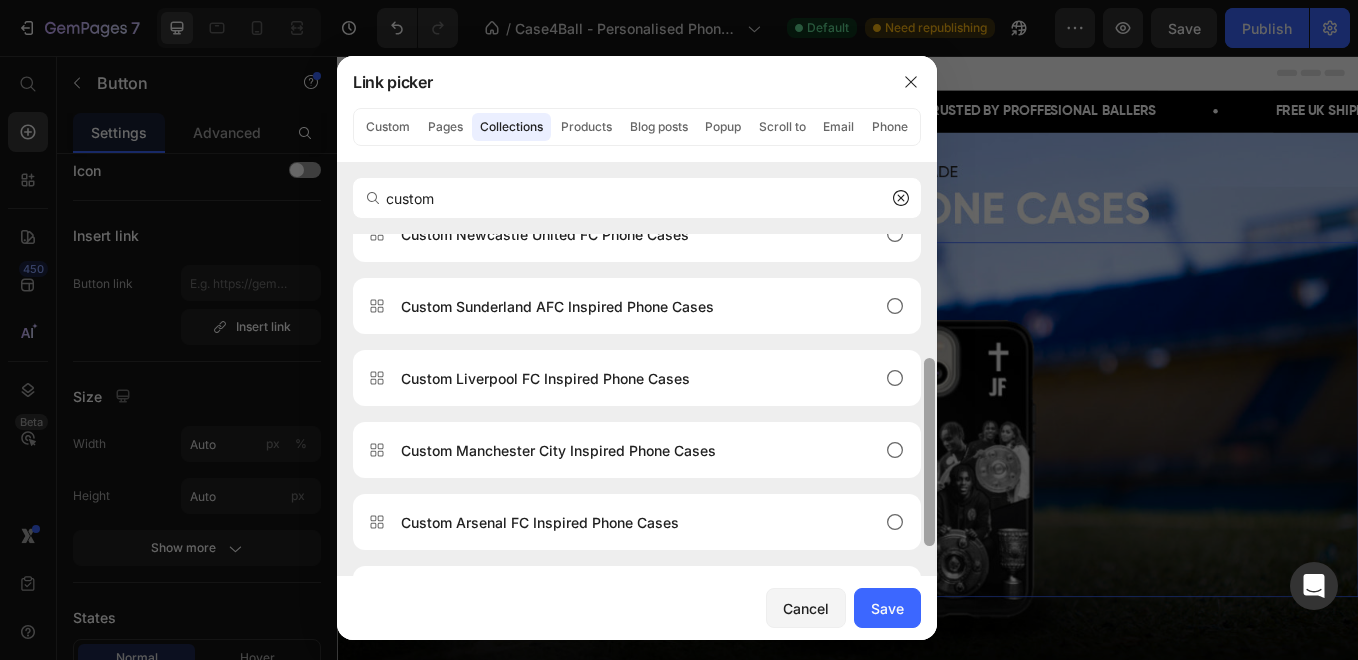 scroll, scrollTop: 352, scrollLeft: 0, axis: vertical 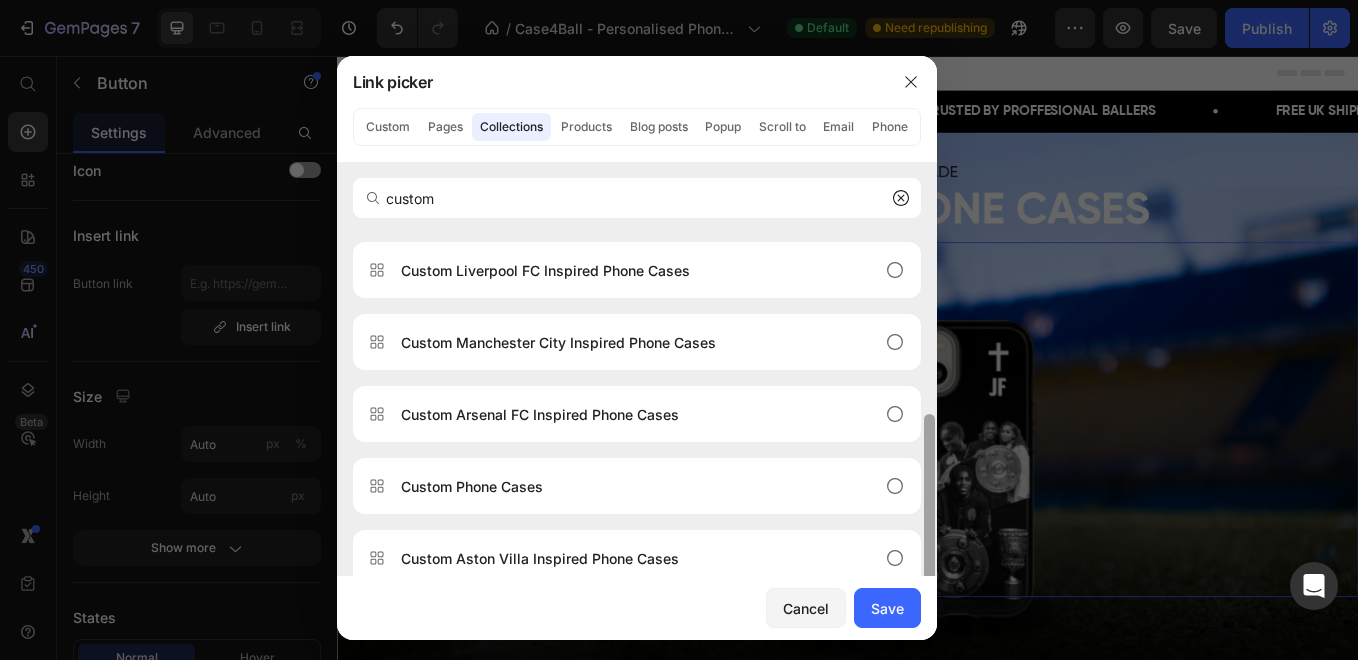 drag, startPoint x: 910, startPoint y: 381, endPoint x: 893, endPoint y: 515, distance: 135.07405 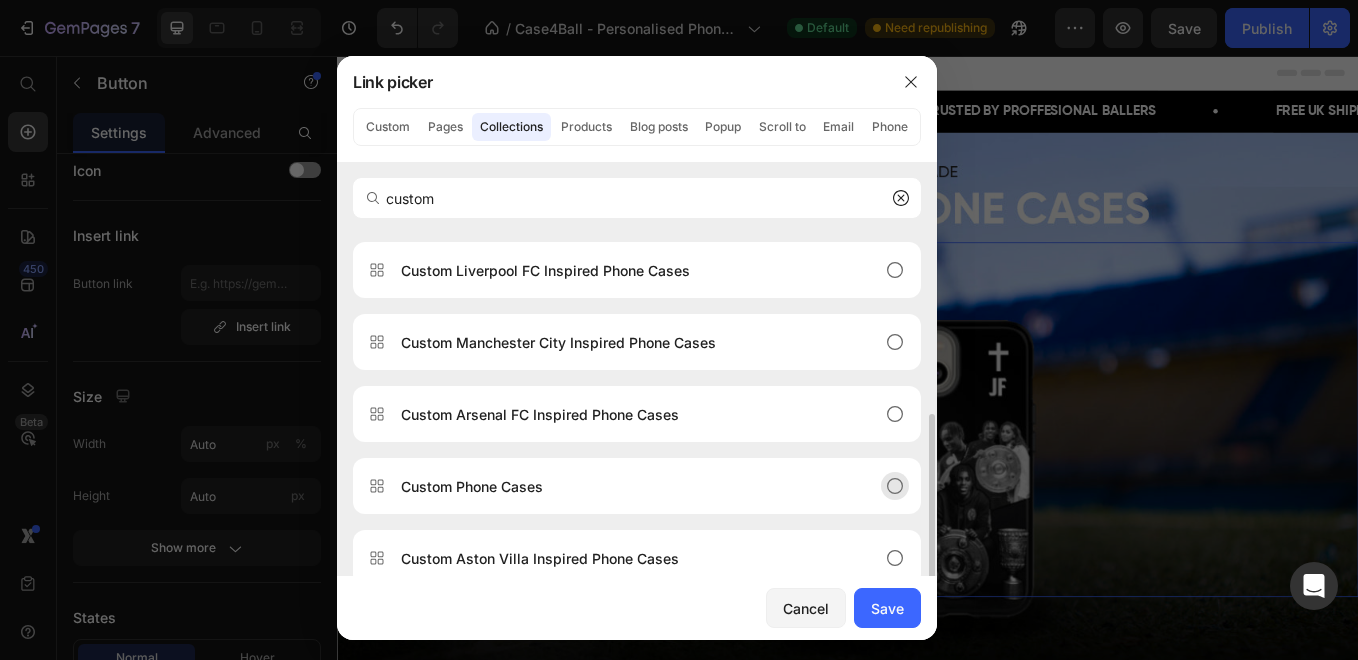 click 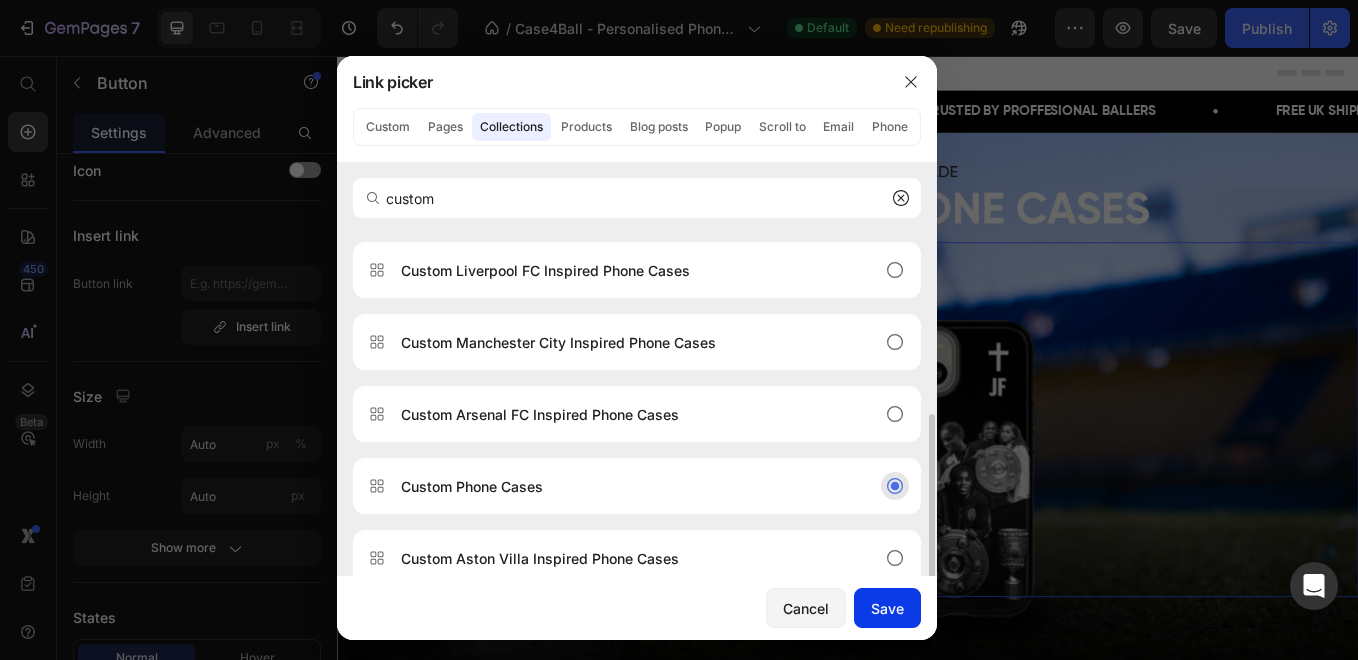 click on "Save" at bounding box center (887, 608) 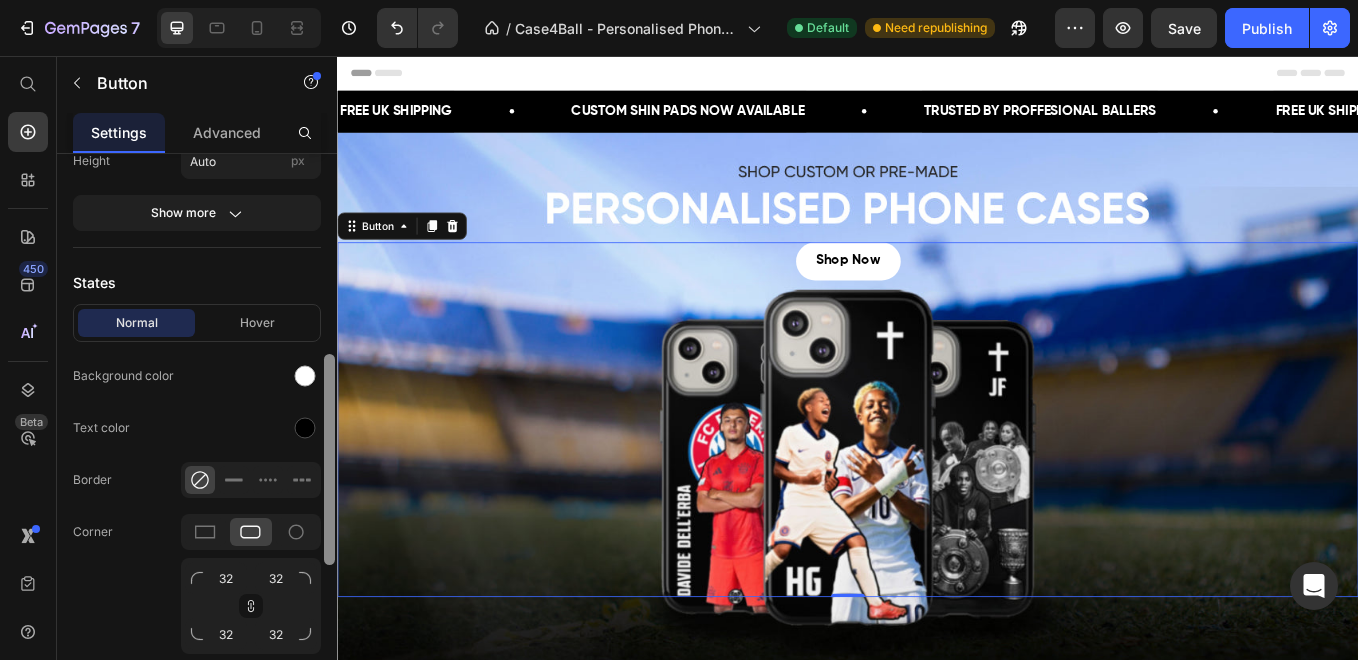 drag, startPoint x: 330, startPoint y: 285, endPoint x: 319, endPoint y: 443, distance: 158.38245 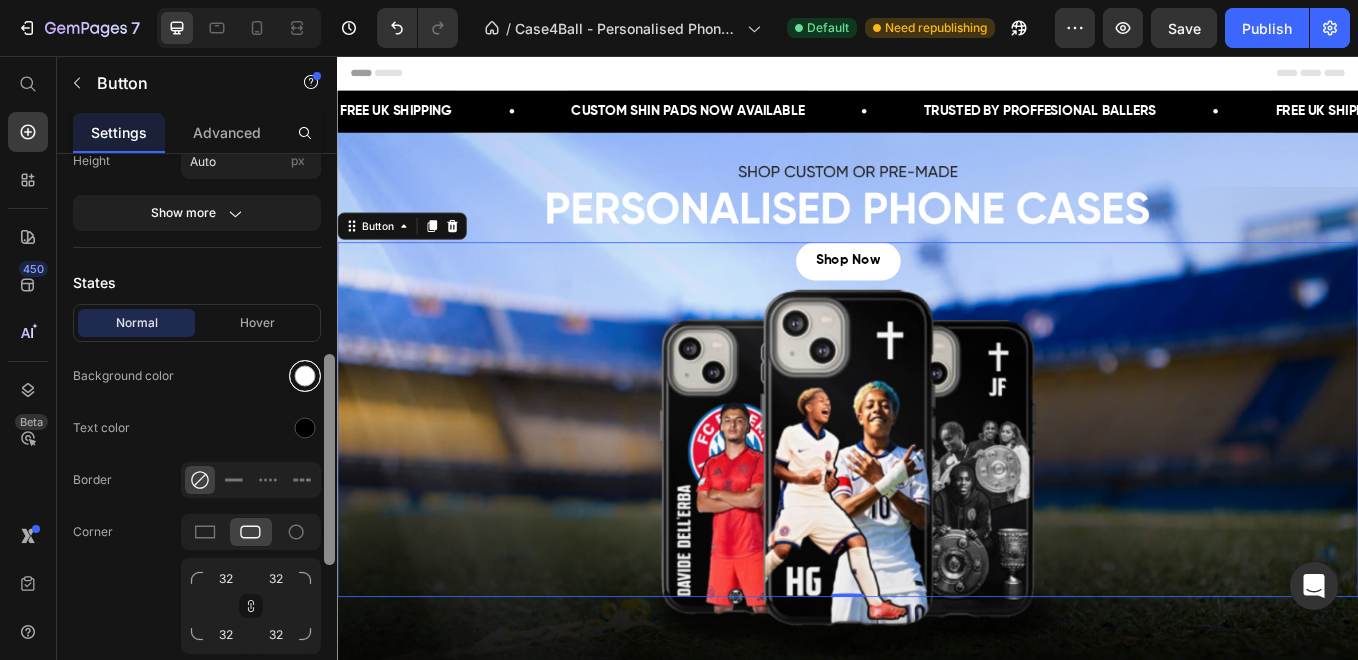 scroll, scrollTop: 440, scrollLeft: 0, axis: vertical 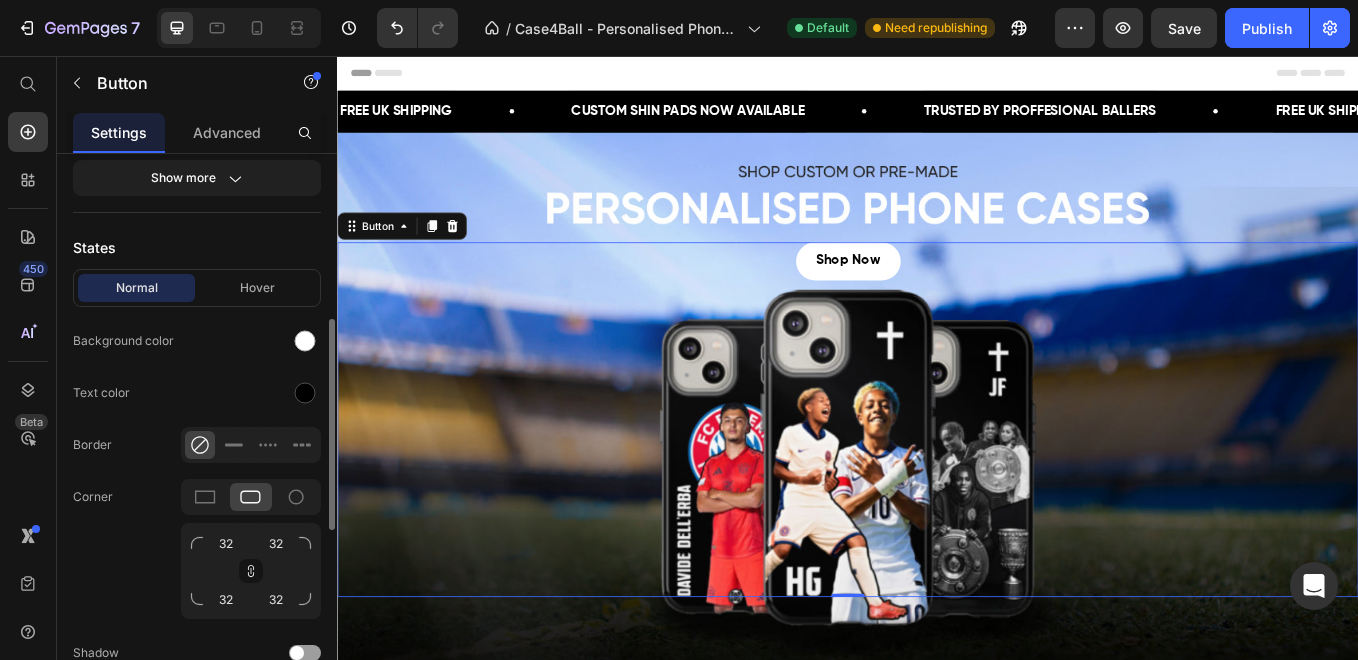 click on "Normal Hover" at bounding box center [197, 288] 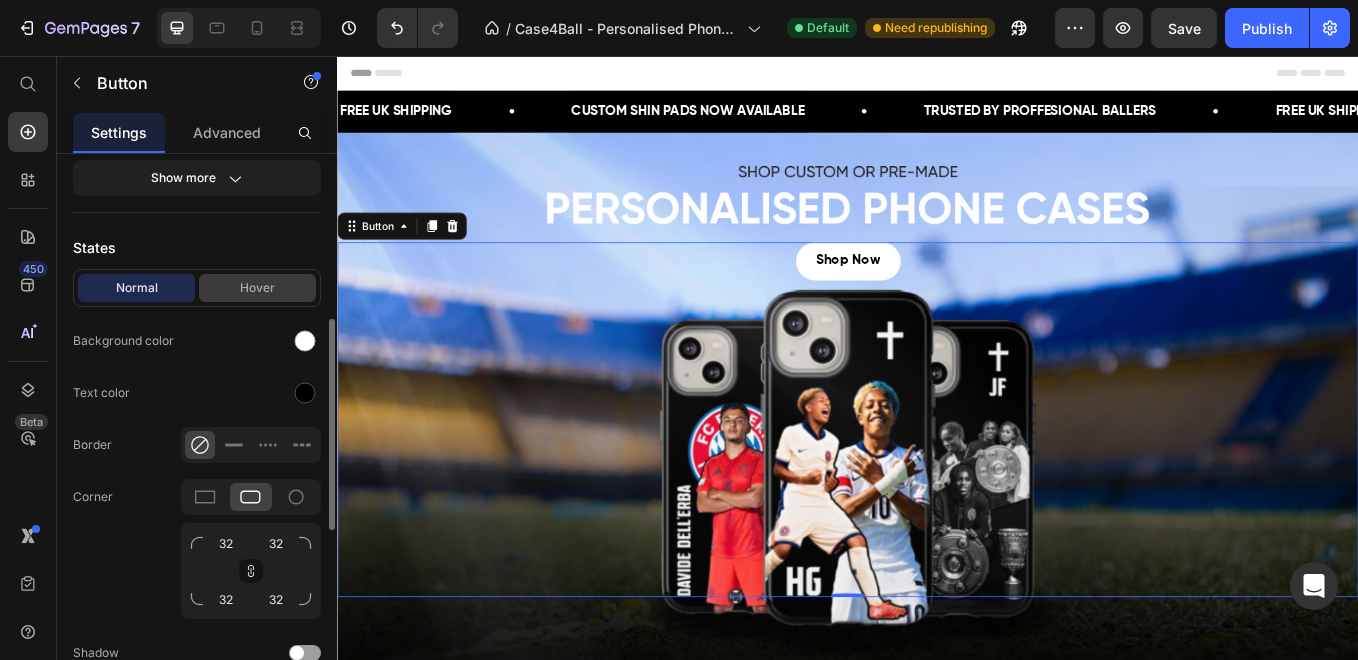 click on "Hover" at bounding box center [257, 288] 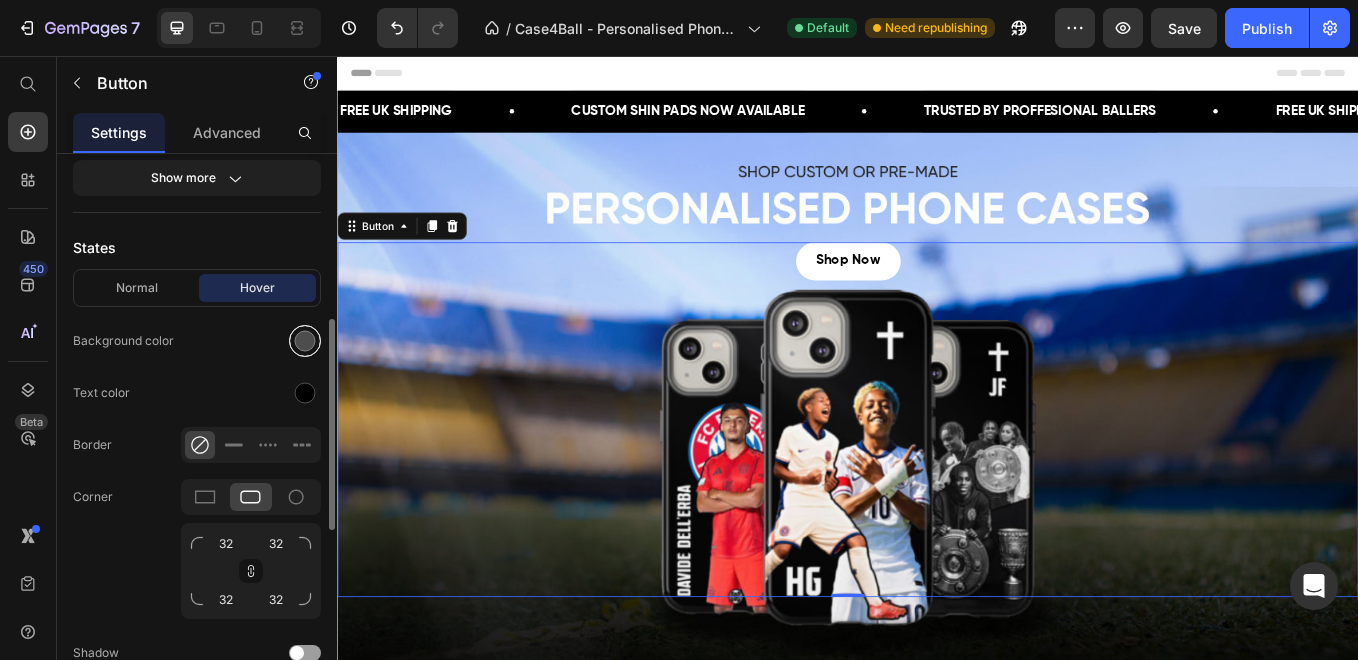 click at bounding box center [305, 341] 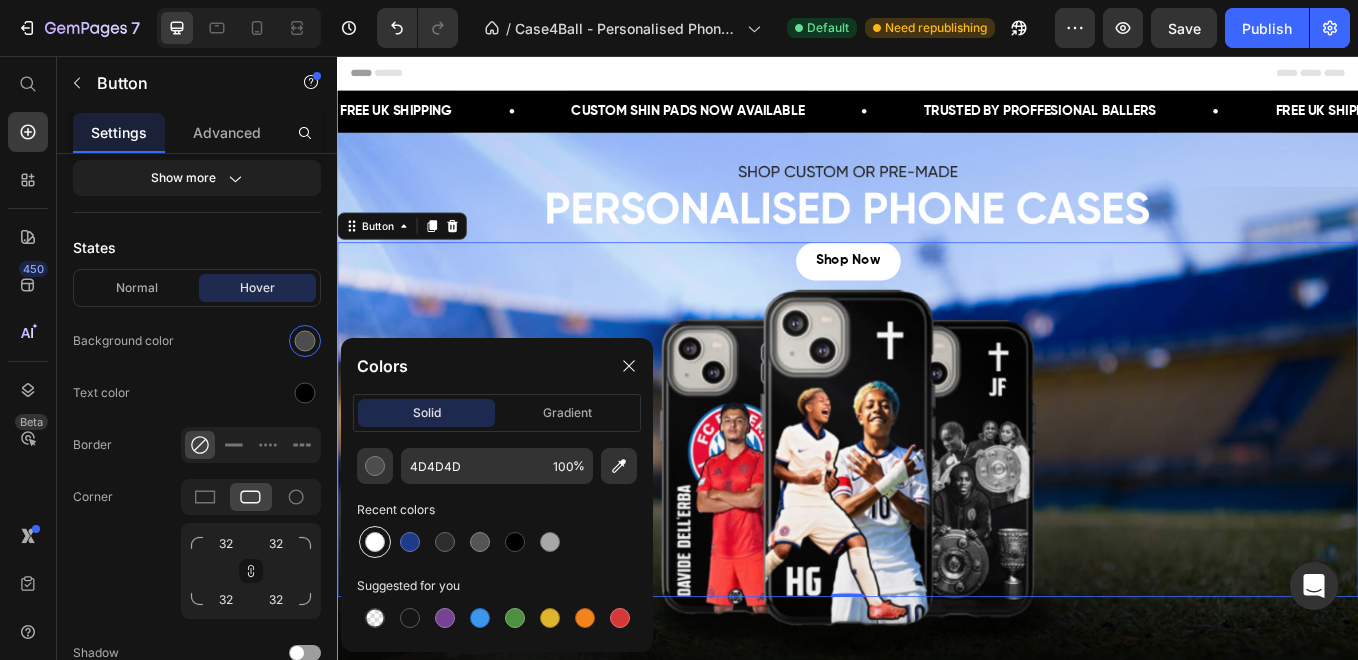 click at bounding box center [375, 542] 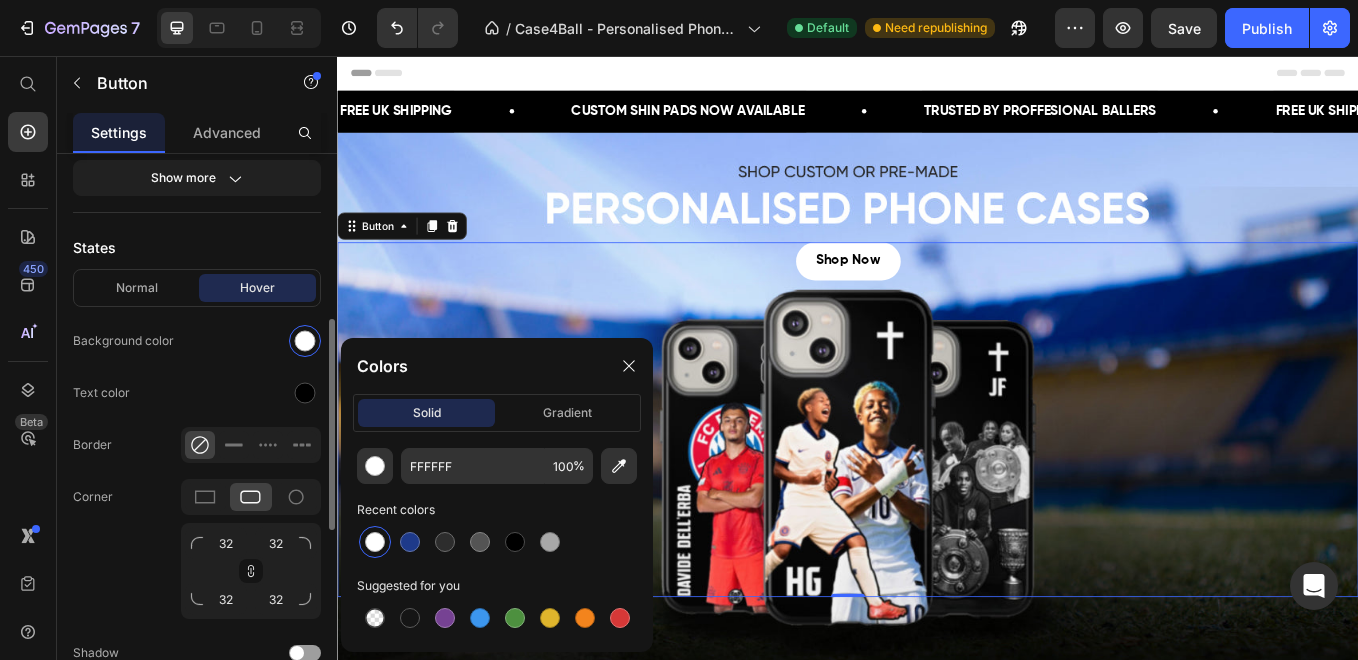 click on "States" at bounding box center (197, 247) 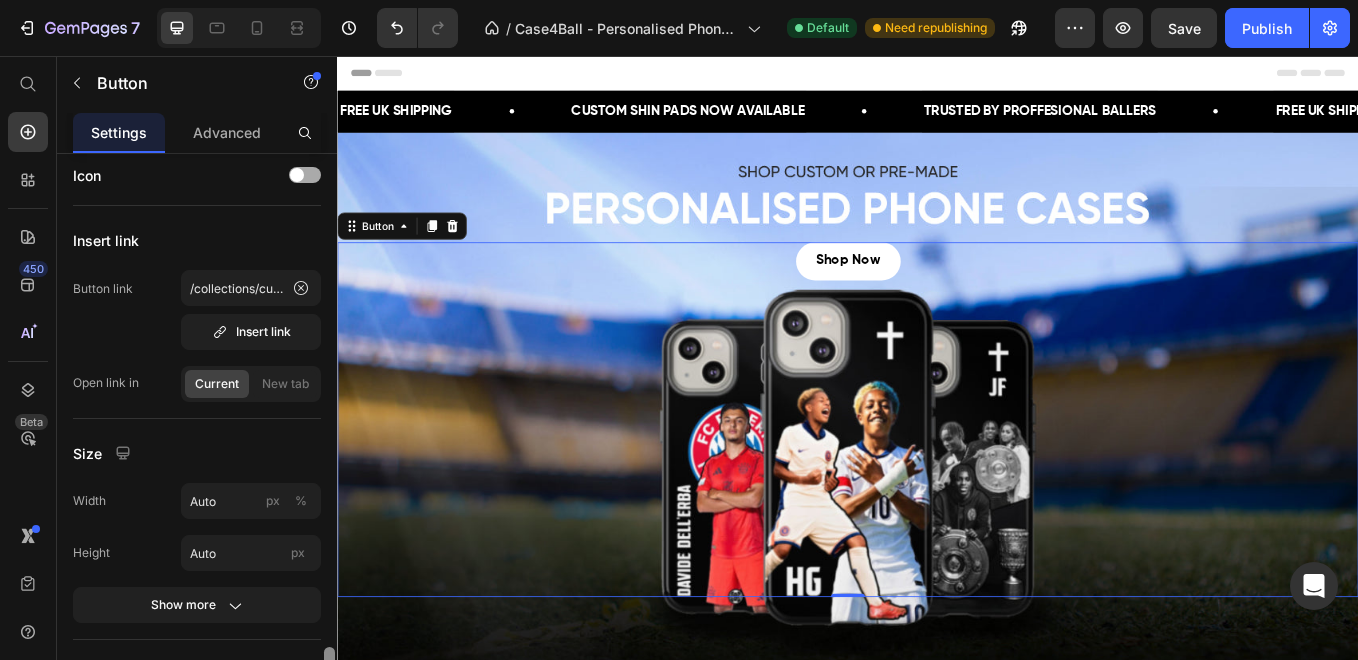 scroll, scrollTop: 0, scrollLeft: 0, axis: both 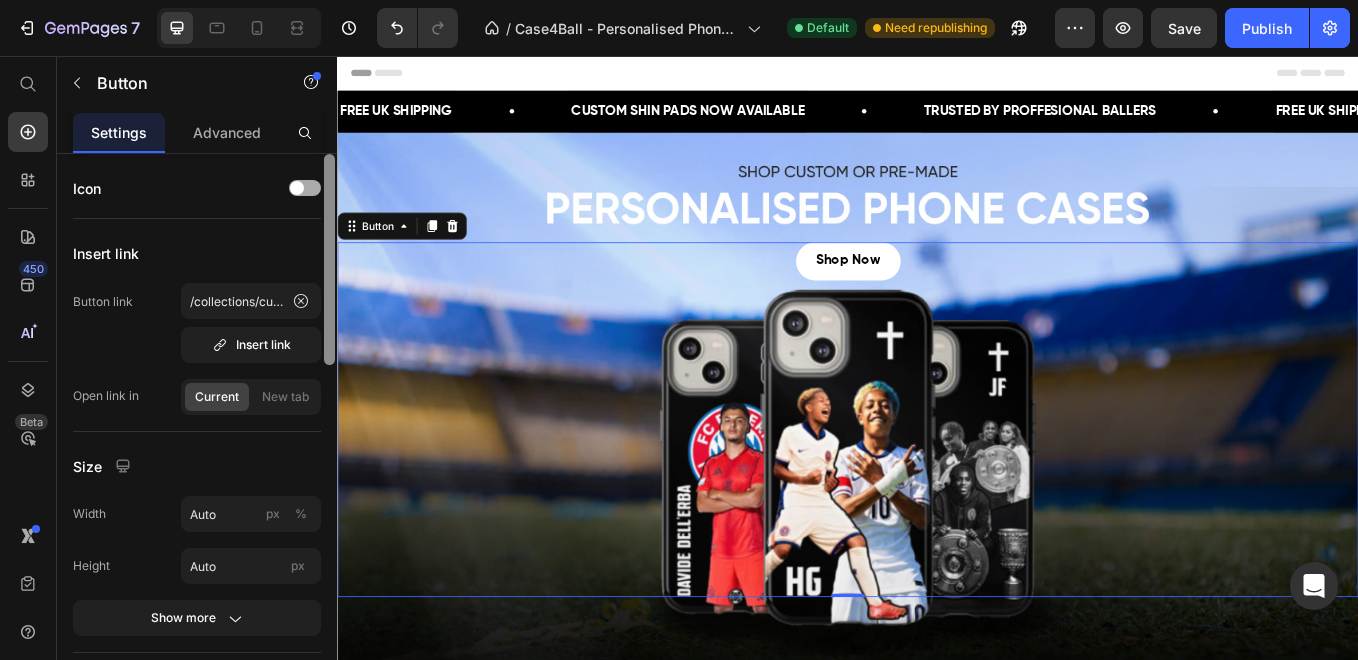 drag, startPoint x: 327, startPoint y: 393, endPoint x: 315, endPoint y: 177, distance: 216.33308 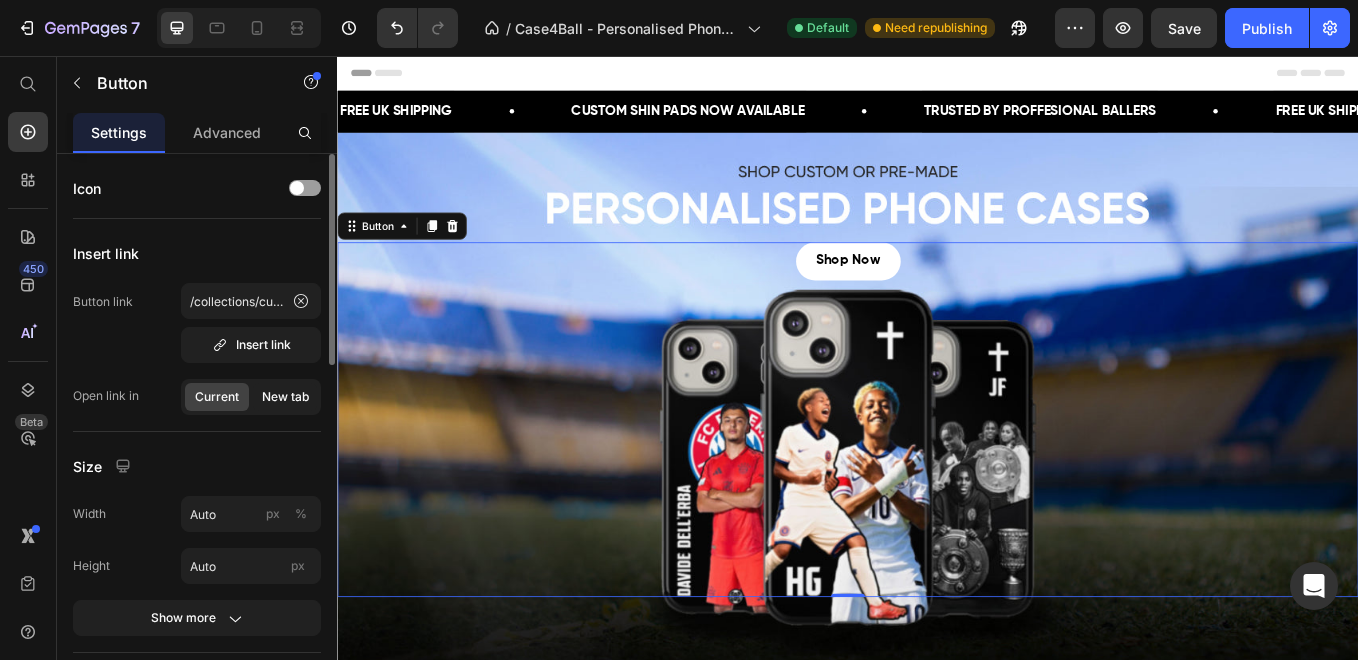 click on "New tab" 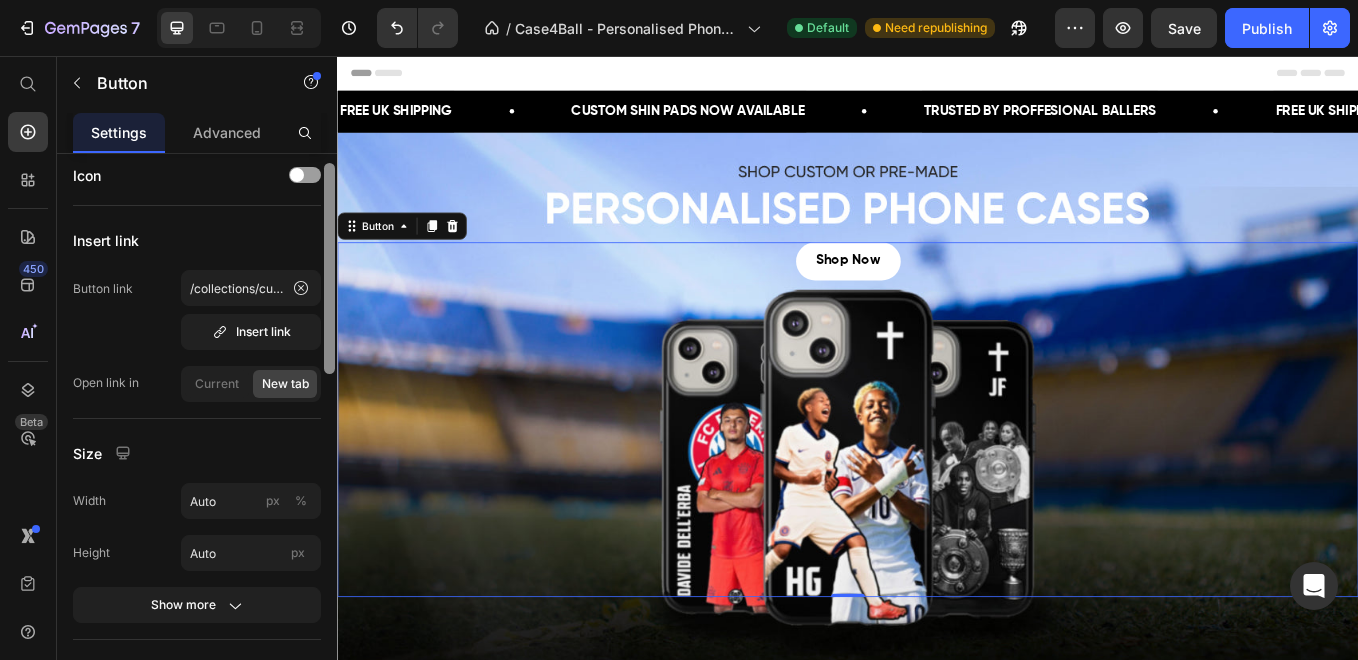 click at bounding box center [329, 268] 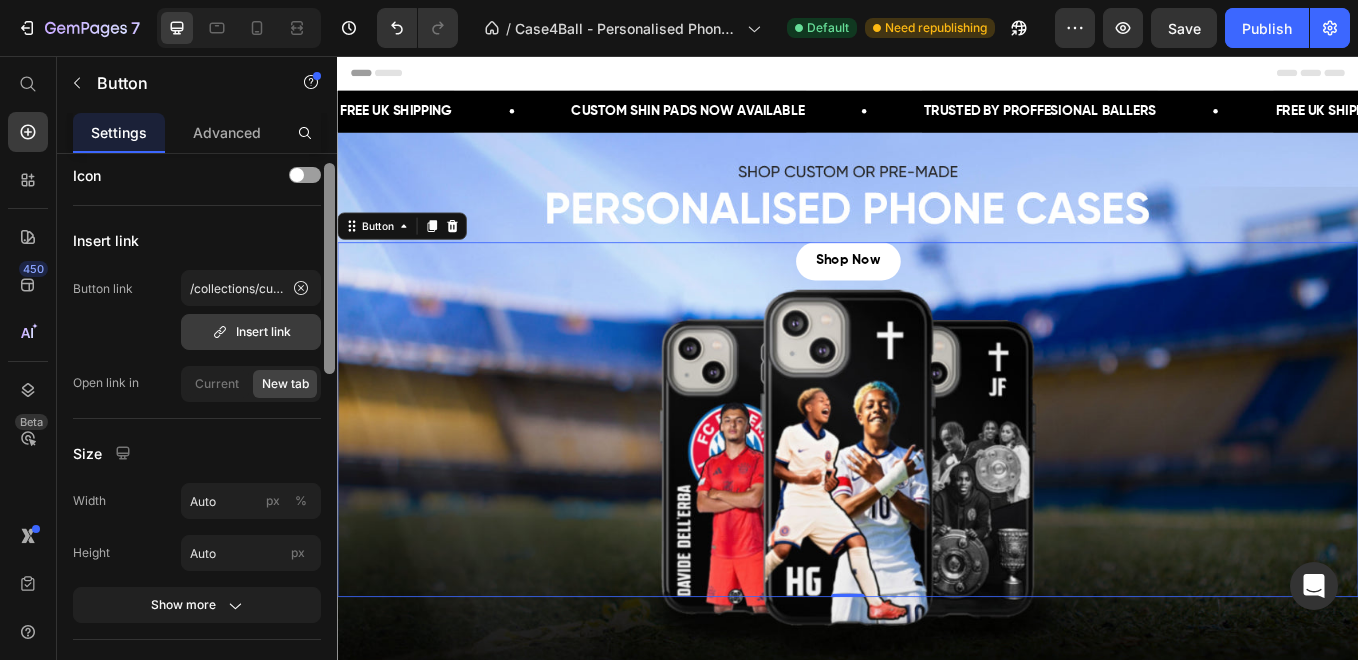 scroll, scrollTop: 16, scrollLeft: 0, axis: vertical 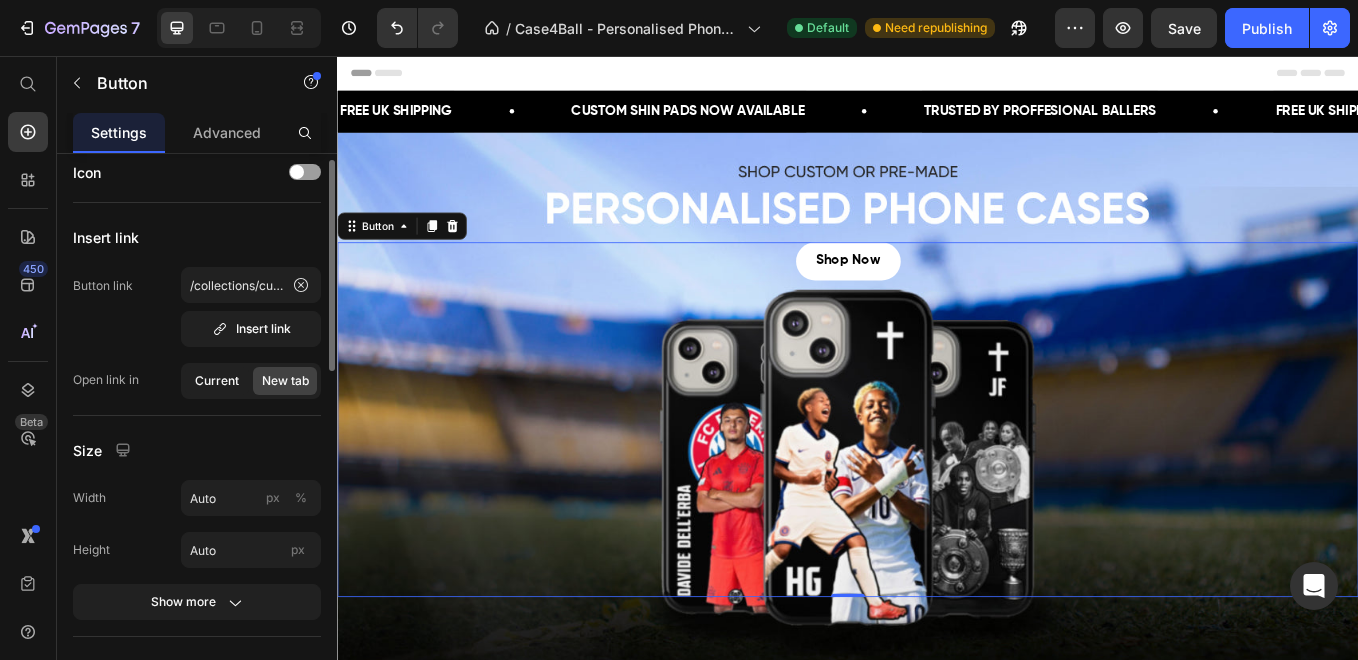 click on "Current" 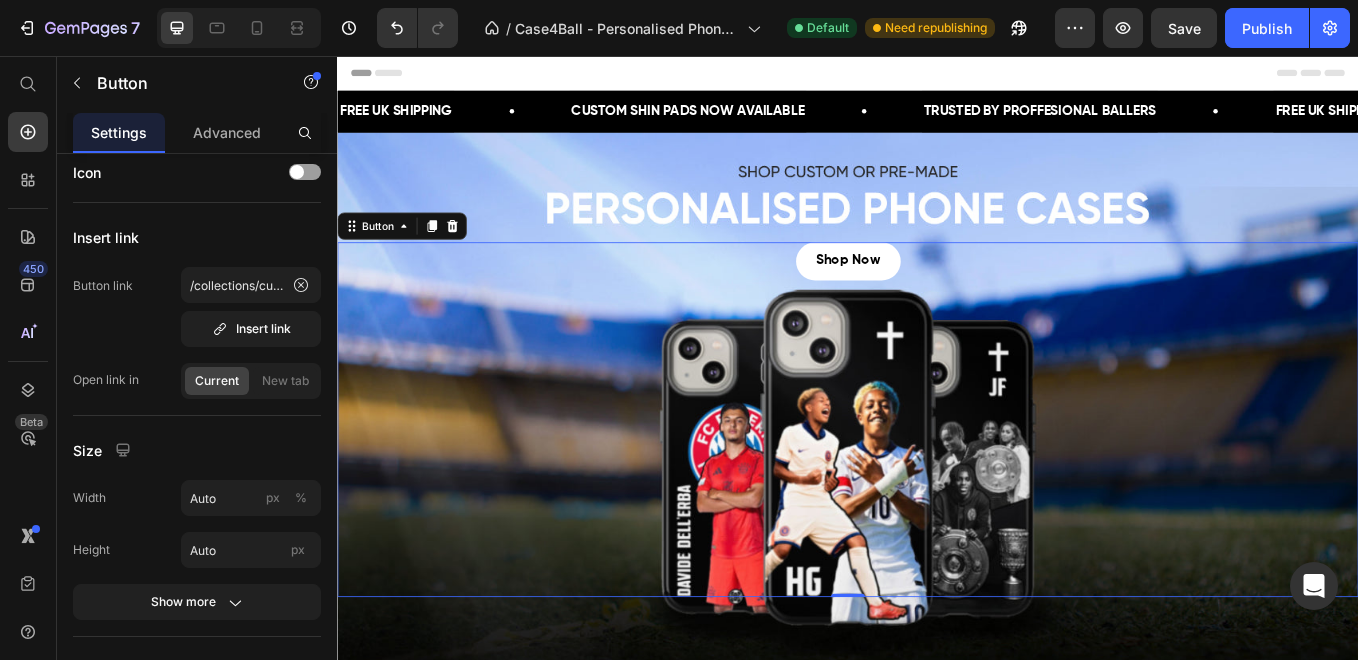 click on "Header" at bounding box center [937, 76] 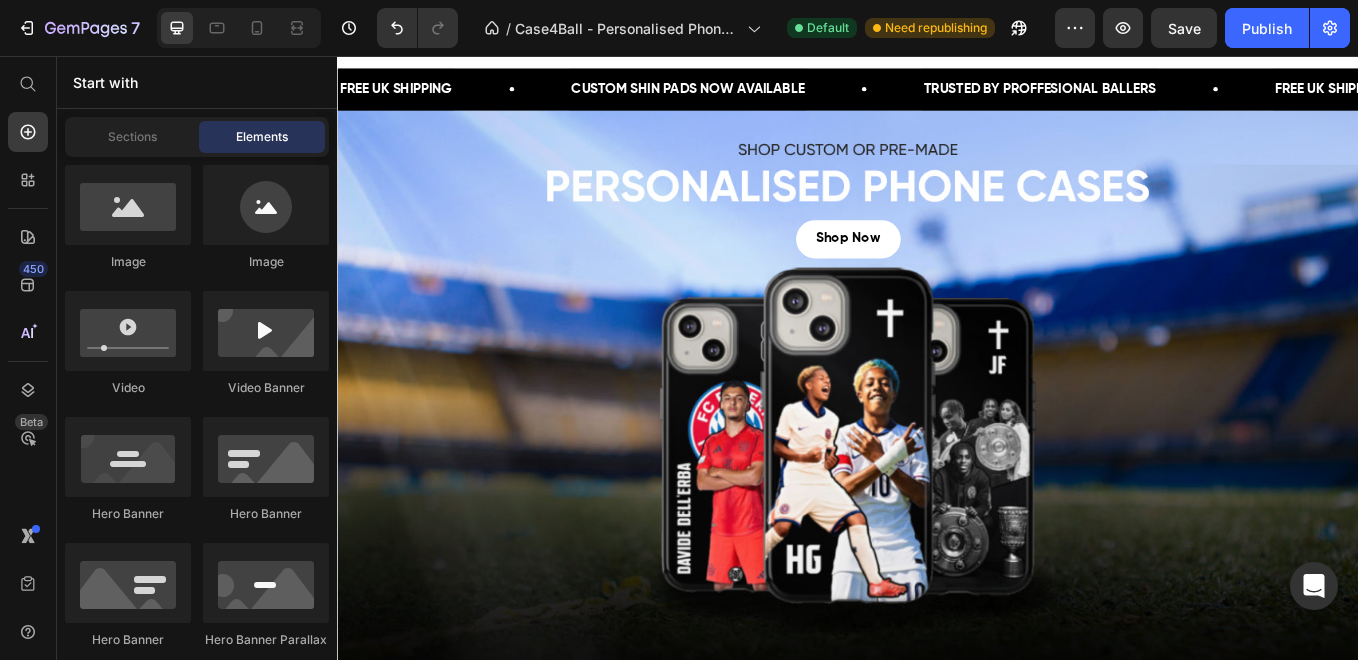 scroll, scrollTop: 0, scrollLeft: 0, axis: both 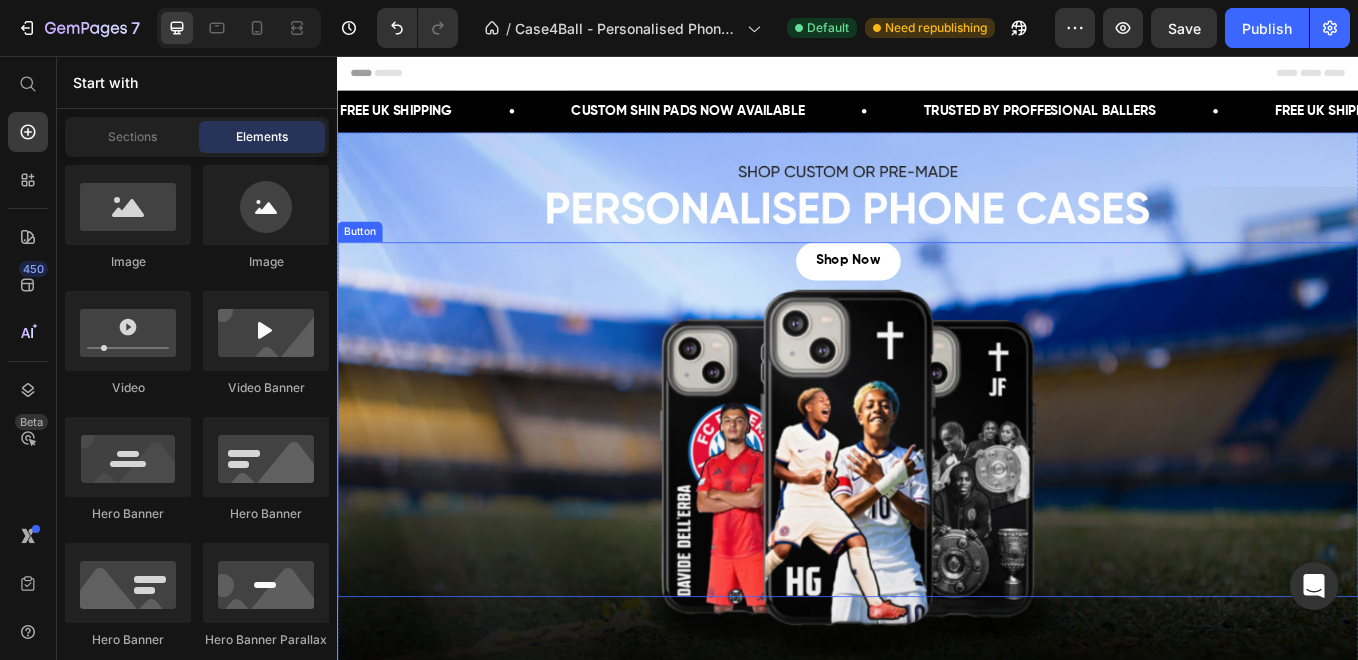 click on "Shop Now Button" at bounding box center (937, 483) 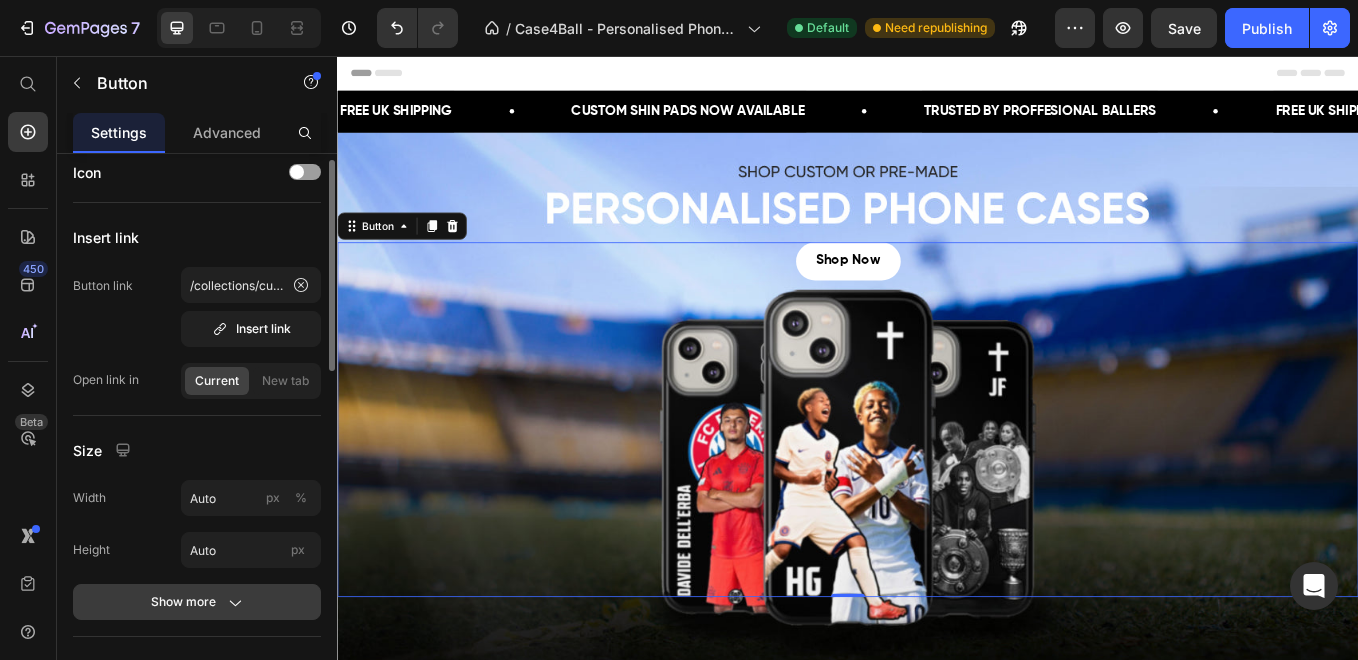 click 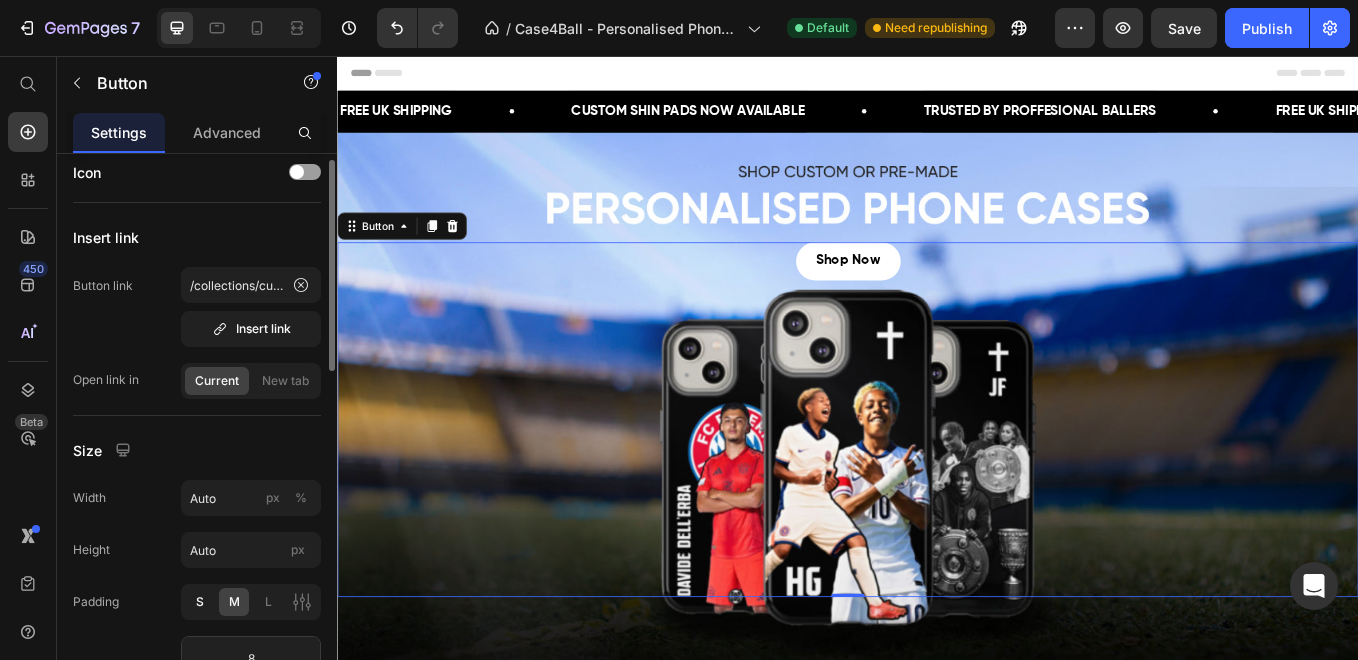 click on "S" 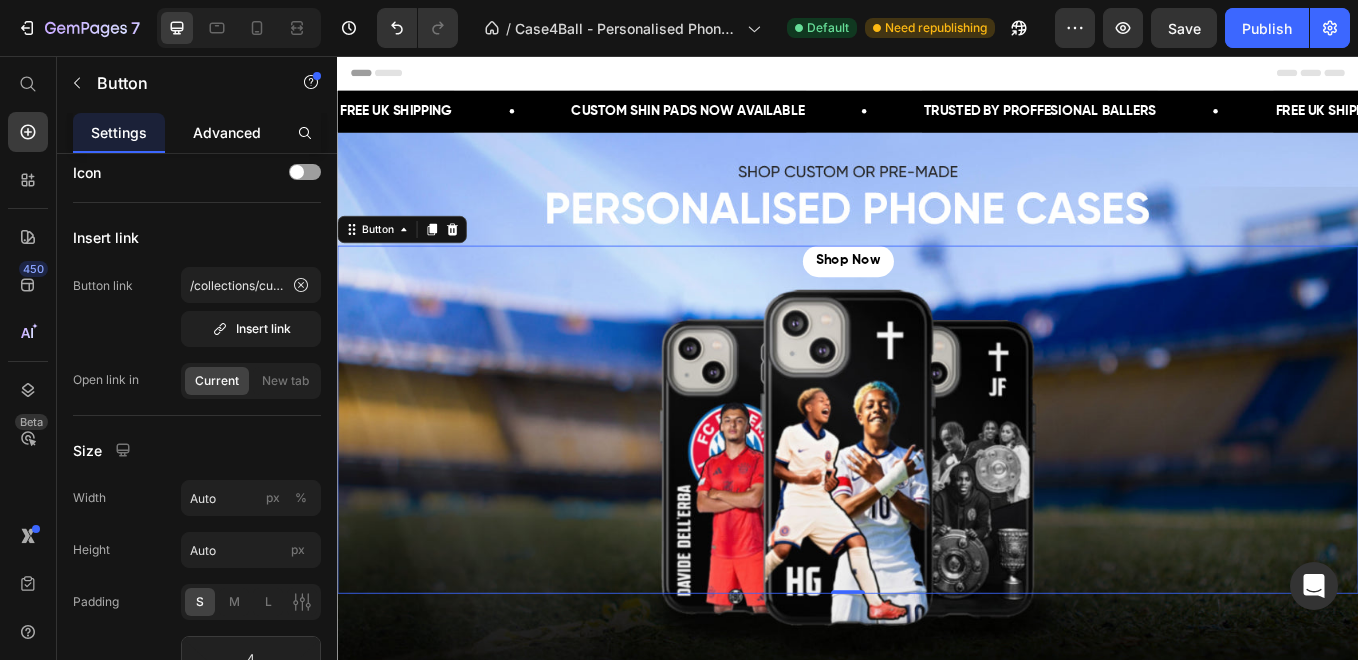 click on "Advanced" at bounding box center [227, 132] 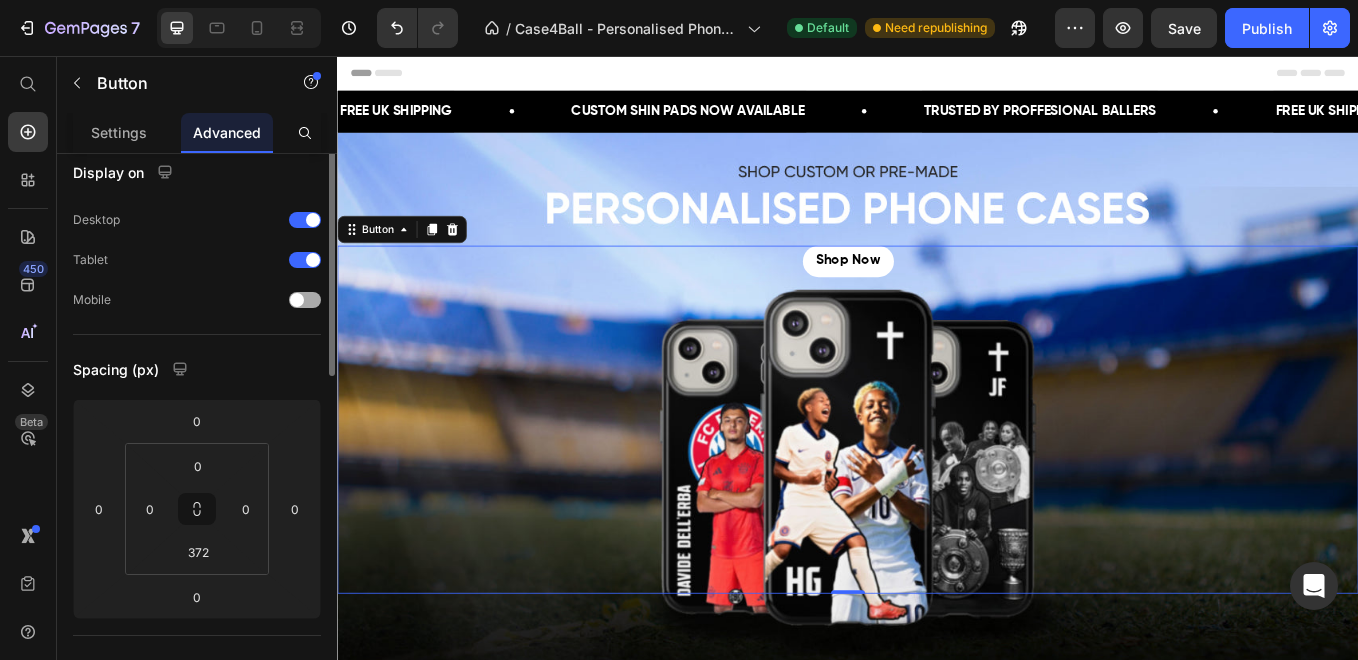 scroll, scrollTop: 0, scrollLeft: 0, axis: both 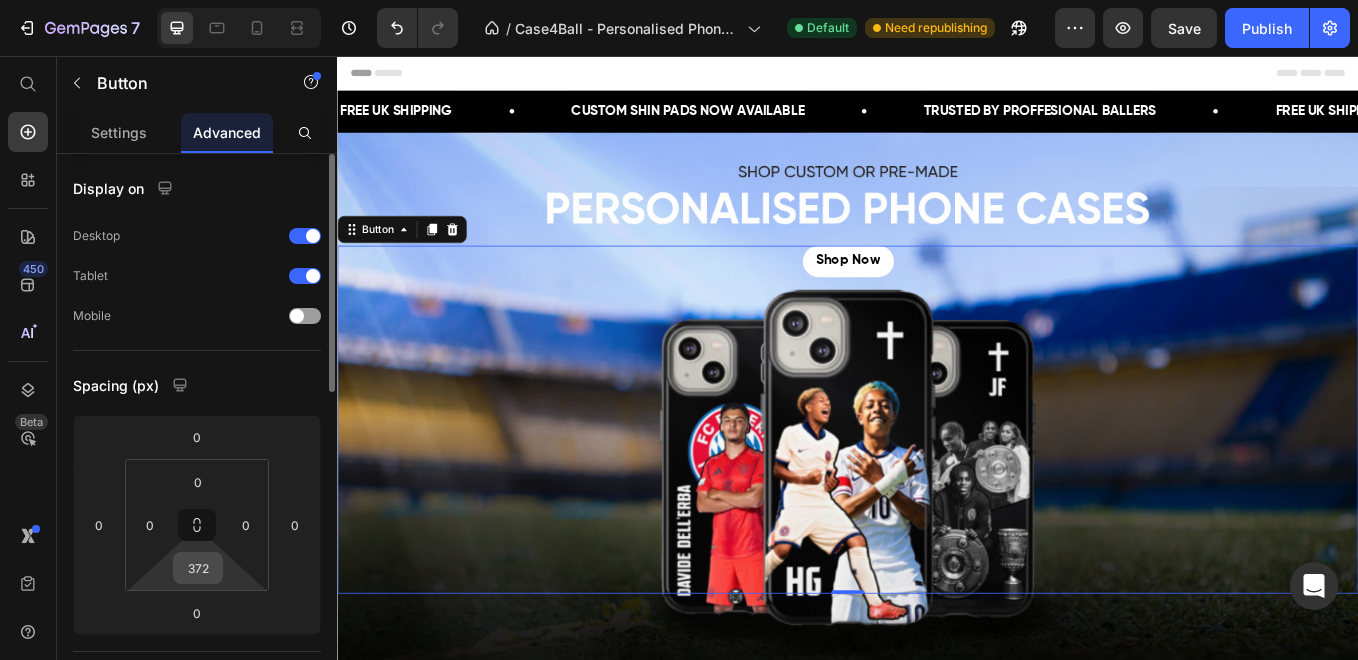 click on "372" at bounding box center [198, 568] 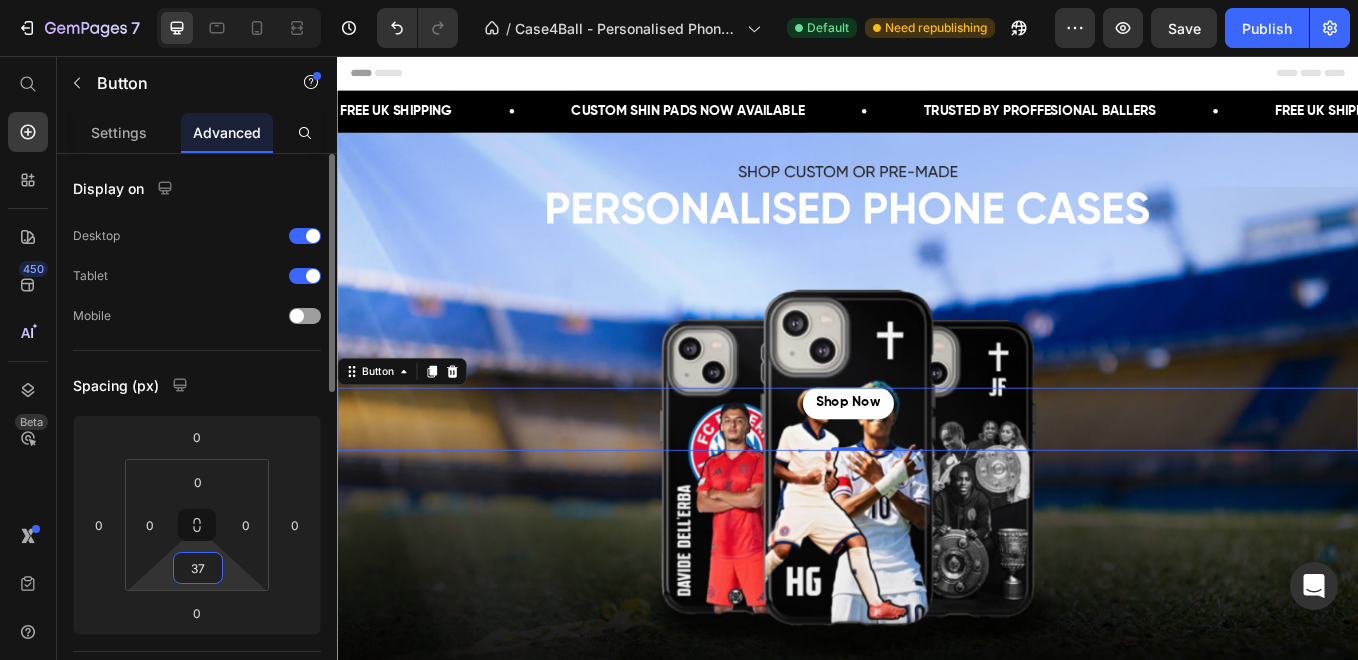 type on "375" 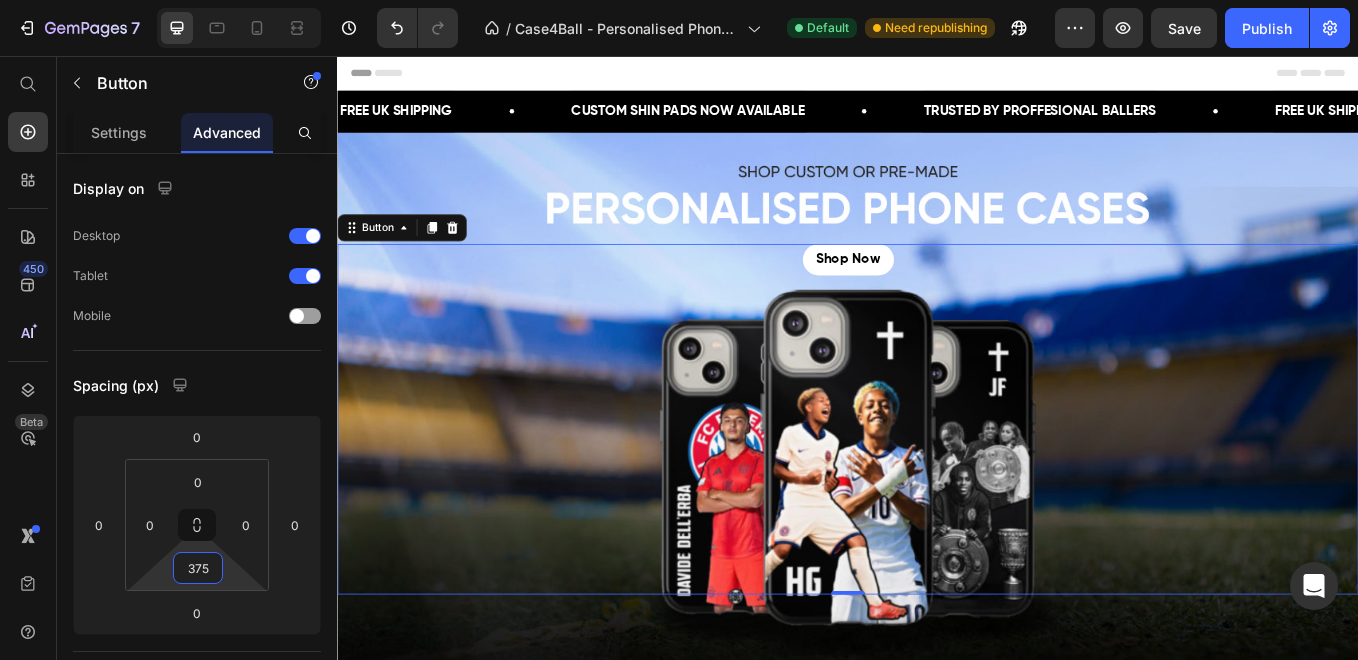 click on "Header" at bounding box center (937, 76) 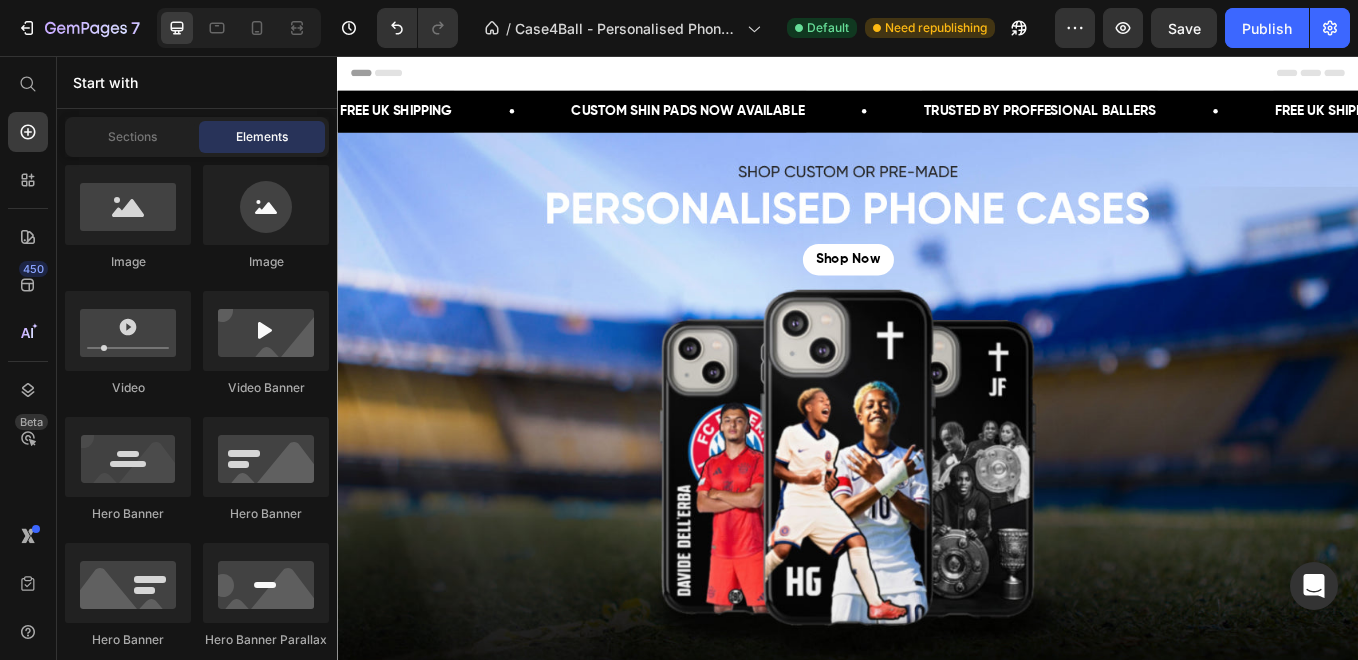 click on "Header" at bounding box center [937, 76] 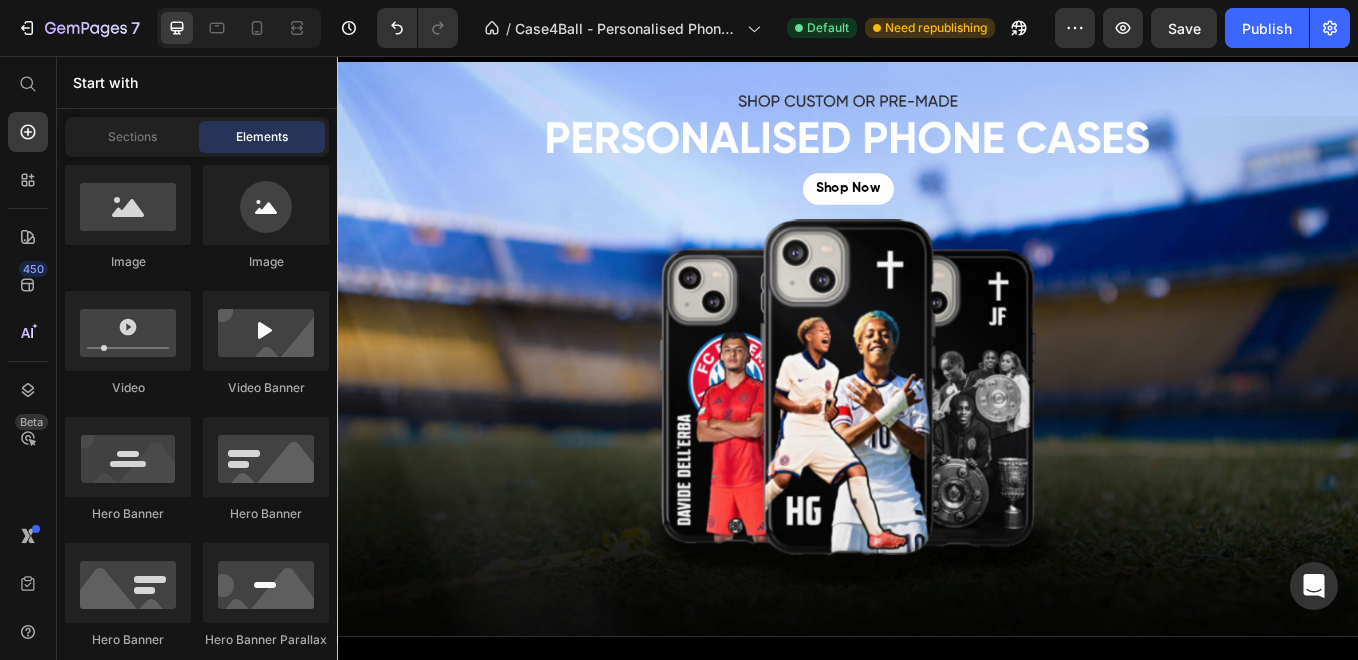 scroll, scrollTop: 0, scrollLeft: 0, axis: both 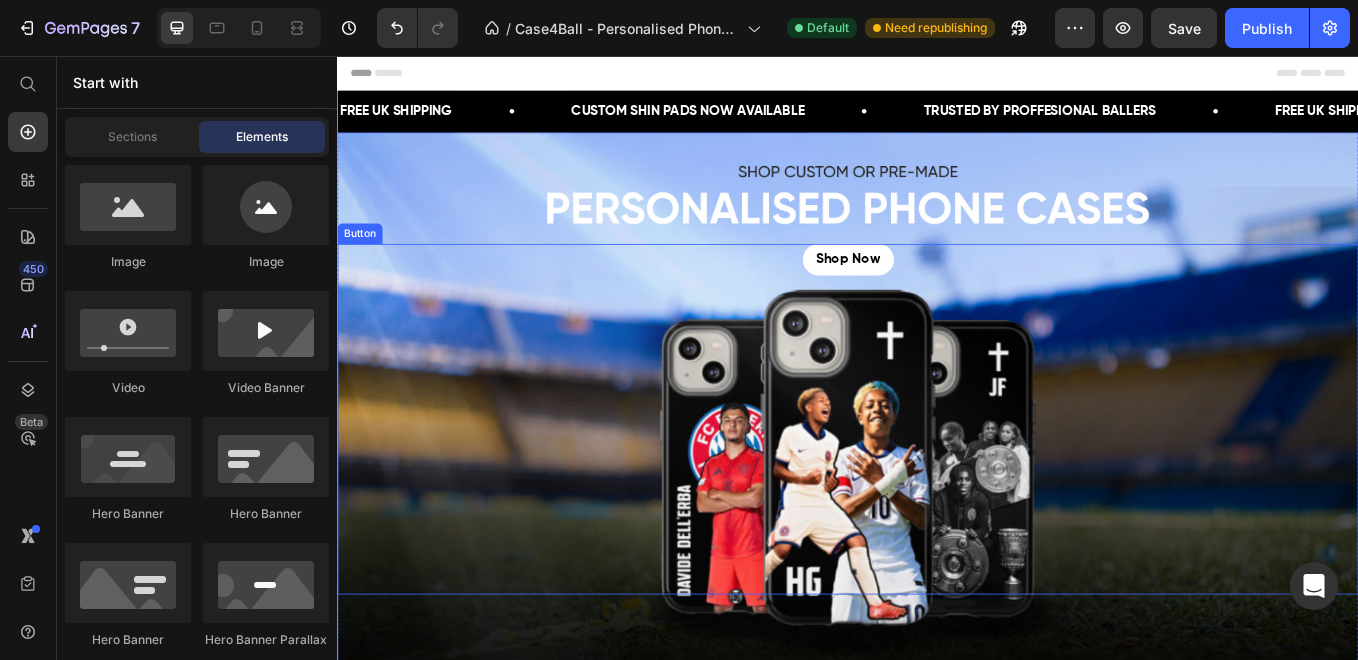 click on "Shop Now Button" at bounding box center [937, 483] 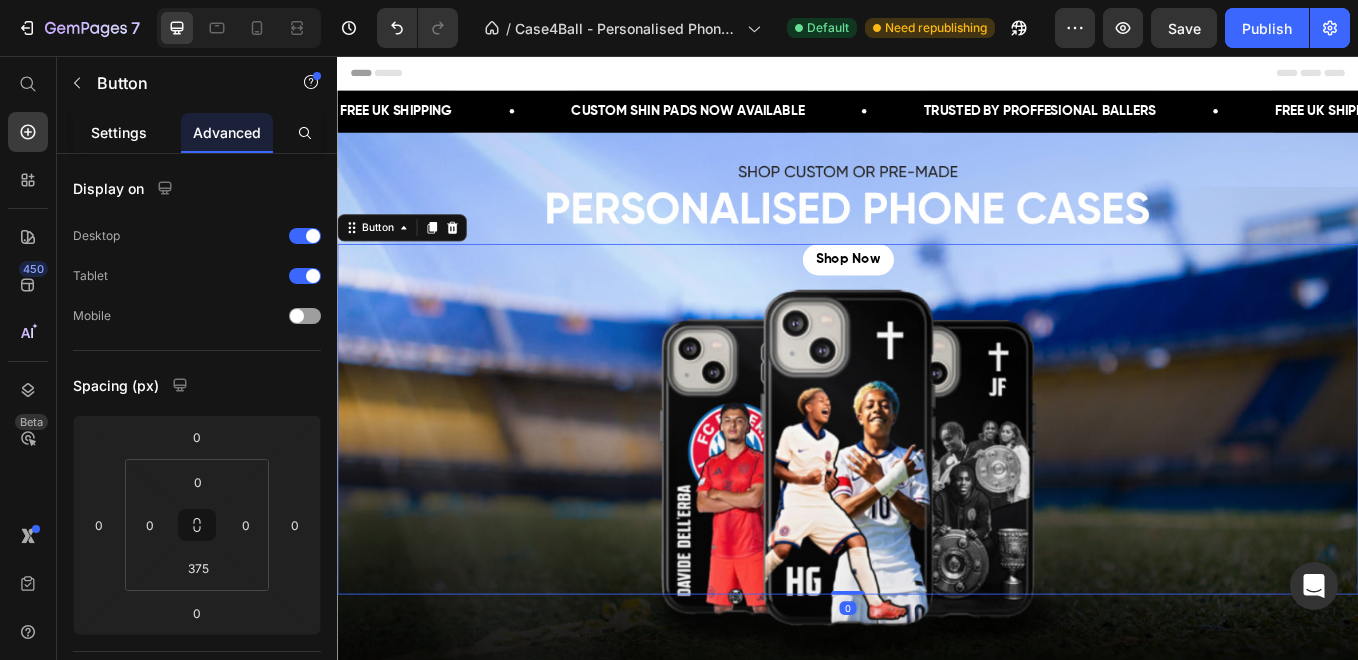 click on "Settings" 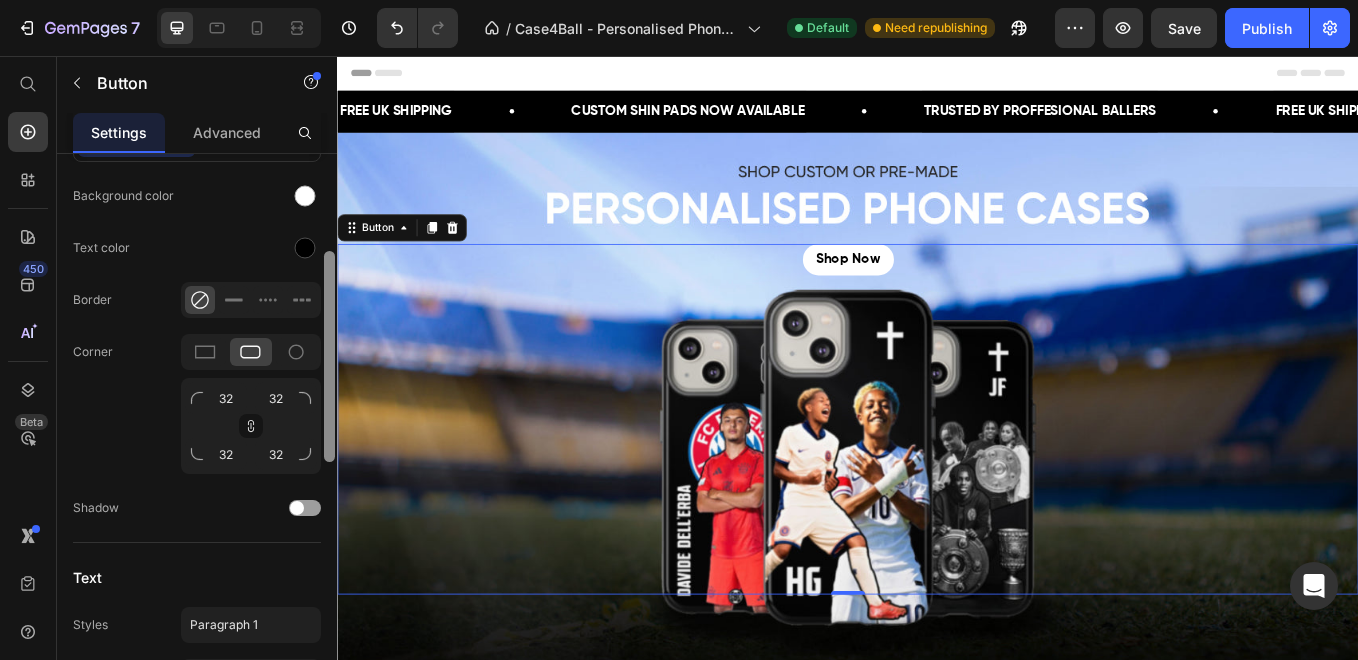 drag, startPoint x: 328, startPoint y: 253, endPoint x: 322, endPoint y: 479, distance: 226.07964 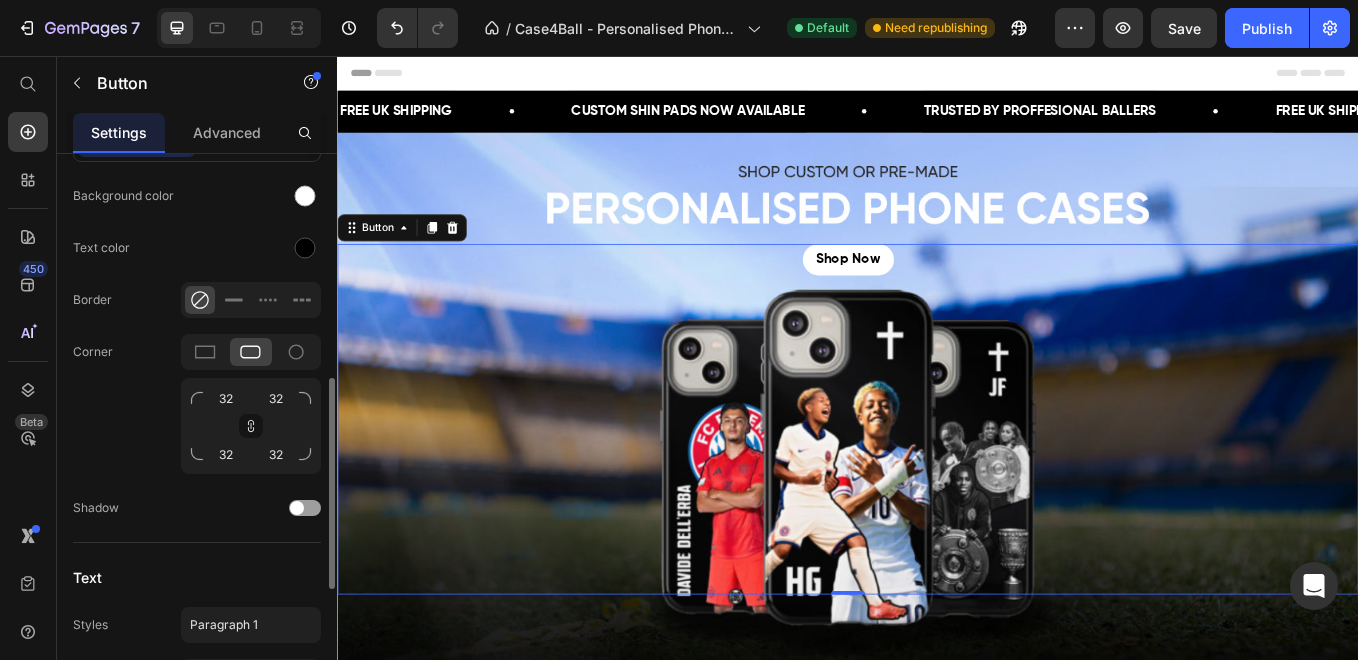 scroll, scrollTop: 588, scrollLeft: 0, axis: vertical 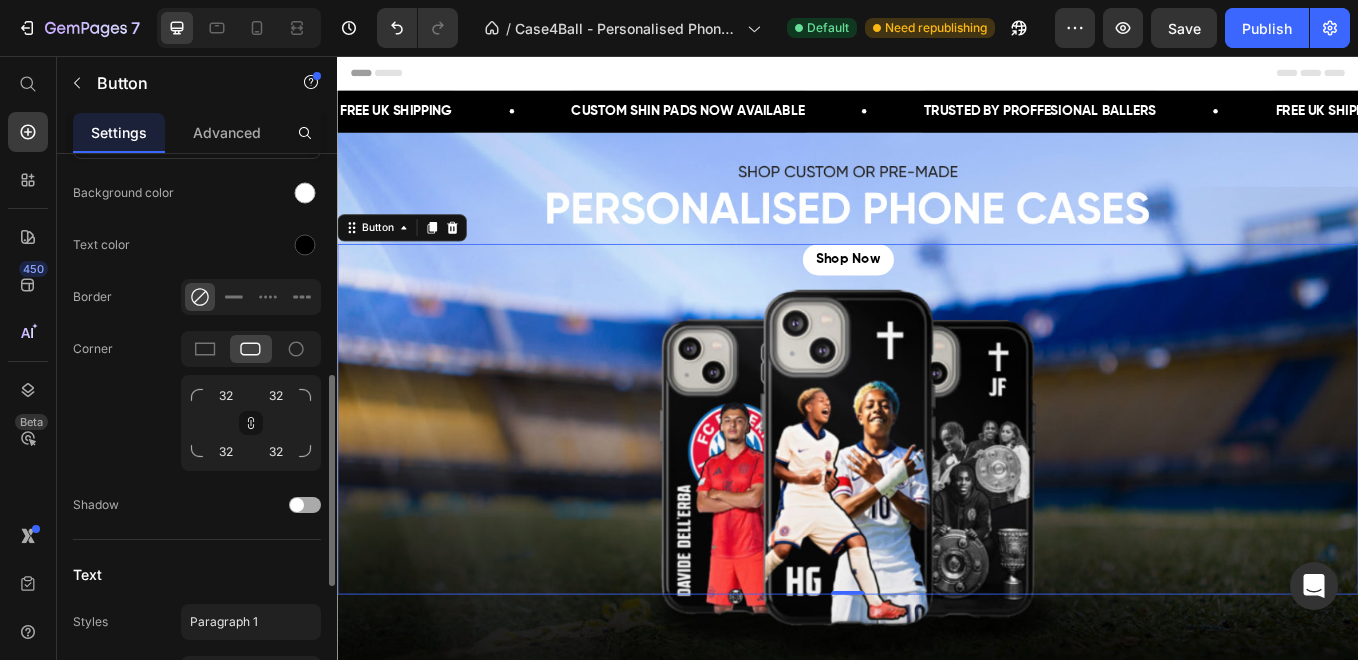 click at bounding box center (305, 505) 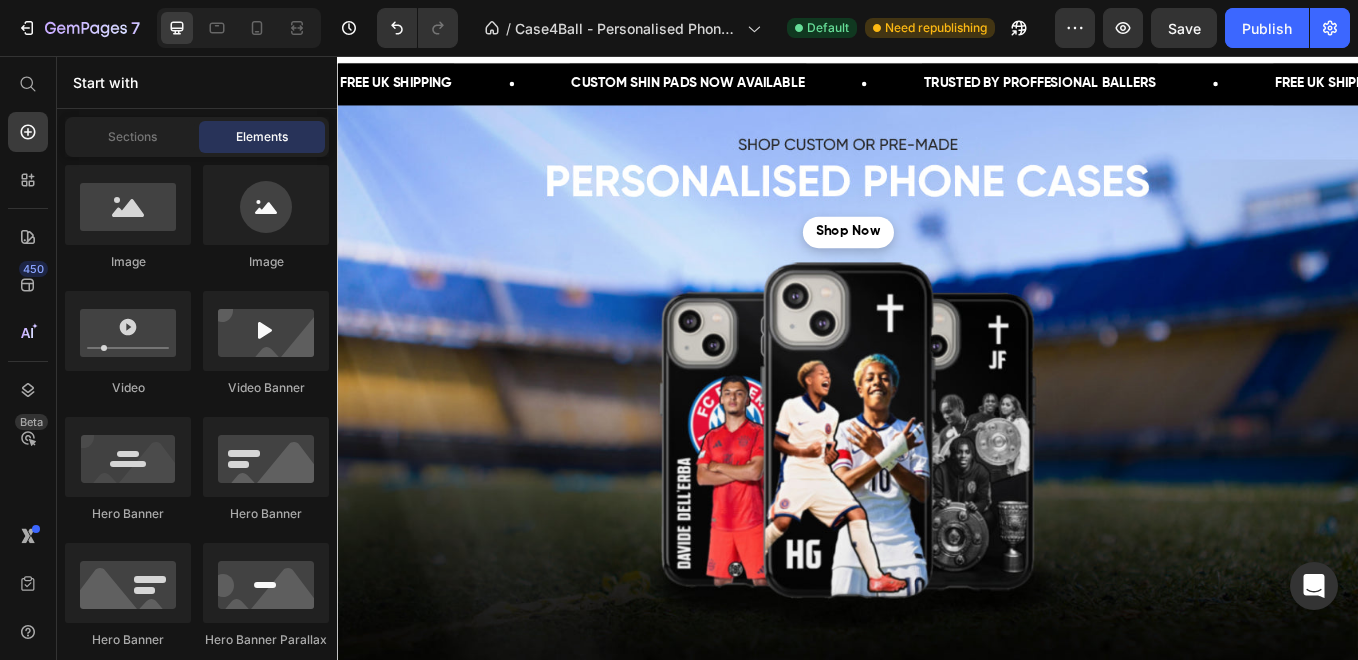 scroll, scrollTop: 0, scrollLeft: 0, axis: both 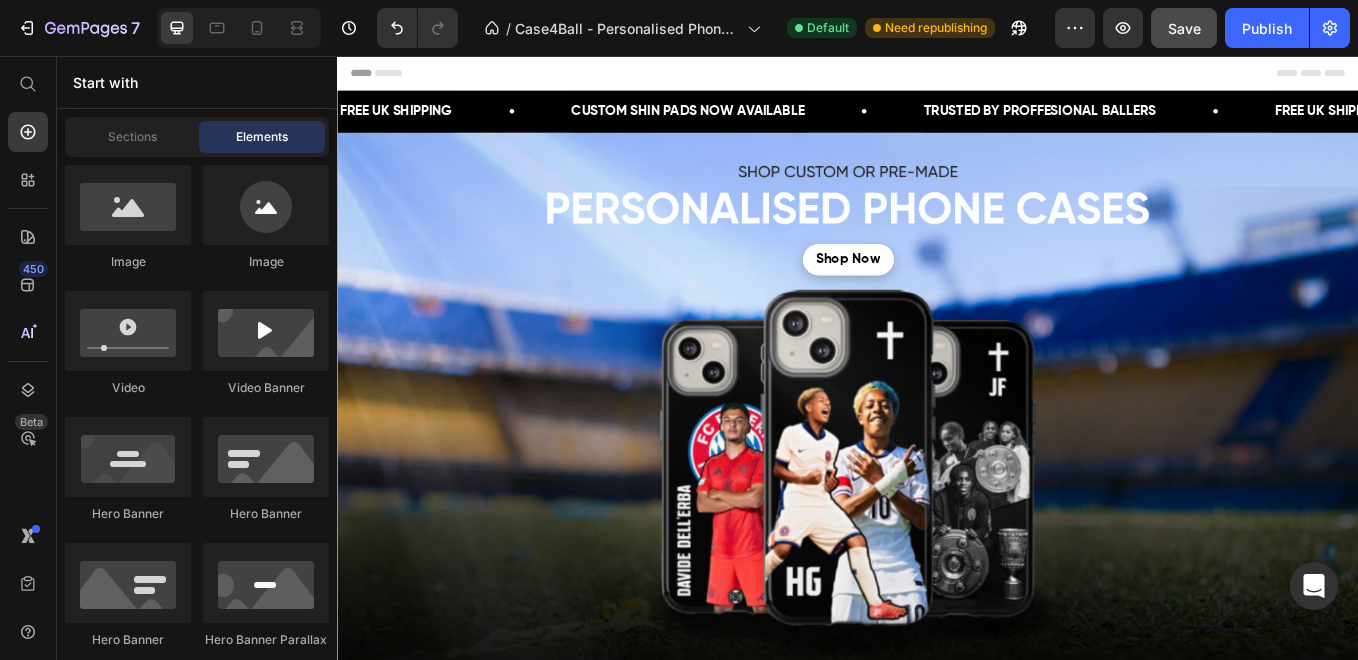 click on "Save" 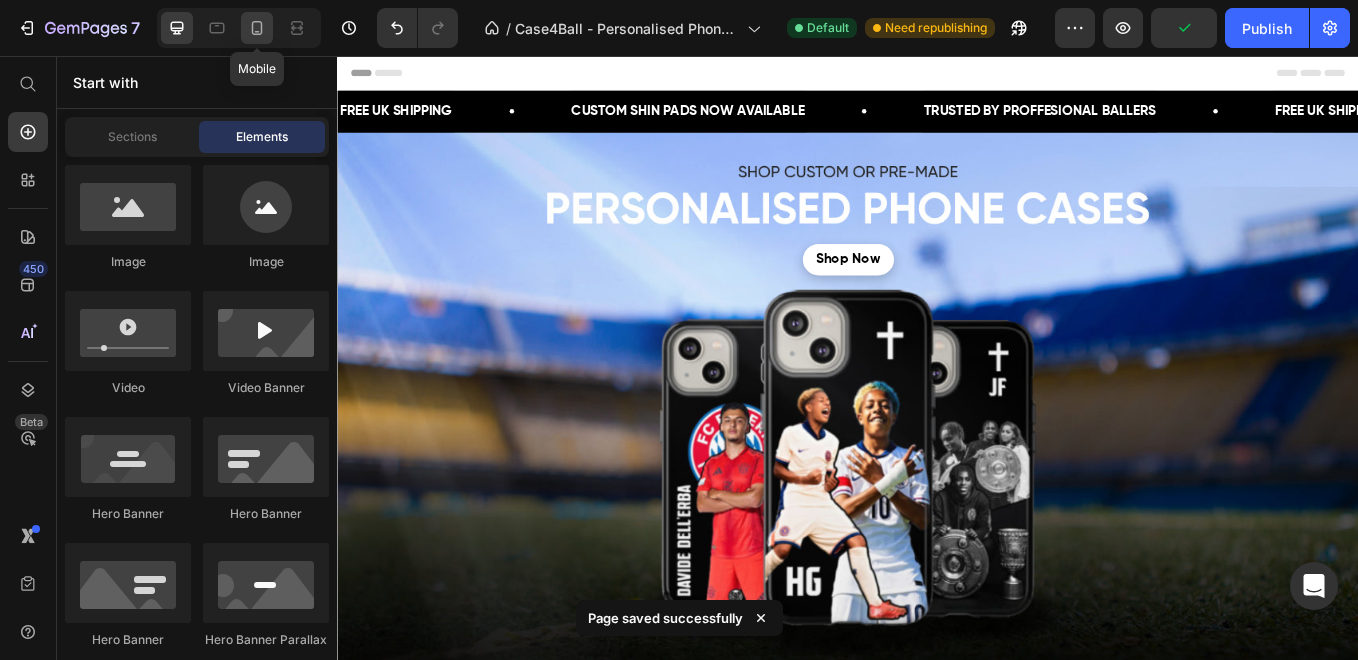 click 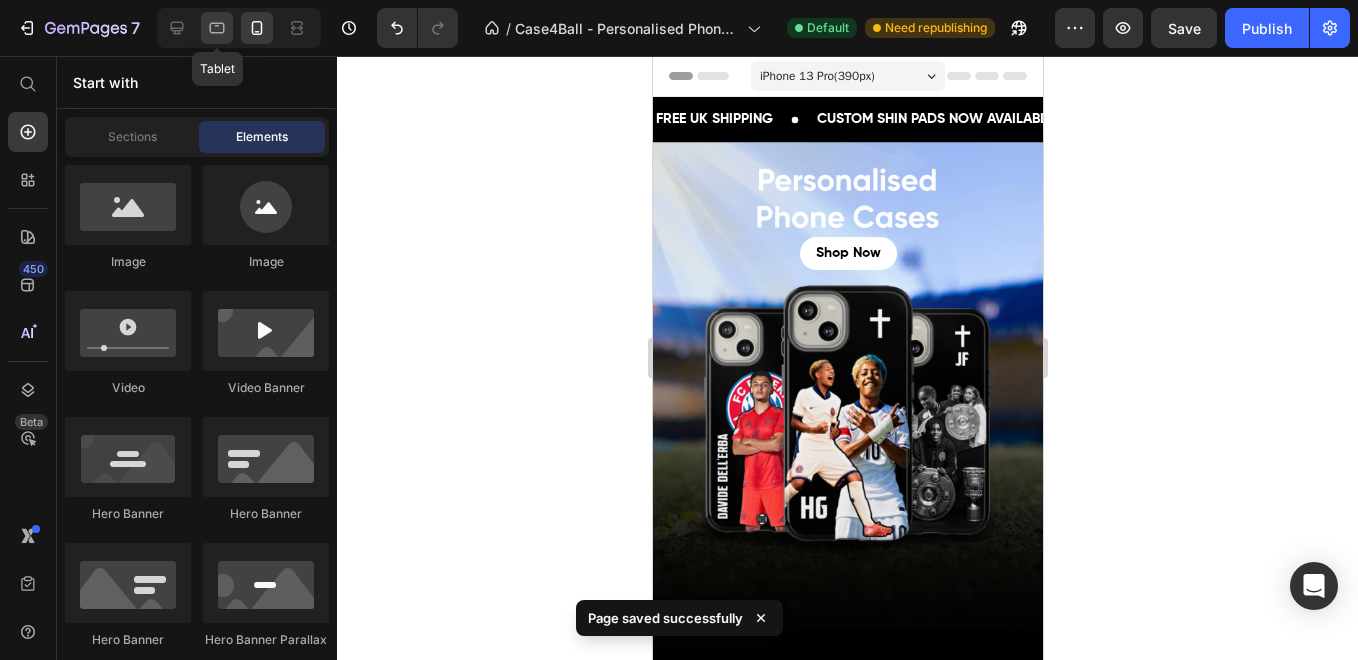 click 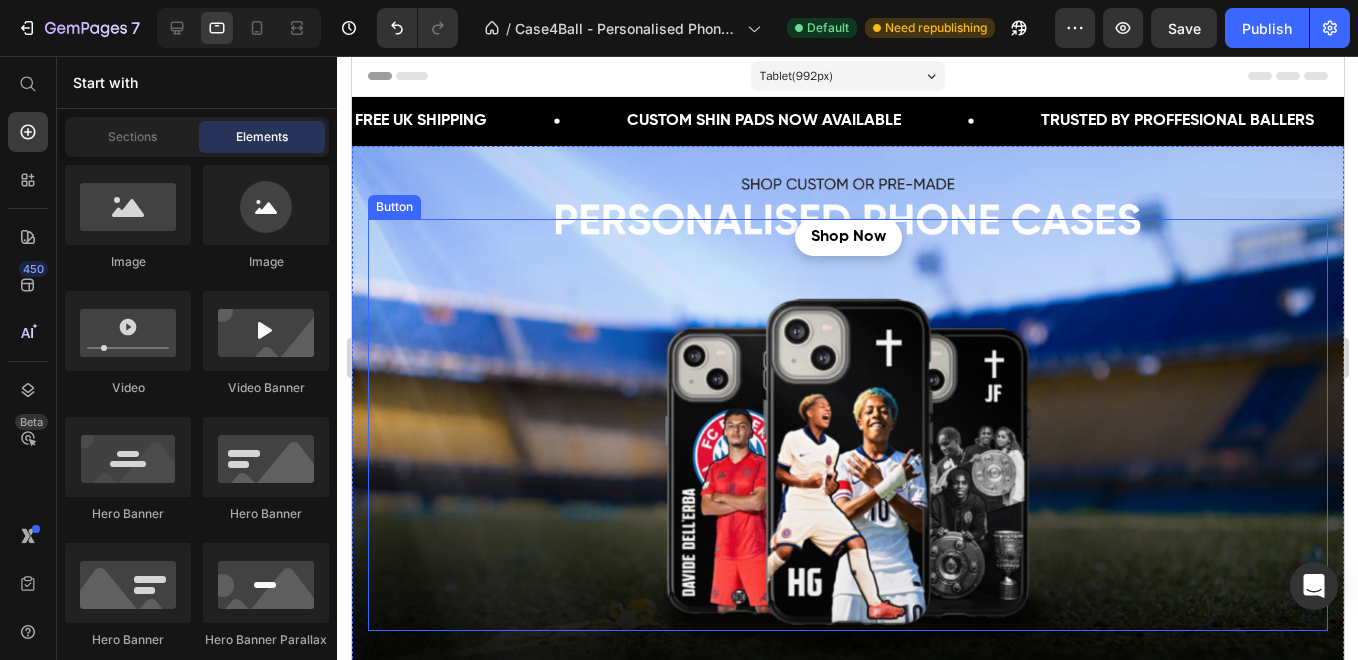 click on "Shop Now Button" at bounding box center [847, 425] 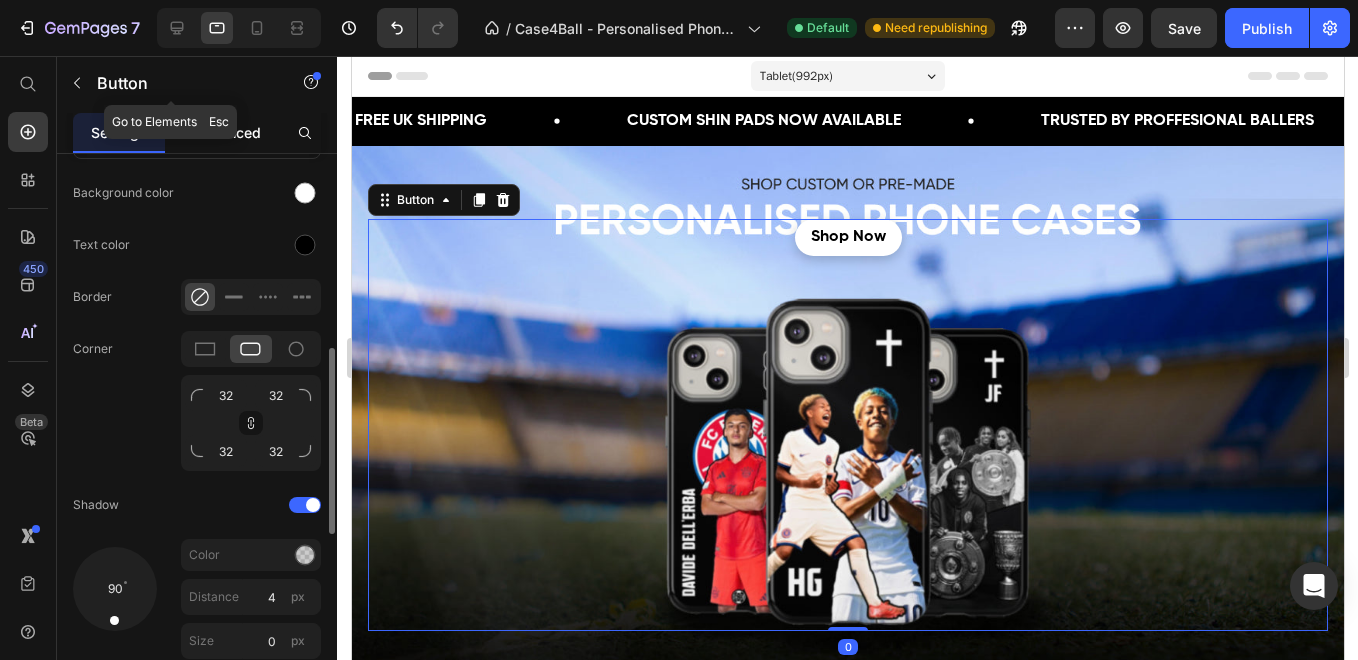 click on "Advanced" at bounding box center (227, 132) 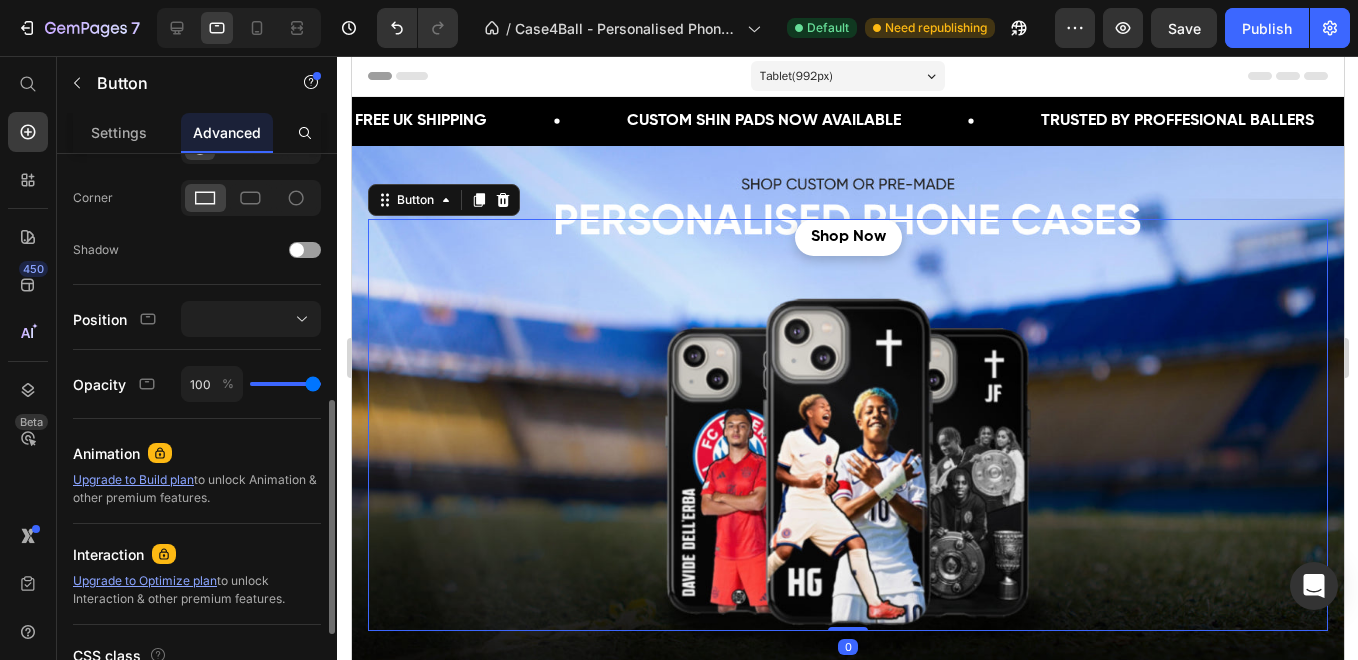 scroll, scrollTop: 0, scrollLeft: 0, axis: both 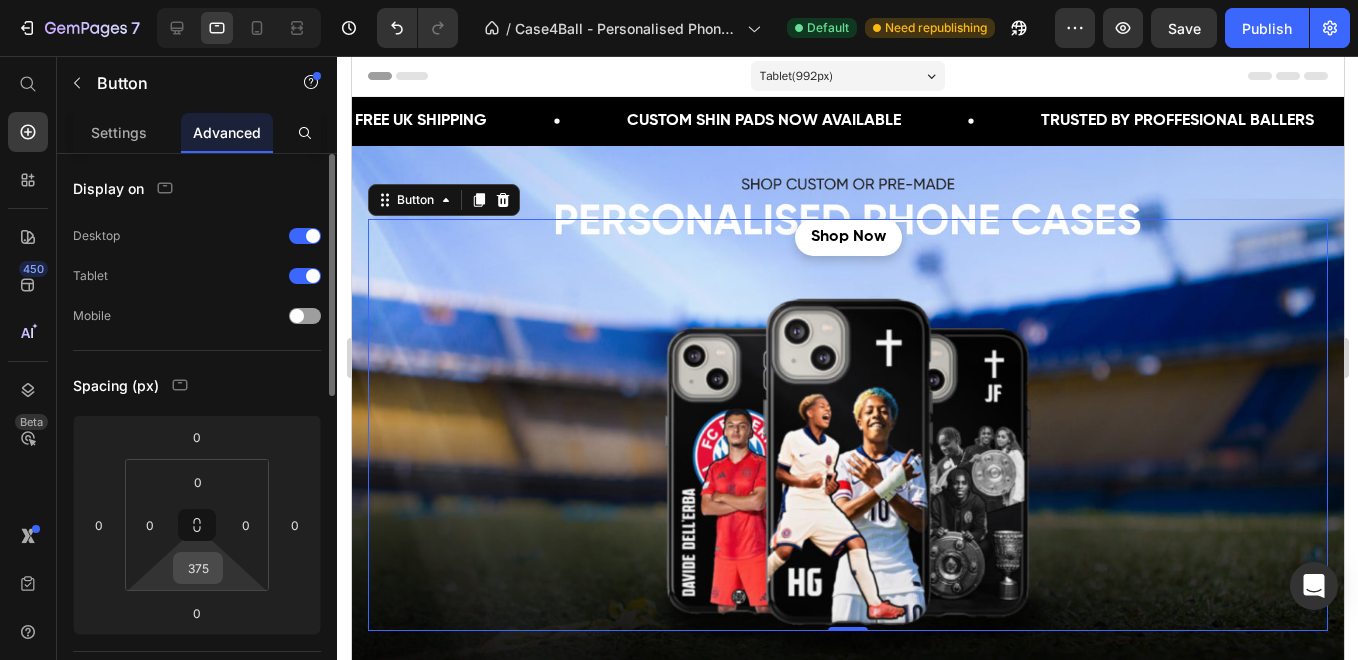 click on "375" at bounding box center (198, 568) 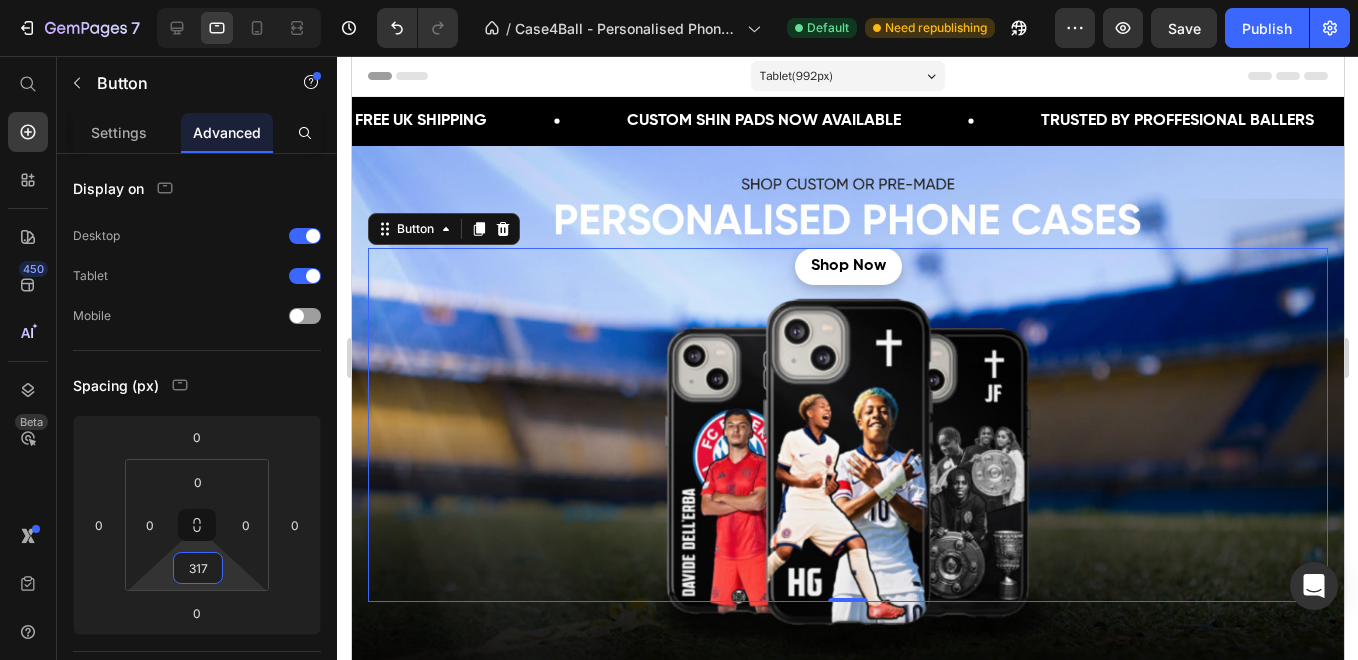 type on "317" 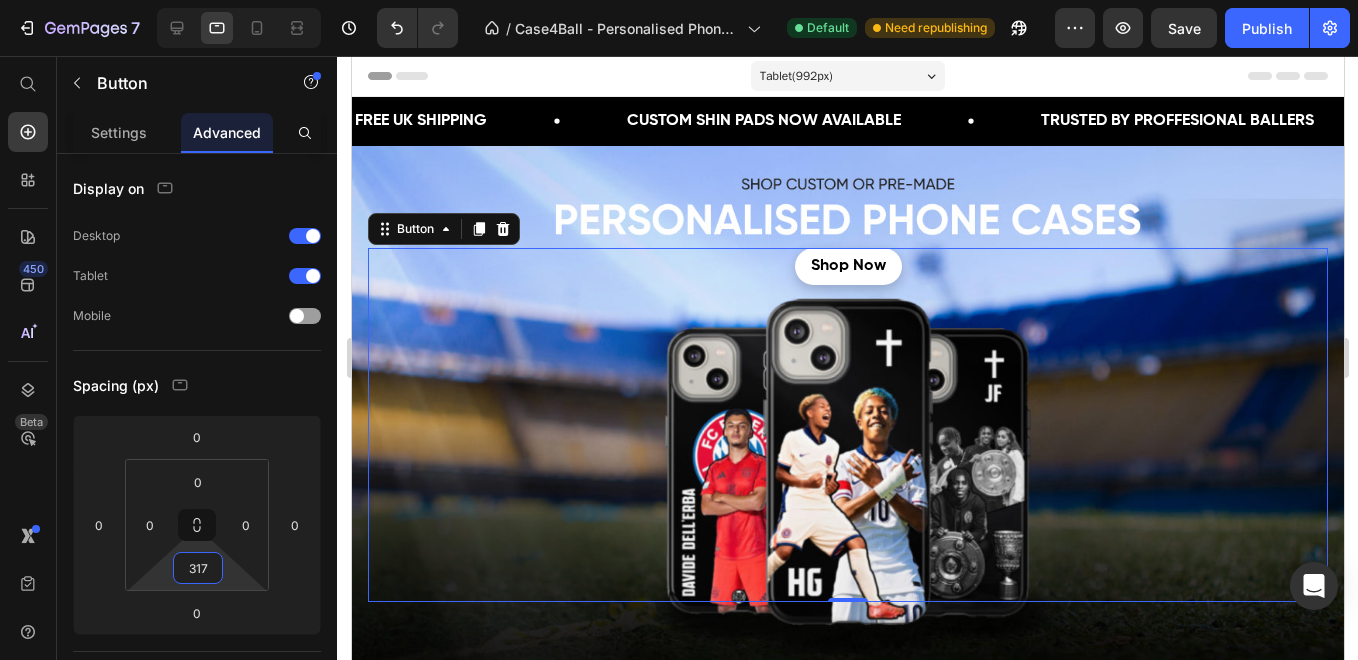 click on "Shop Now Button   0" at bounding box center (847, 425) 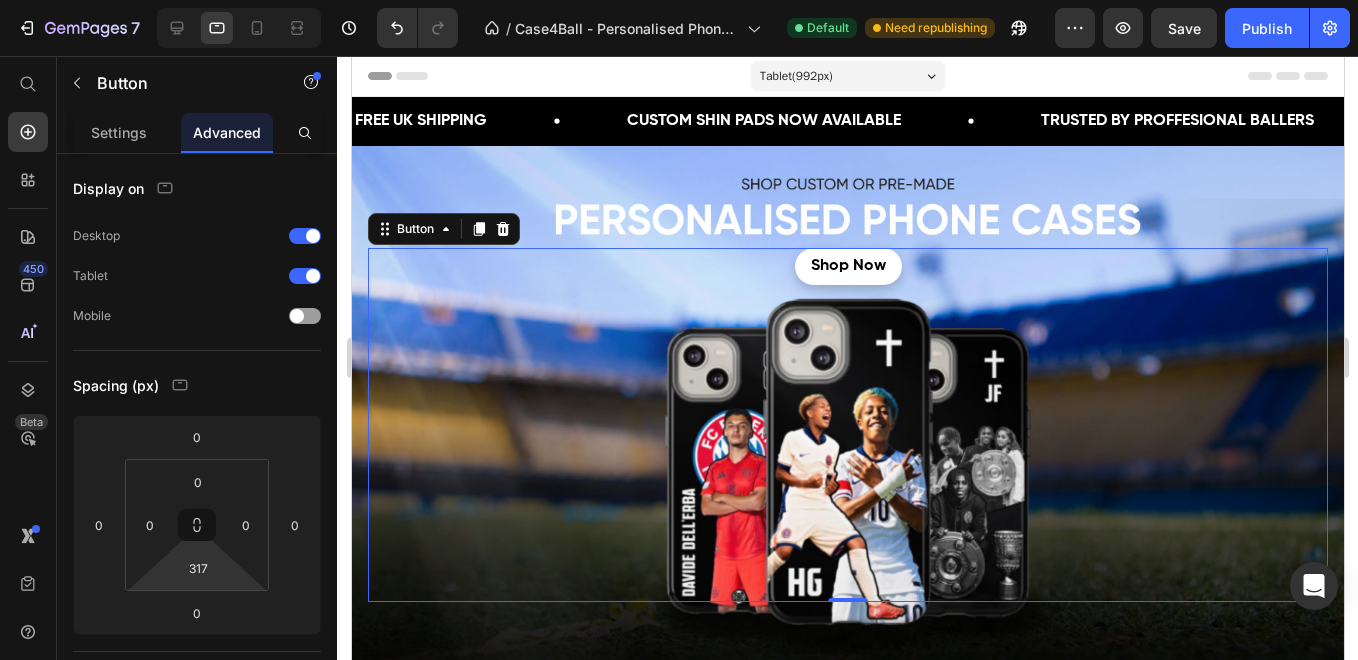click on "Header" at bounding box center (847, 76) 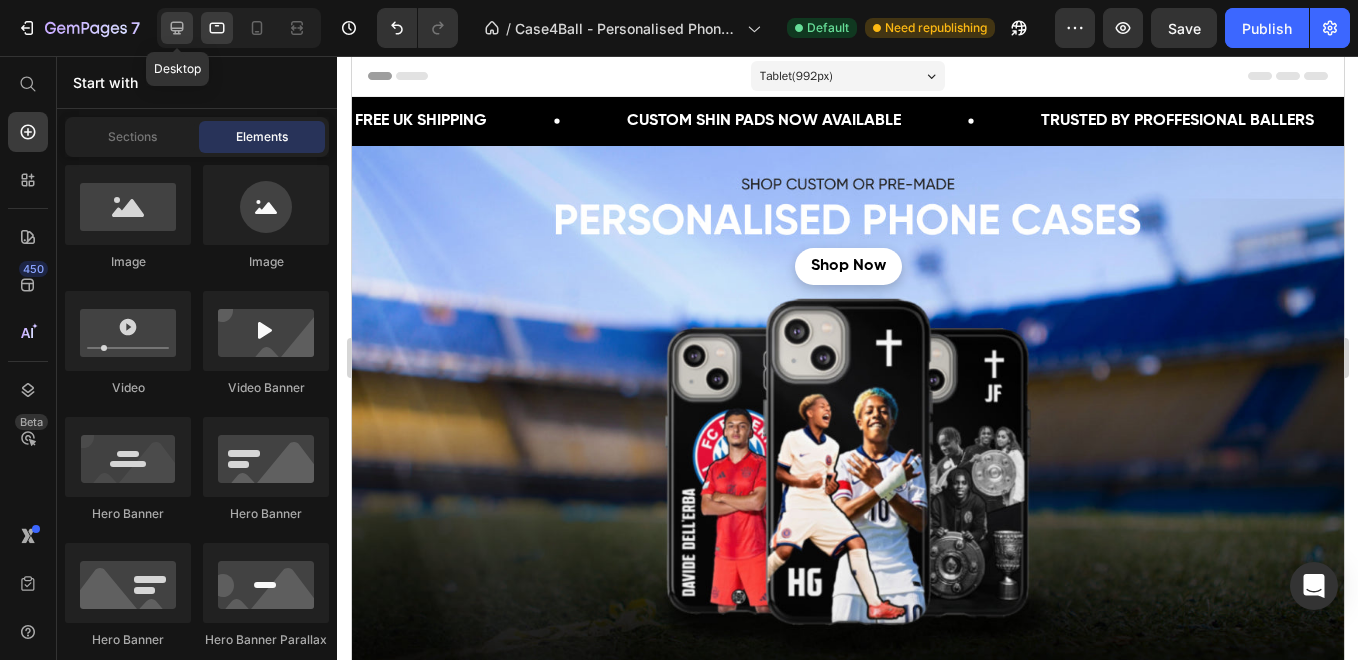 click 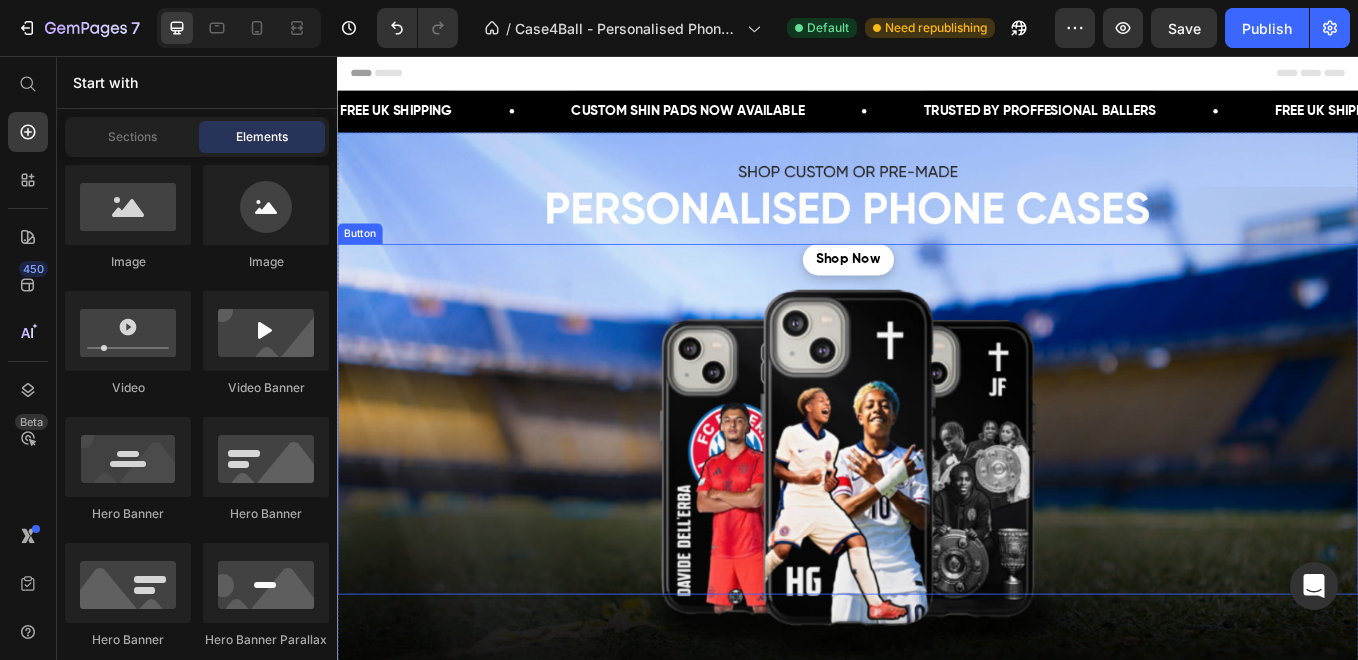 click on "Shop Now Button" at bounding box center (937, 483) 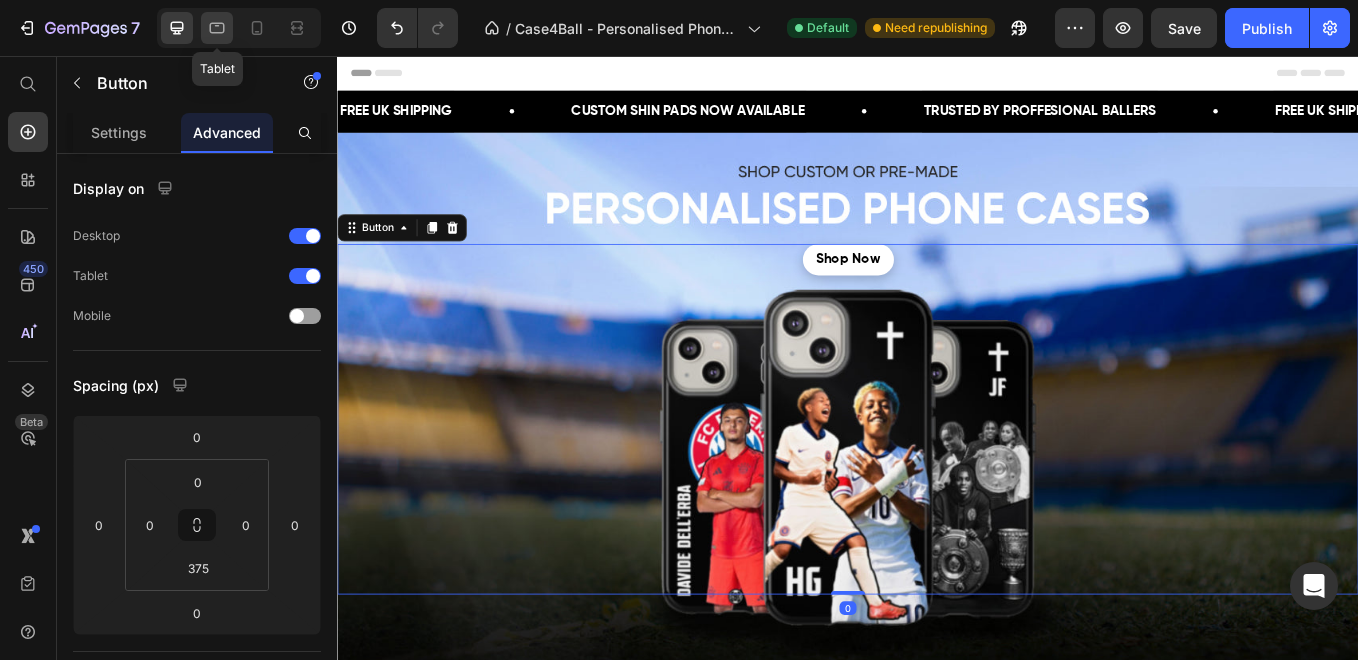 click 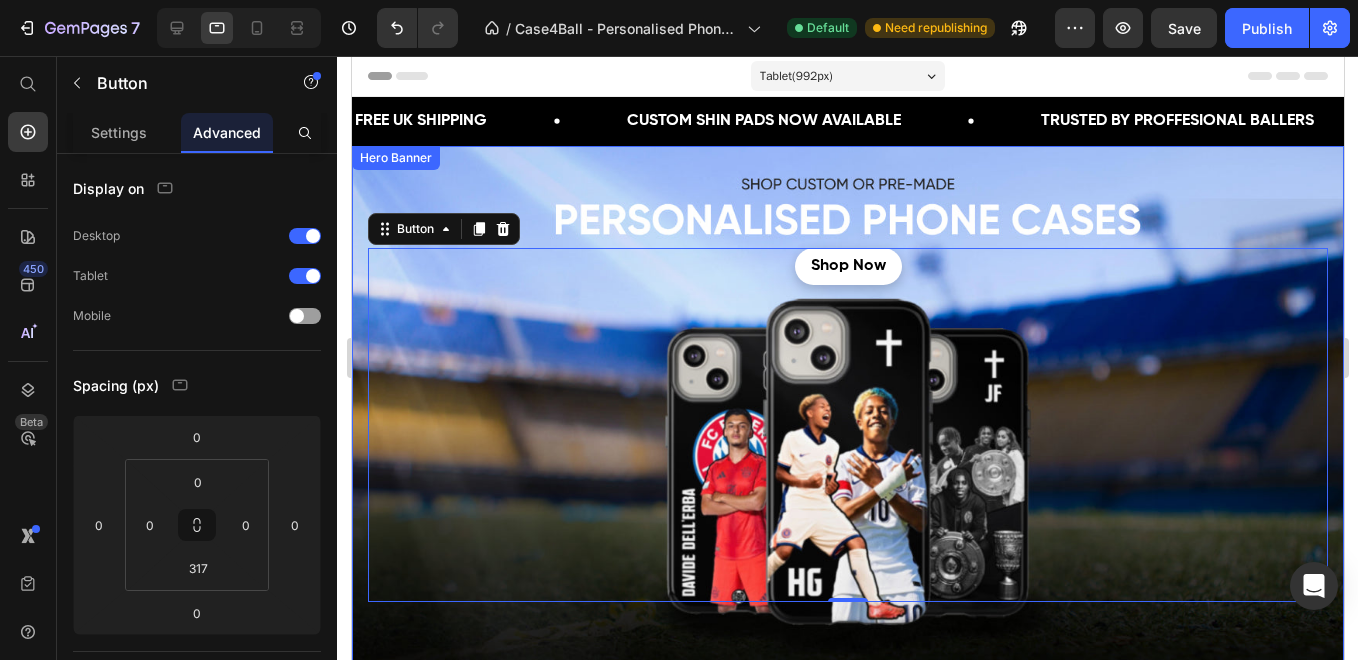 scroll, scrollTop: 117, scrollLeft: 0, axis: vertical 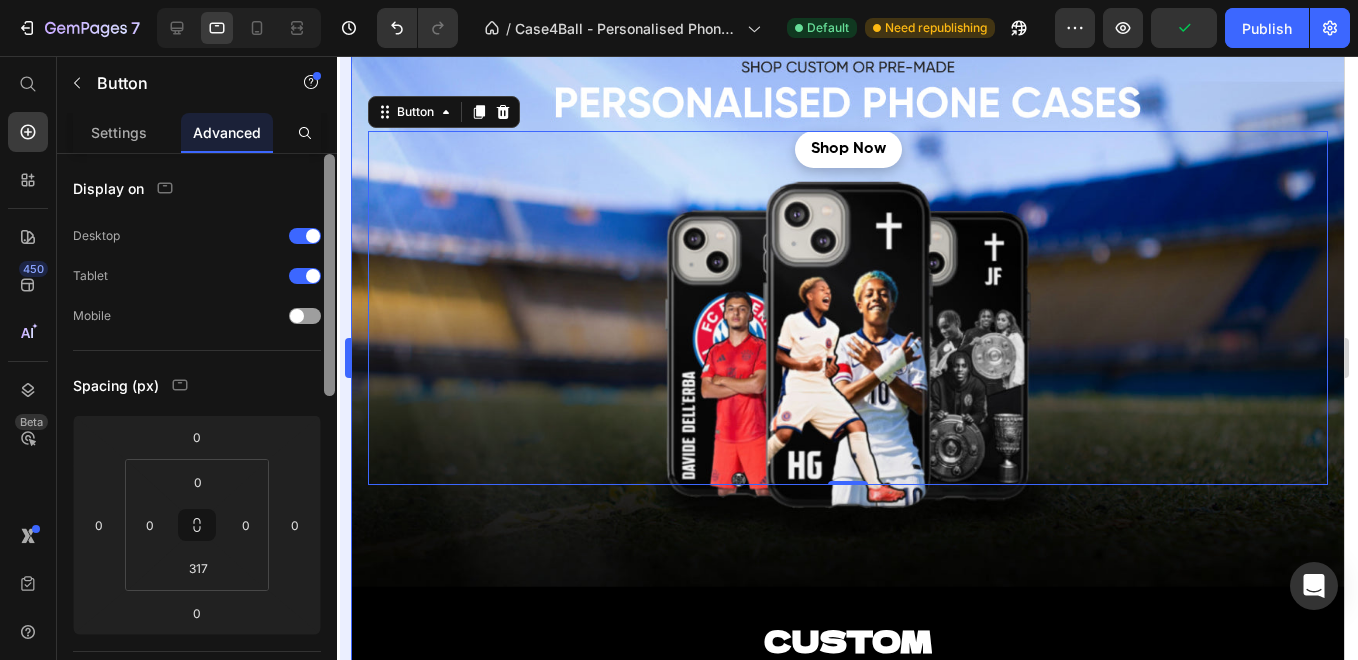 drag, startPoint x: 330, startPoint y: 251, endPoint x: 345, endPoint y: 220, distance: 34.43835 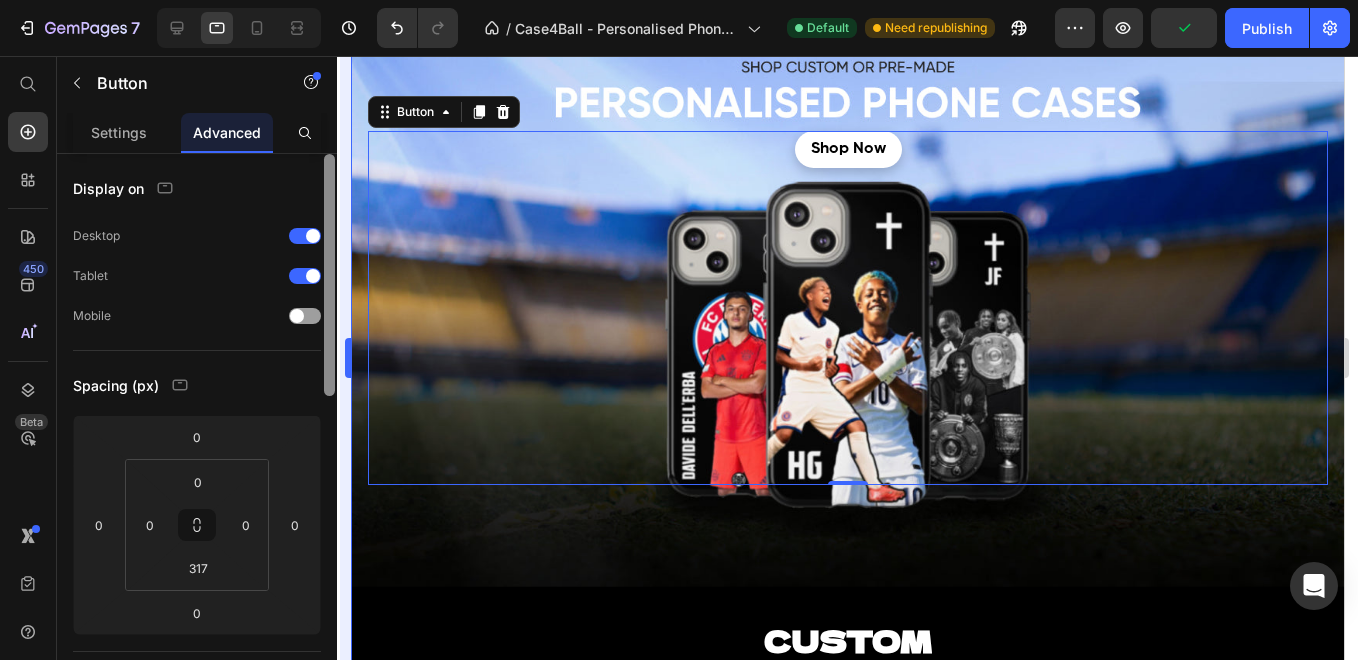 click on "7   /  Case4Ball - Personalised Phone Cases Default Need republishing Preview  Publish  450 Beta Start with Sections Elements Hero Section Product Detail Brands Trusted Badges Guarantee Product Breakdown How to use Testimonials Compare Bundle FAQs Social Proof Brand Story Product List Collection Blog List Contact Sticky Add to Cart Custom Footer Browse Library 450 Layout
Row
Row
Row
Row Text
Heading
Text Block Button
Button
Button
Sticky Back to top Media
Image" 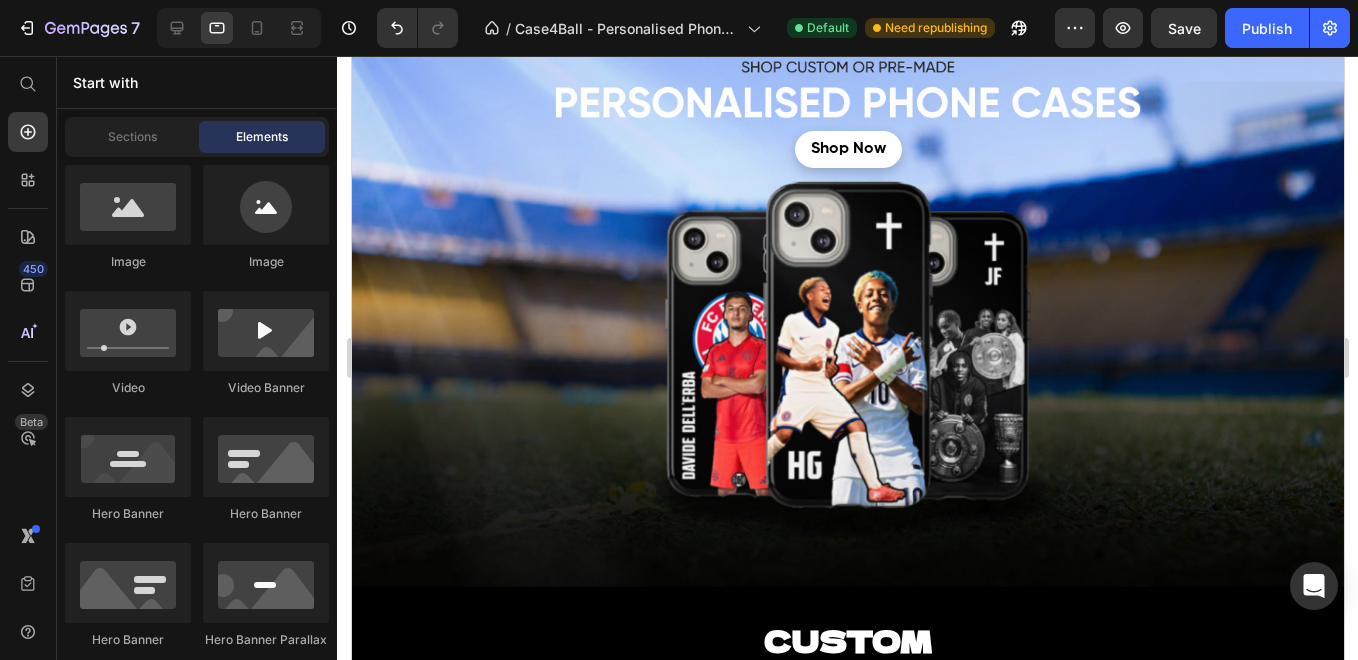 scroll, scrollTop: 0, scrollLeft: 0, axis: both 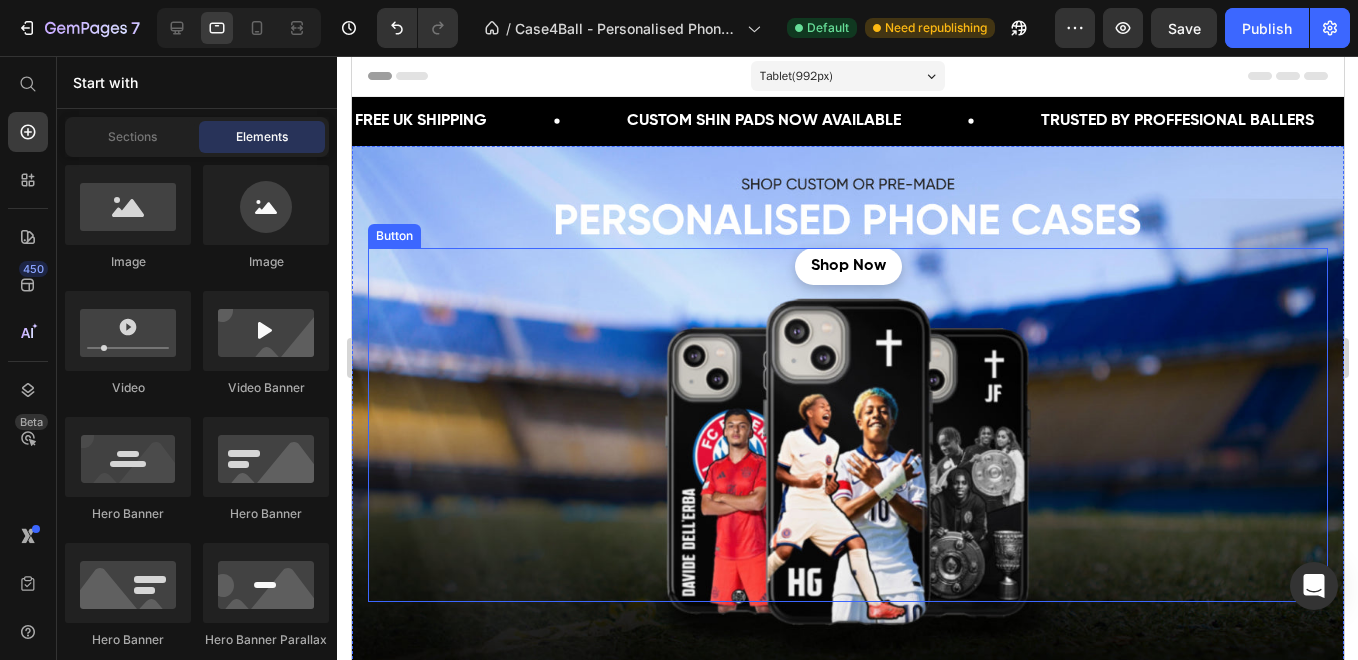 click on "Shop Now Button" at bounding box center (847, 425) 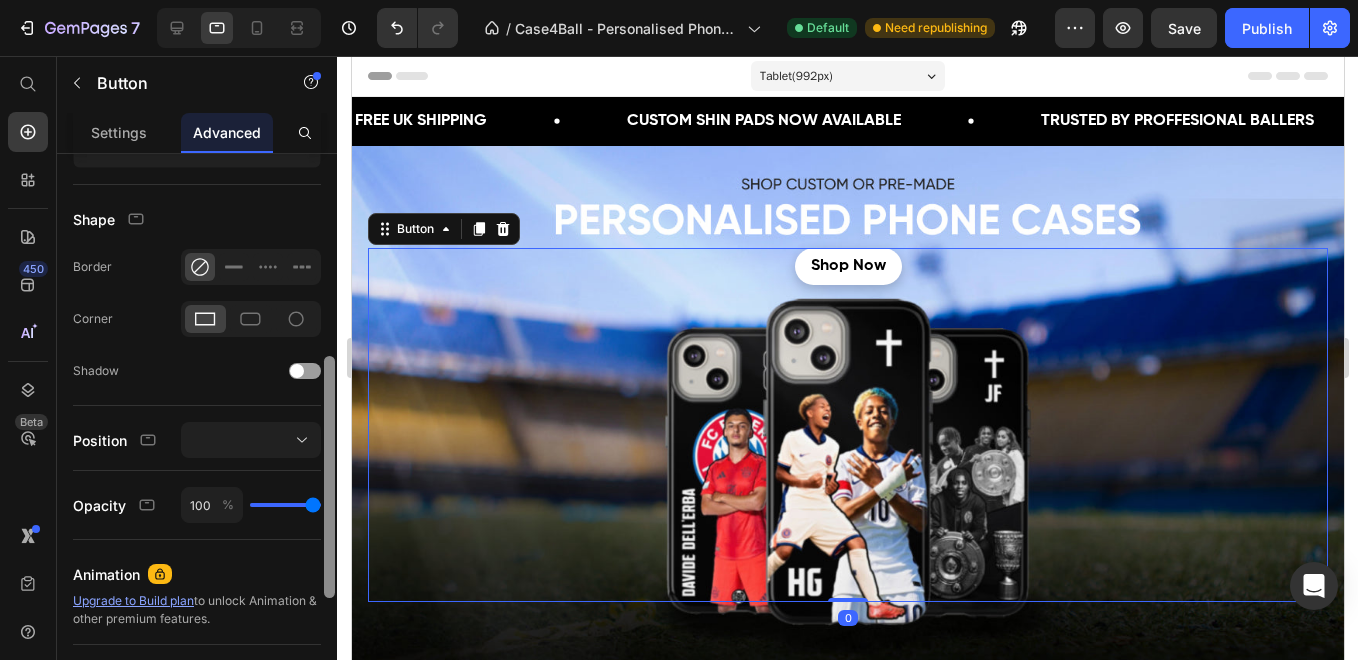 drag, startPoint x: 328, startPoint y: 478, endPoint x: 319, endPoint y: 583, distance: 105.38501 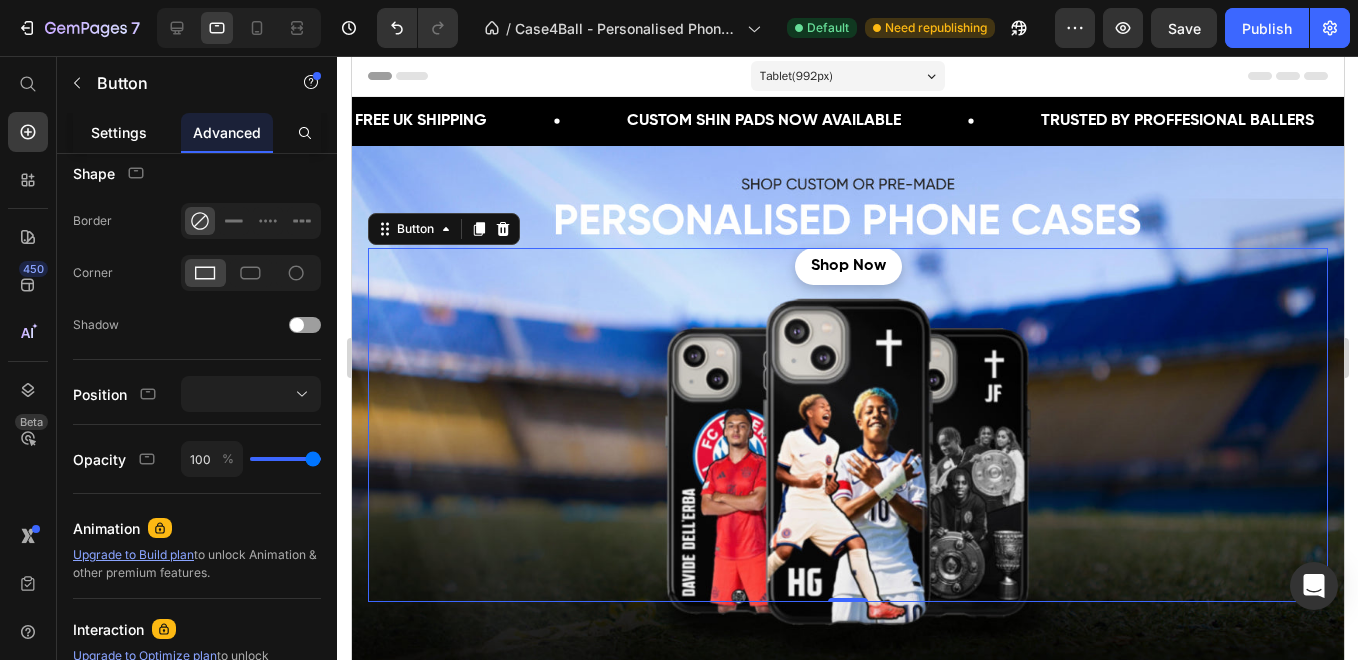 click on "Settings" at bounding box center (119, 132) 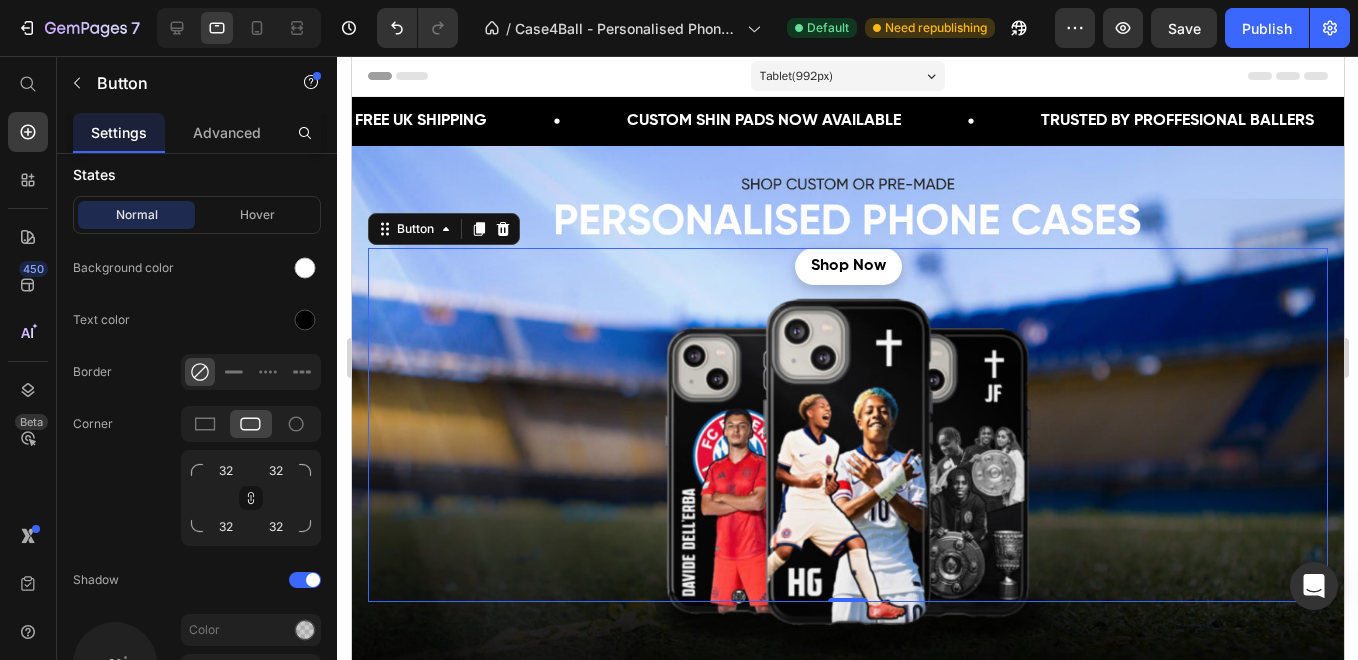scroll, scrollTop: 0, scrollLeft: 0, axis: both 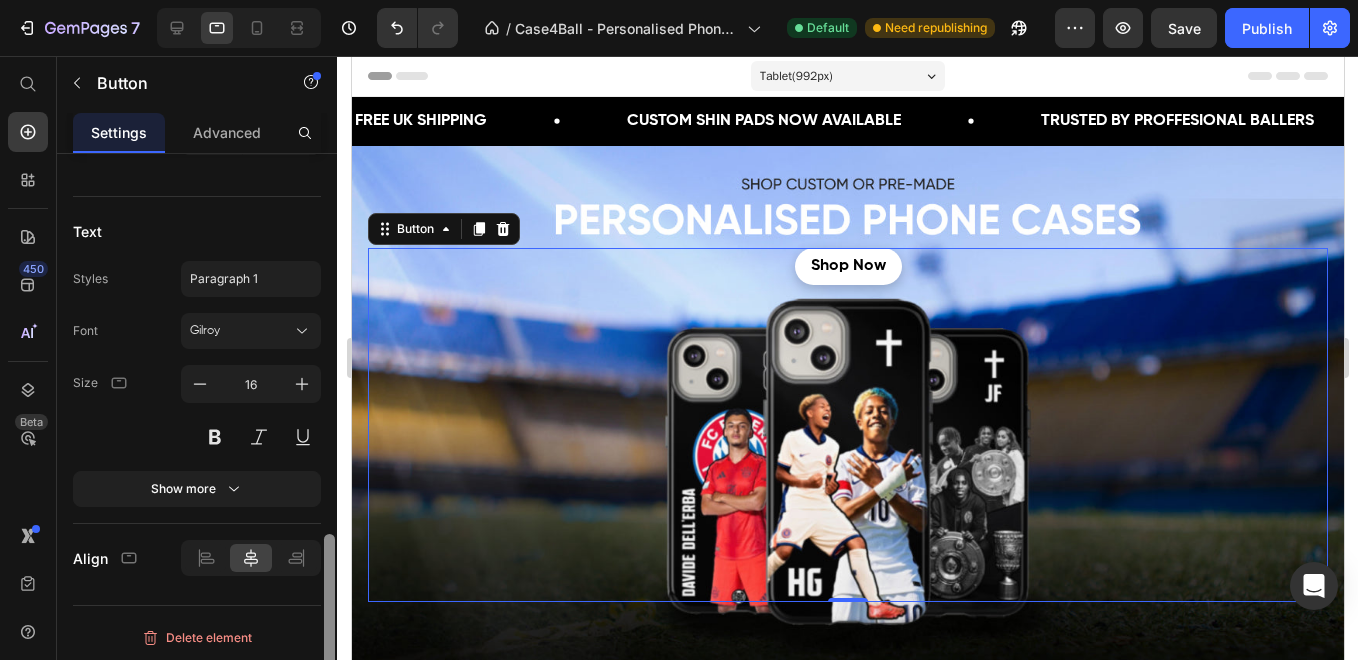 drag, startPoint x: 327, startPoint y: 372, endPoint x: 298, endPoint y: 684, distance: 313.34485 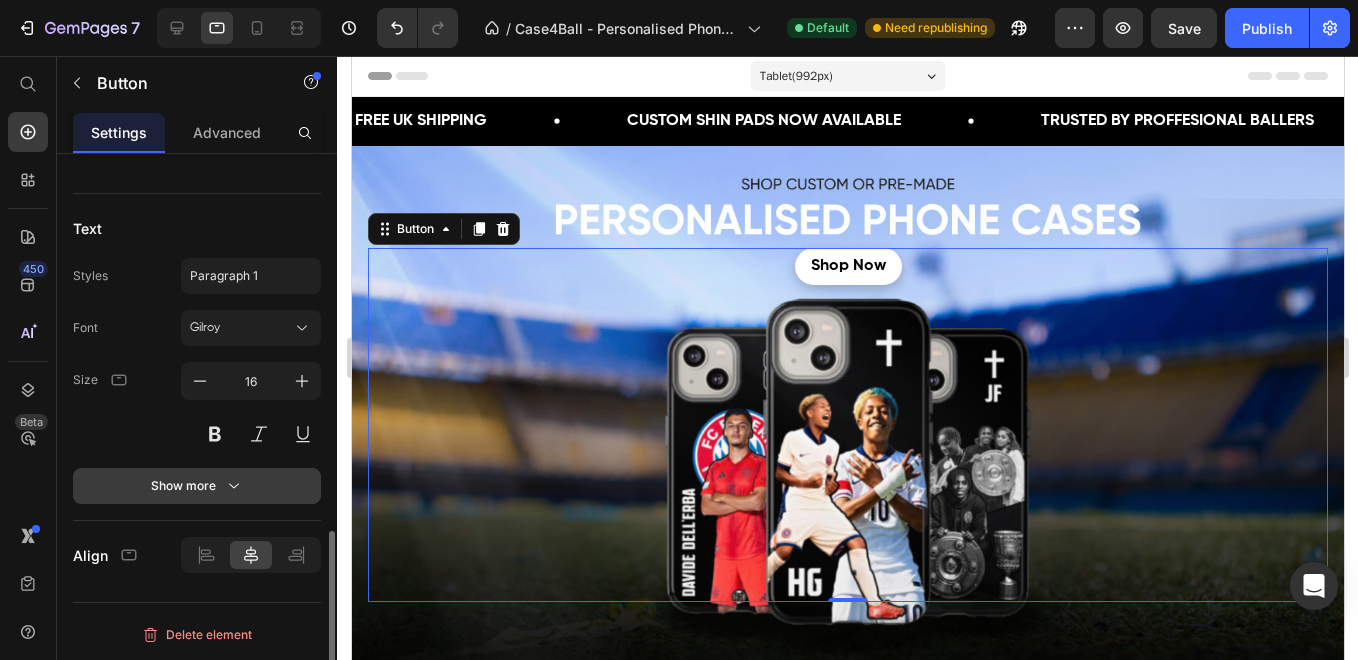click on "Show more" at bounding box center (197, 486) 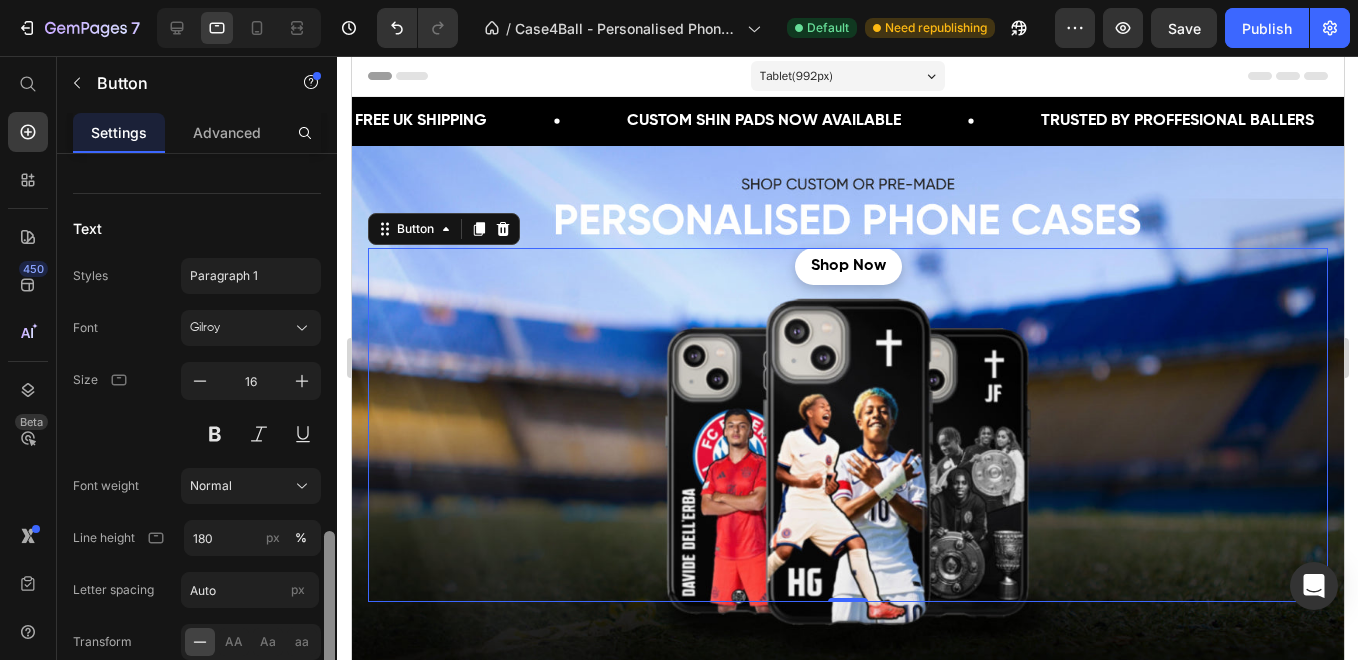 scroll, scrollTop: 1347, scrollLeft: 0, axis: vertical 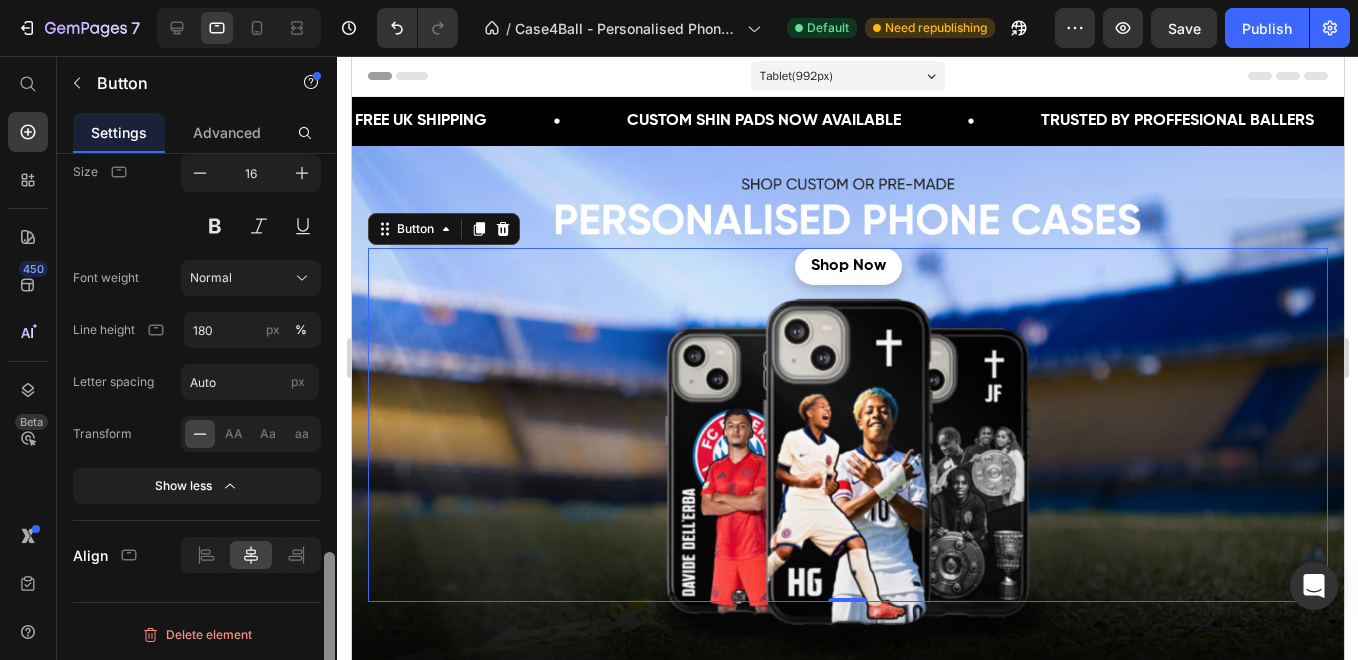 drag, startPoint x: 326, startPoint y: 555, endPoint x: 327, endPoint y: 482, distance: 73.00685 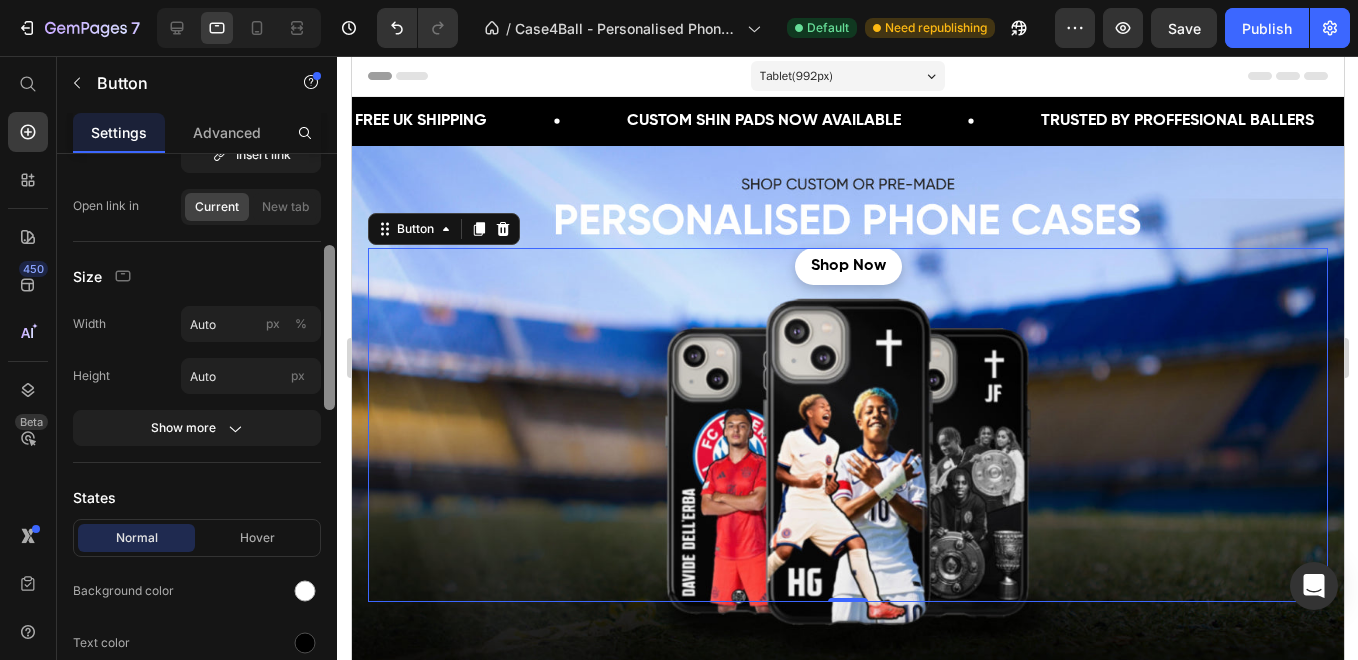 drag, startPoint x: 327, startPoint y: 565, endPoint x: 333, endPoint y: 214, distance: 351.05127 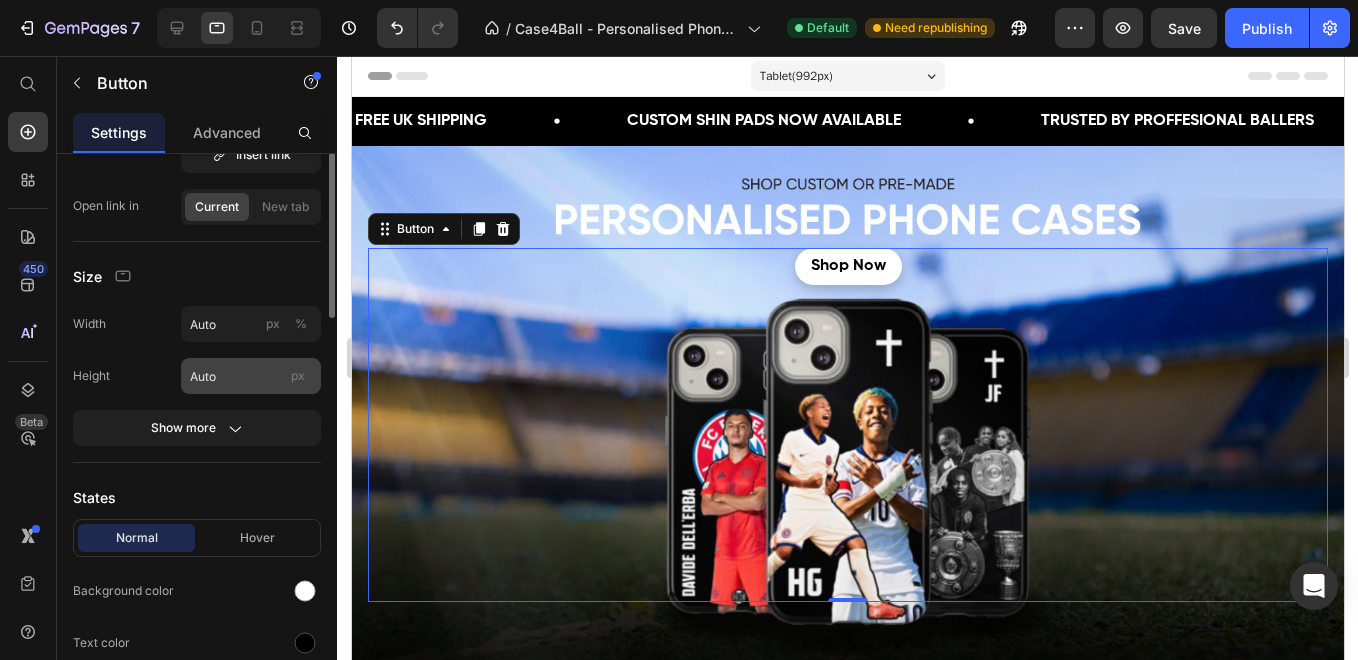 scroll, scrollTop: 146, scrollLeft: 0, axis: vertical 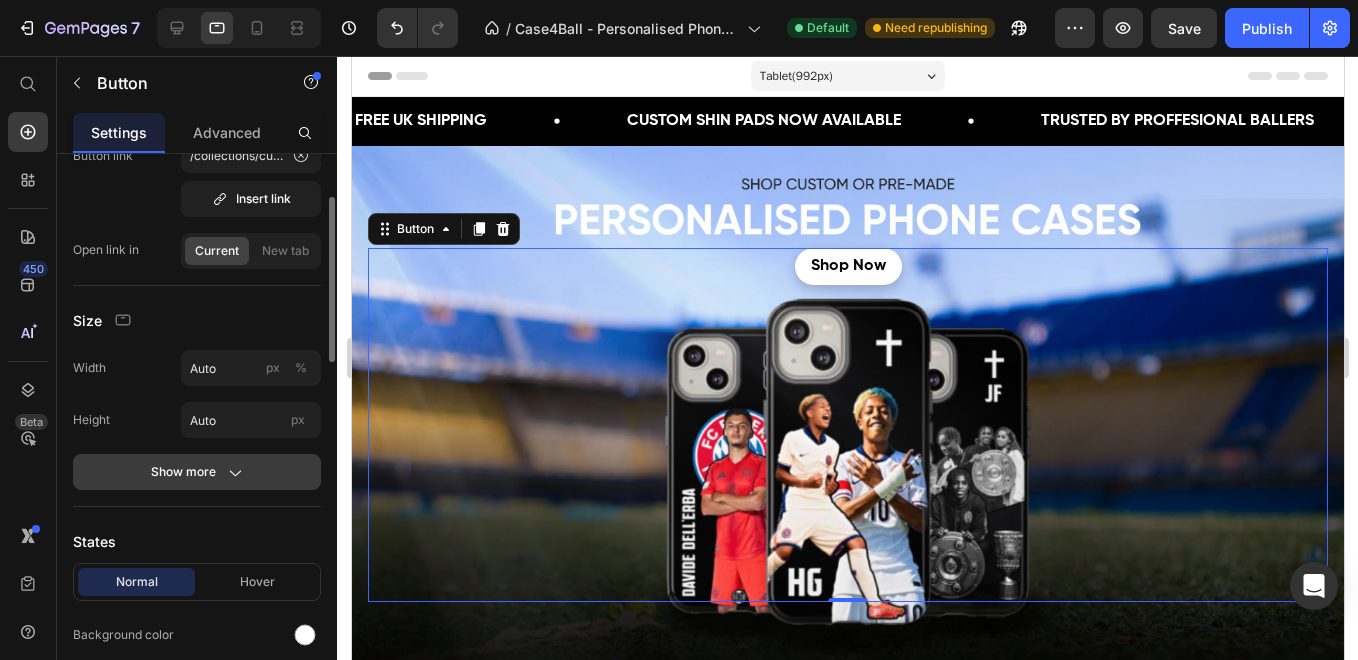 click on "Show more" 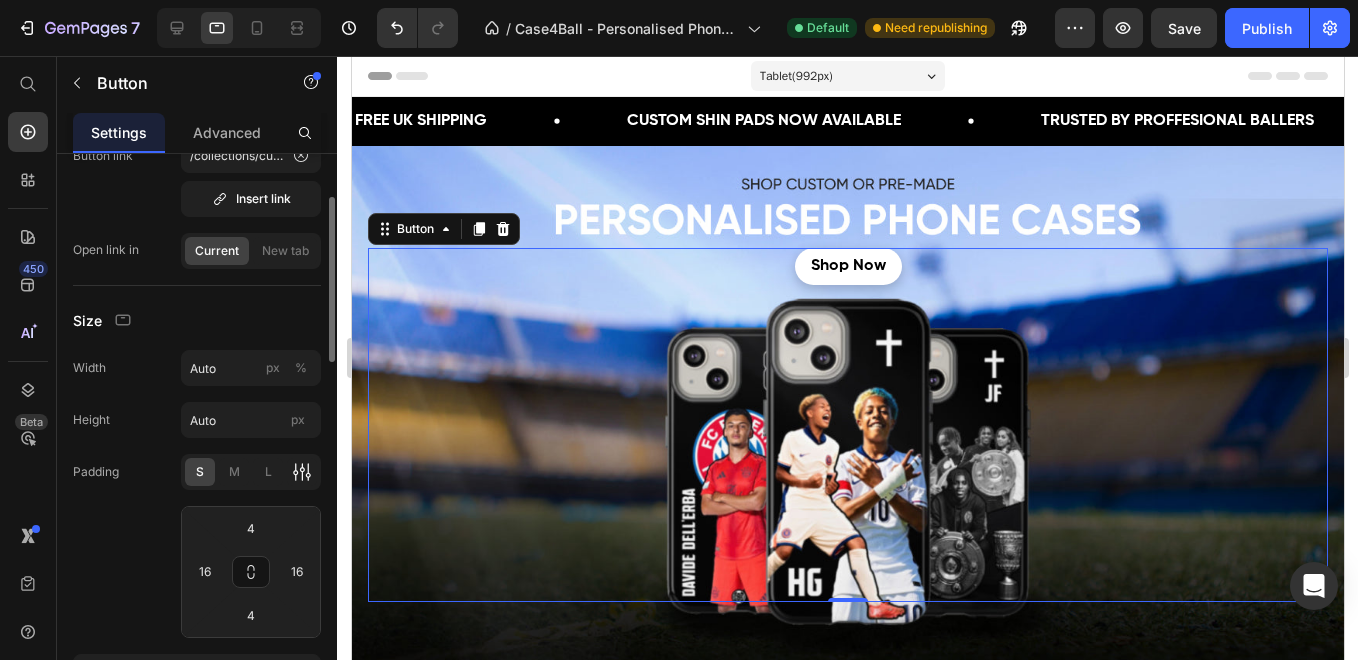 click 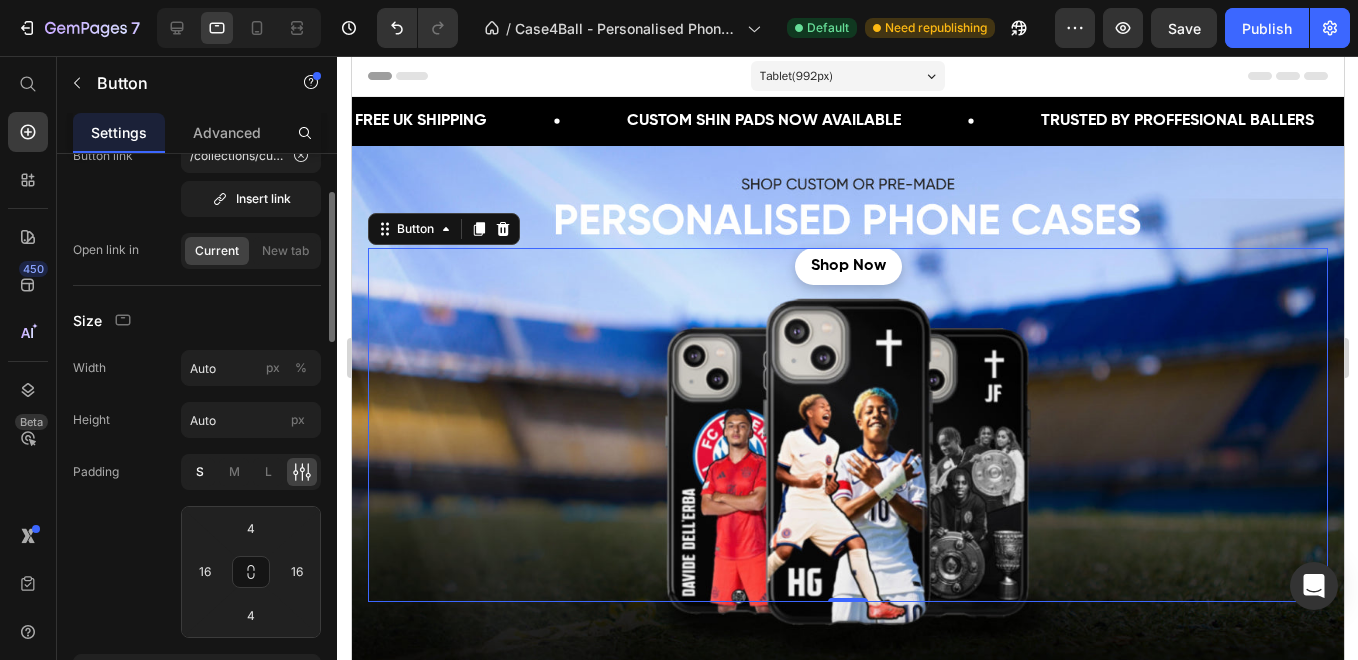 click on "S" 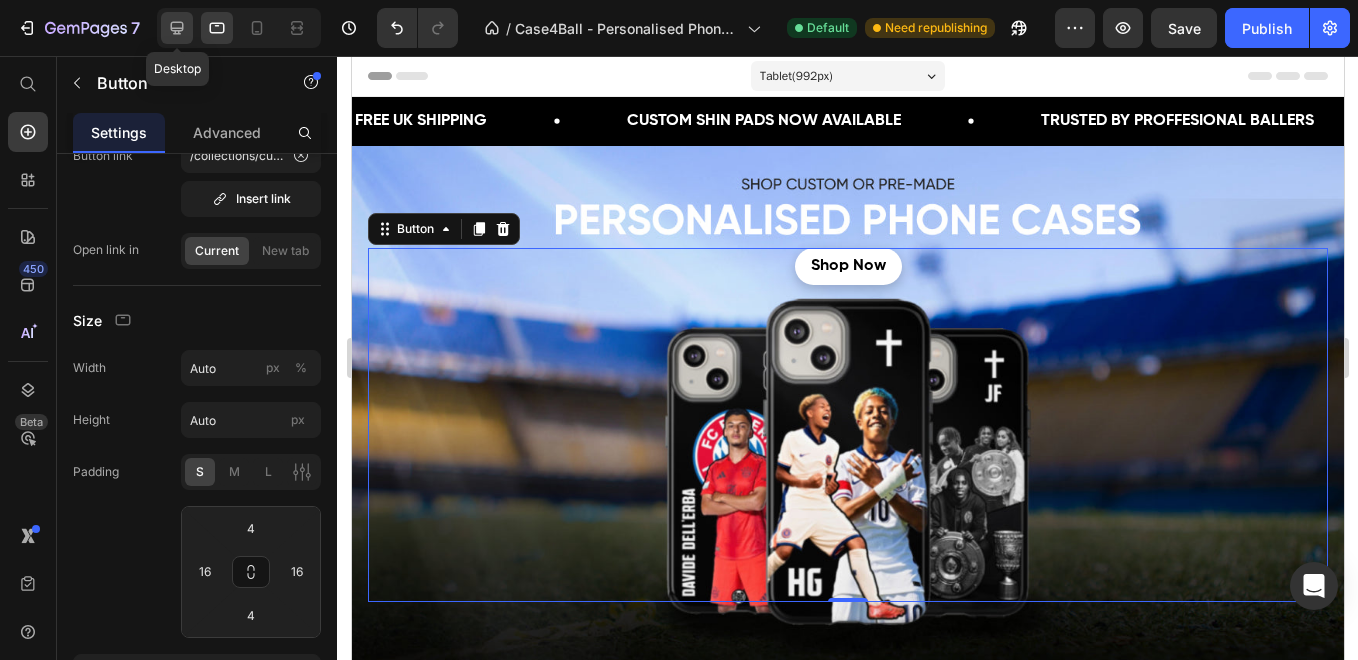 drag, startPoint x: 185, startPoint y: 25, endPoint x: 658, endPoint y: 3, distance: 473.51135 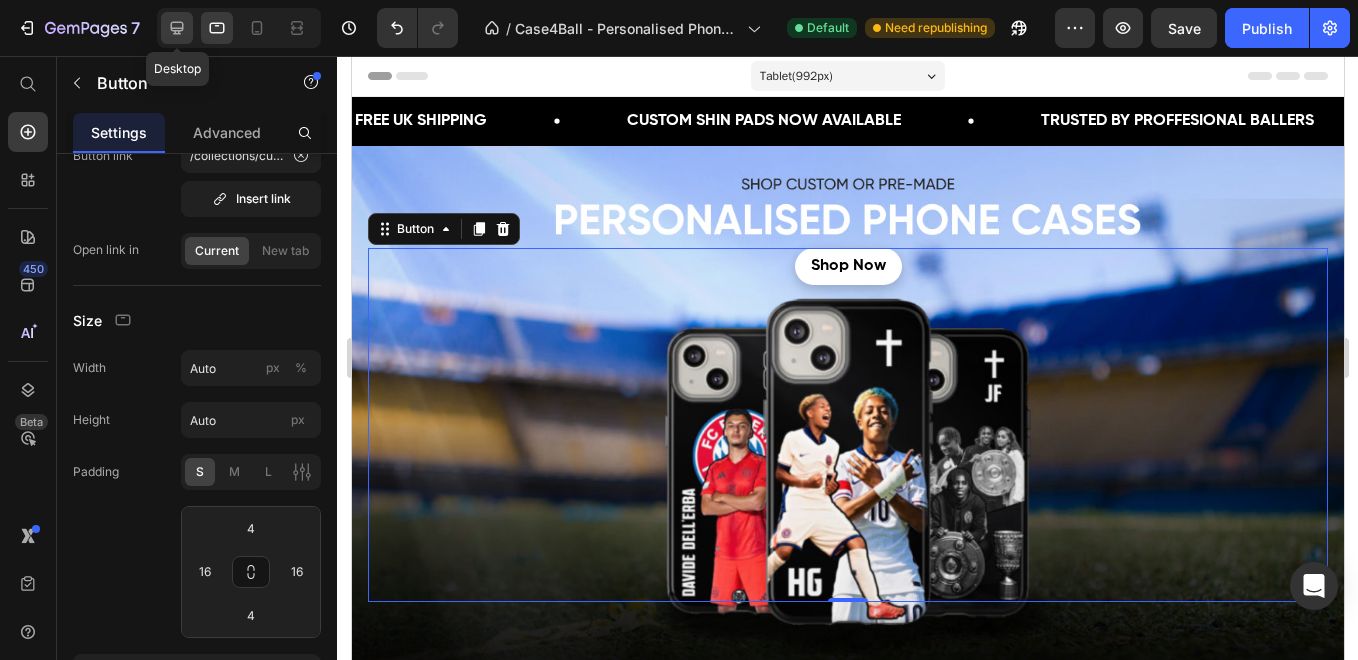 click 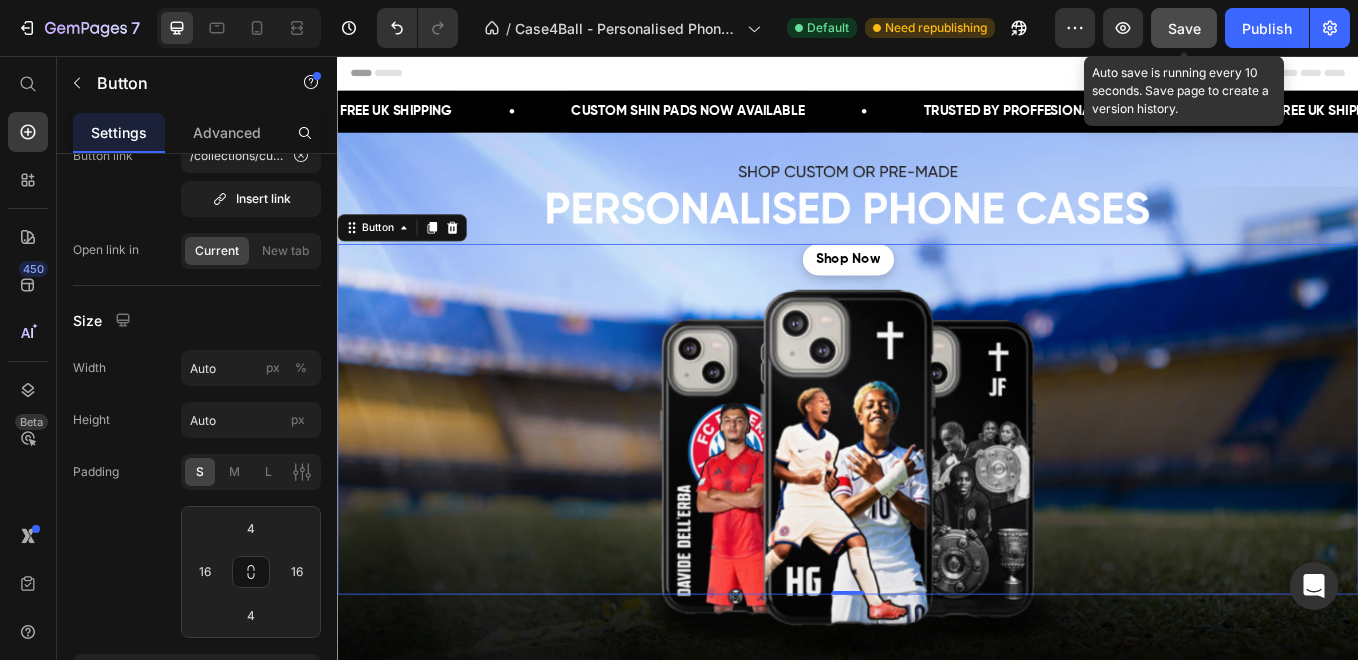 scroll, scrollTop: 147, scrollLeft: 0, axis: vertical 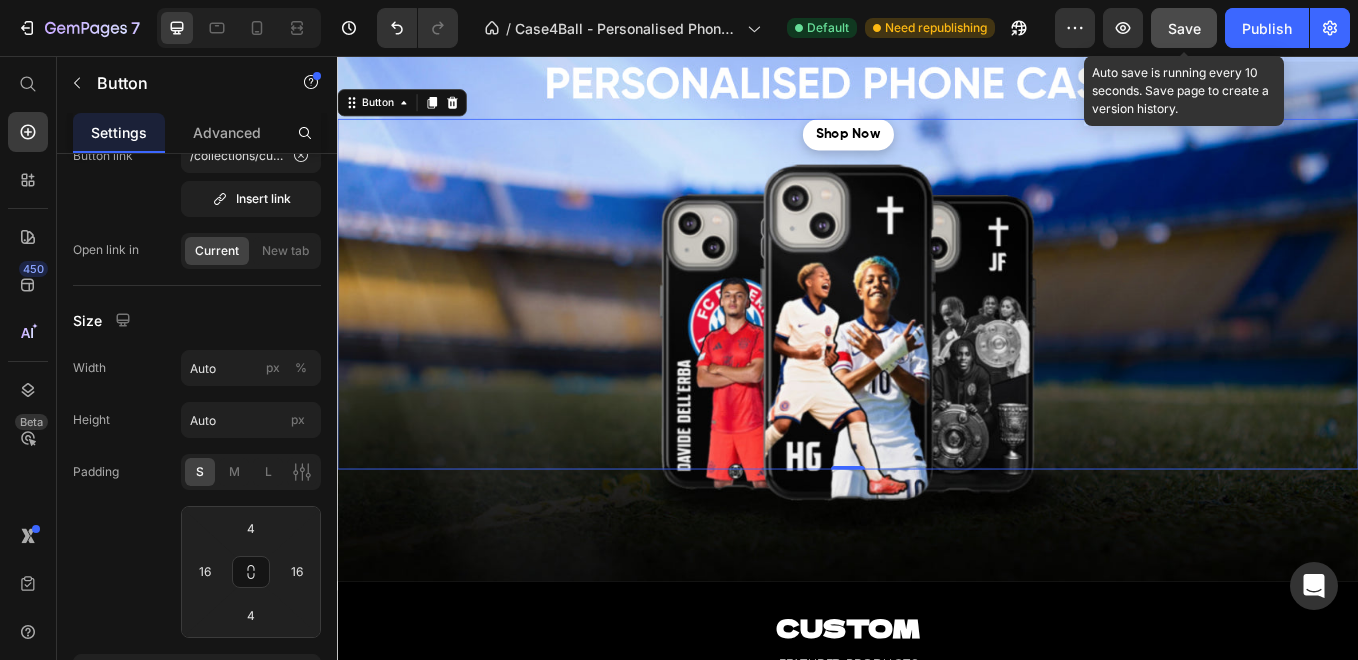 click on "Save" at bounding box center [1184, 28] 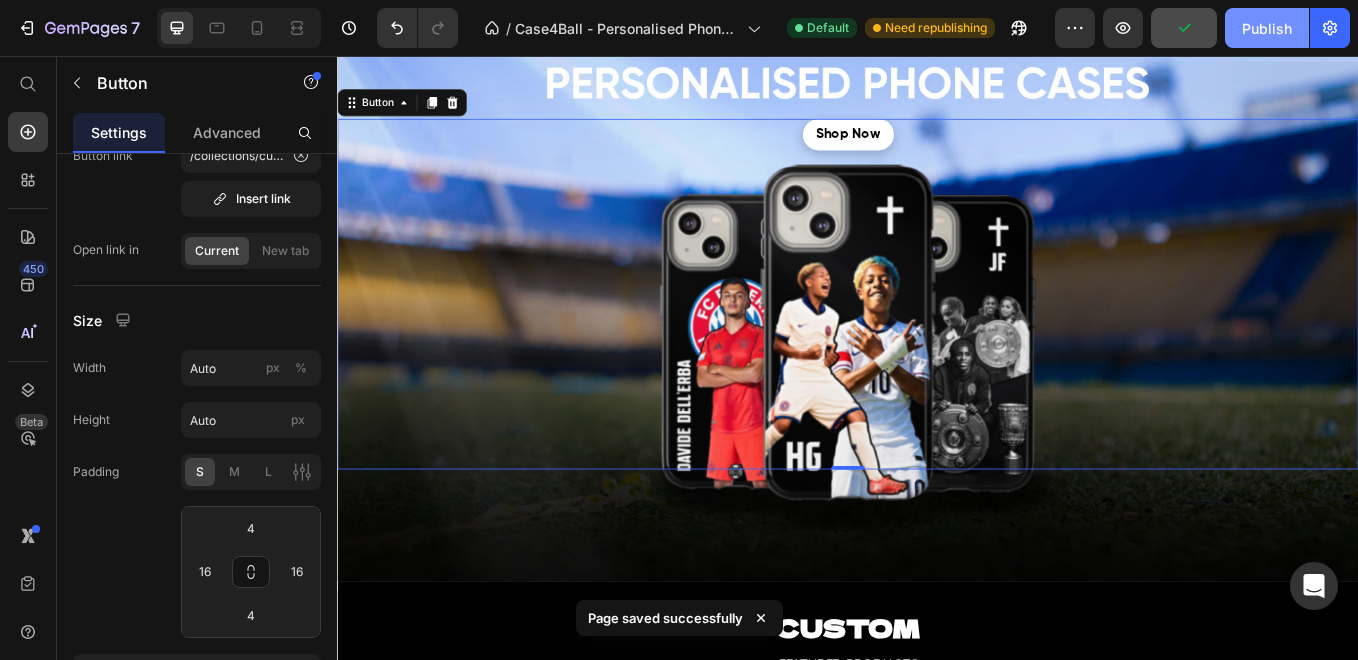 click on "Publish" at bounding box center [1267, 28] 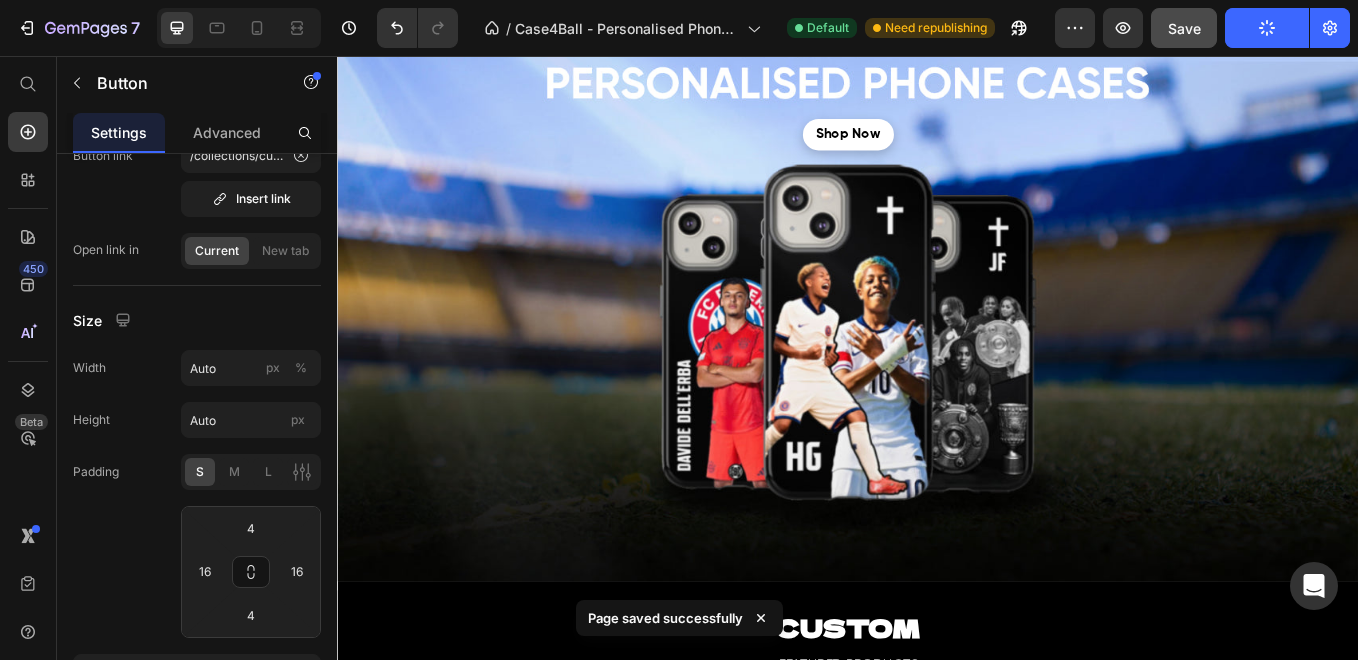 scroll, scrollTop: 0, scrollLeft: 0, axis: both 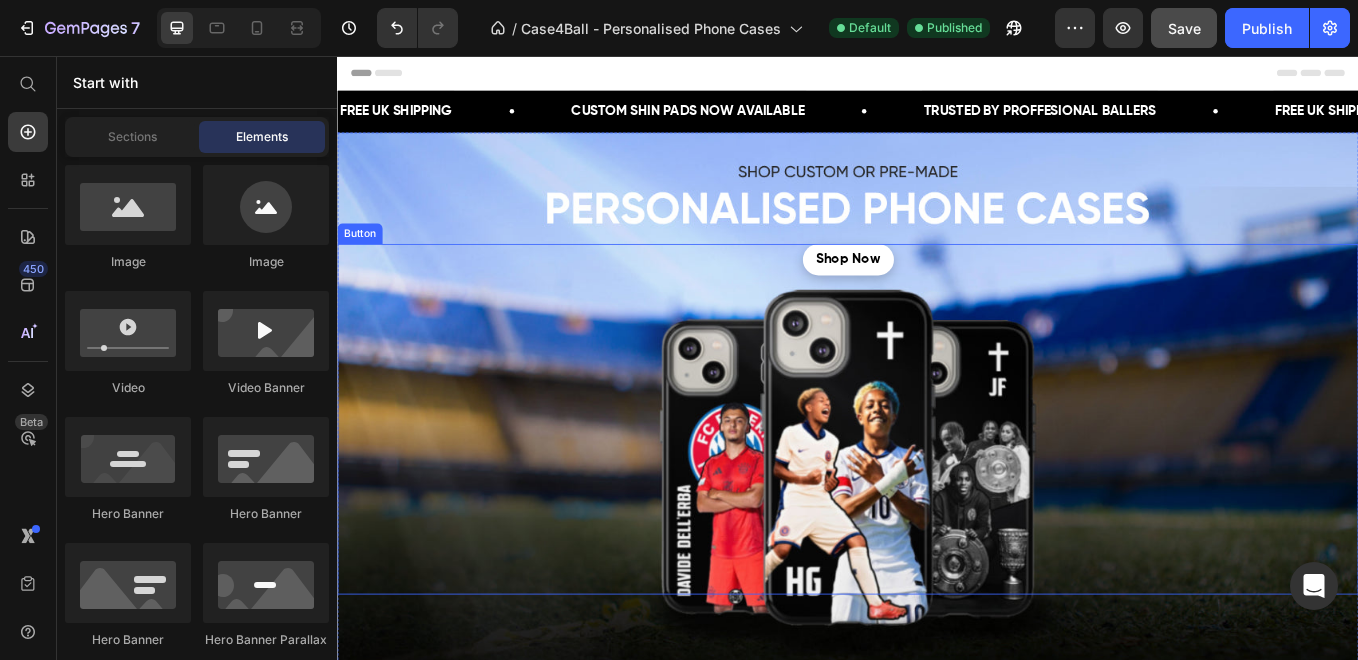 click on "Shop Now Button" at bounding box center (937, 483) 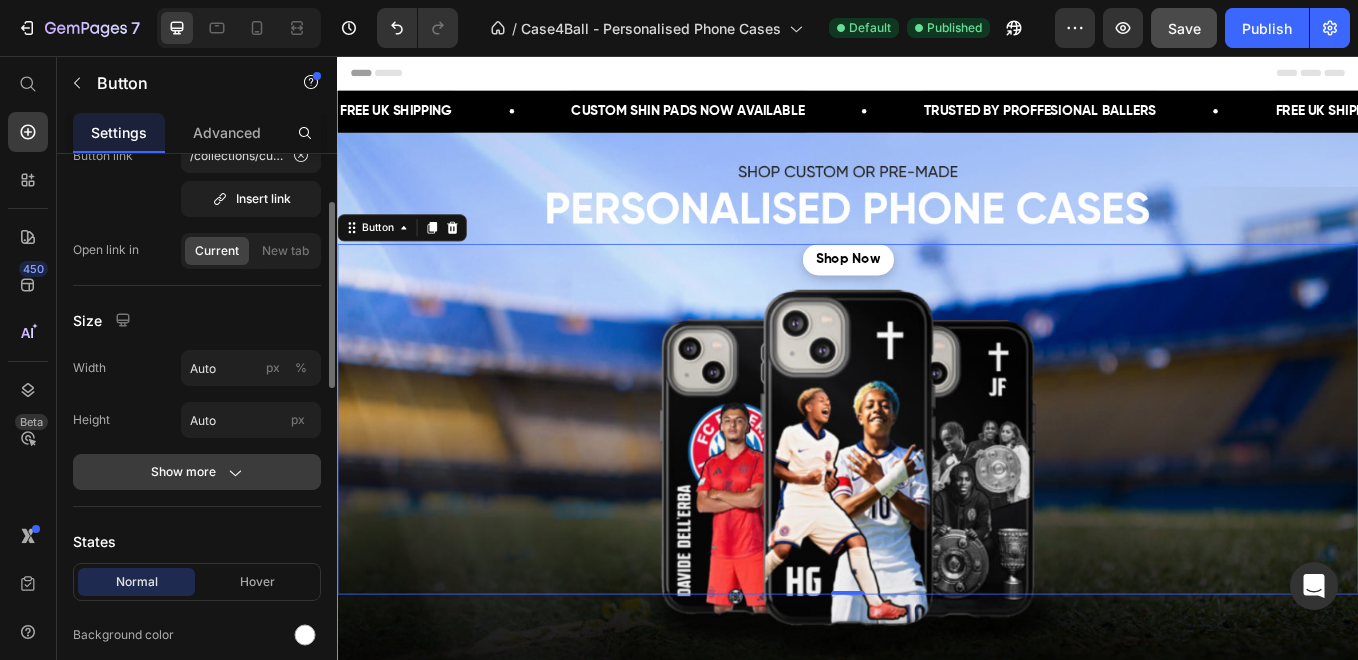 click on "Show more" 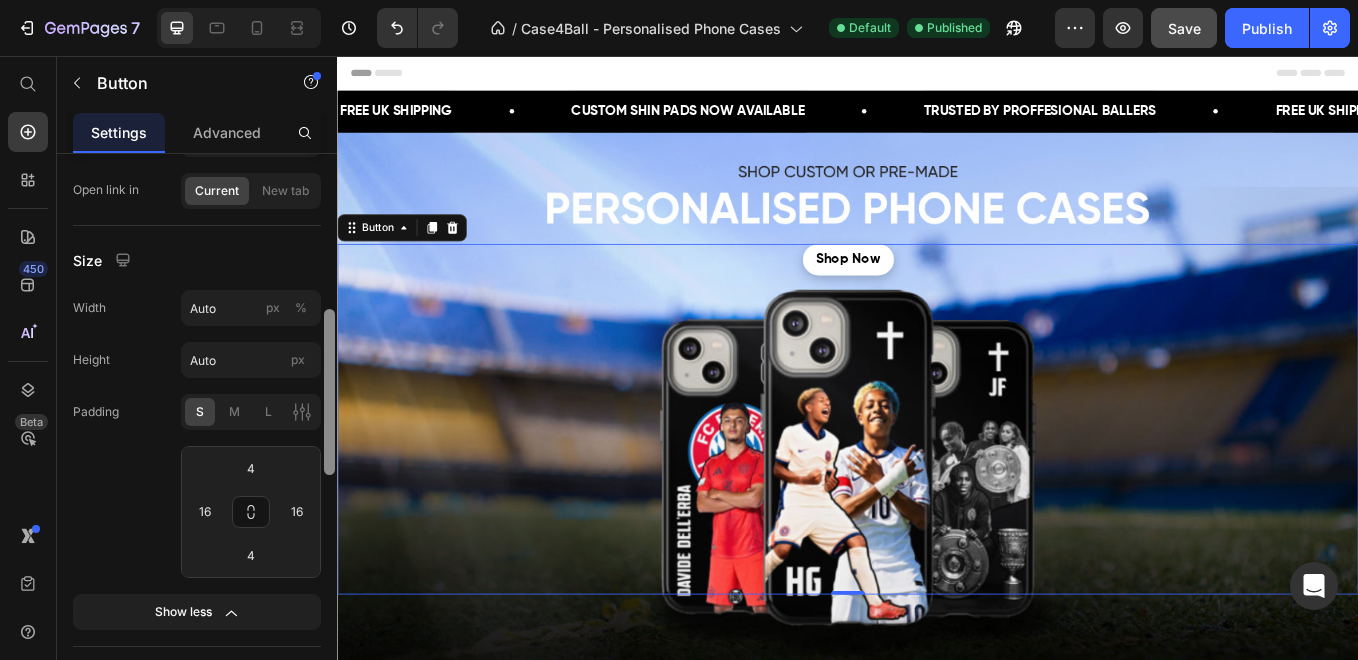 scroll, scrollTop: 279, scrollLeft: 0, axis: vertical 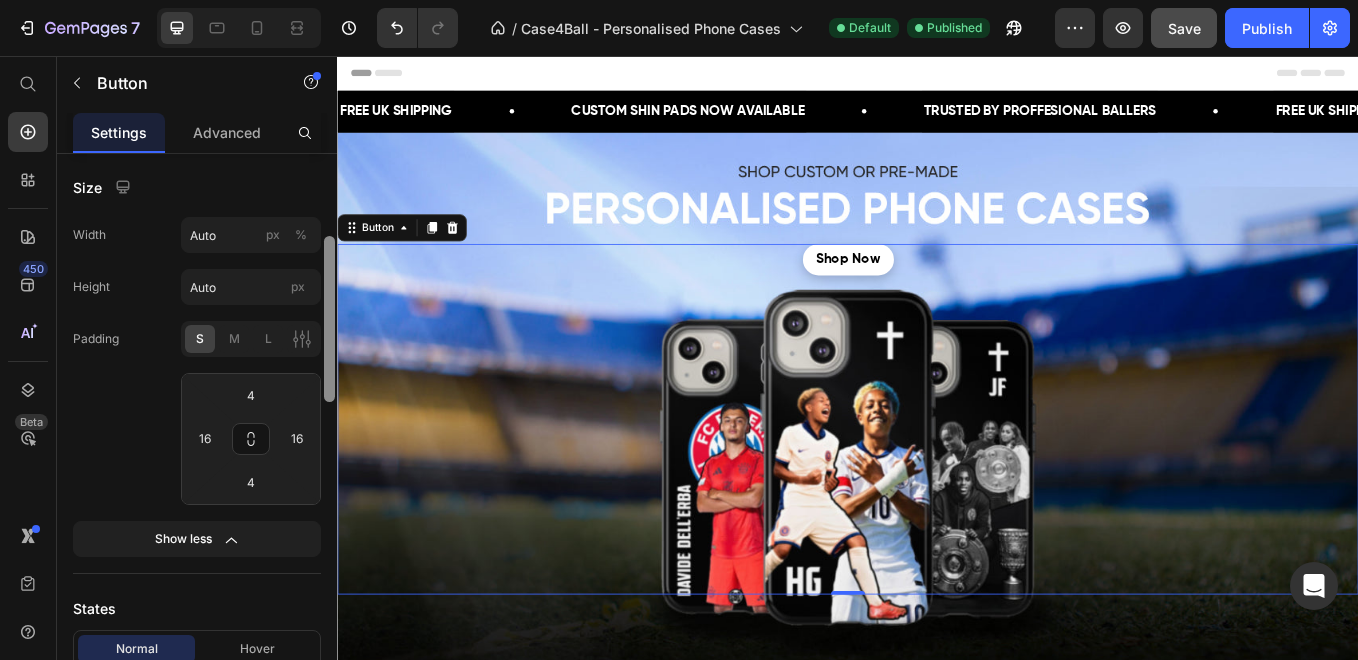 drag, startPoint x: 324, startPoint y: 286, endPoint x: 322, endPoint y: 330, distance: 44.04543 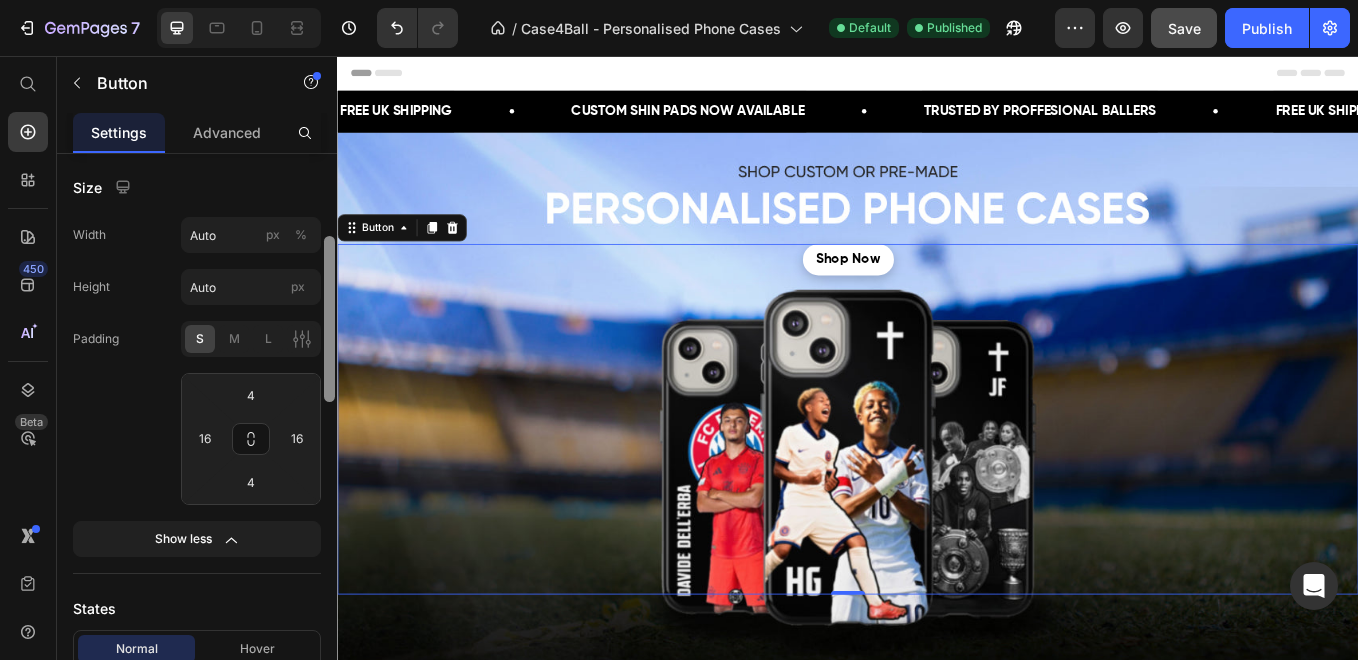 click at bounding box center [329, 435] 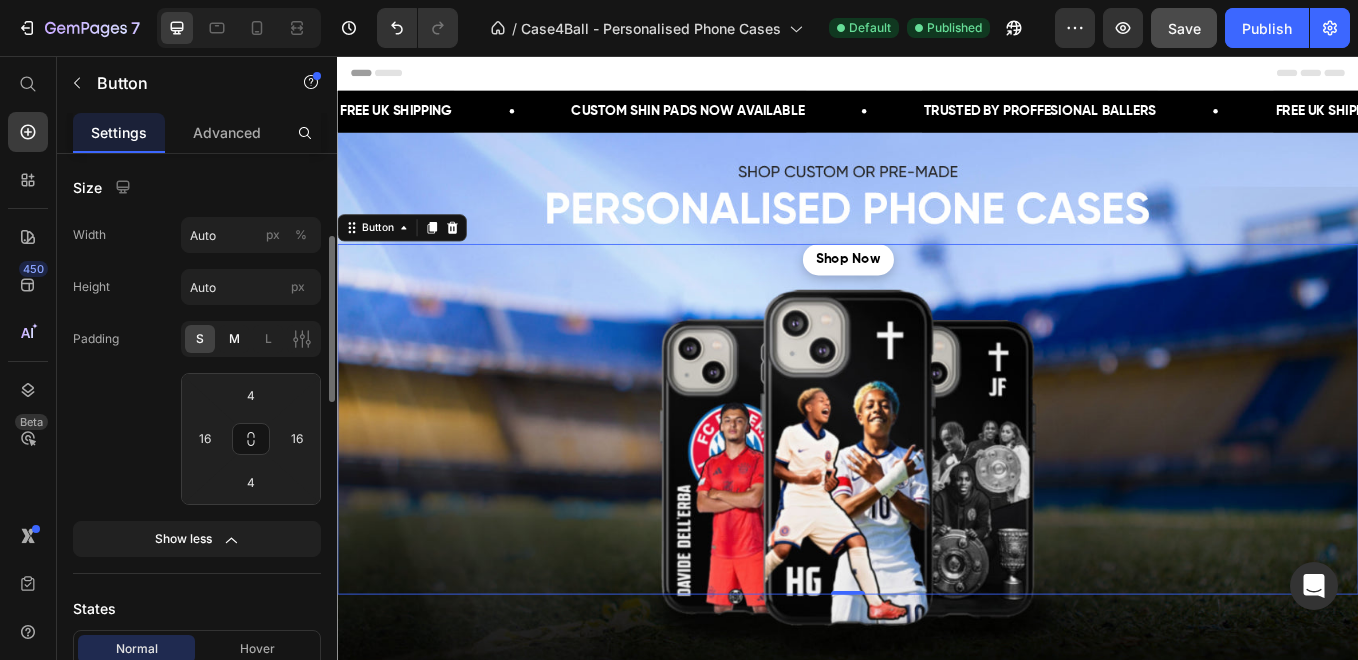 click on "M" 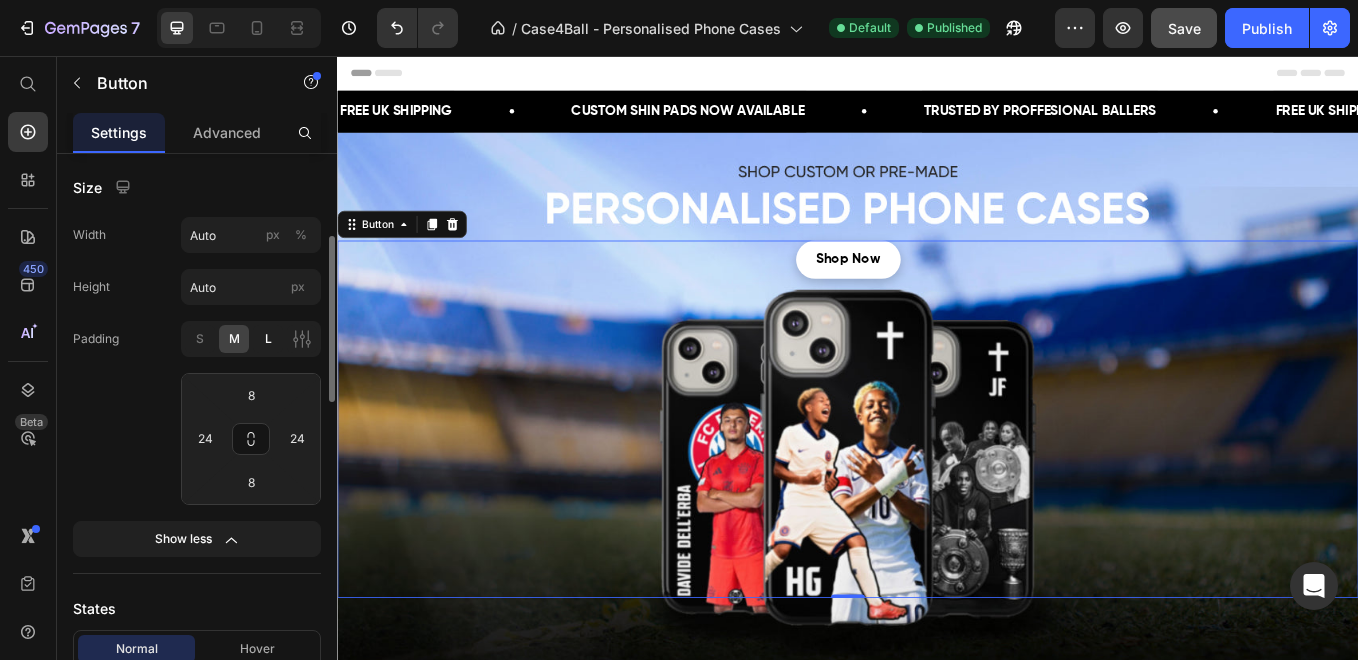 click on "L" 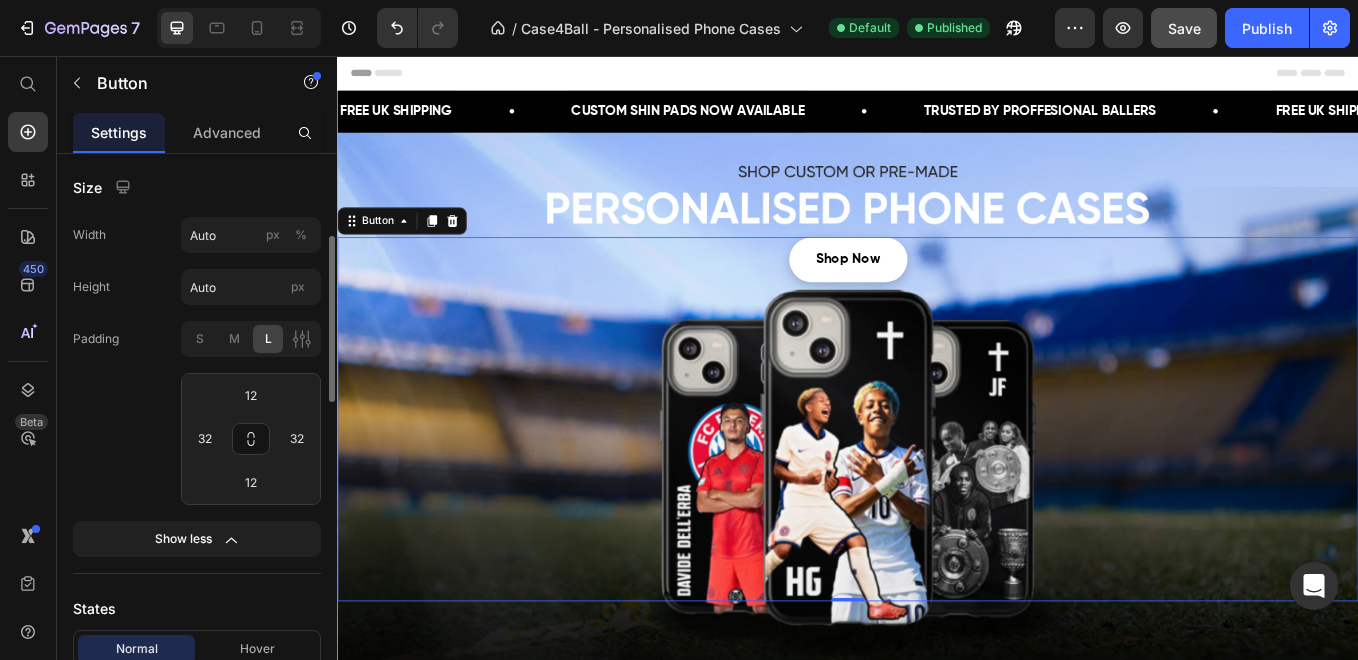 click on "S M L" 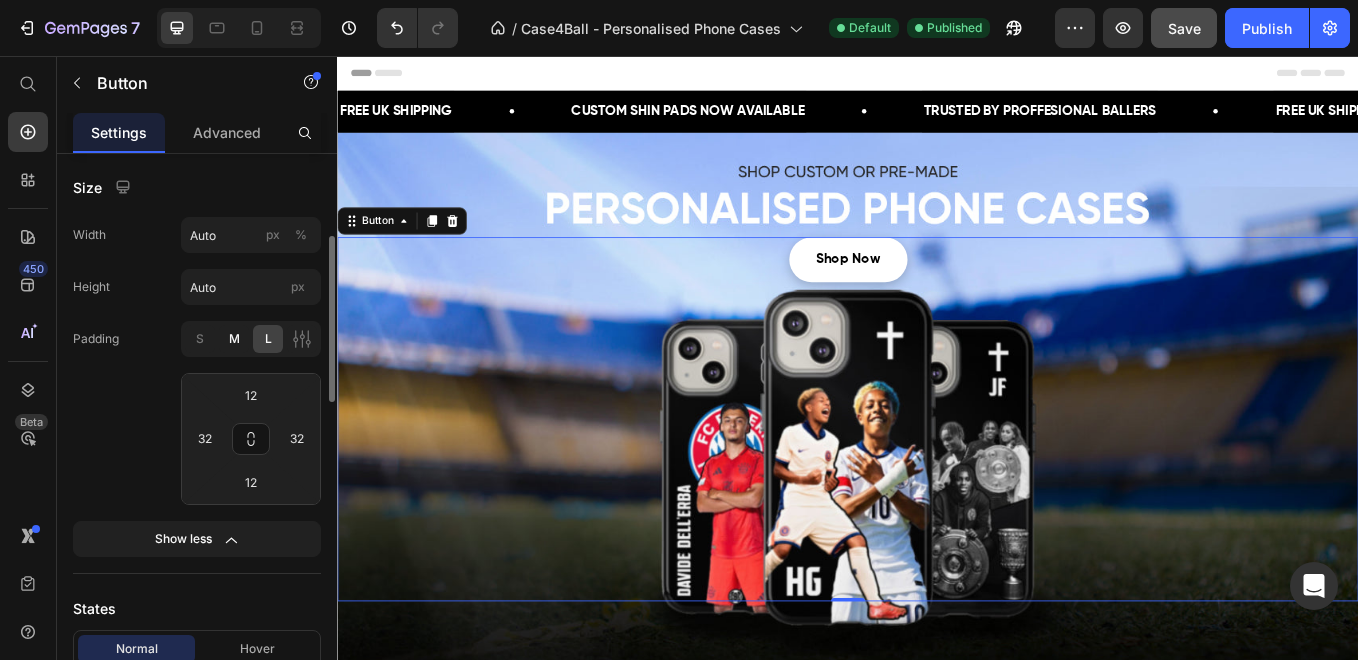 click on "M" 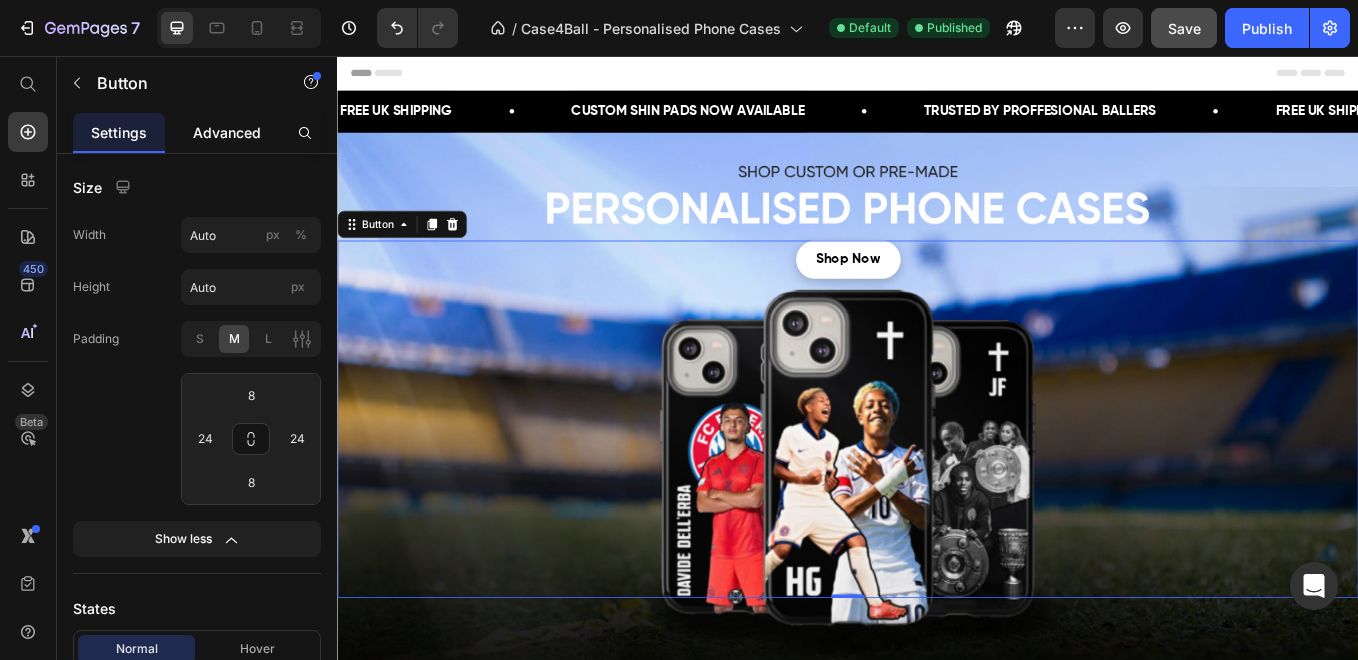 click on "Advanced" at bounding box center (227, 132) 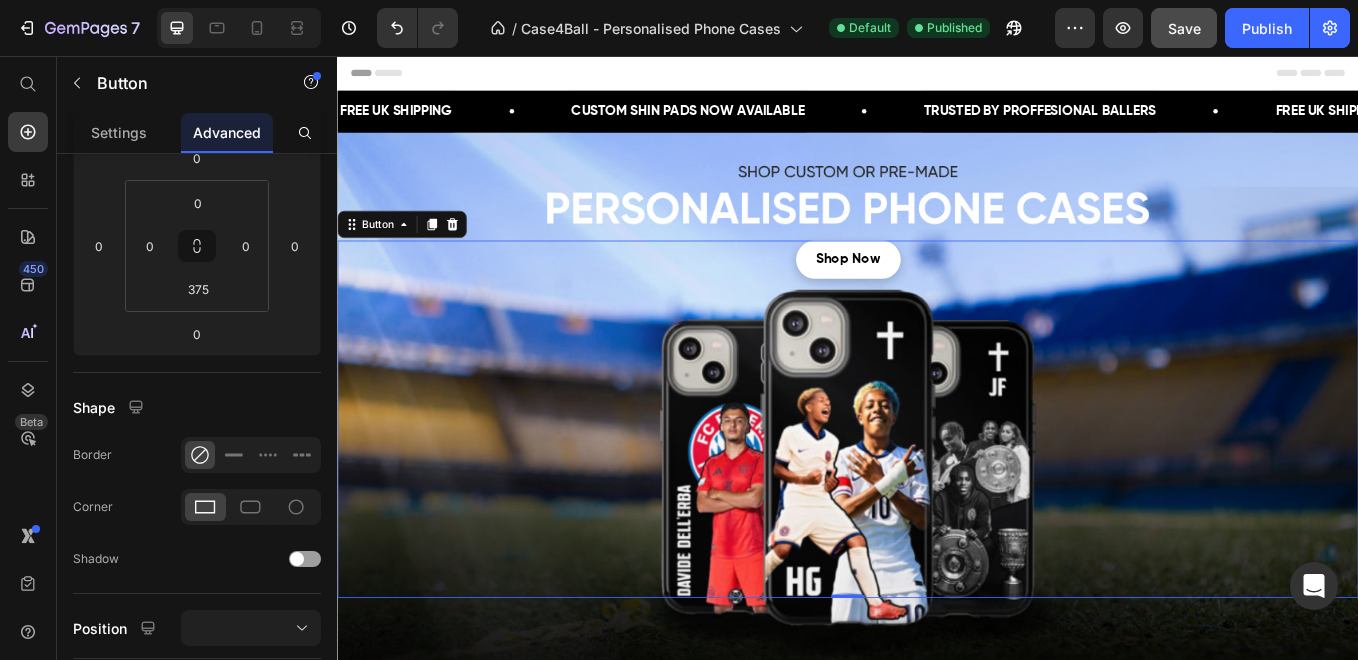 scroll, scrollTop: 0, scrollLeft: 0, axis: both 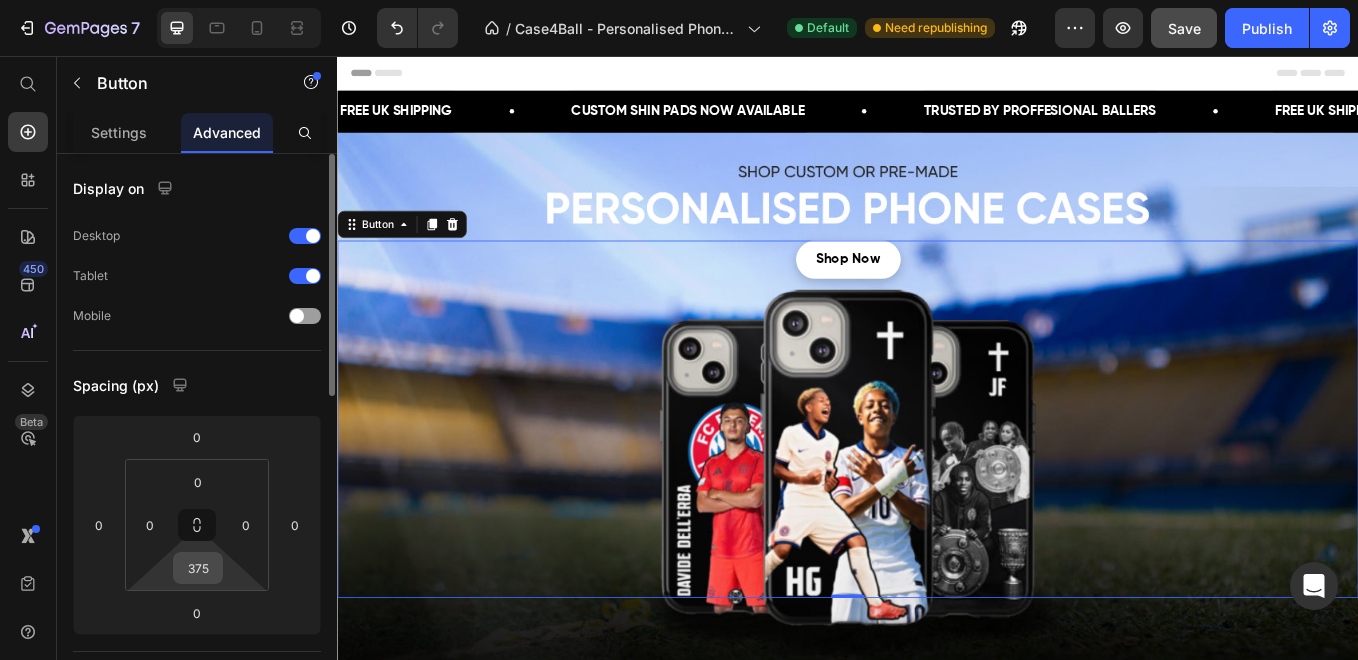 click on "375" at bounding box center [198, 568] 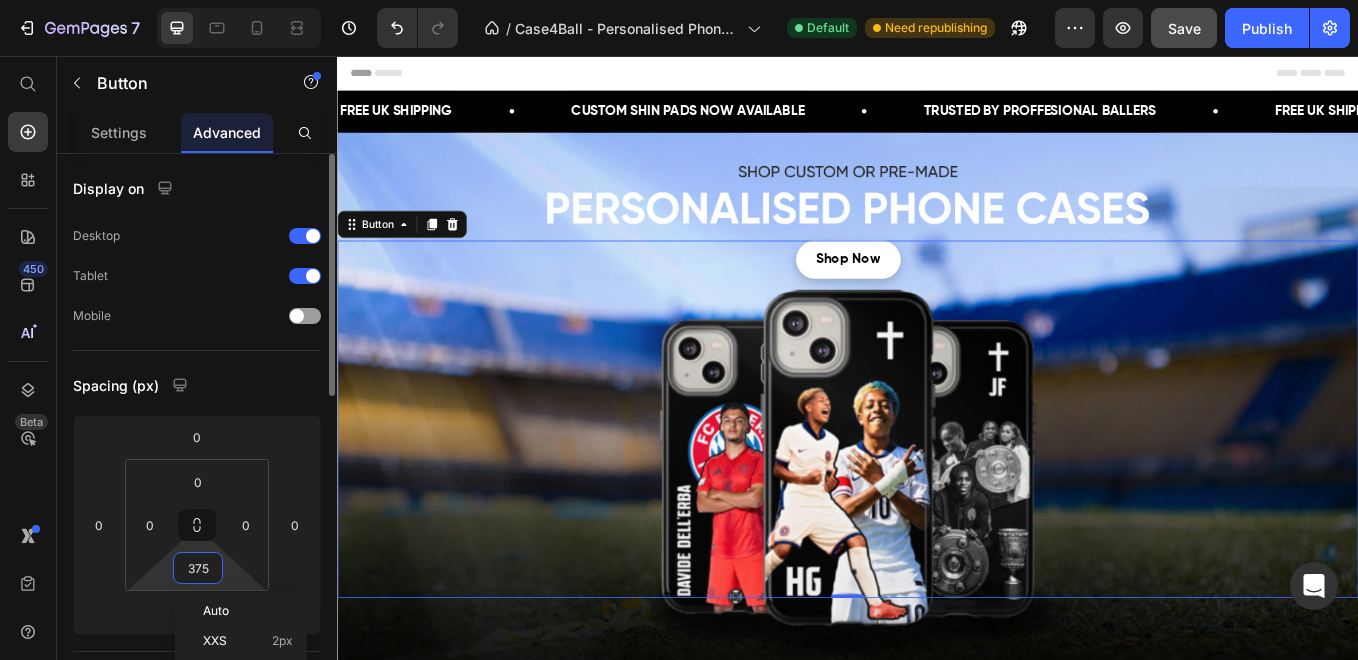 type on "4" 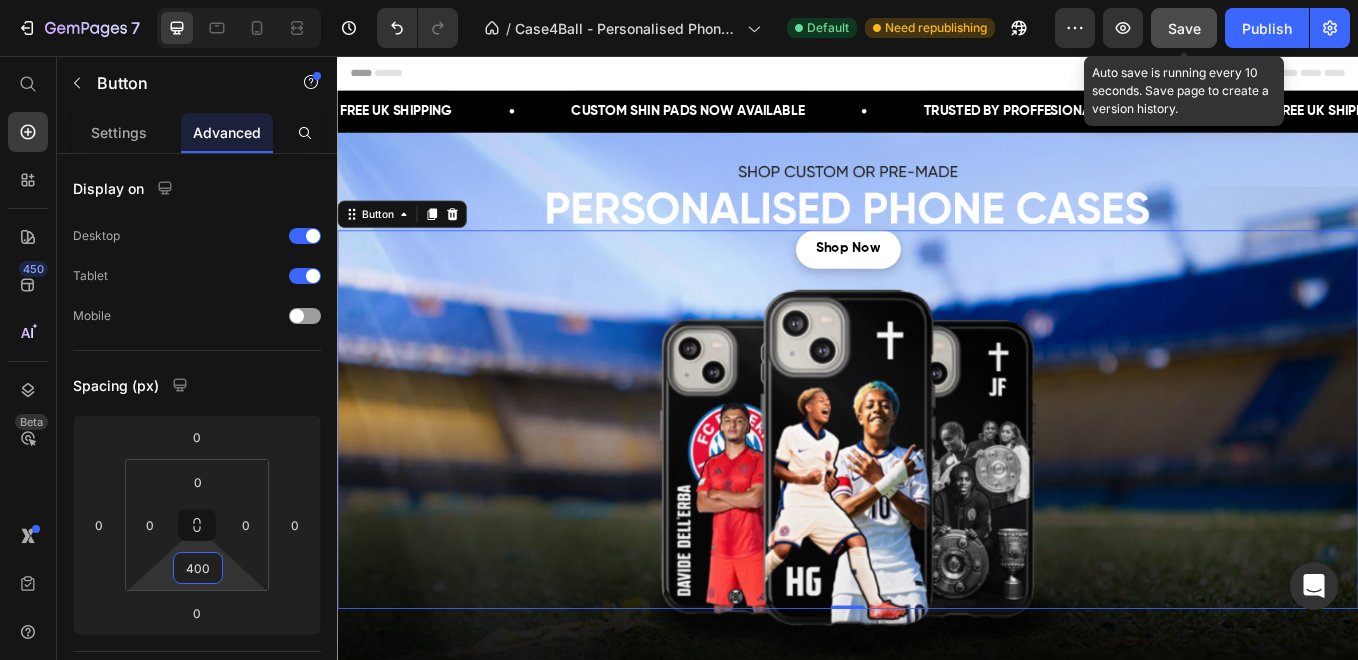 click on "Save" 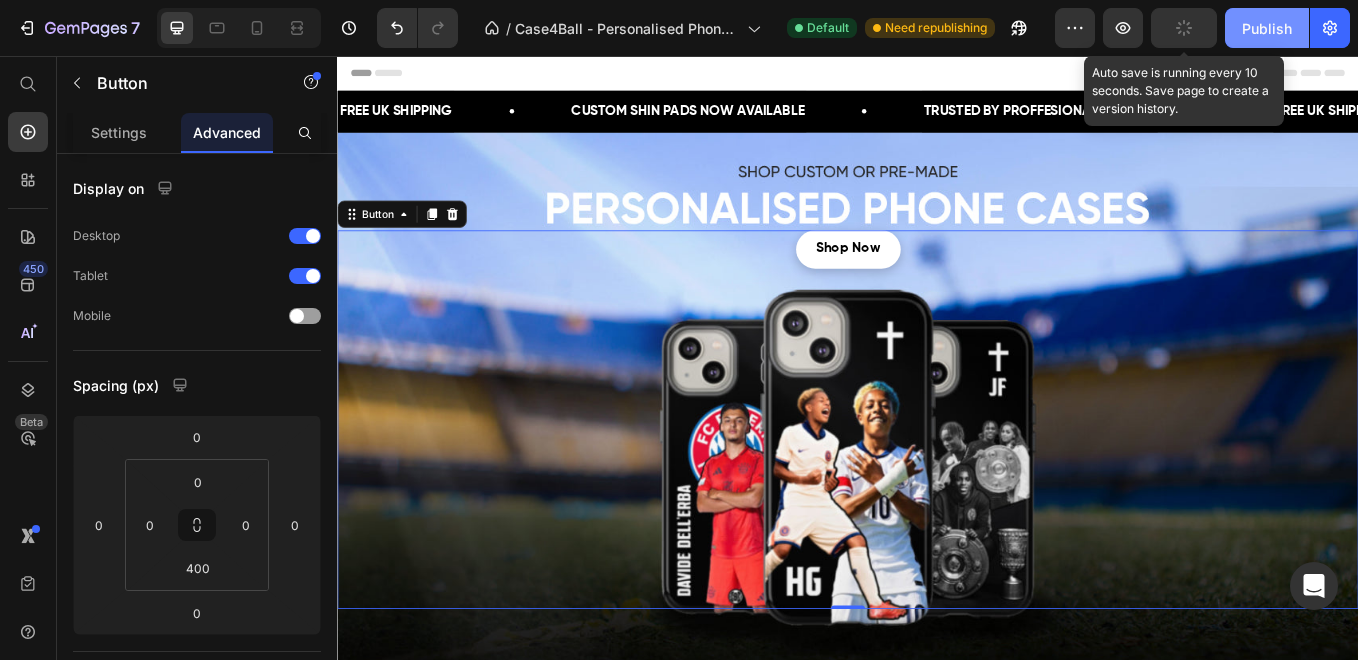 click on "Publish" at bounding box center (1267, 28) 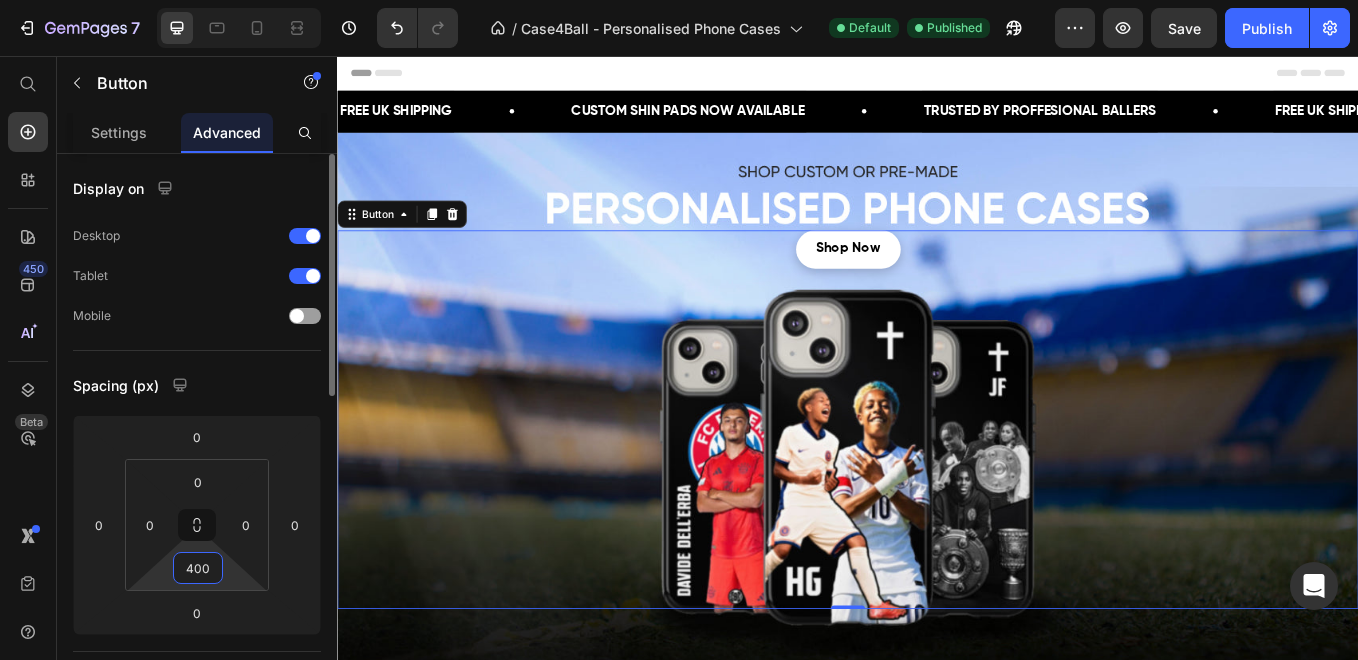 click on "400" at bounding box center [198, 568] 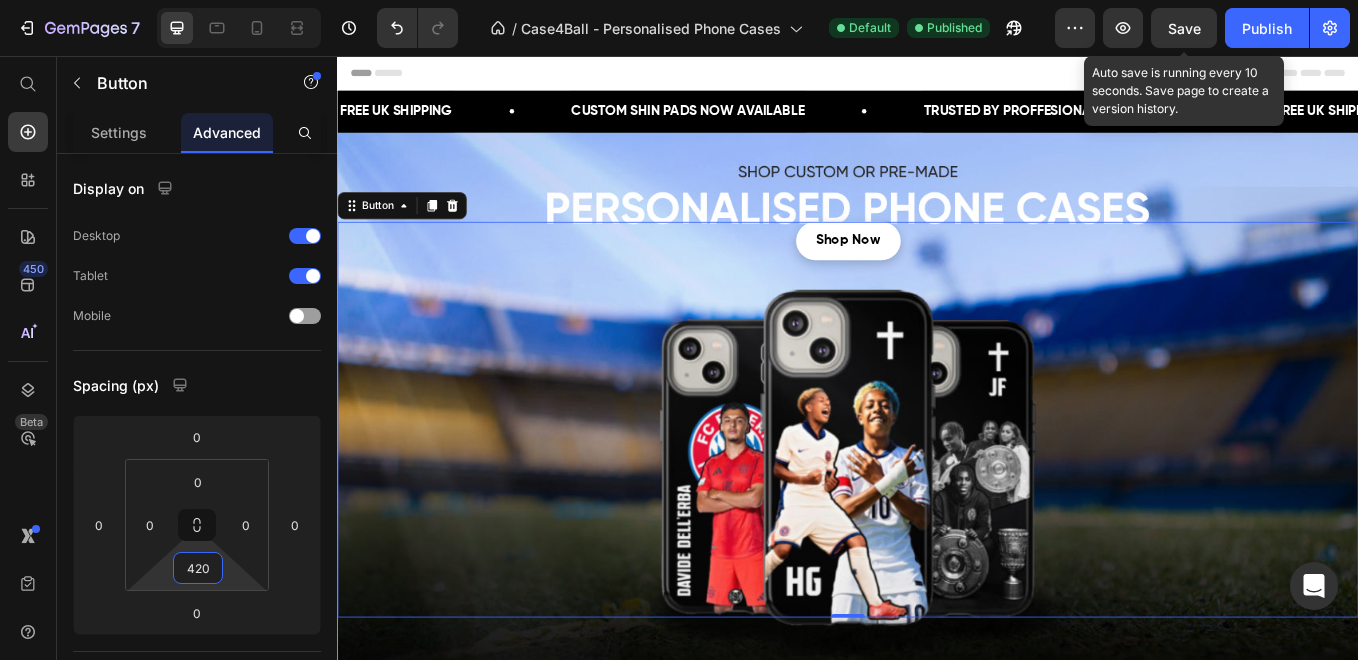 type on "420" 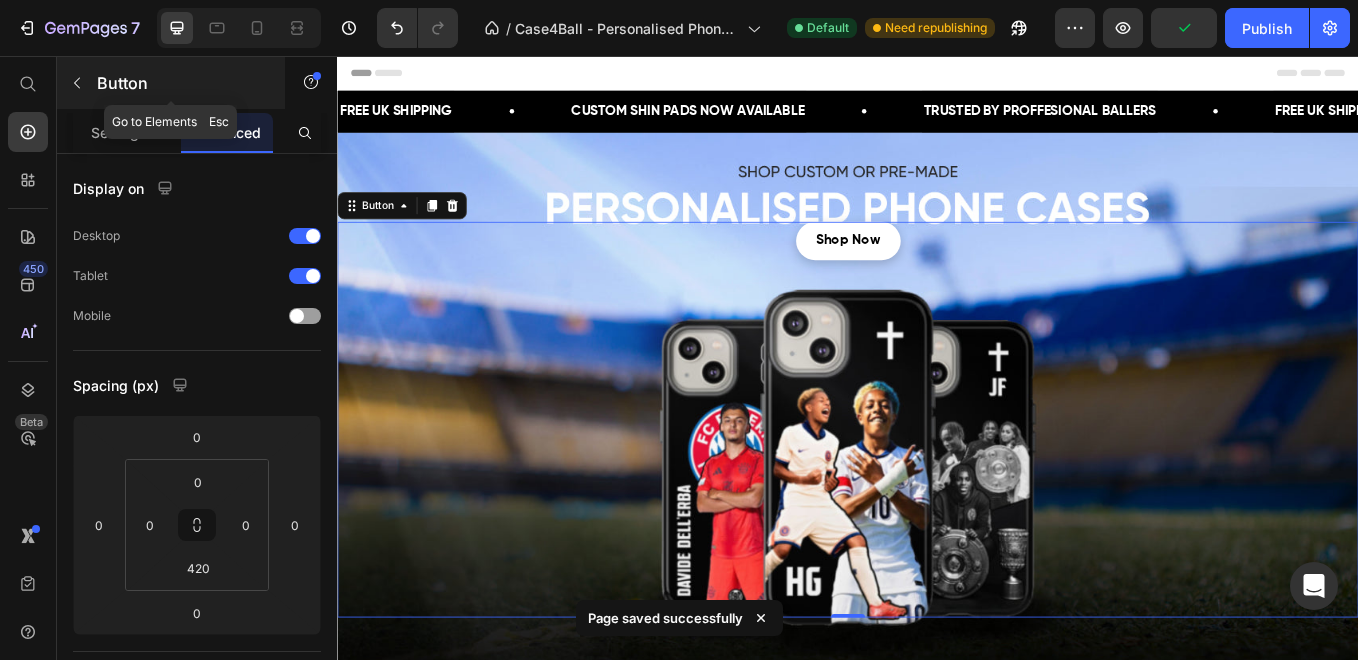 click at bounding box center (77, 83) 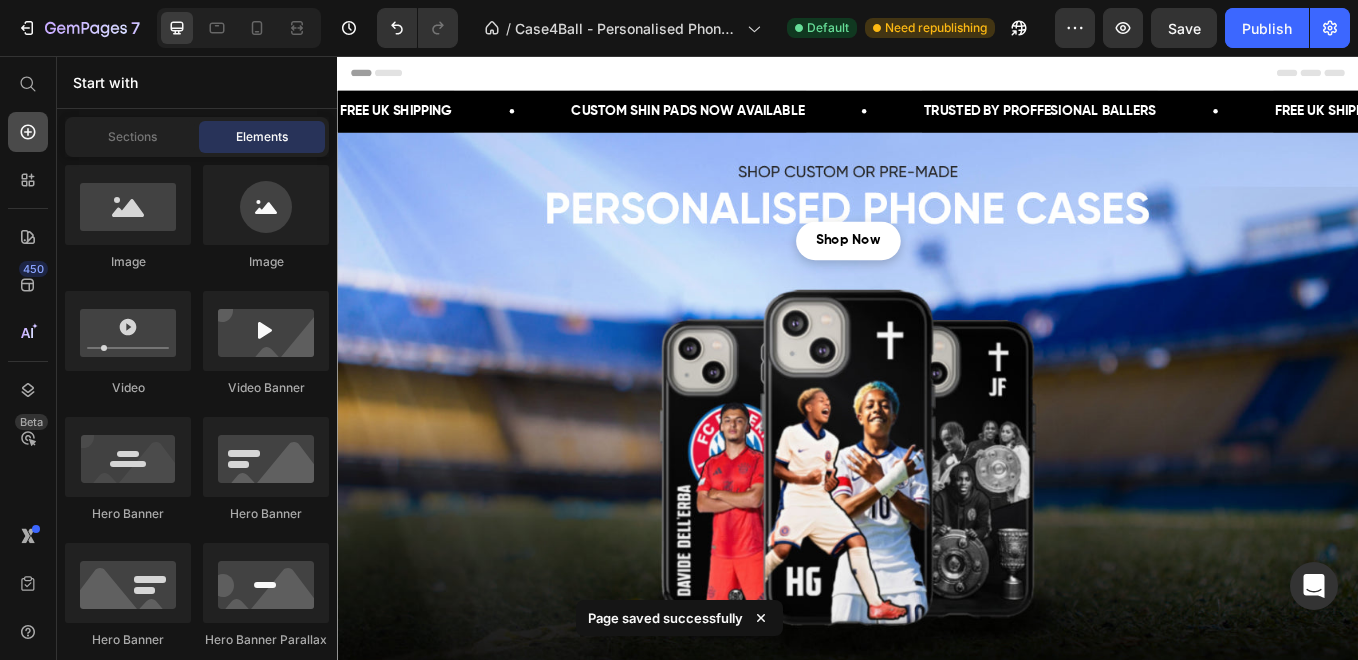 click 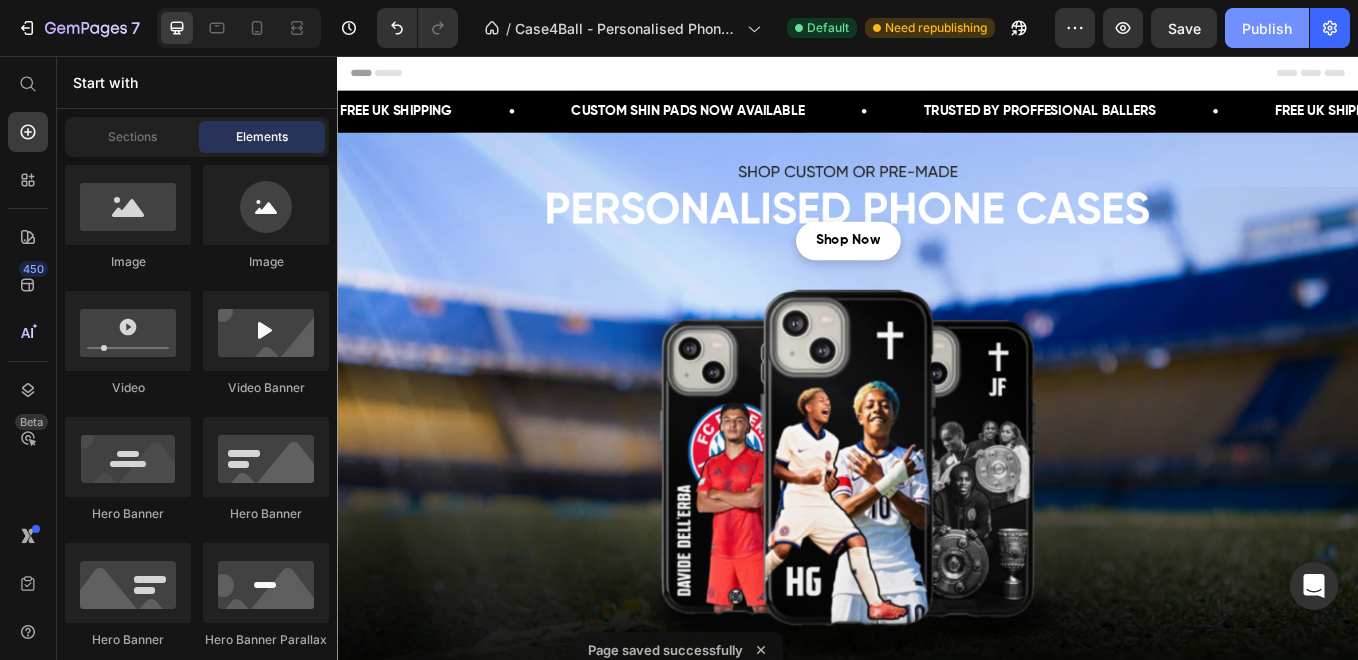 click on "Publish" at bounding box center (1267, 28) 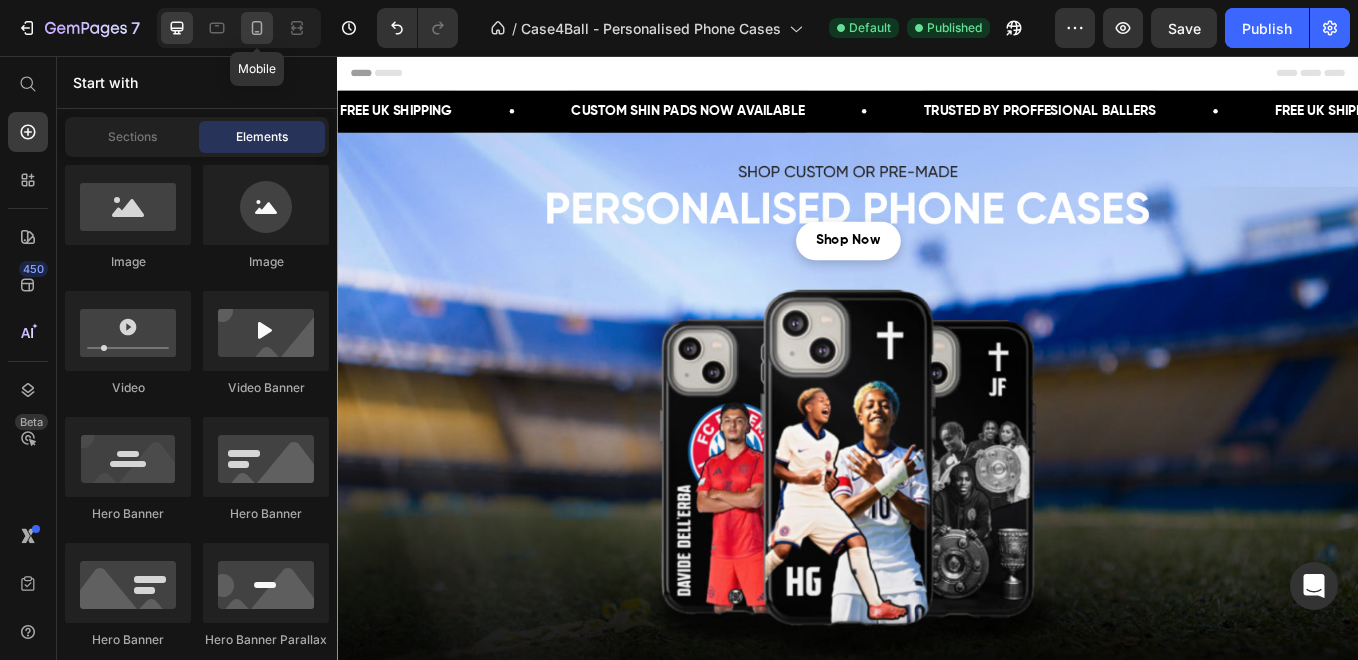 click 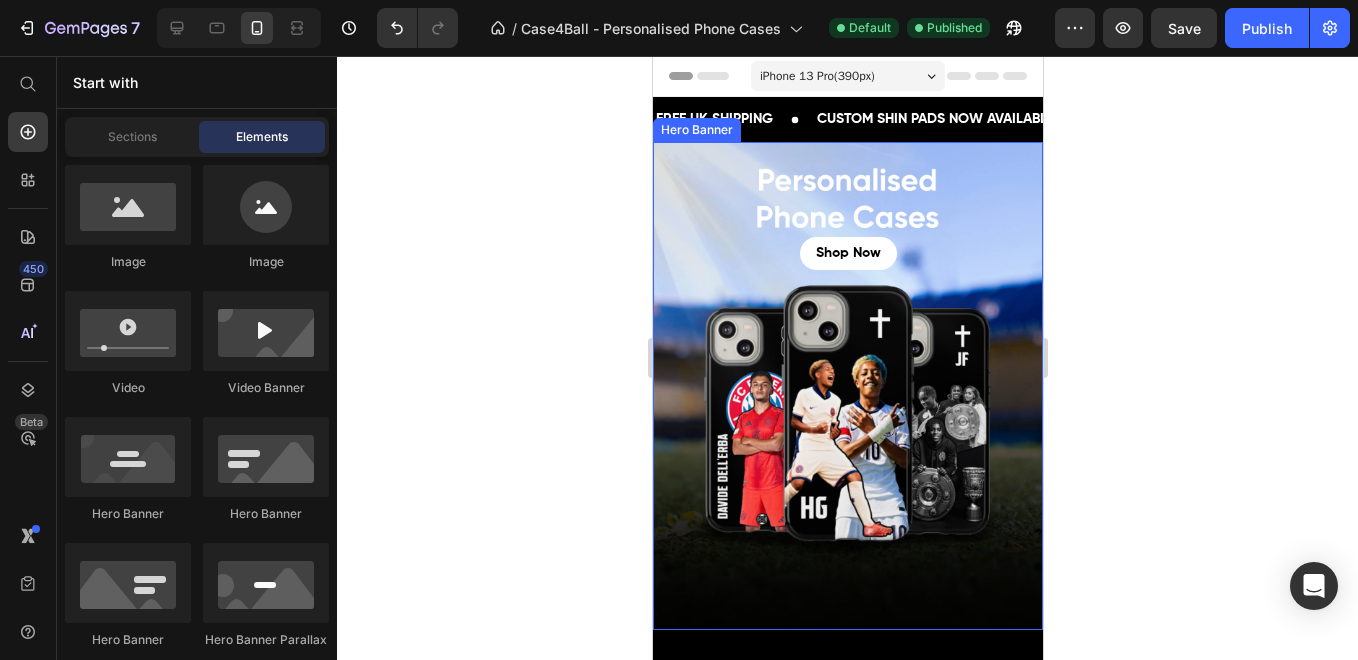 click at bounding box center [847, 386] 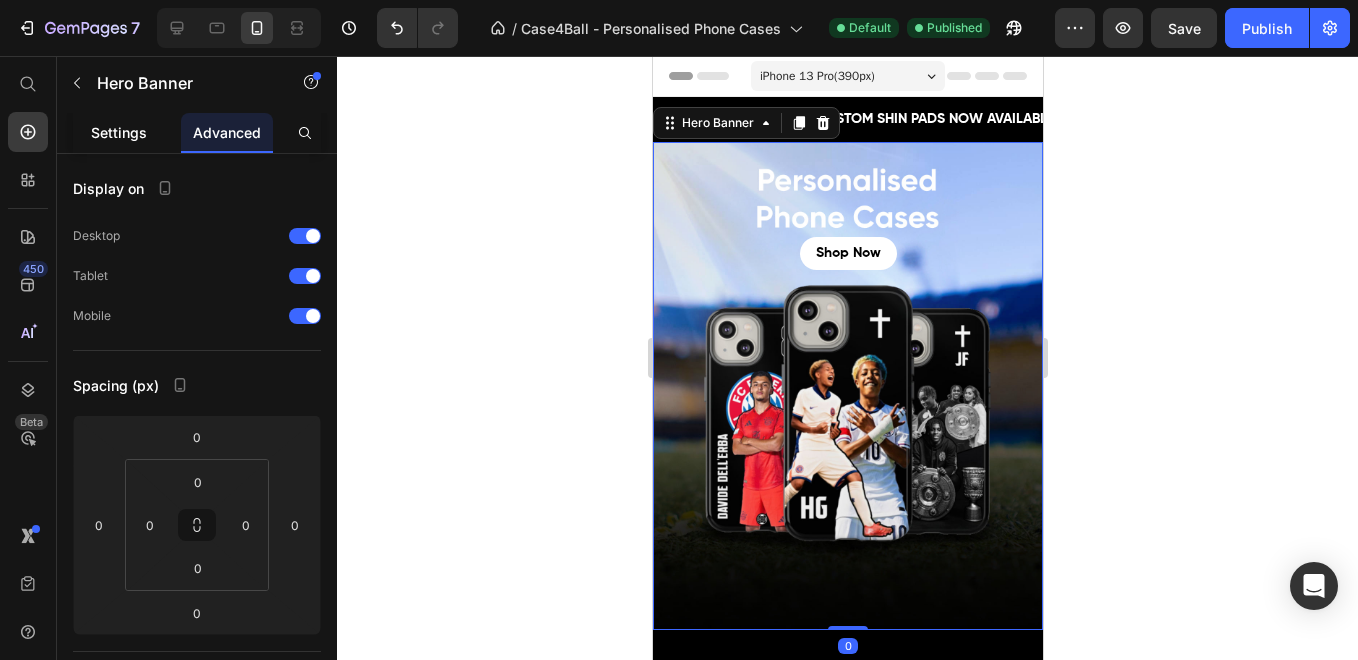 click on "Settings" 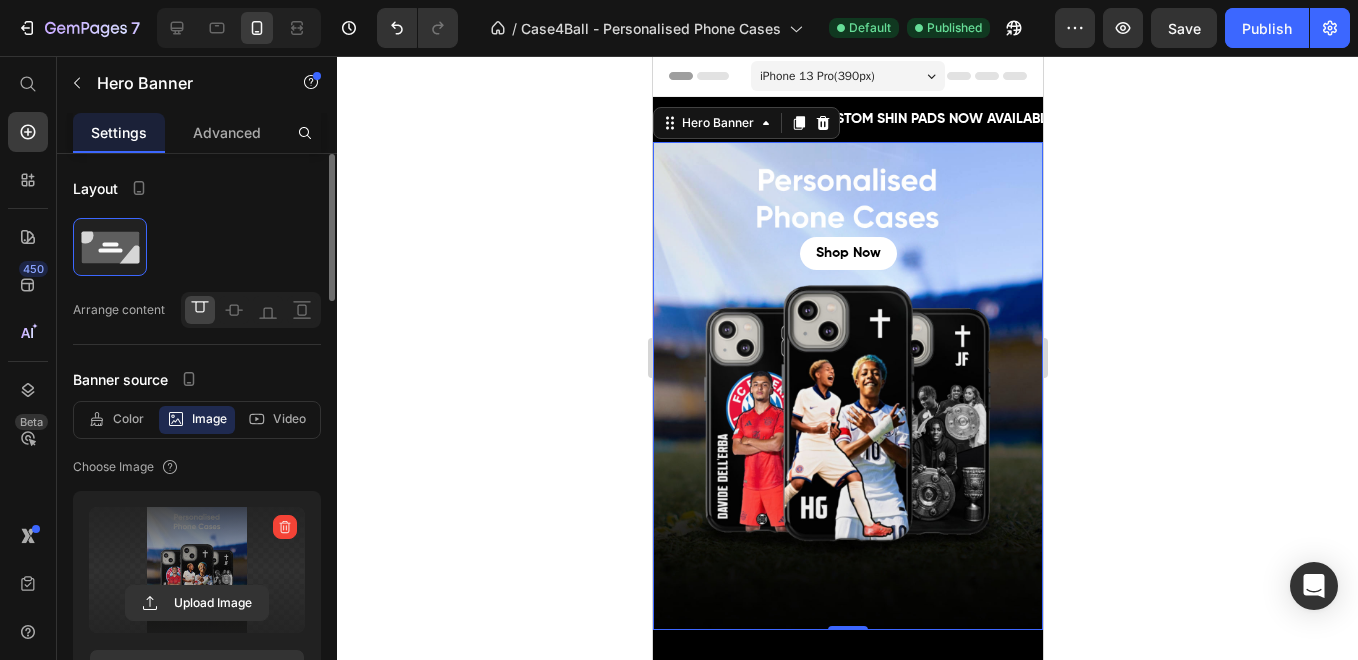 click at bounding box center [197, 570] 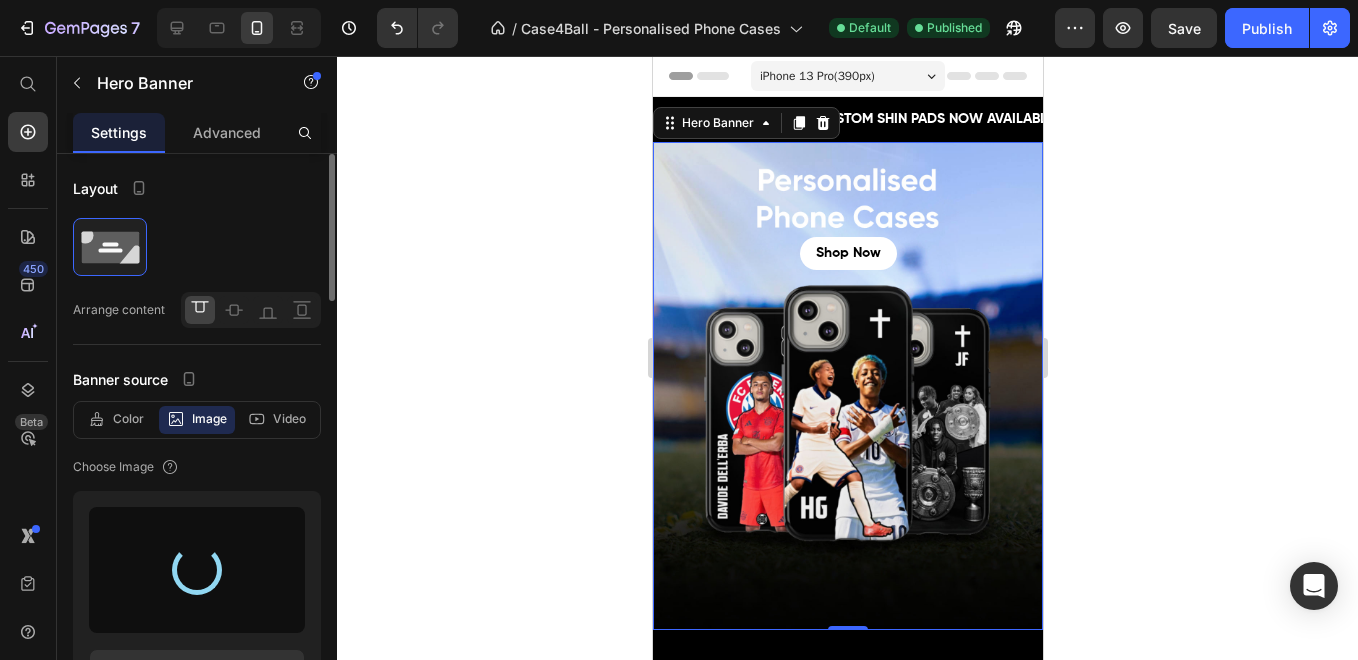 type on "https://cdn.shopify.com/s/files/1/0877/0948/3341/files/gempages_550372175131968336-9e3e02c6-9fc5-4c9a-8297-c68f290c8e46.jpg" 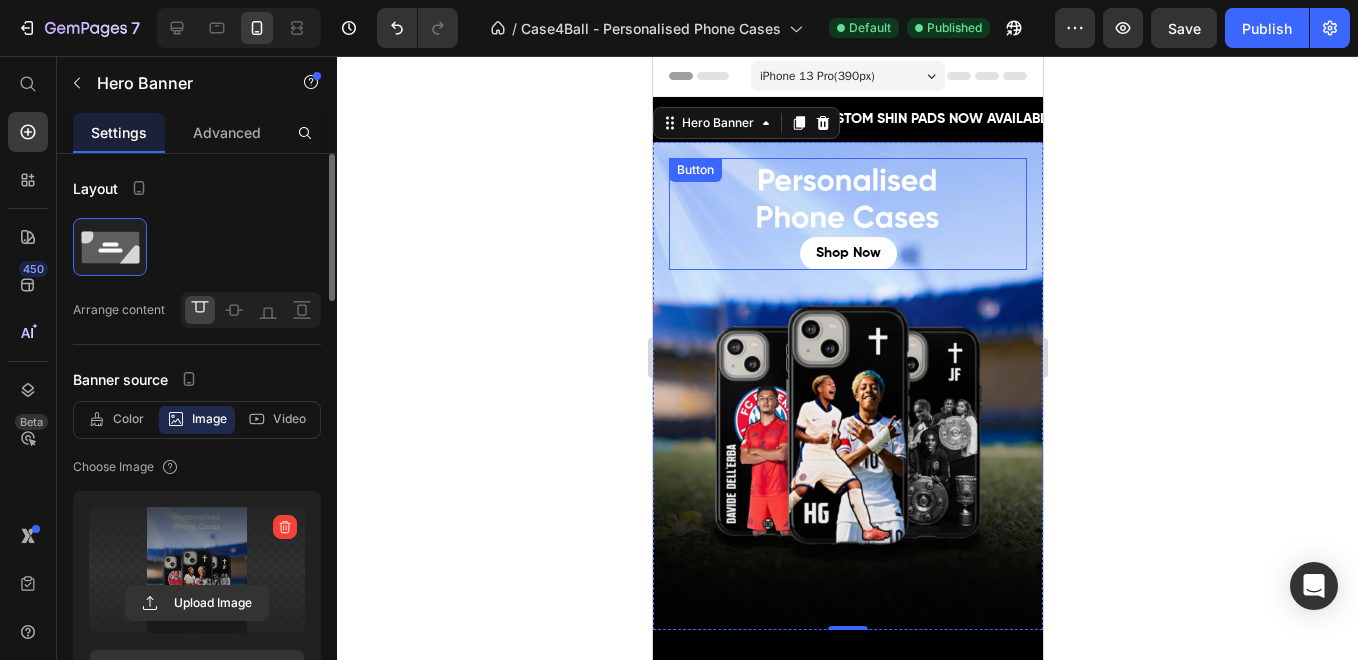 click on "shop now Button" at bounding box center [847, 214] 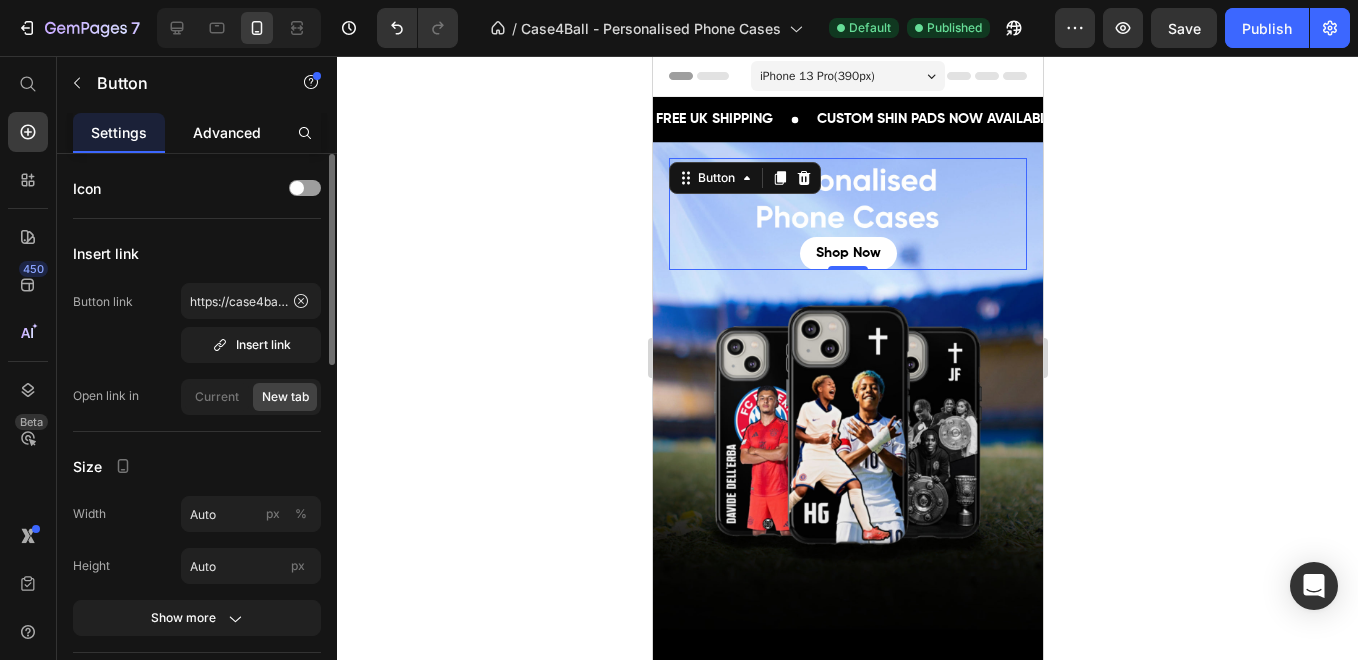 click on "Advanced" at bounding box center [227, 132] 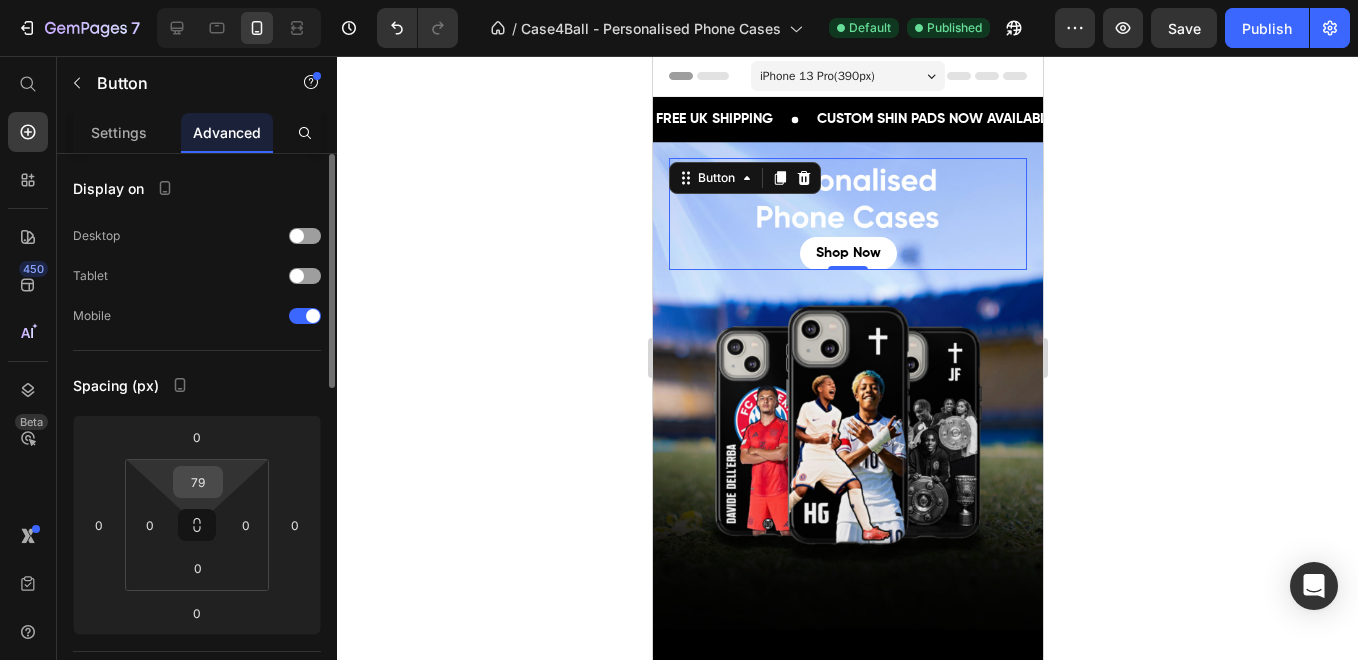 click on "79" at bounding box center (198, 482) 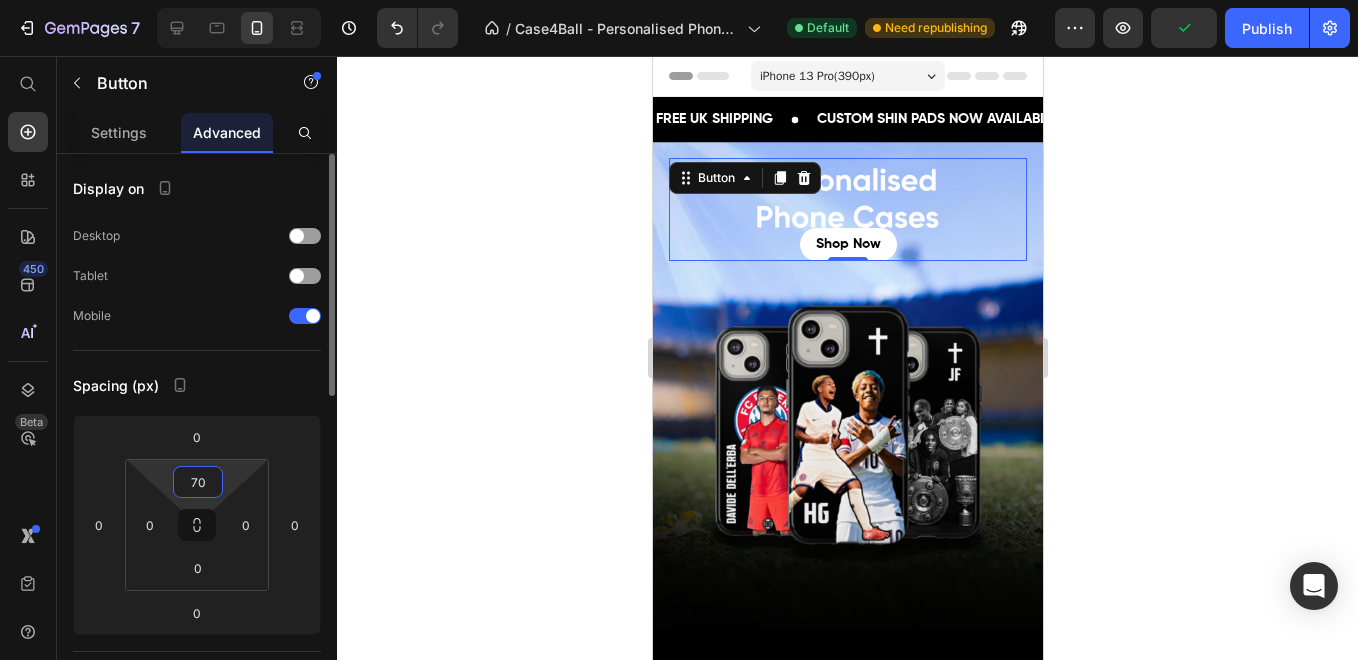 type on "7" 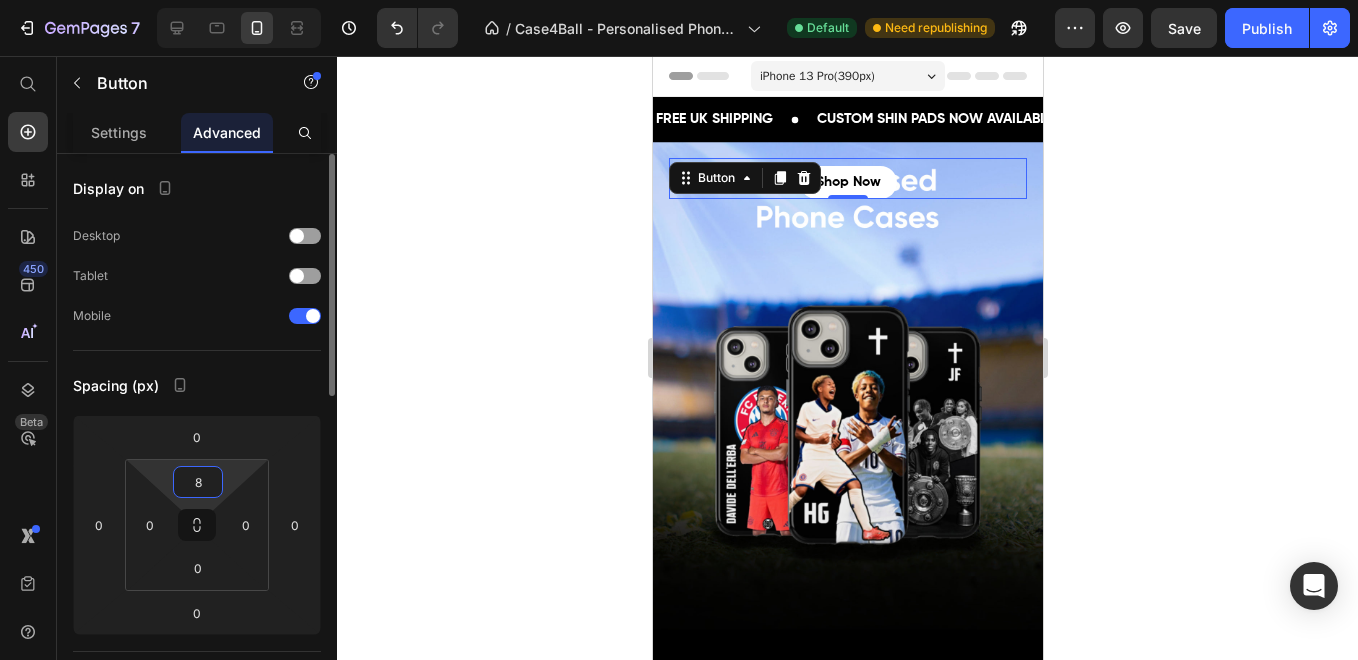 type on "83" 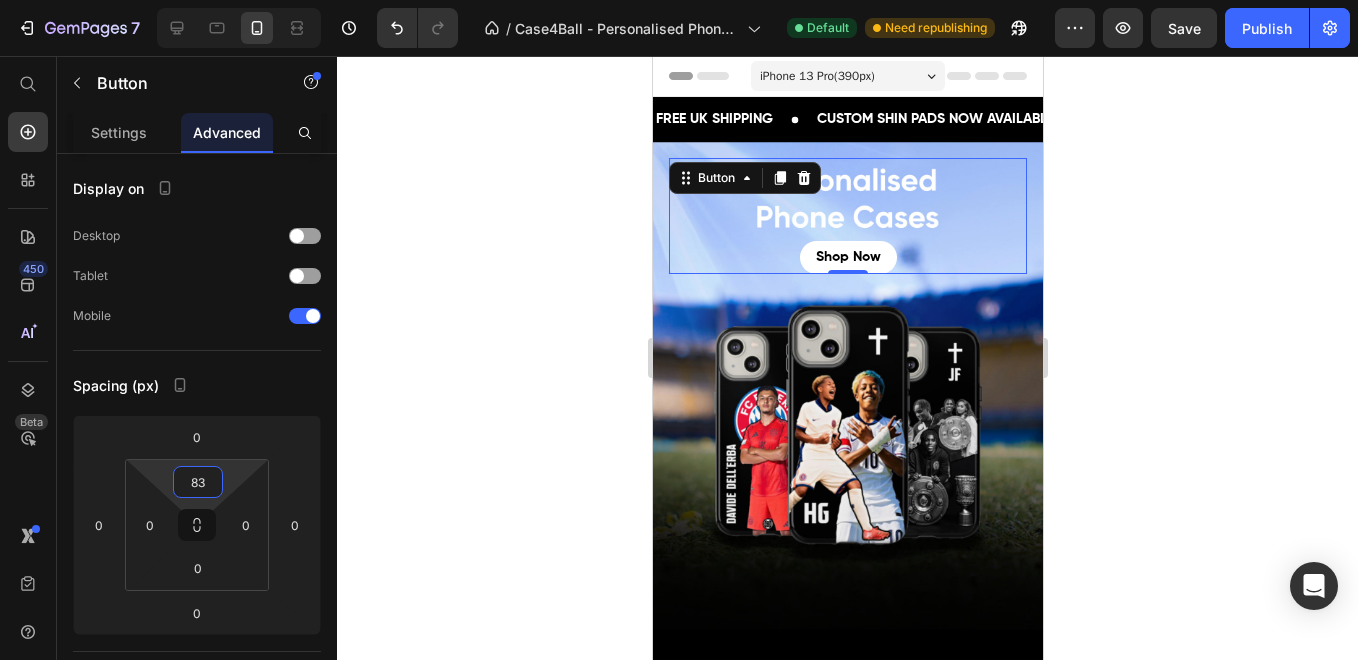 click 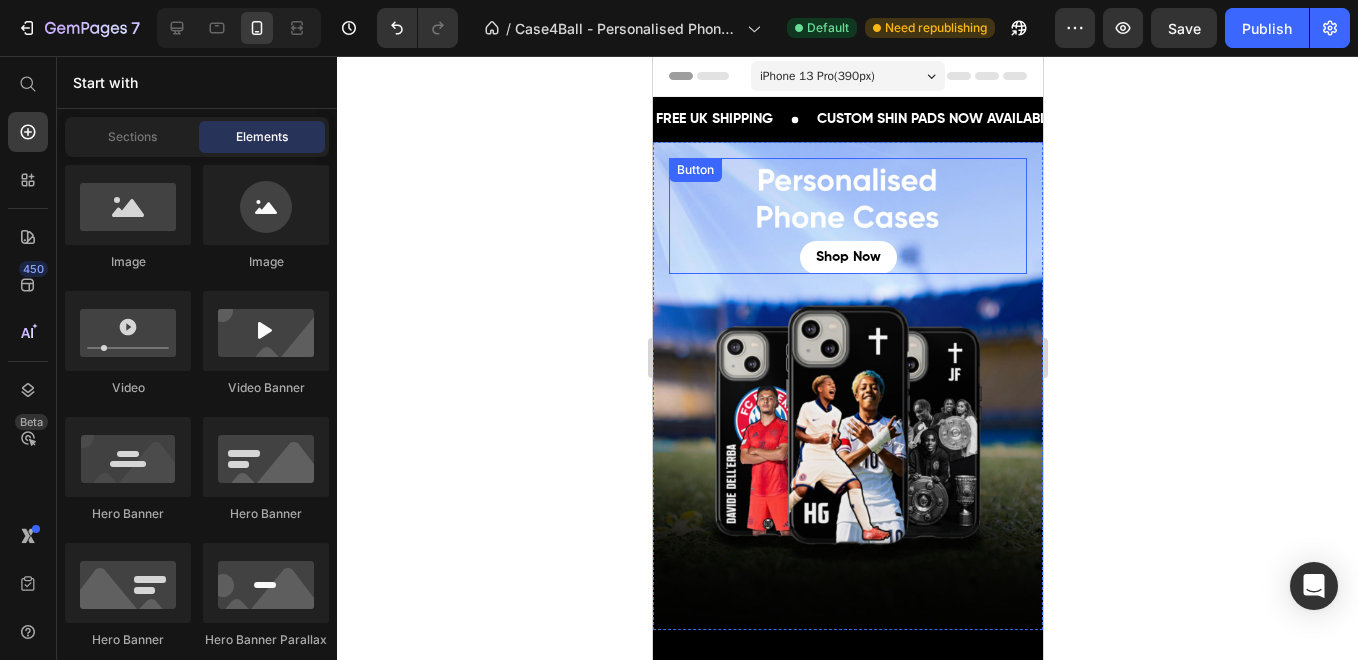 click on "shop now Button" at bounding box center [847, 216] 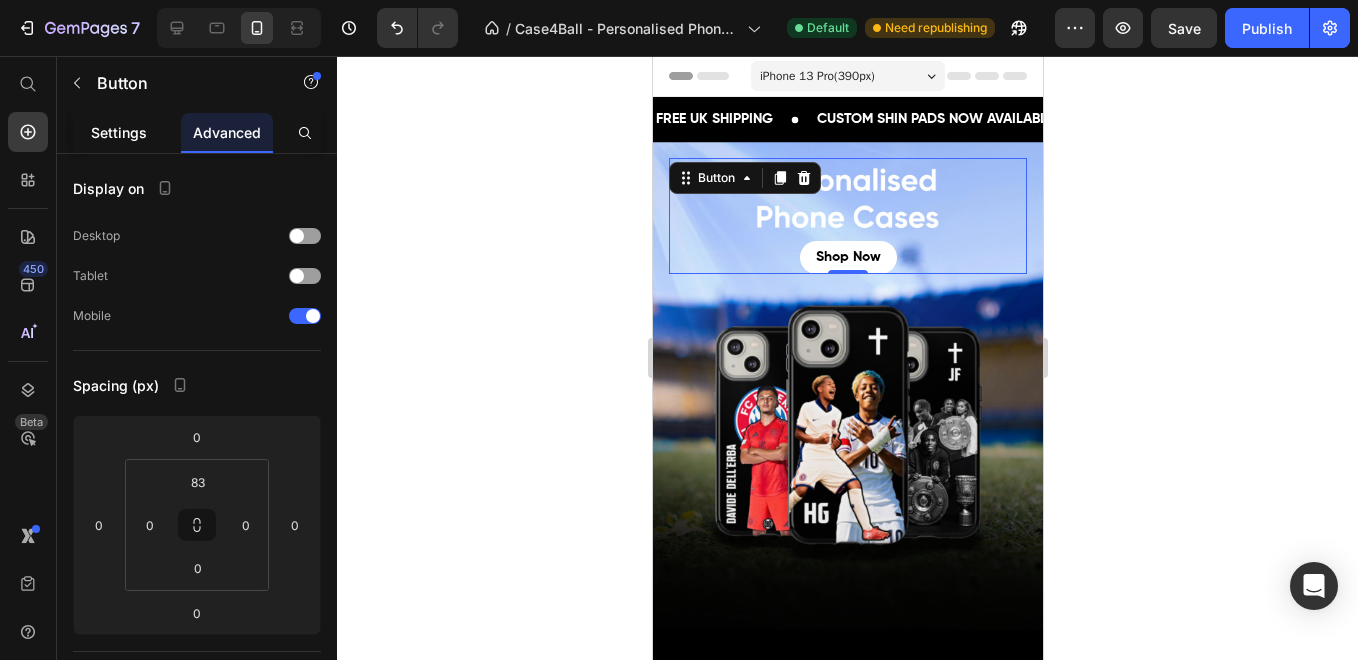 click on "Settings" 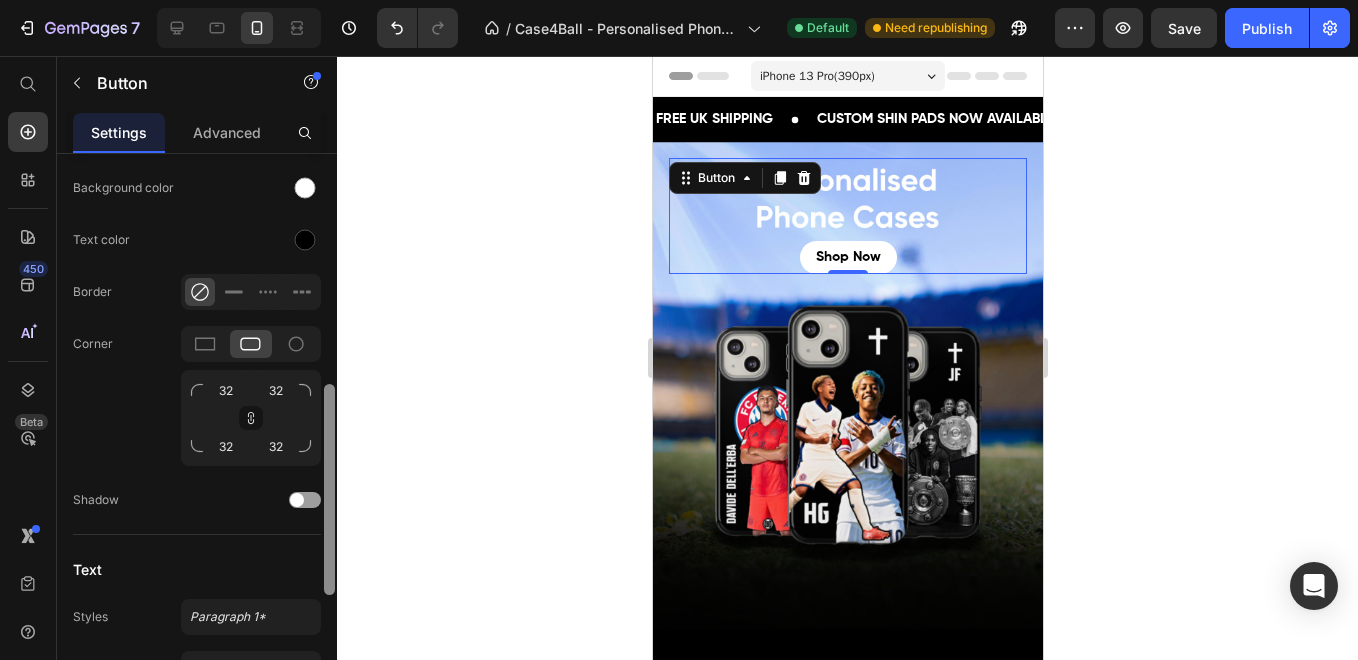 scroll, scrollTop: 637, scrollLeft: 0, axis: vertical 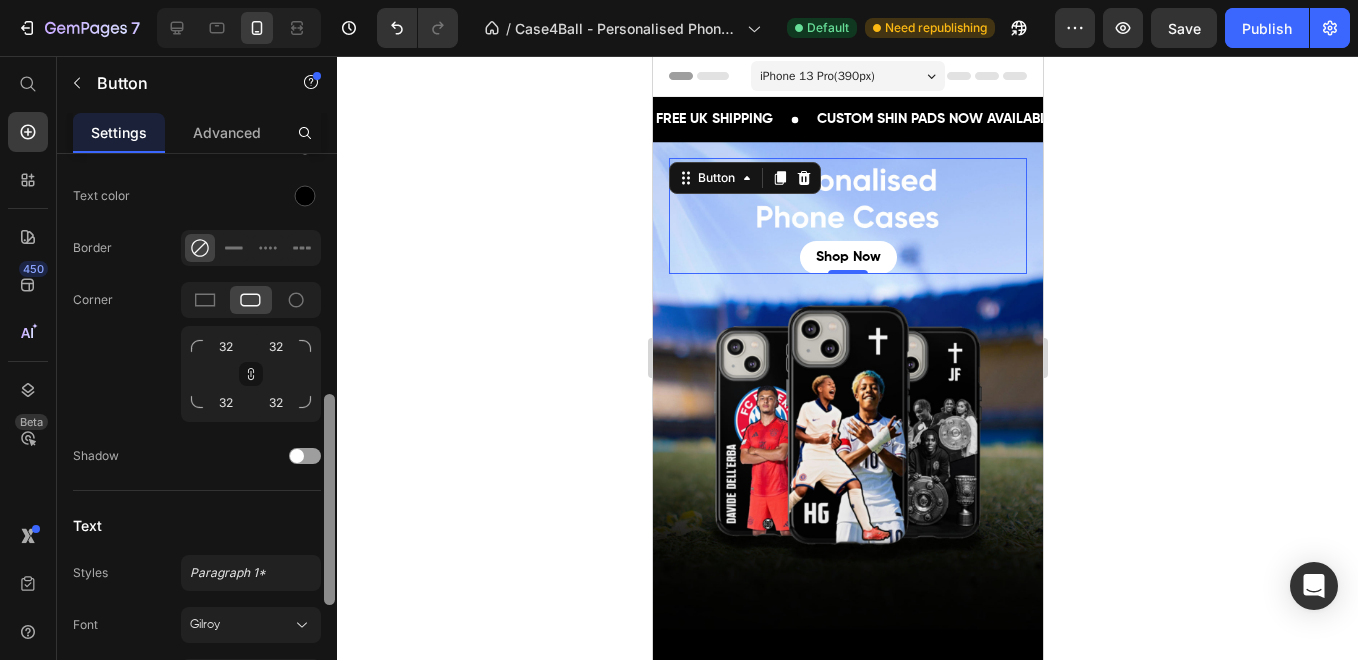 drag, startPoint x: 334, startPoint y: 272, endPoint x: 321, endPoint y: 484, distance: 212.39821 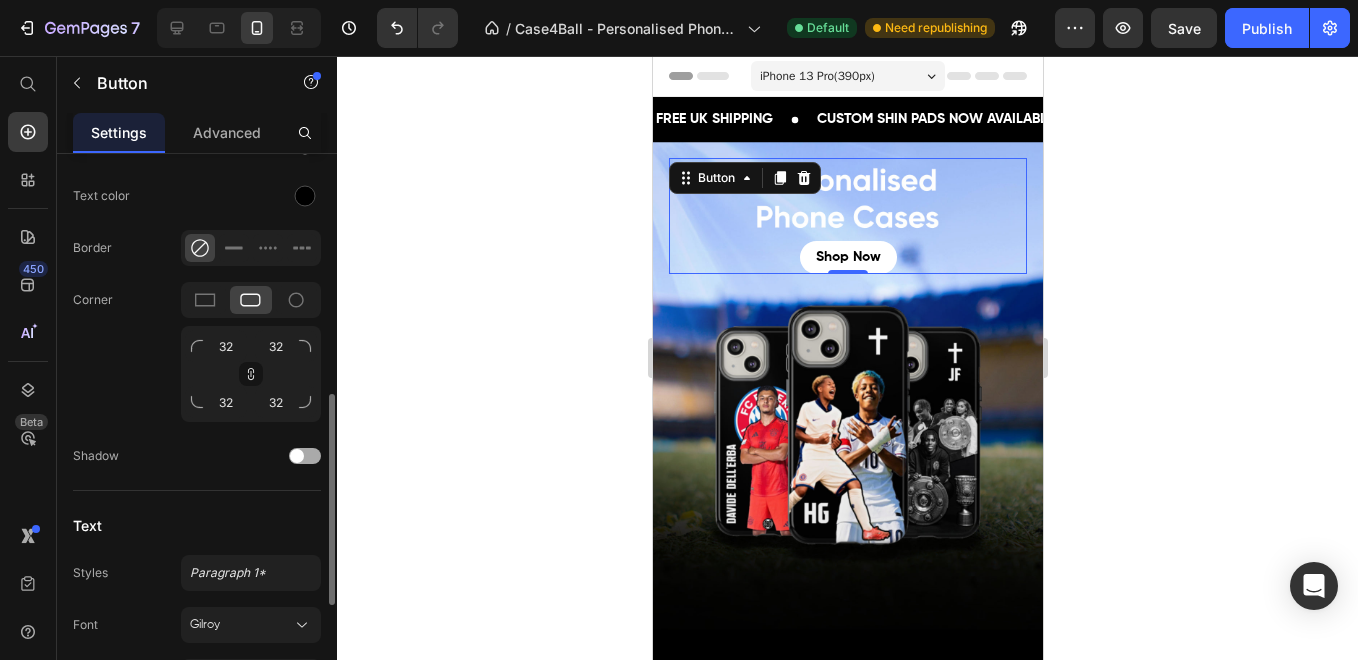 click at bounding box center [305, 456] 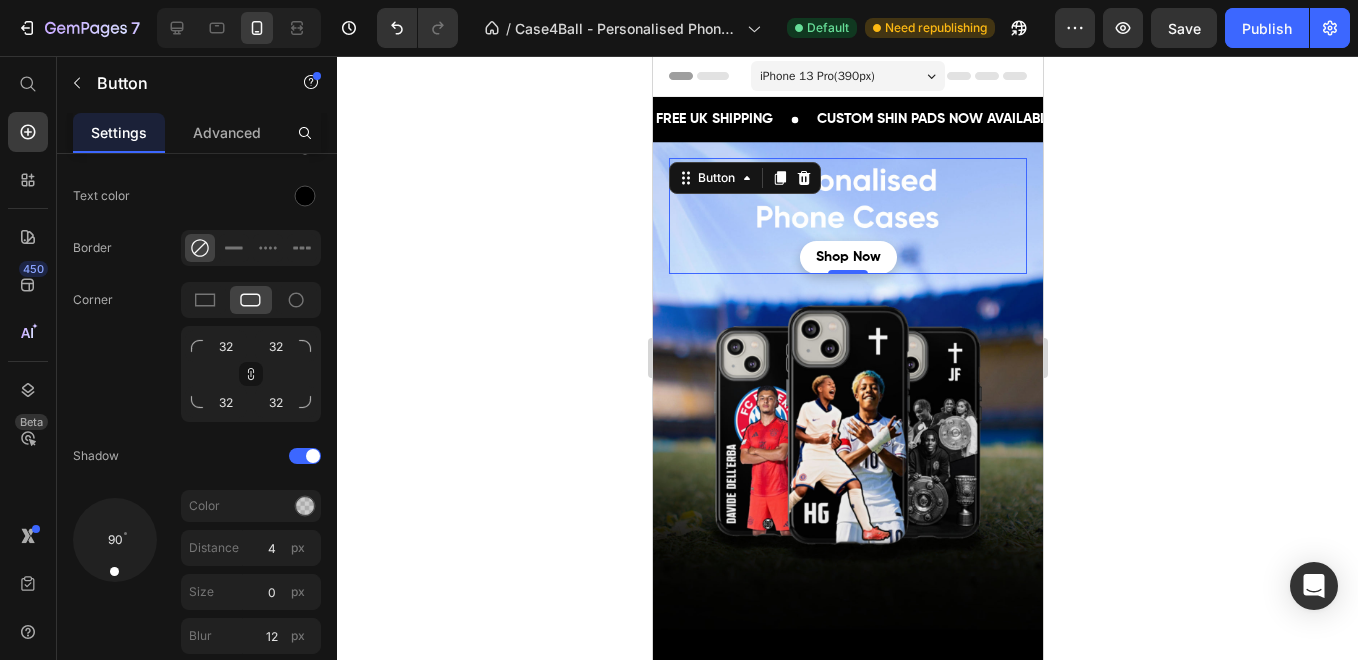 click 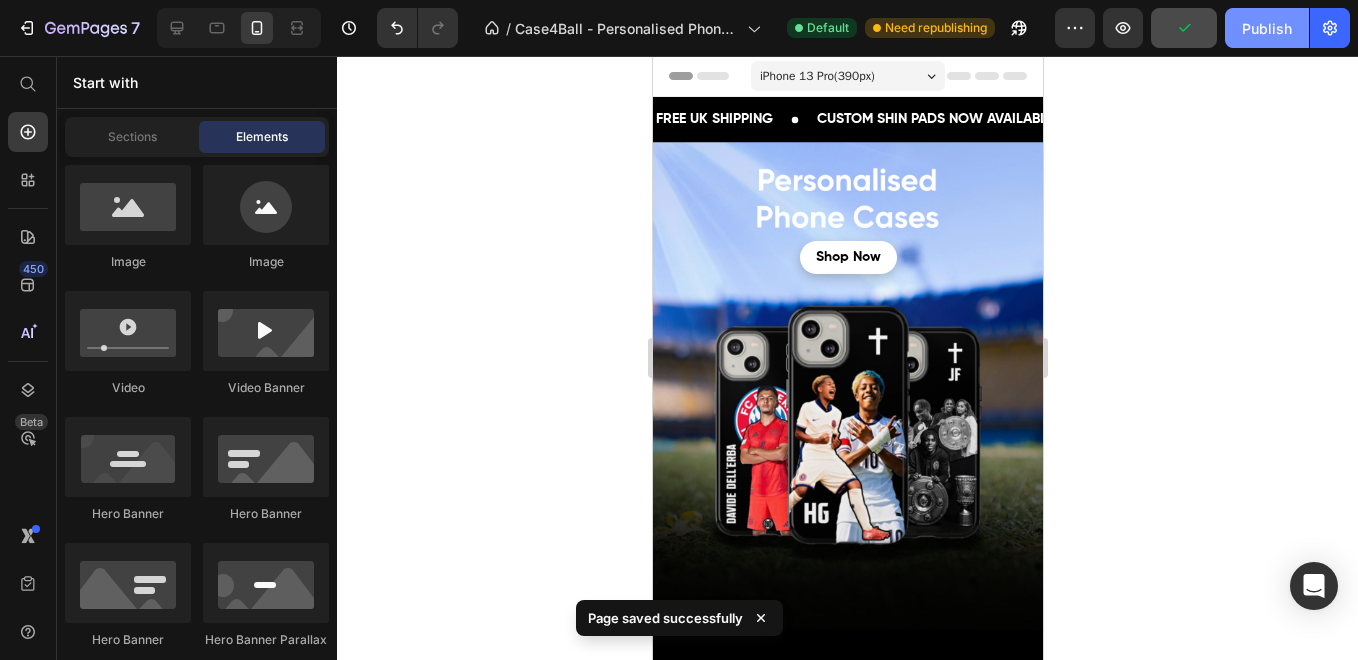 click on "Publish" 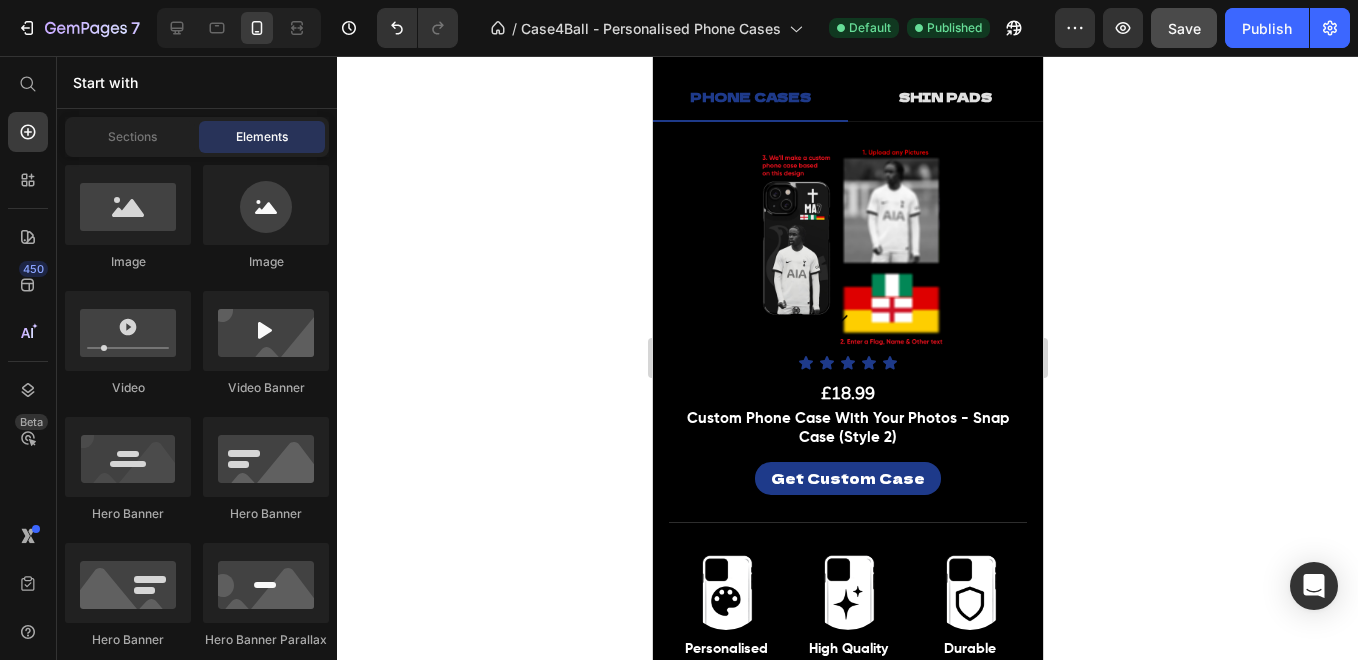 scroll, scrollTop: 562, scrollLeft: 0, axis: vertical 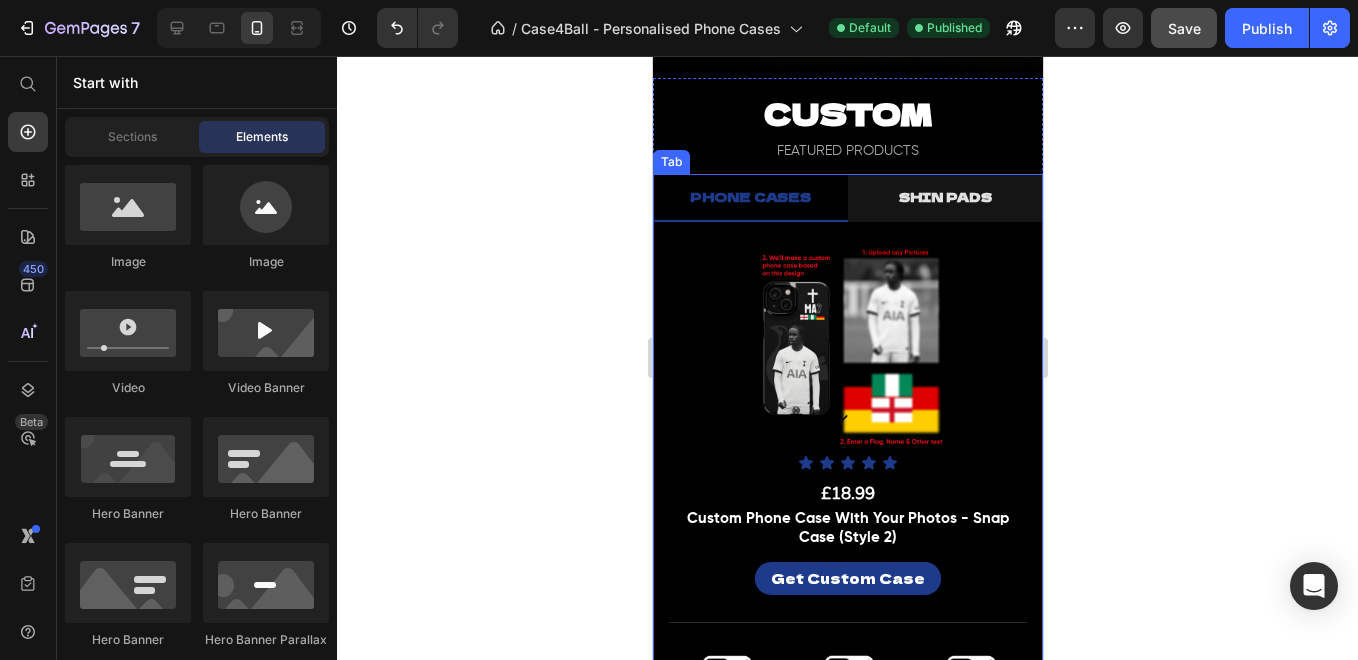 click on "SHIN PADS" at bounding box center [944, 196] 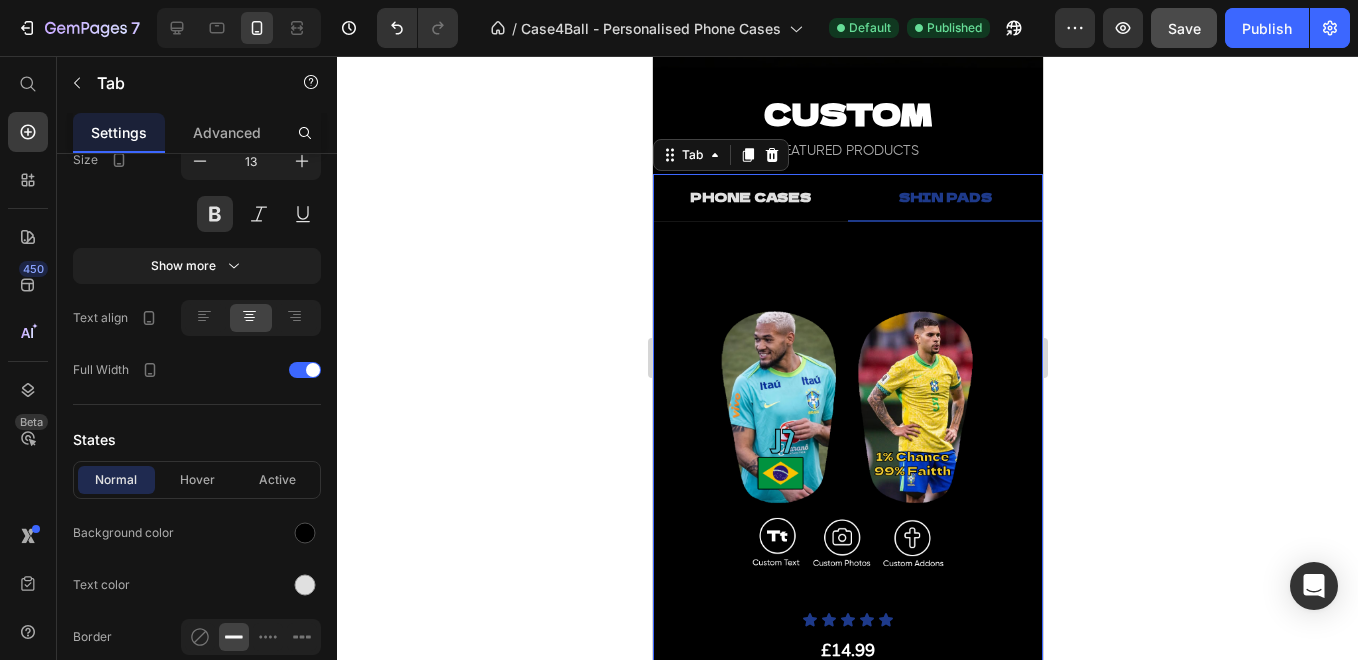 scroll, scrollTop: 0, scrollLeft: 0, axis: both 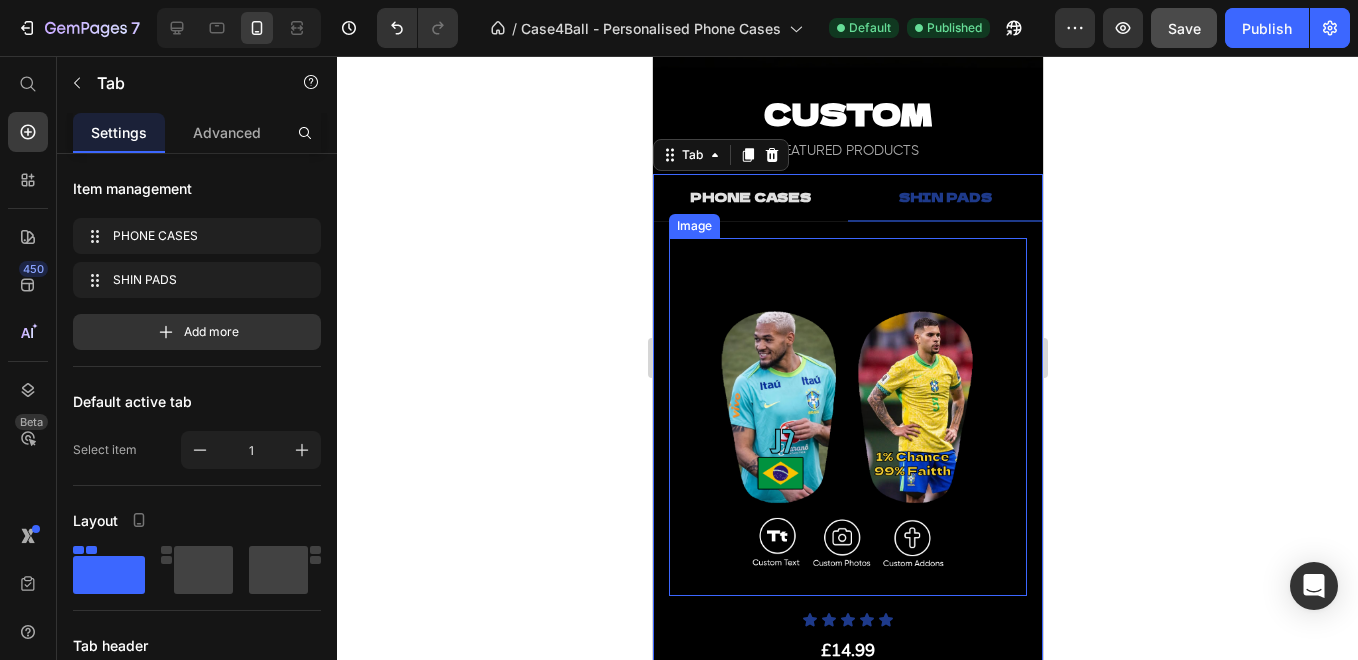 click at bounding box center [847, 417] 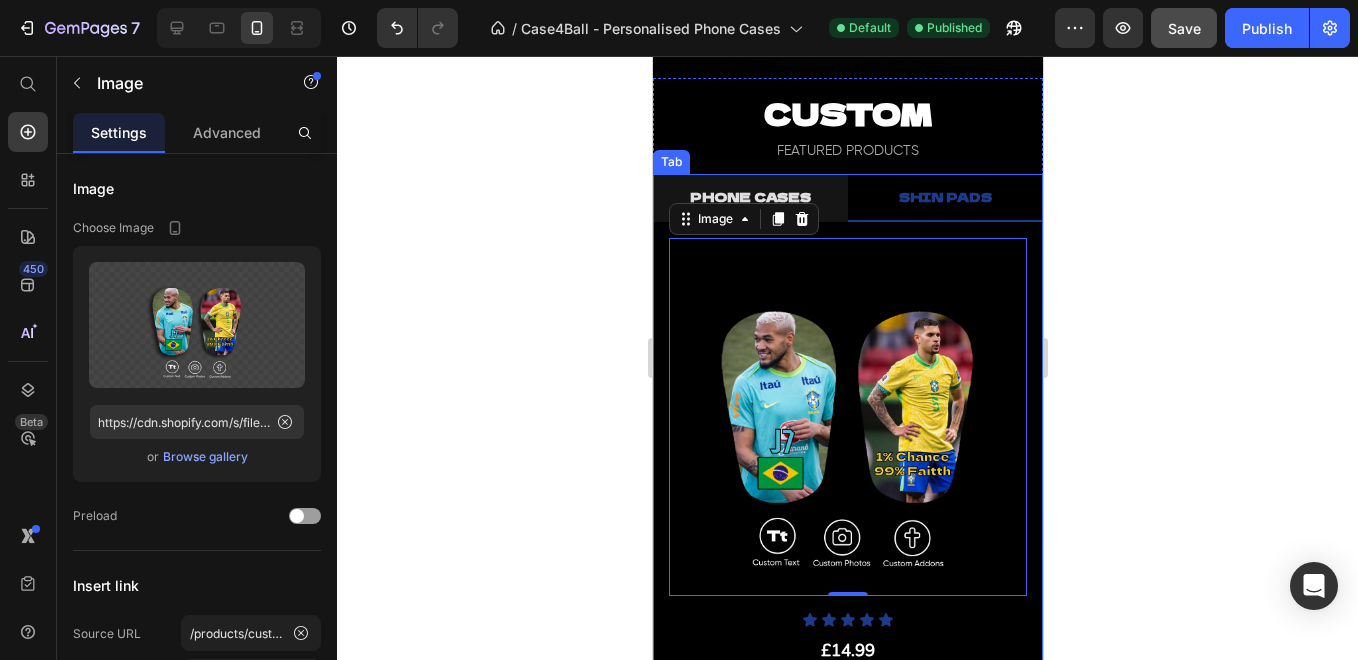 click on "PHONE CASES" at bounding box center (749, 196) 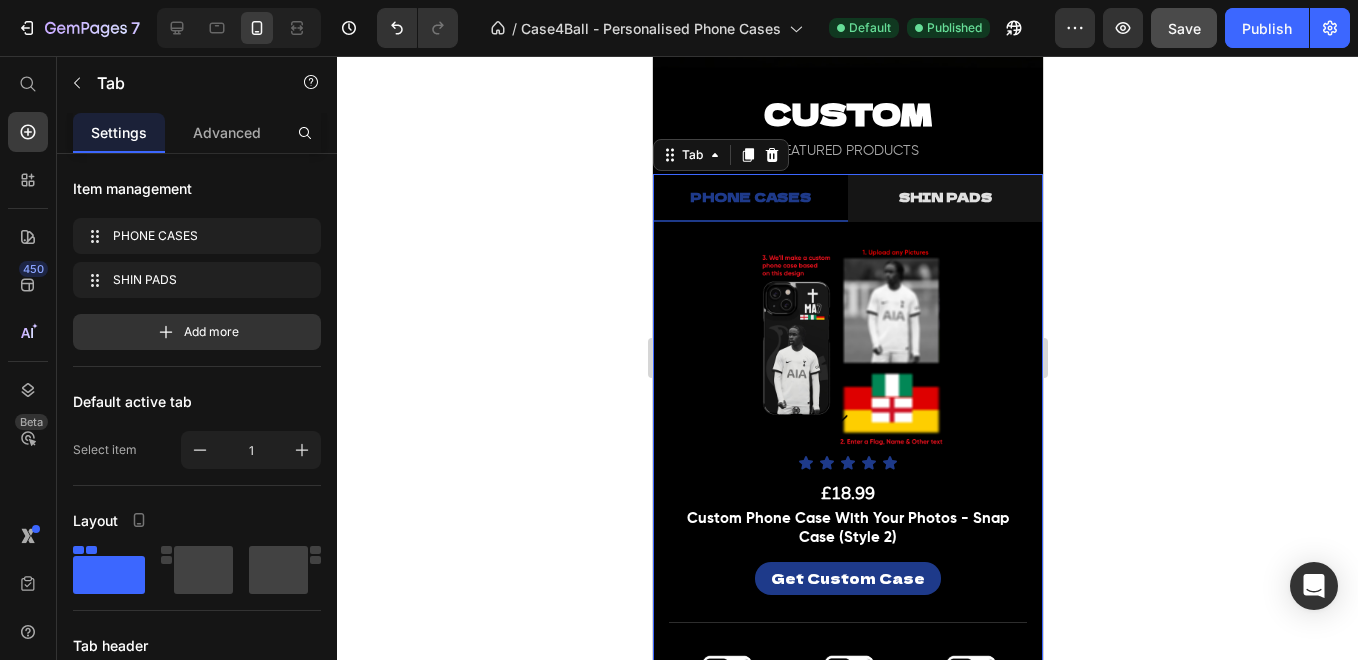 click on "SHIN PADS" at bounding box center [944, 196] 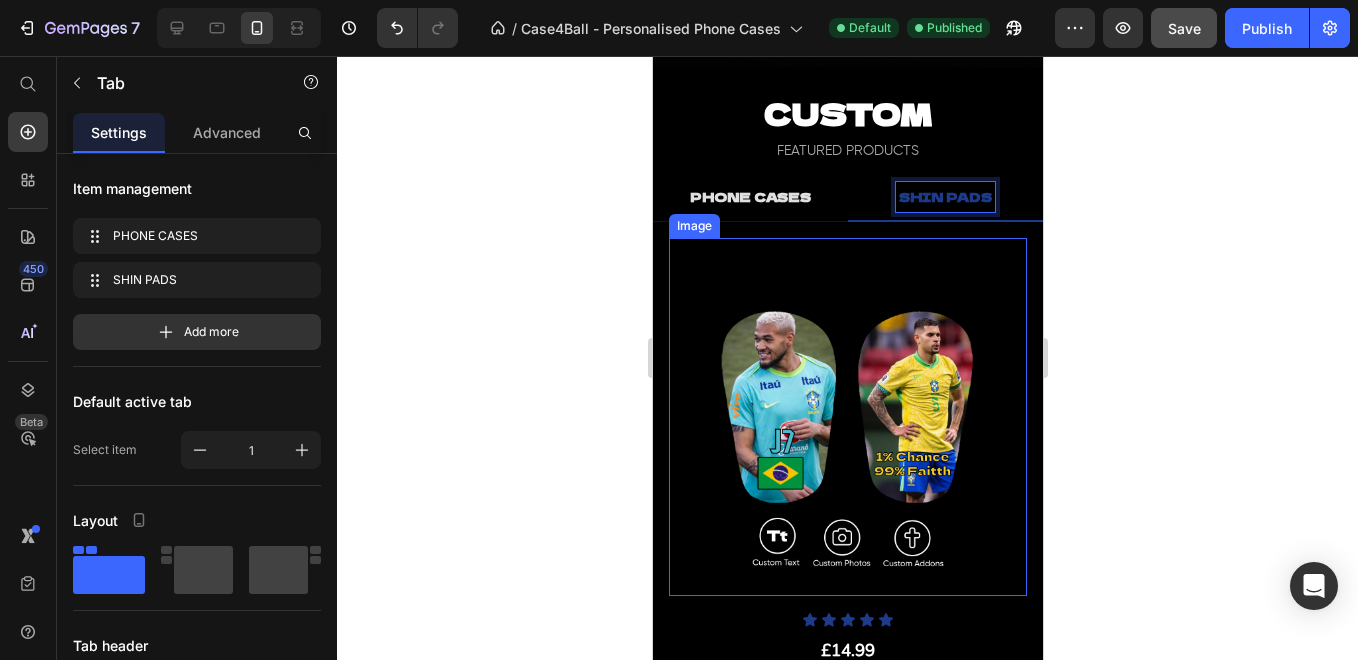 click at bounding box center [847, 417] 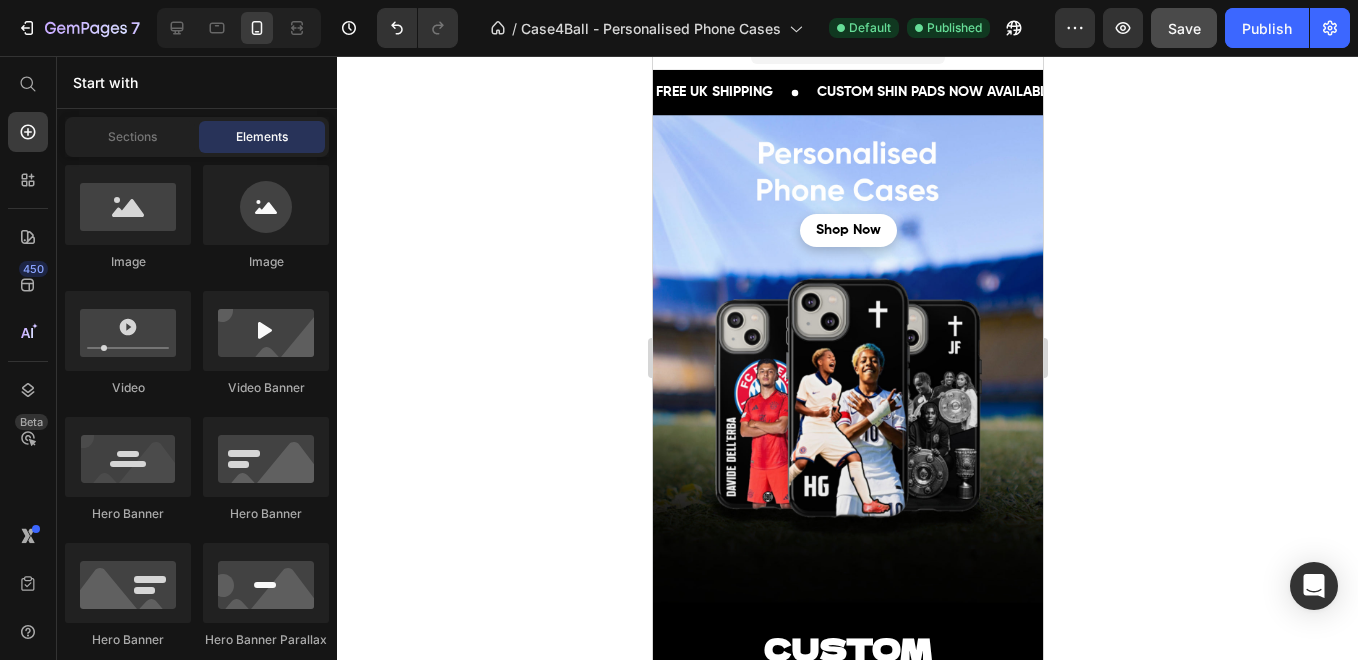 scroll, scrollTop: 0, scrollLeft: 0, axis: both 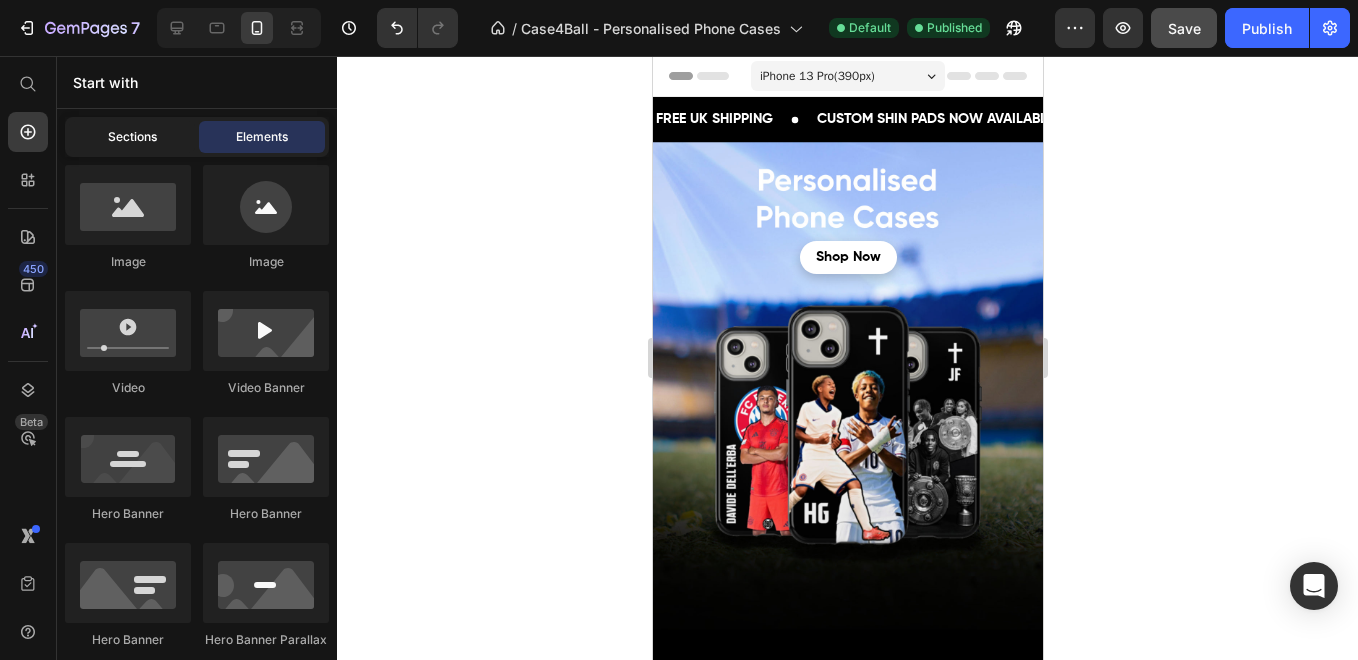 click on "Sections" 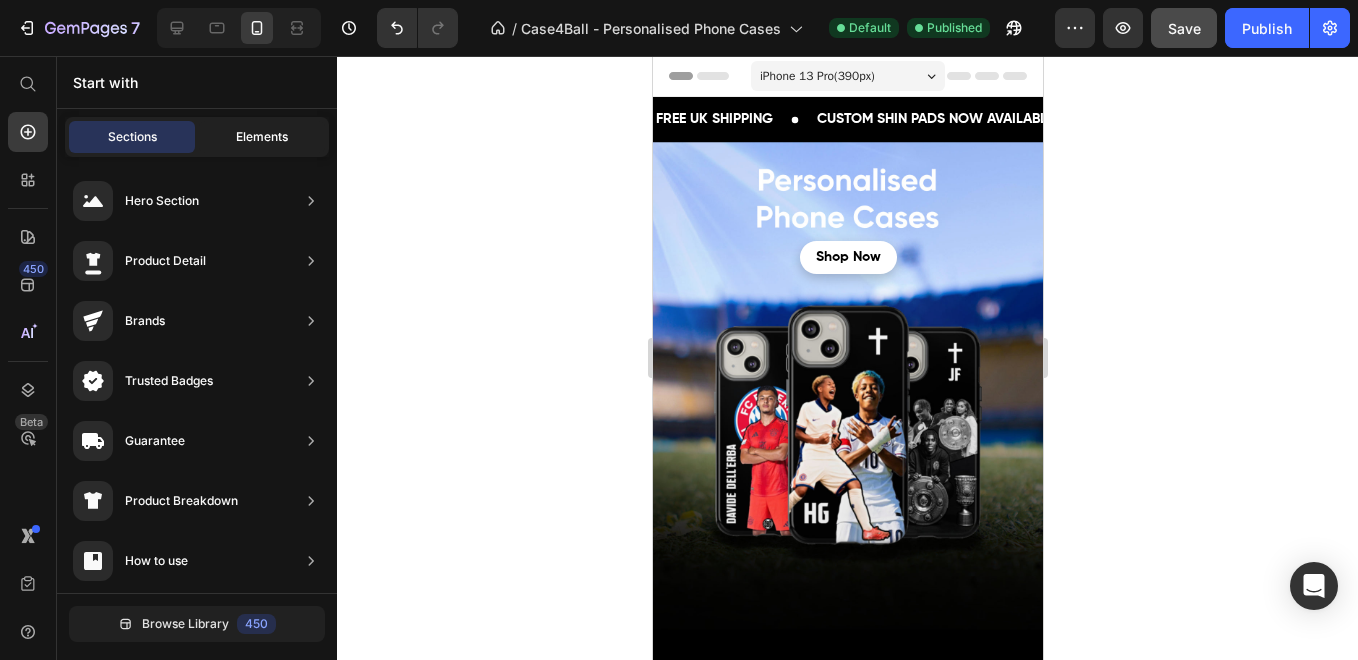 click on "Elements" at bounding box center (262, 137) 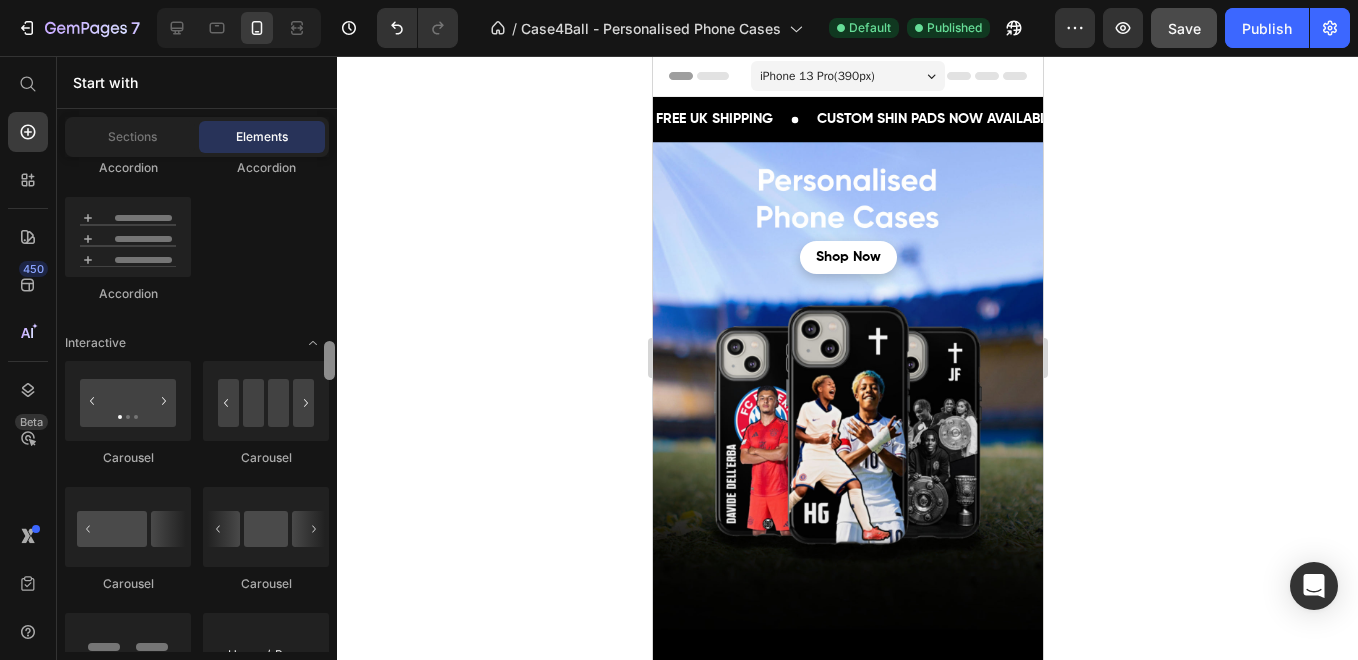 scroll, scrollTop: 1989, scrollLeft: 0, axis: vertical 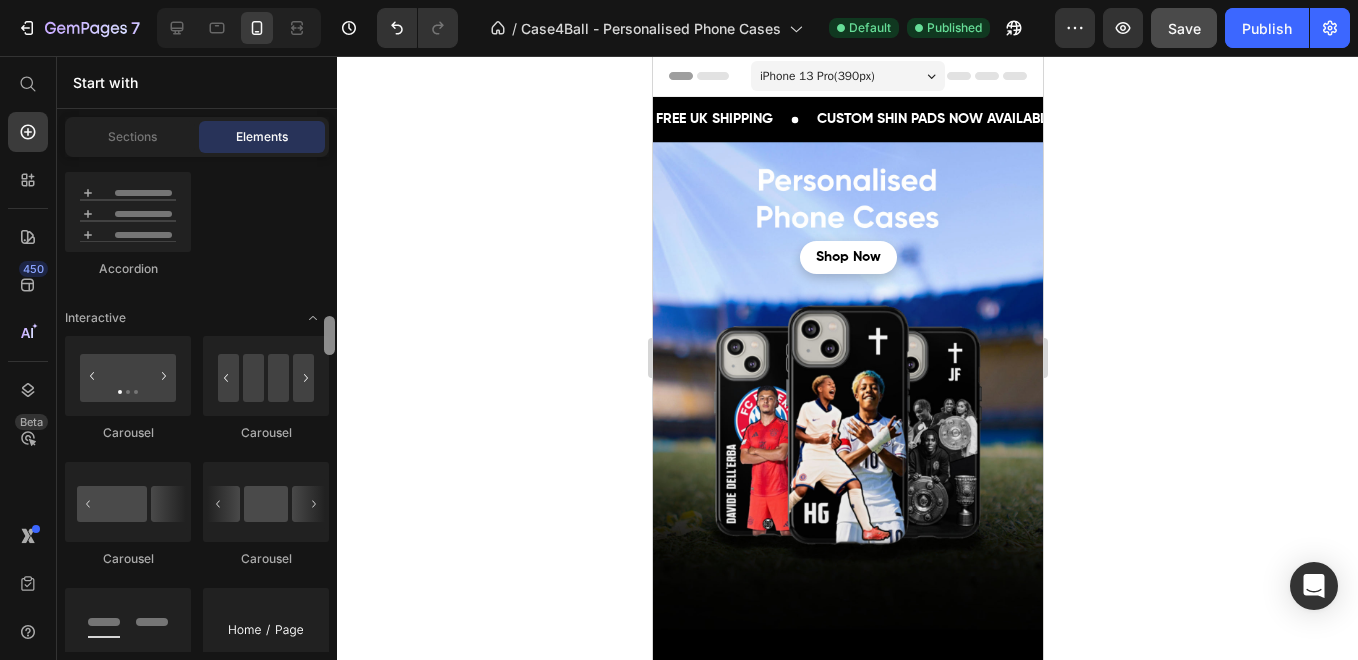 drag, startPoint x: 331, startPoint y: 236, endPoint x: 330, endPoint y: 333, distance: 97.00516 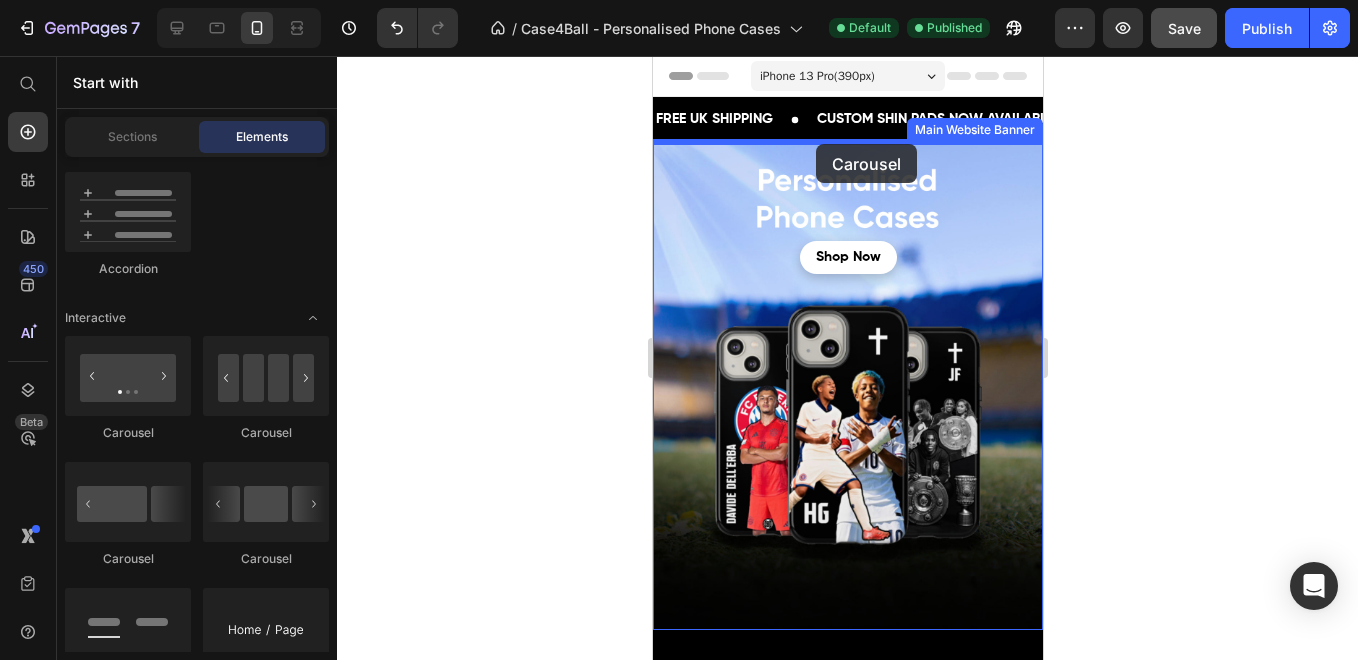 drag, startPoint x: 1270, startPoint y: 332, endPoint x: 815, endPoint y: 144, distance: 492.30988 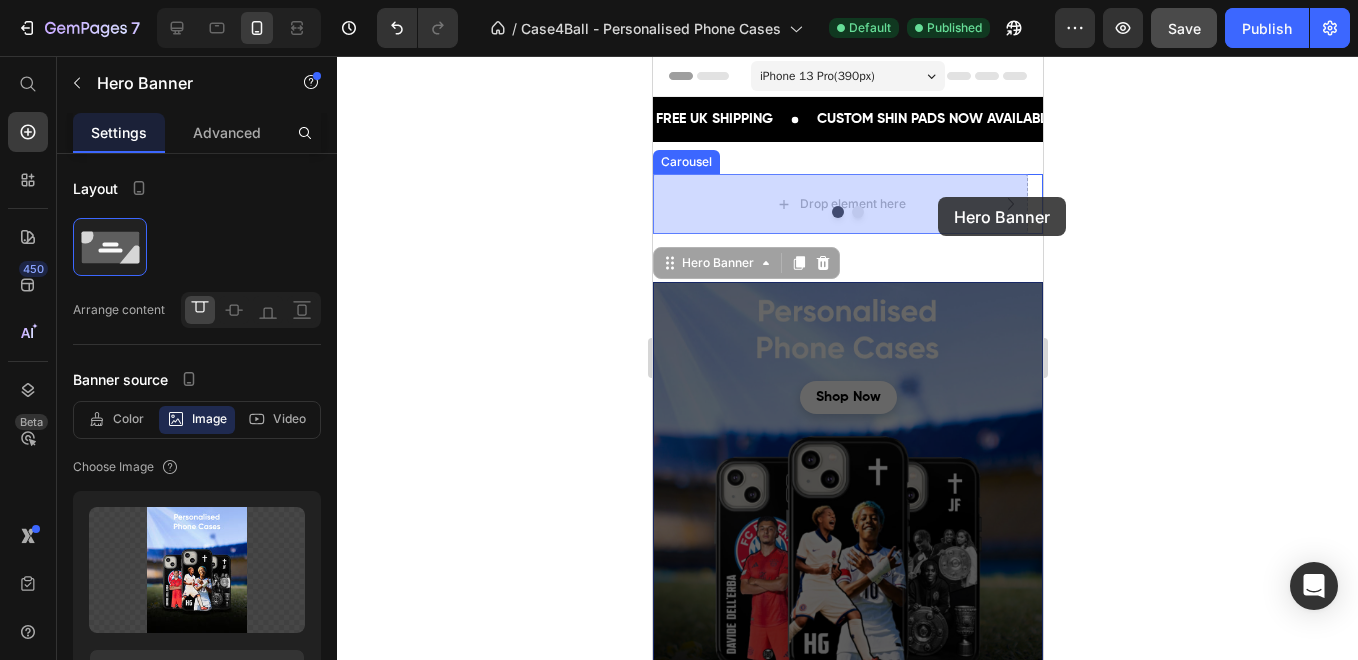 drag, startPoint x: 1016, startPoint y: 295, endPoint x: 937, endPoint y: 197, distance: 125.87692 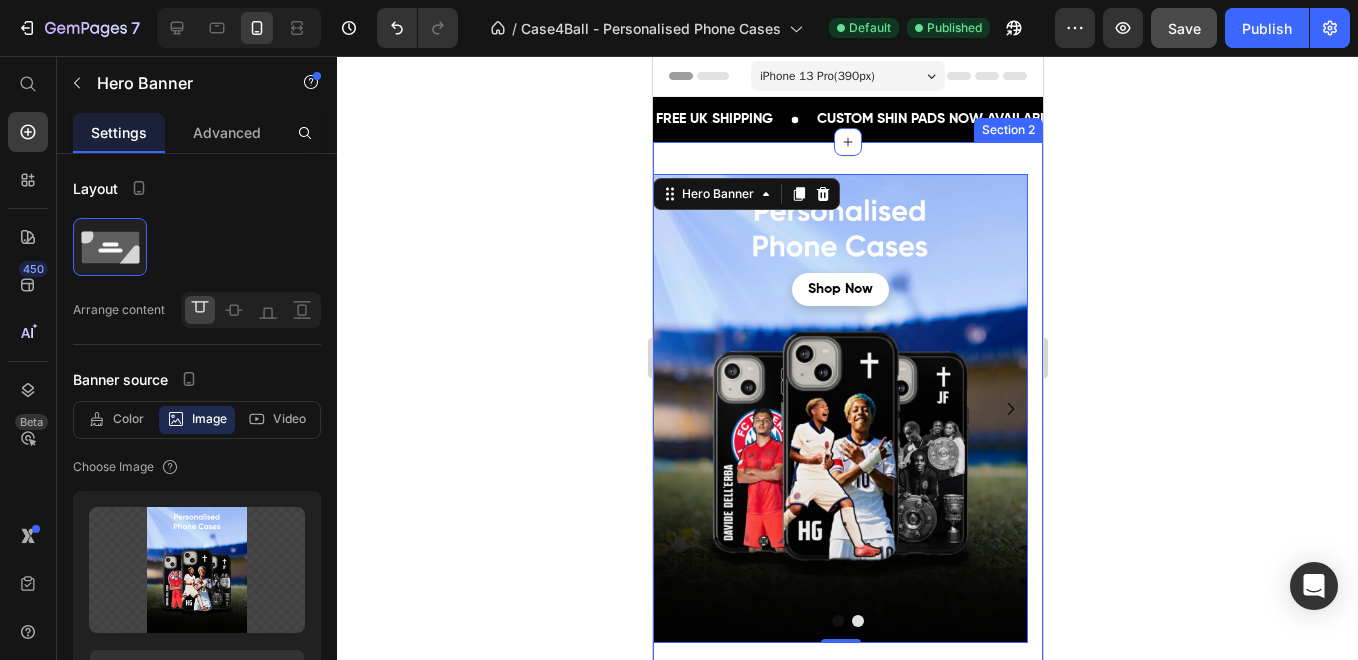 click on "shop now Button Shop Now Button Hero Banner   0
Drop element here
Carousel Section 2" at bounding box center (847, 416) 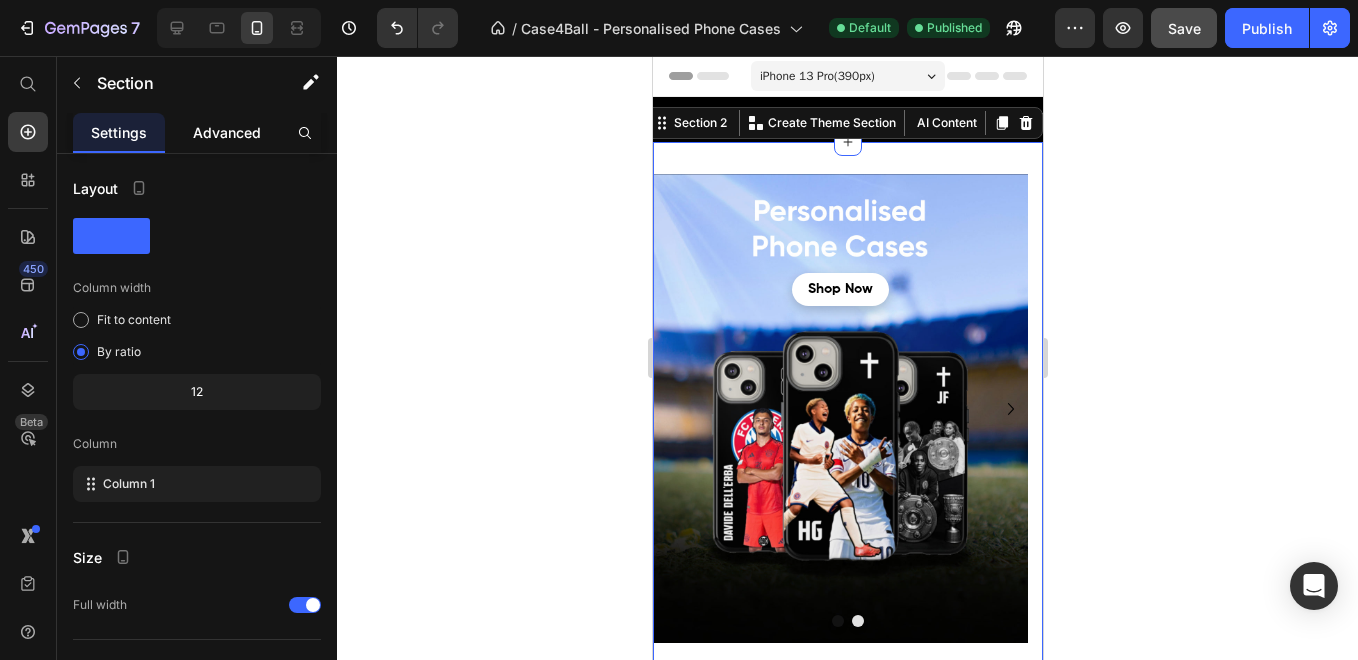 click on "Advanced" at bounding box center (227, 132) 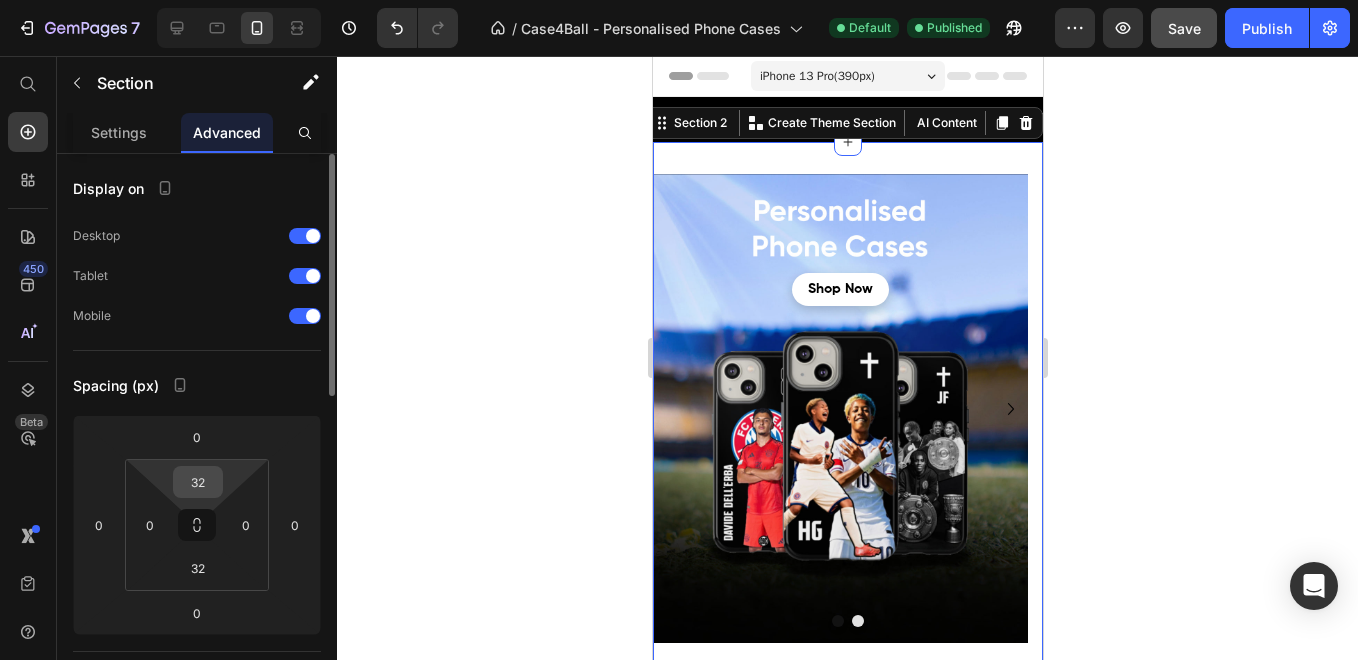 click on "32" at bounding box center [198, 482] 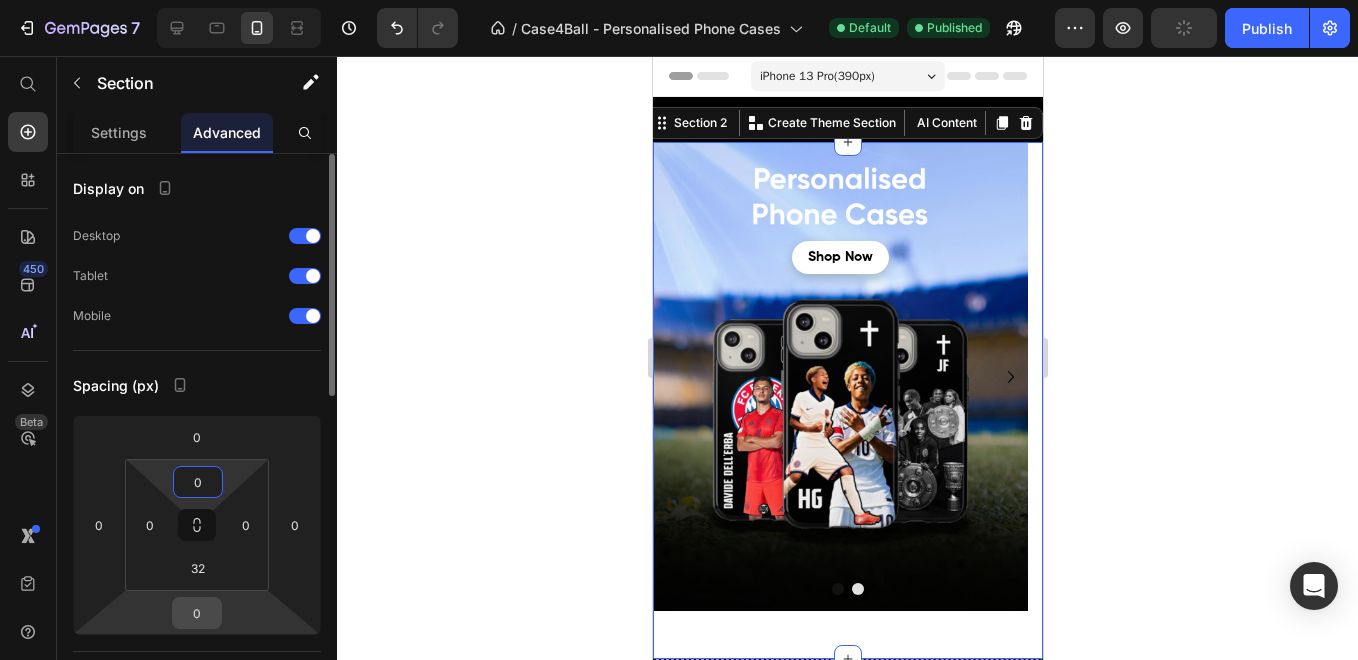 type on "0" 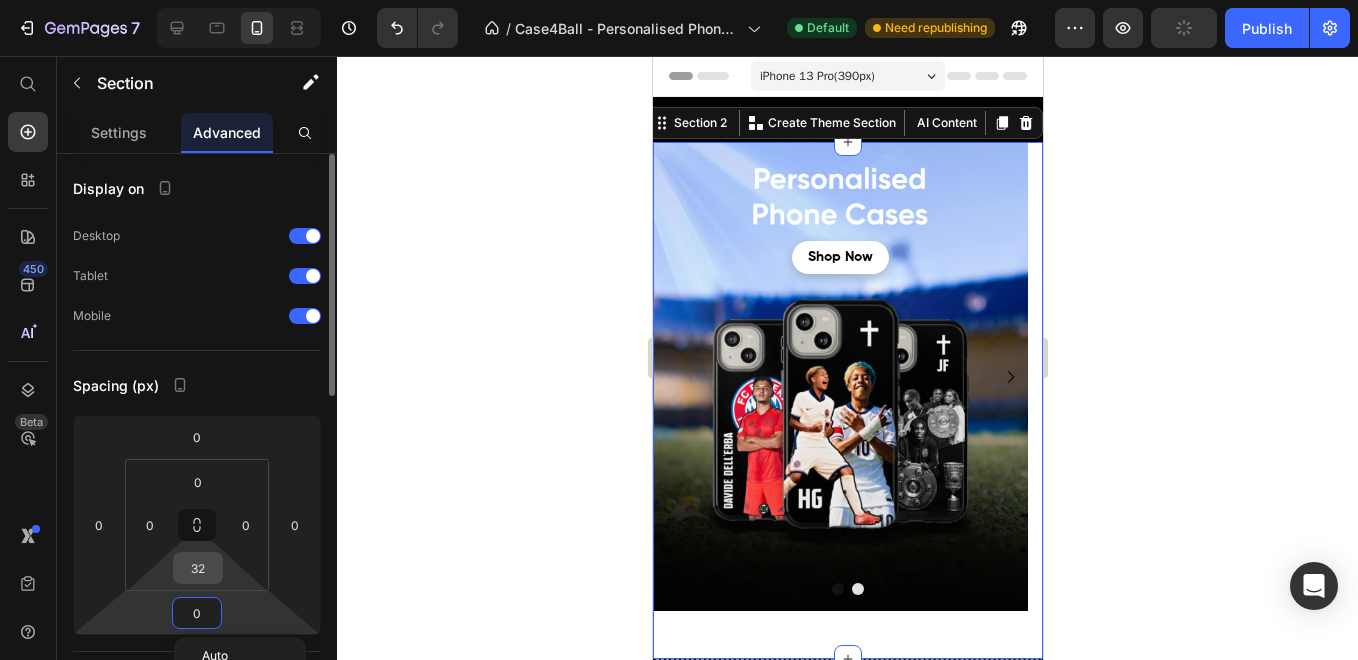 click on "32" at bounding box center (198, 568) 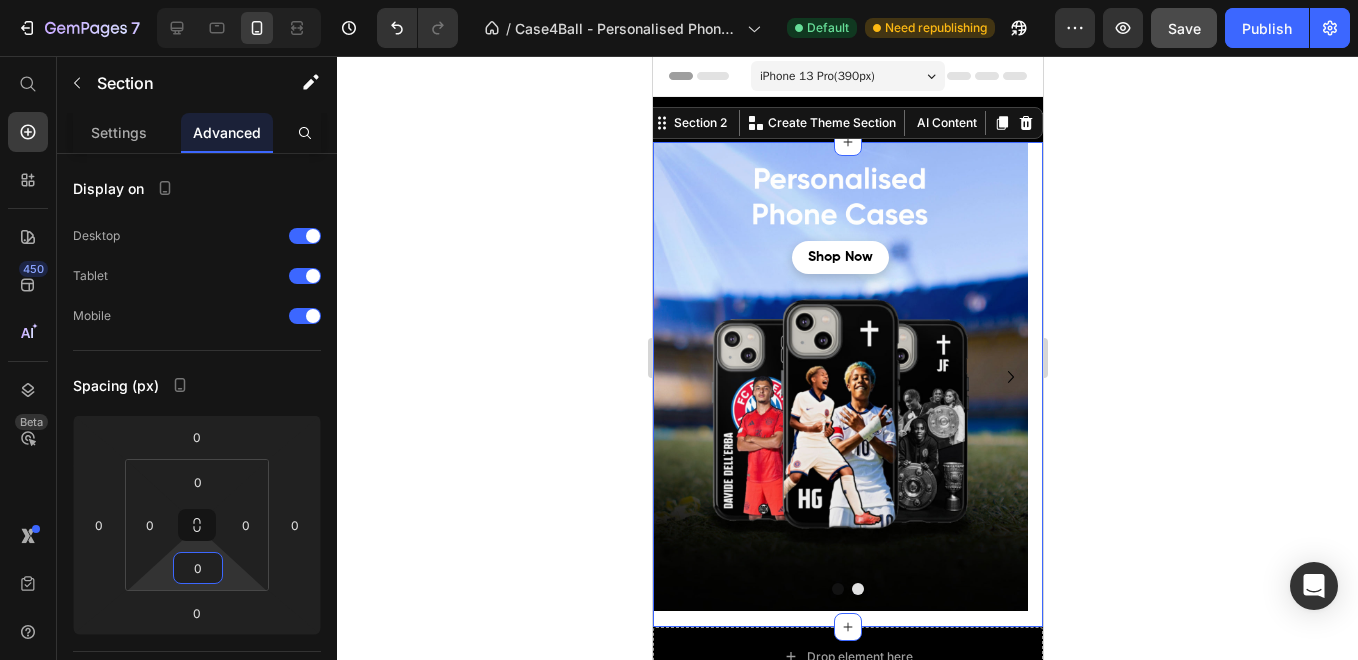 type on "0" 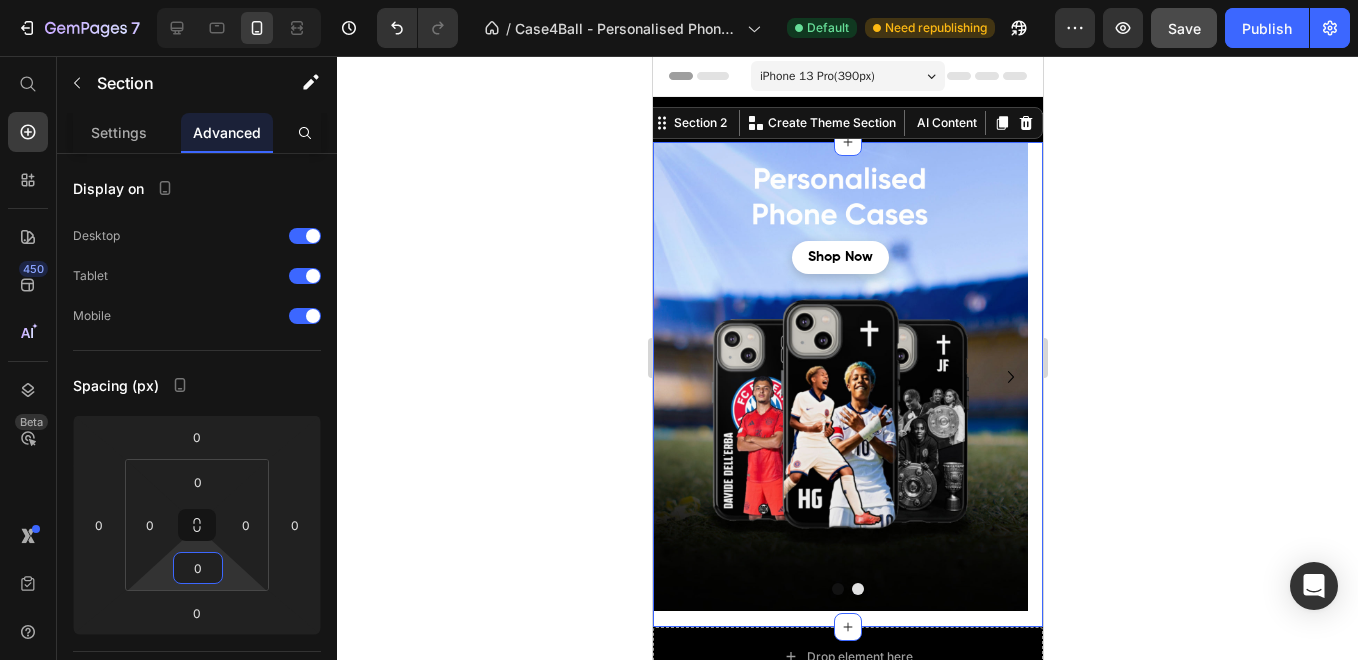 click on "shop now Button Shop Now Button Hero Banner
Drop element here
Carousel" at bounding box center [847, 384] 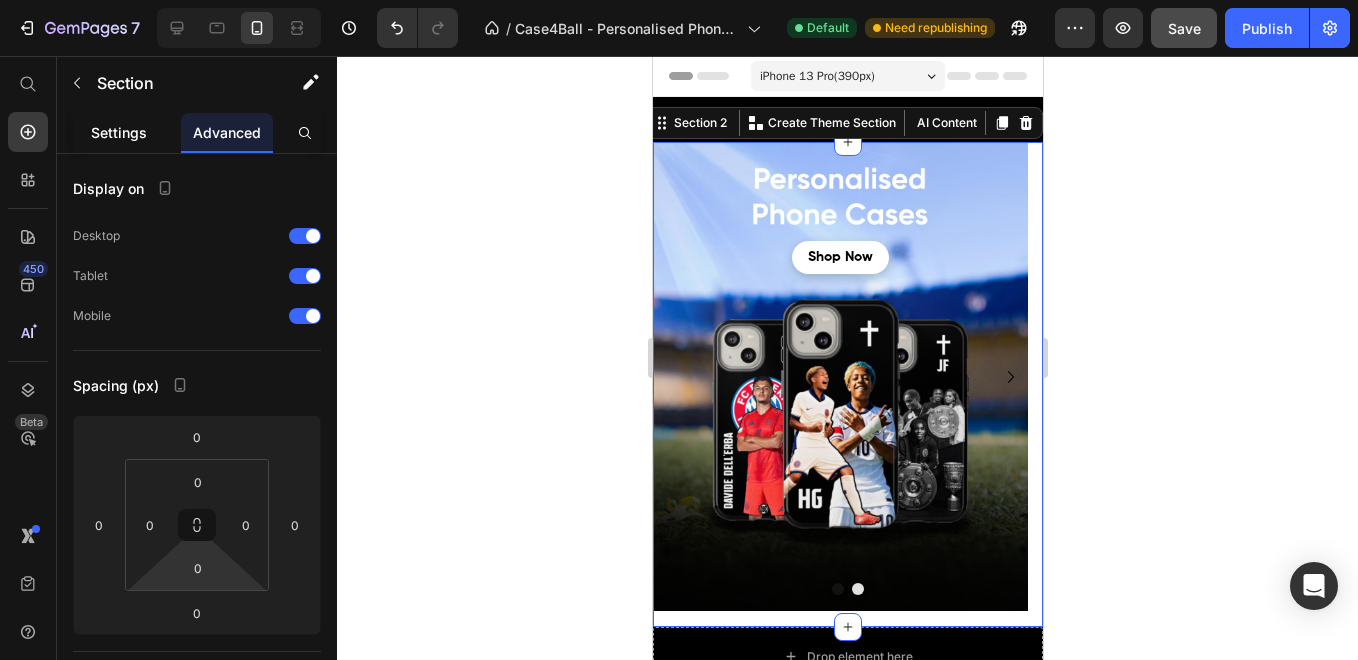 click on "Settings" at bounding box center [119, 132] 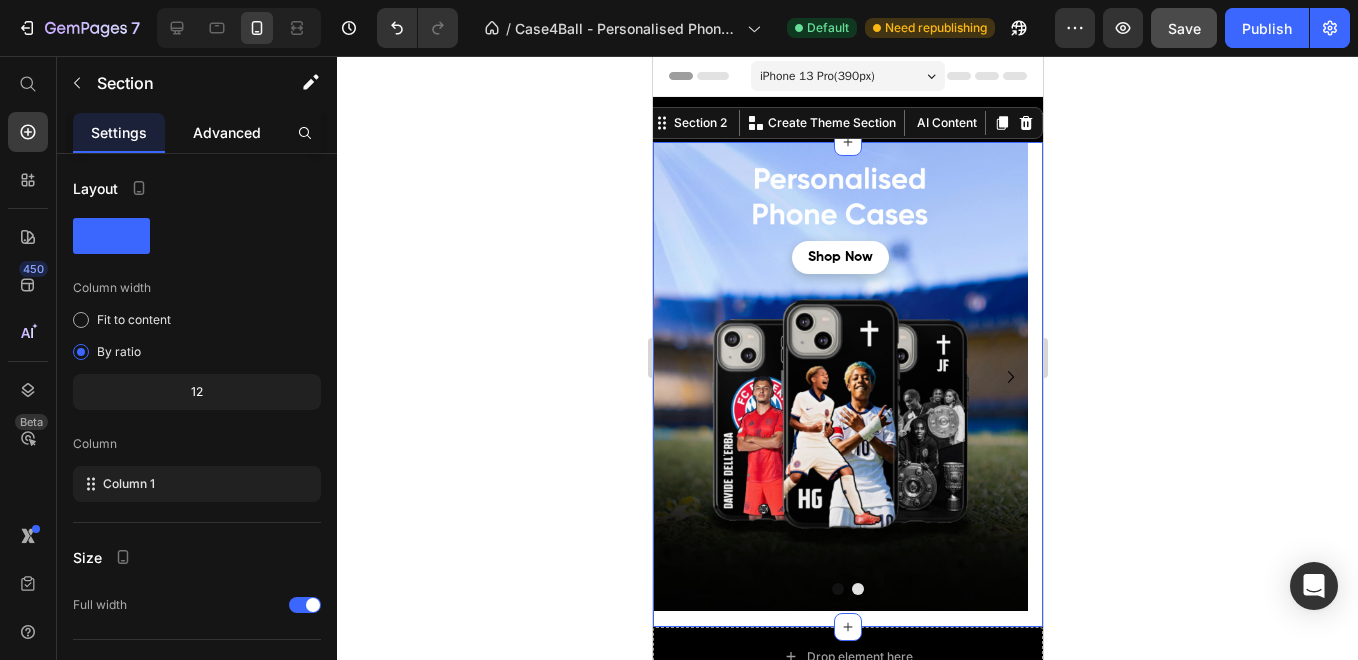 click on "Advanced" at bounding box center (227, 132) 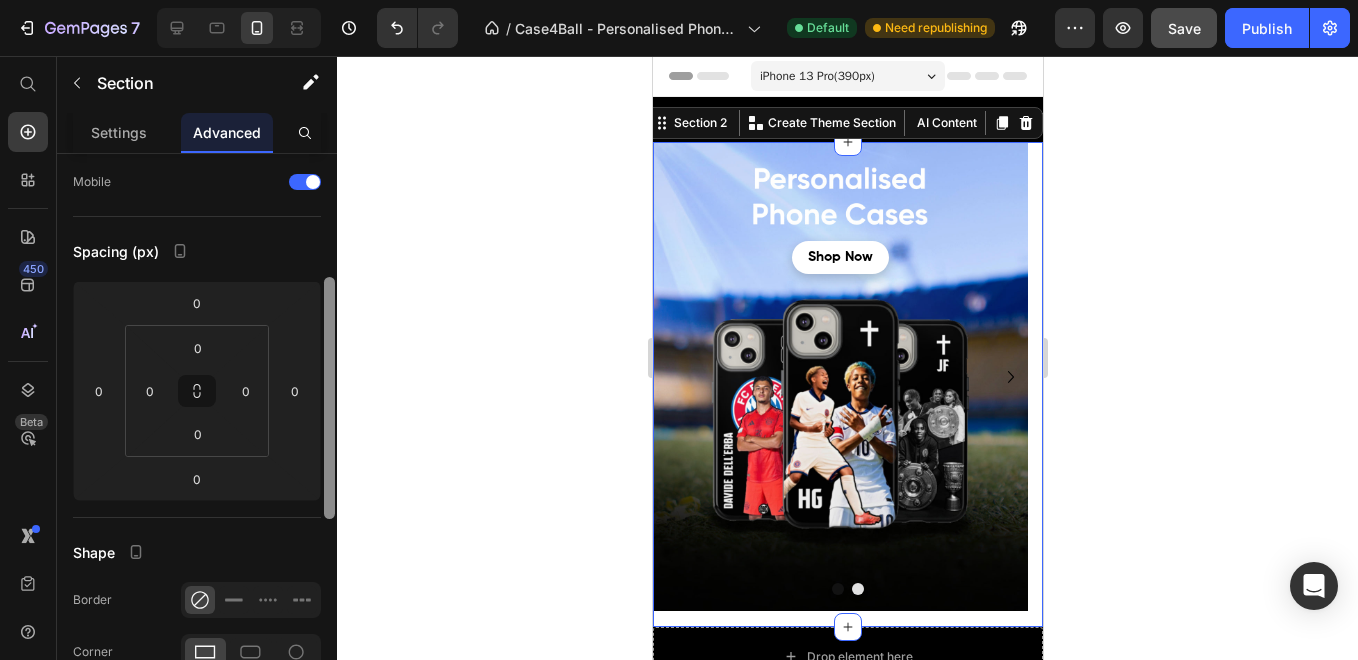 scroll, scrollTop: 280, scrollLeft: 0, axis: vertical 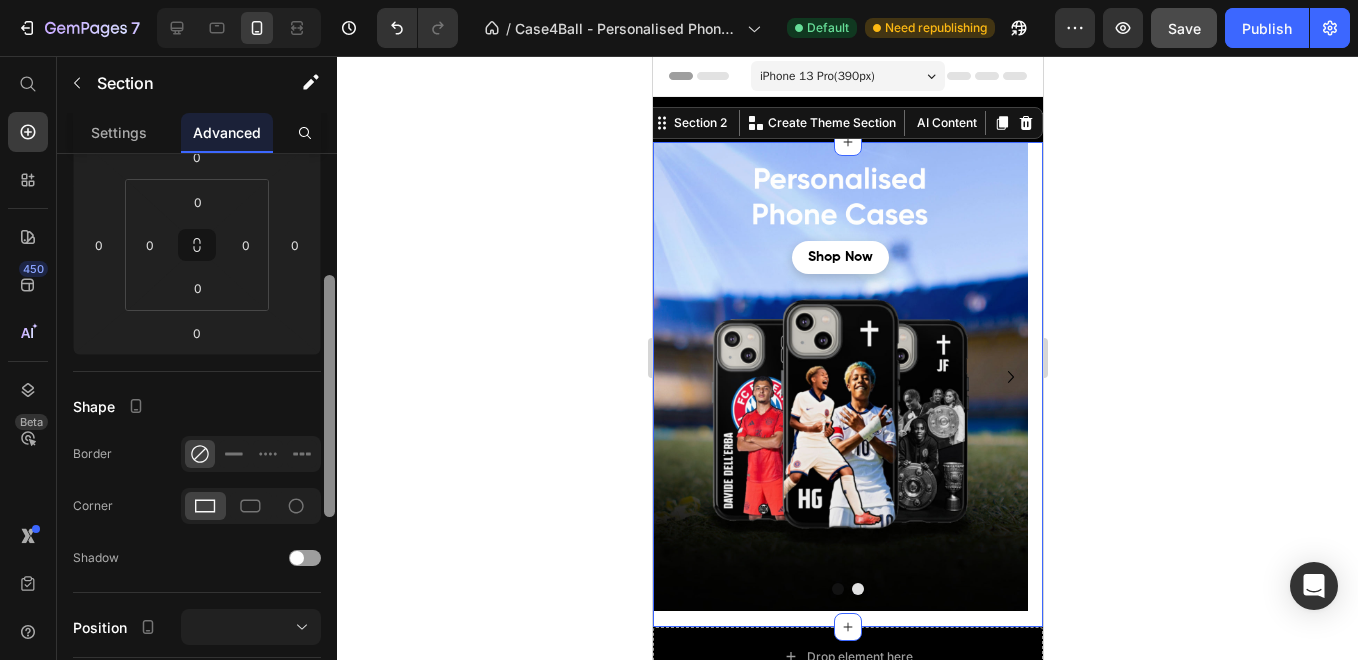 drag, startPoint x: 333, startPoint y: 320, endPoint x: 330, endPoint y: 395, distance: 75.059975 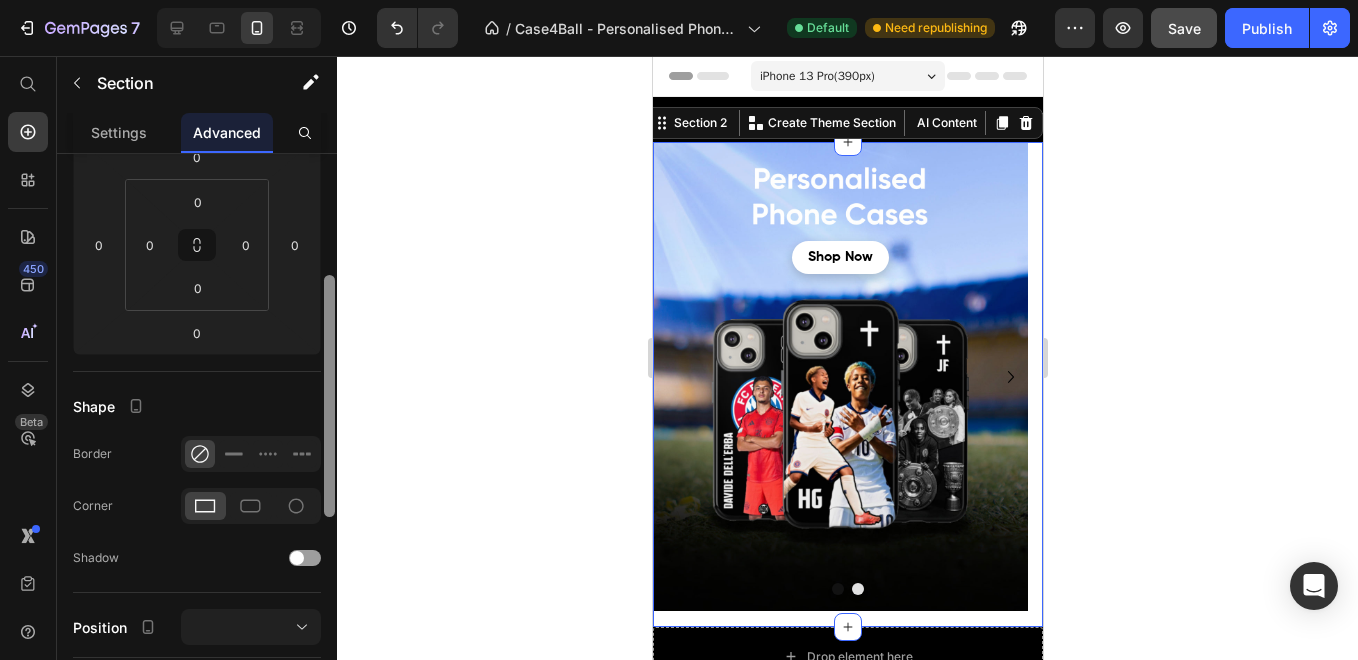click at bounding box center [329, 396] 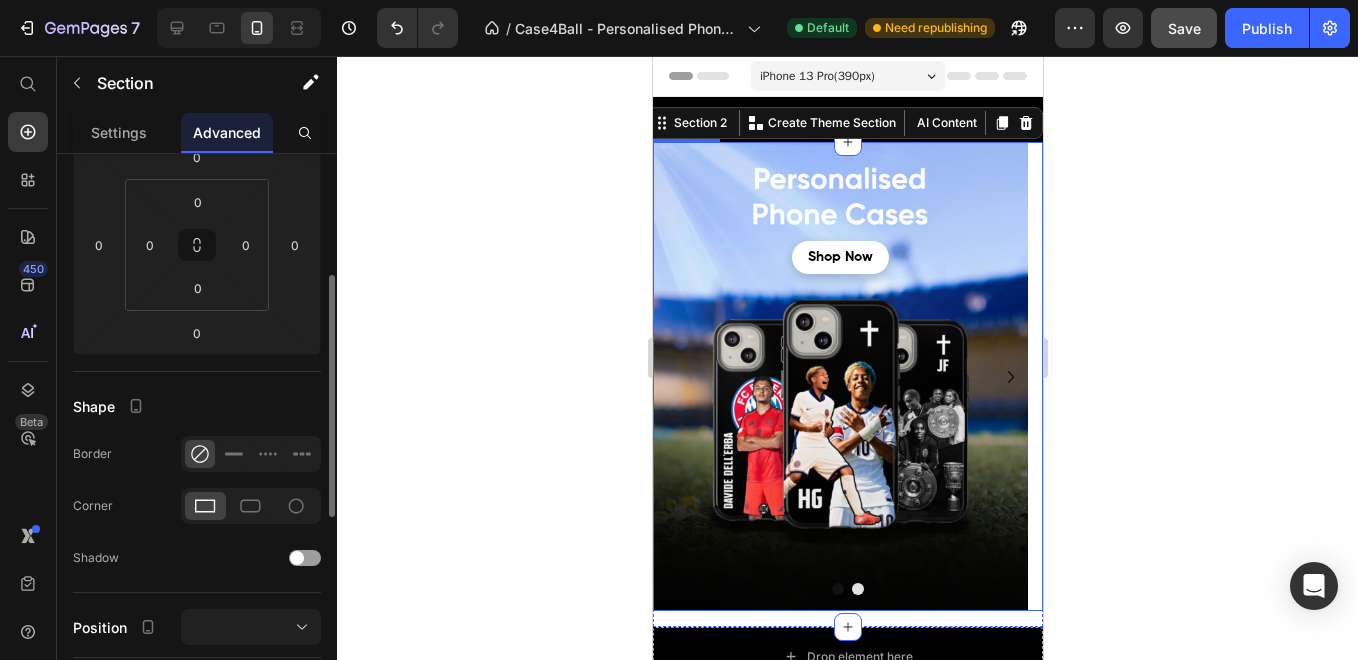 click at bounding box center (839, 376) 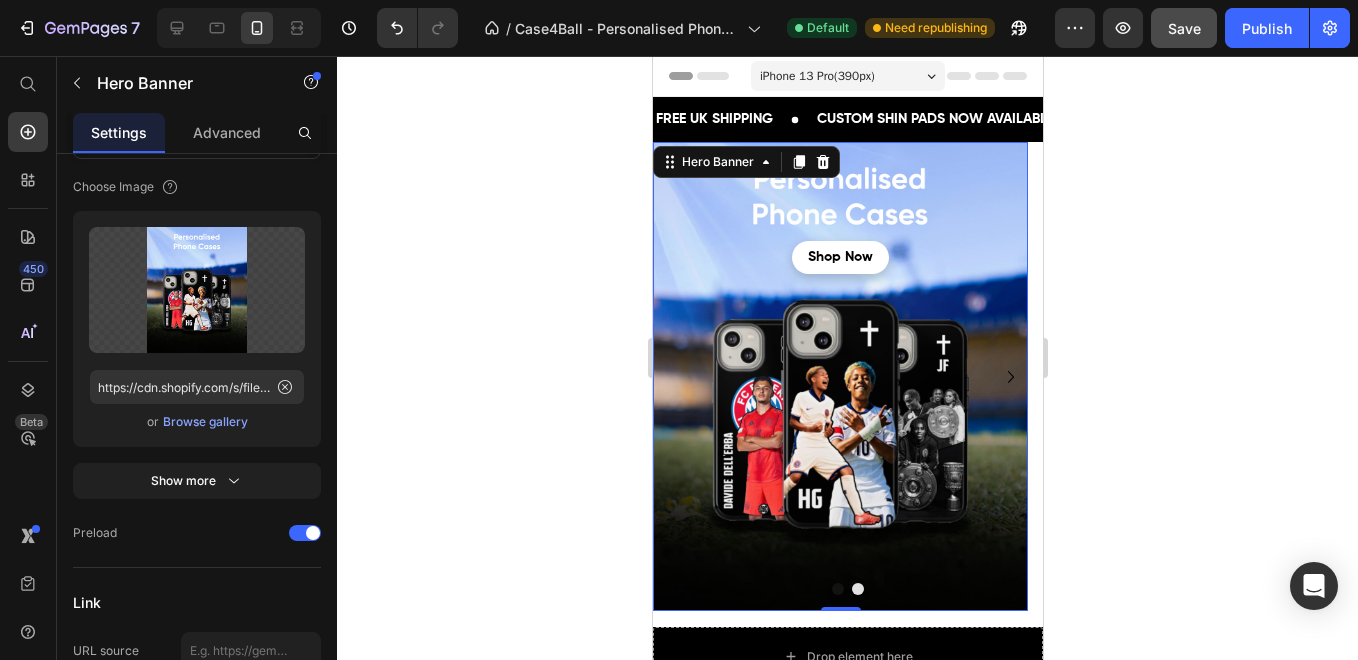 scroll, scrollTop: 0, scrollLeft: 0, axis: both 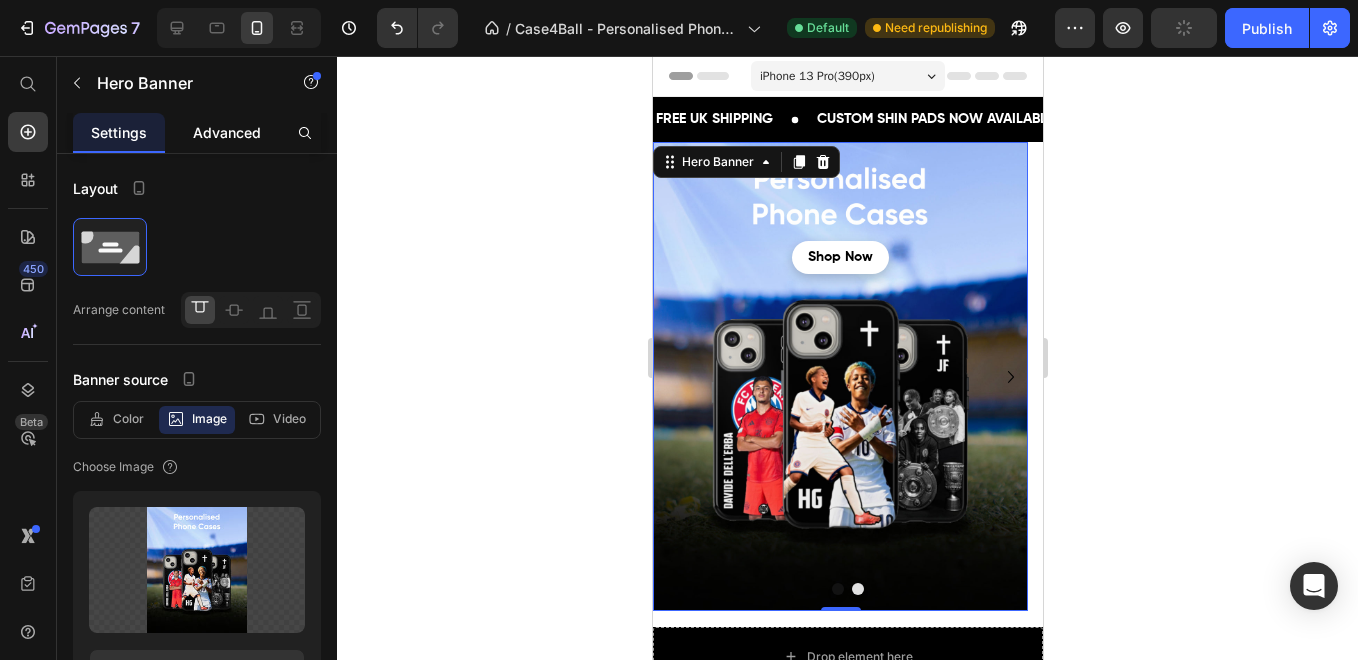 click on "Advanced" at bounding box center [227, 132] 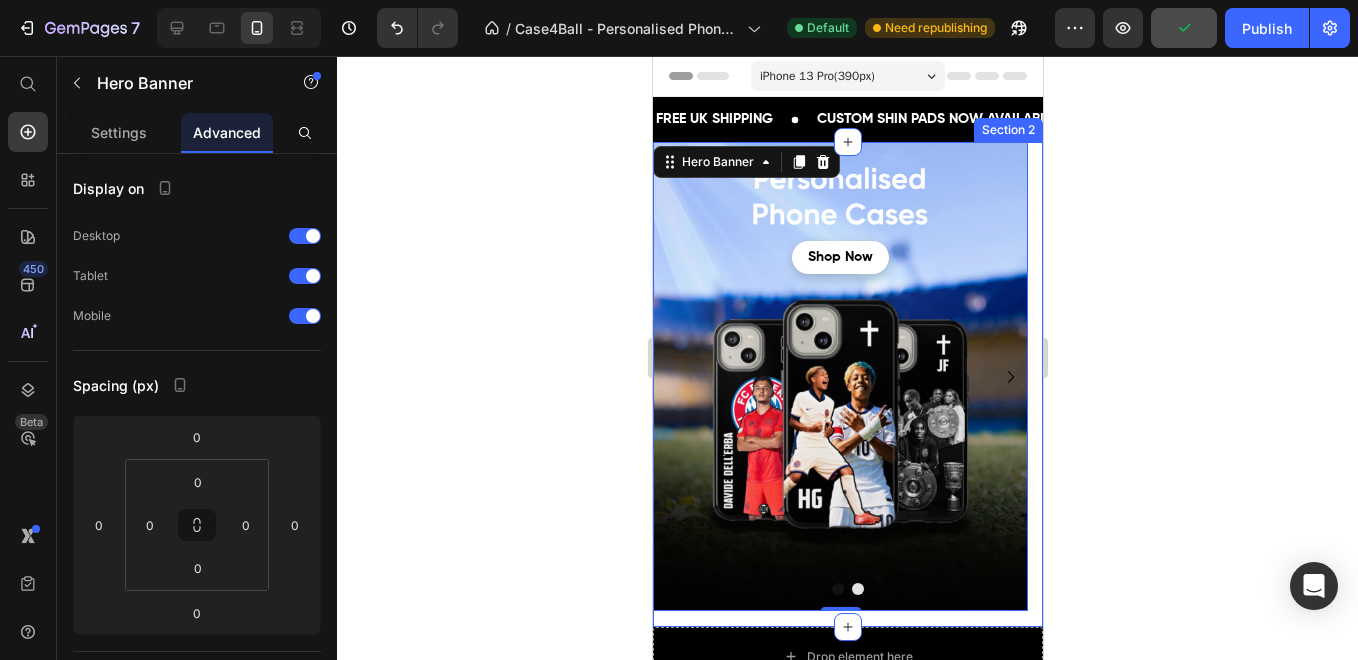 click on "shop now Button Shop Now Button Hero Banner   0
Drop element here
Carousel" at bounding box center (847, 384) 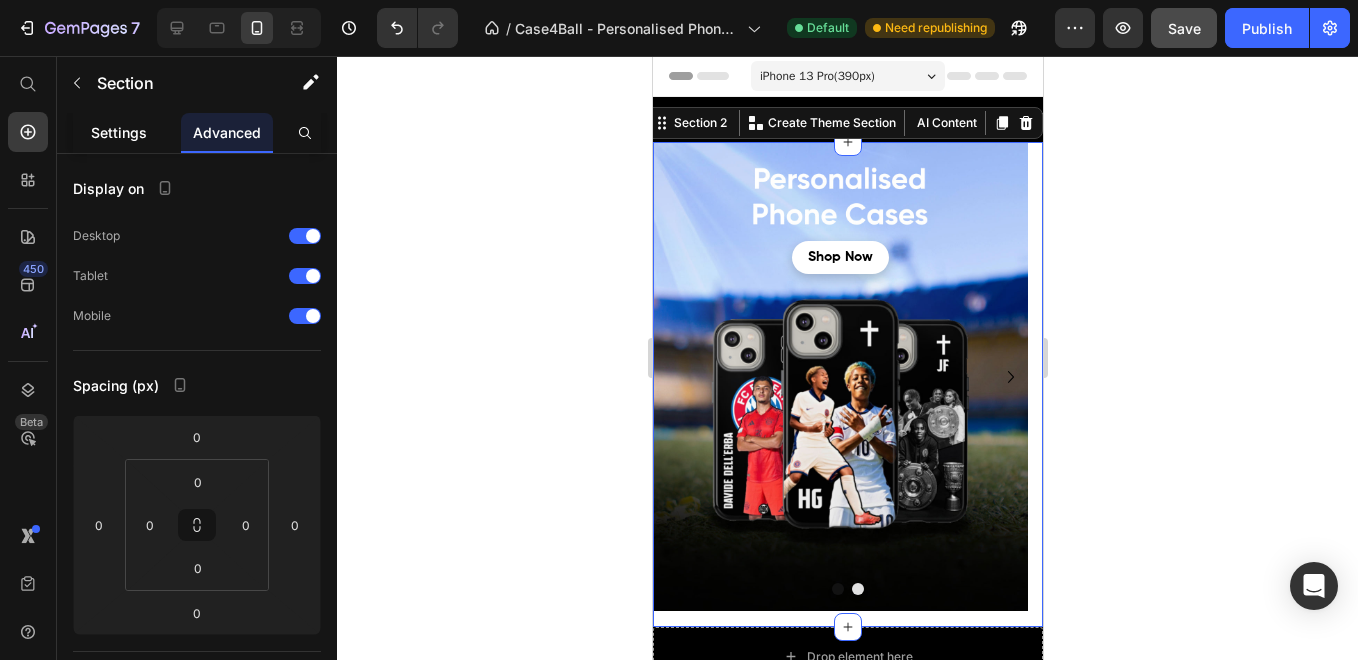 click on "Settings" at bounding box center (119, 132) 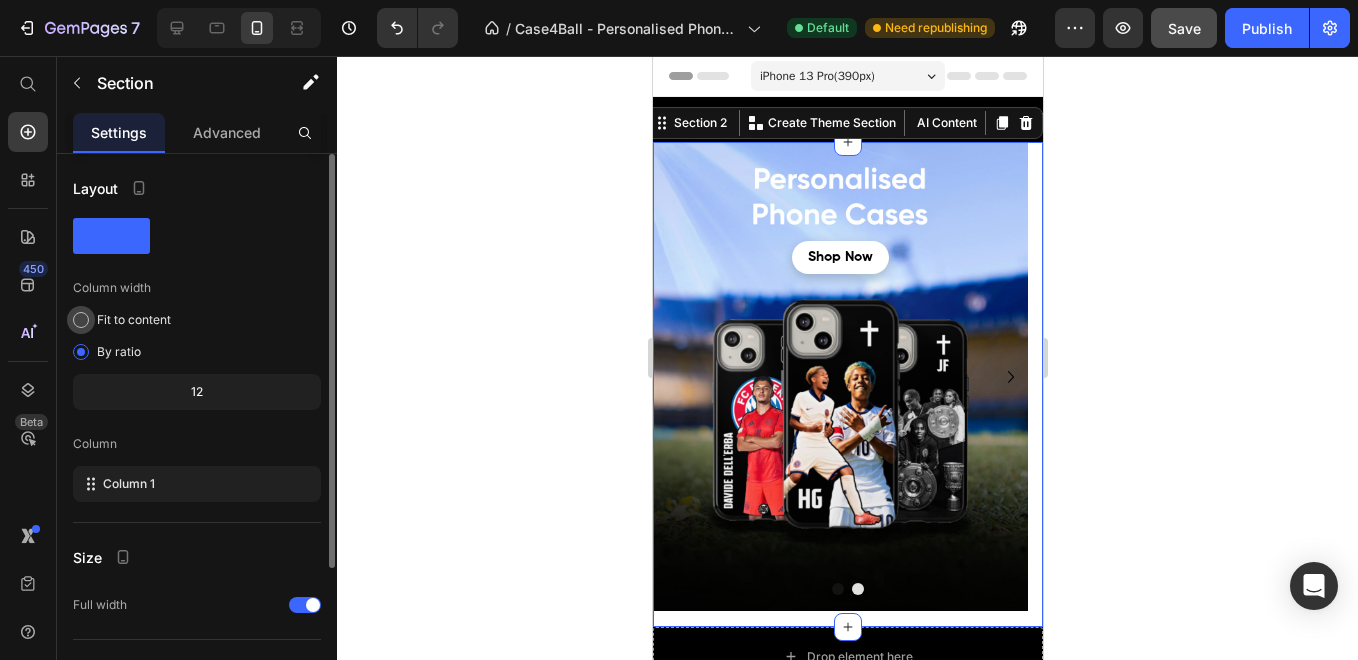 click on "Fit to content" at bounding box center (134, 320) 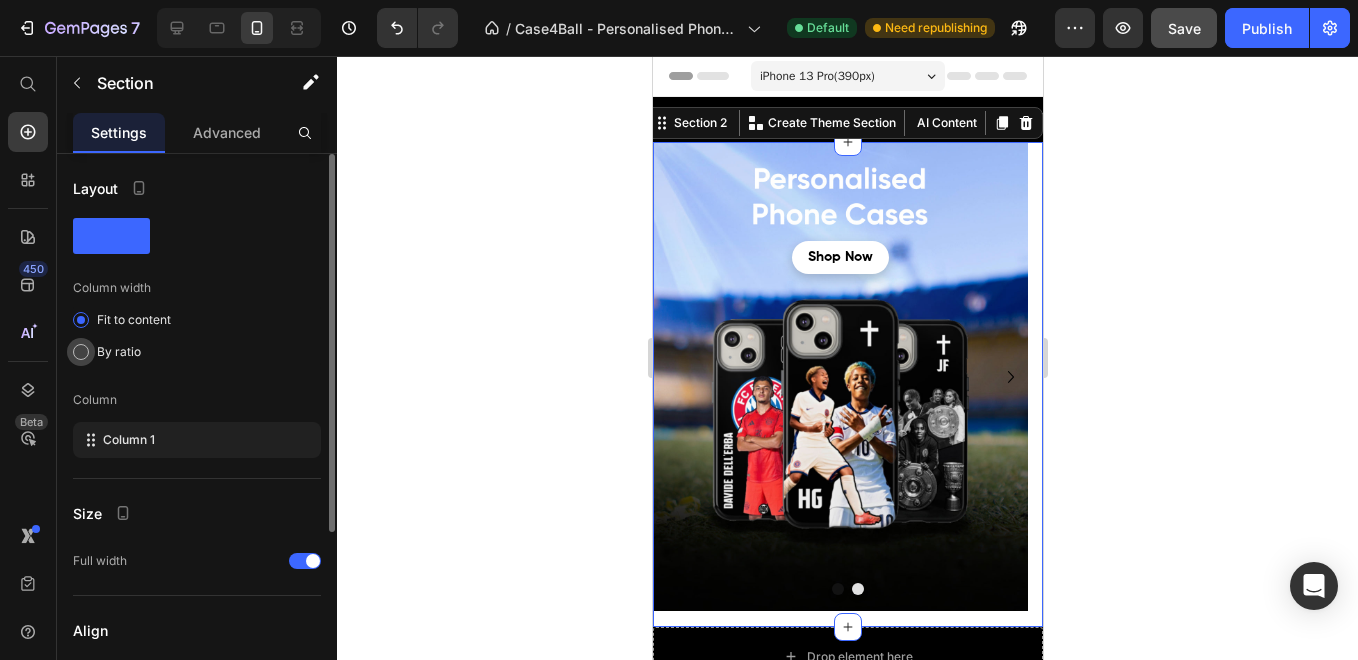click on "By ratio" at bounding box center (119, 352) 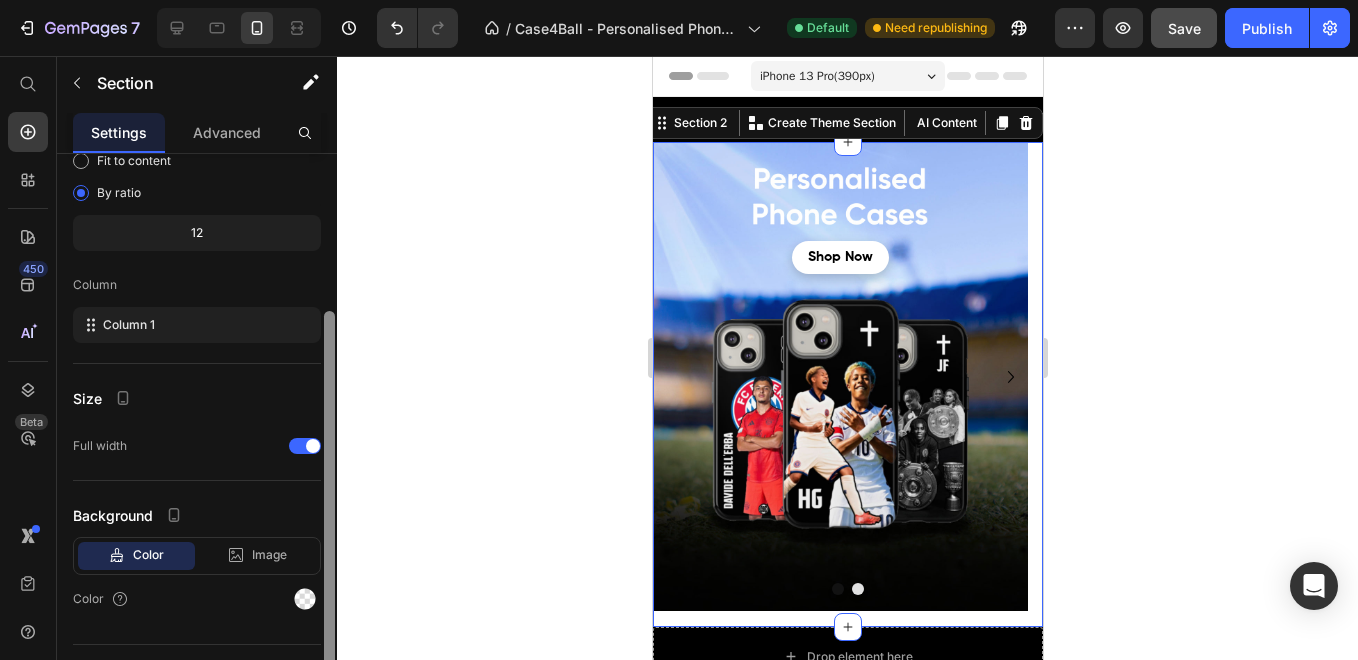 scroll, scrollTop: 201, scrollLeft: 0, axis: vertical 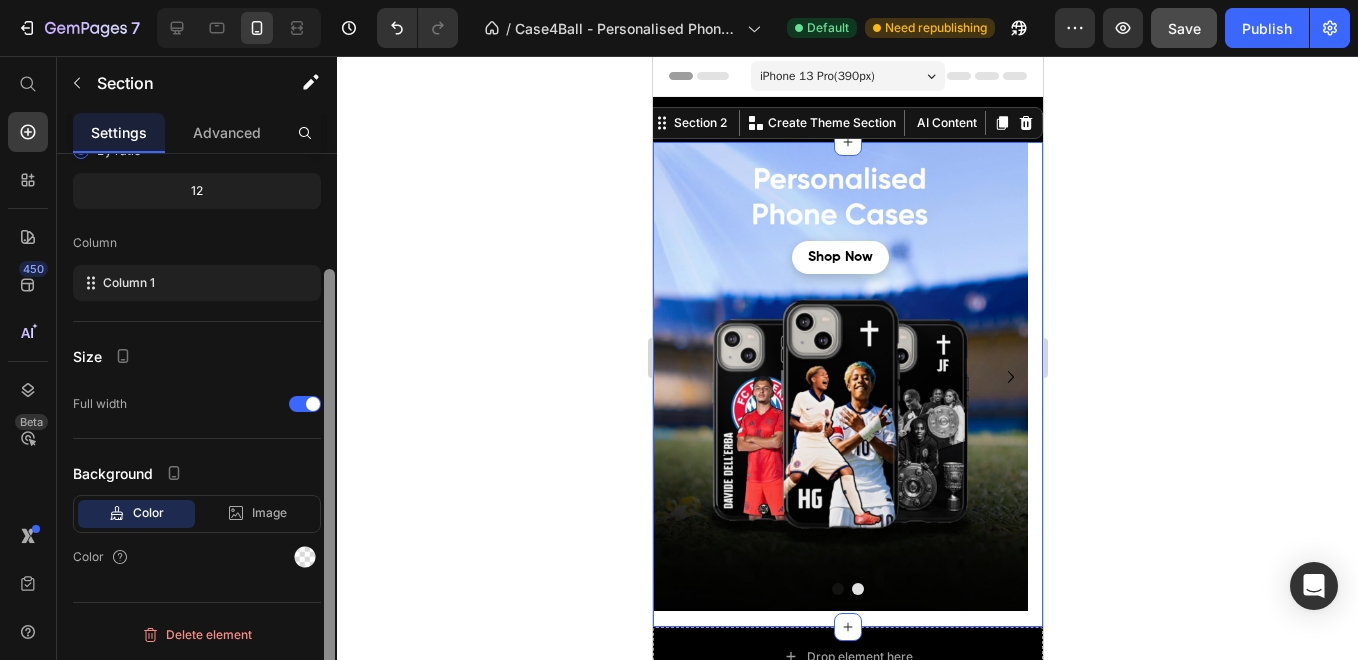 drag, startPoint x: 326, startPoint y: 460, endPoint x: 322, endPoint y: 571, distance: 111.07205 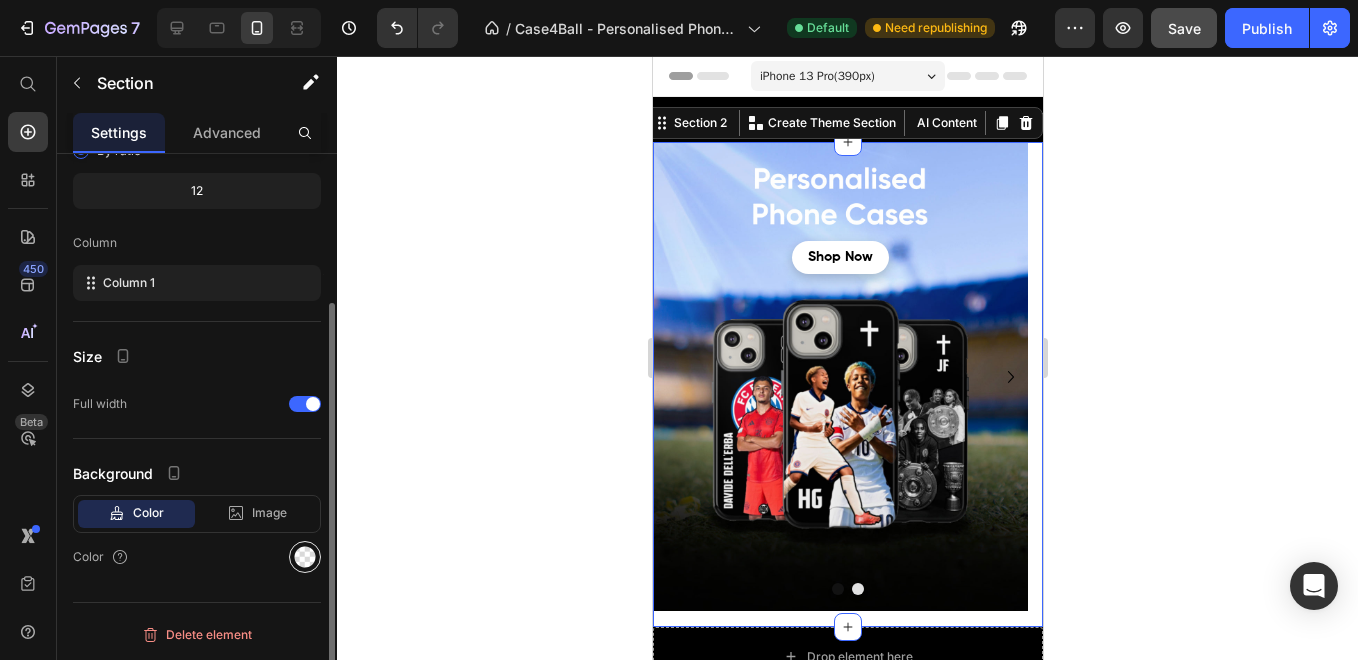 click at bounding box center [305, 557] 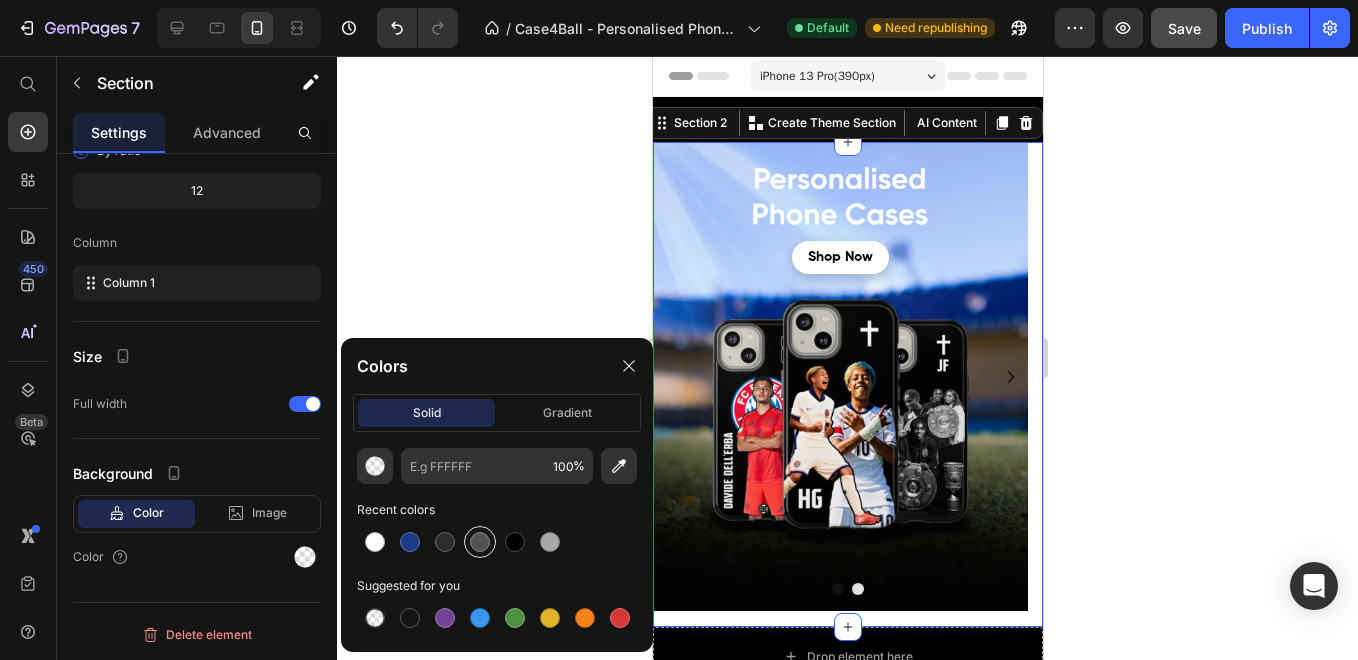 click at bounding box center [480, 542] 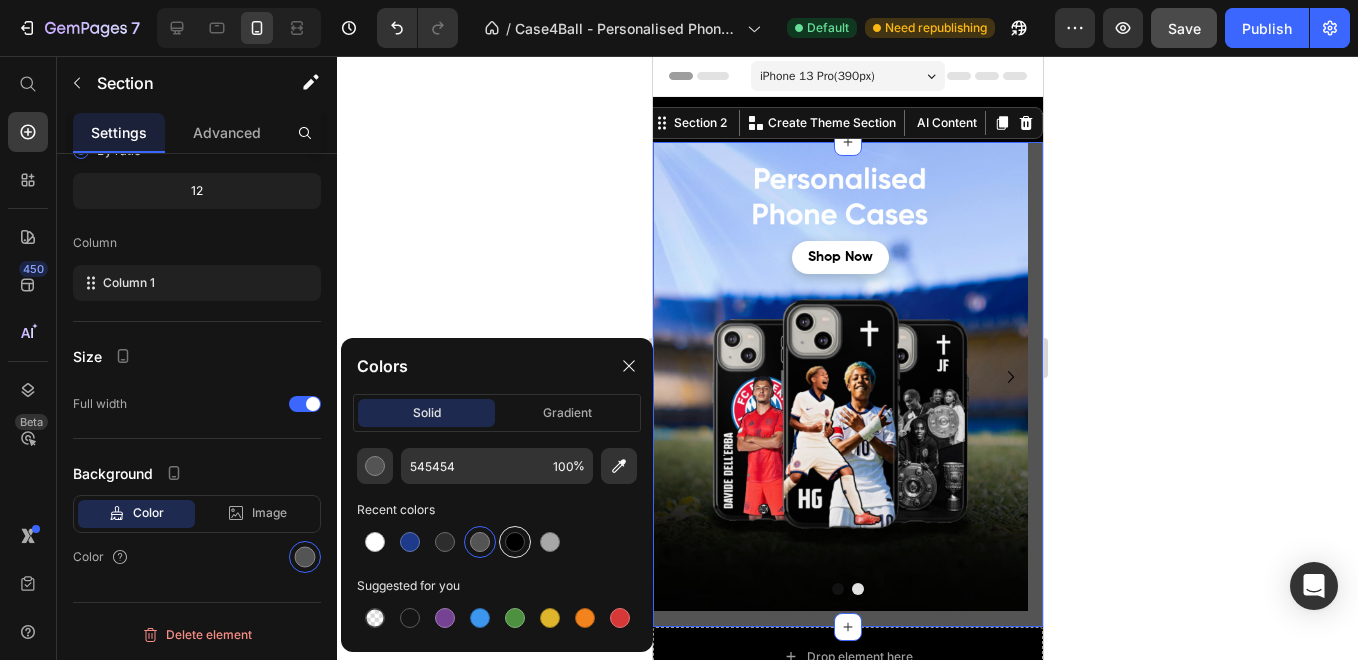 click at bounding box center (515, 542) 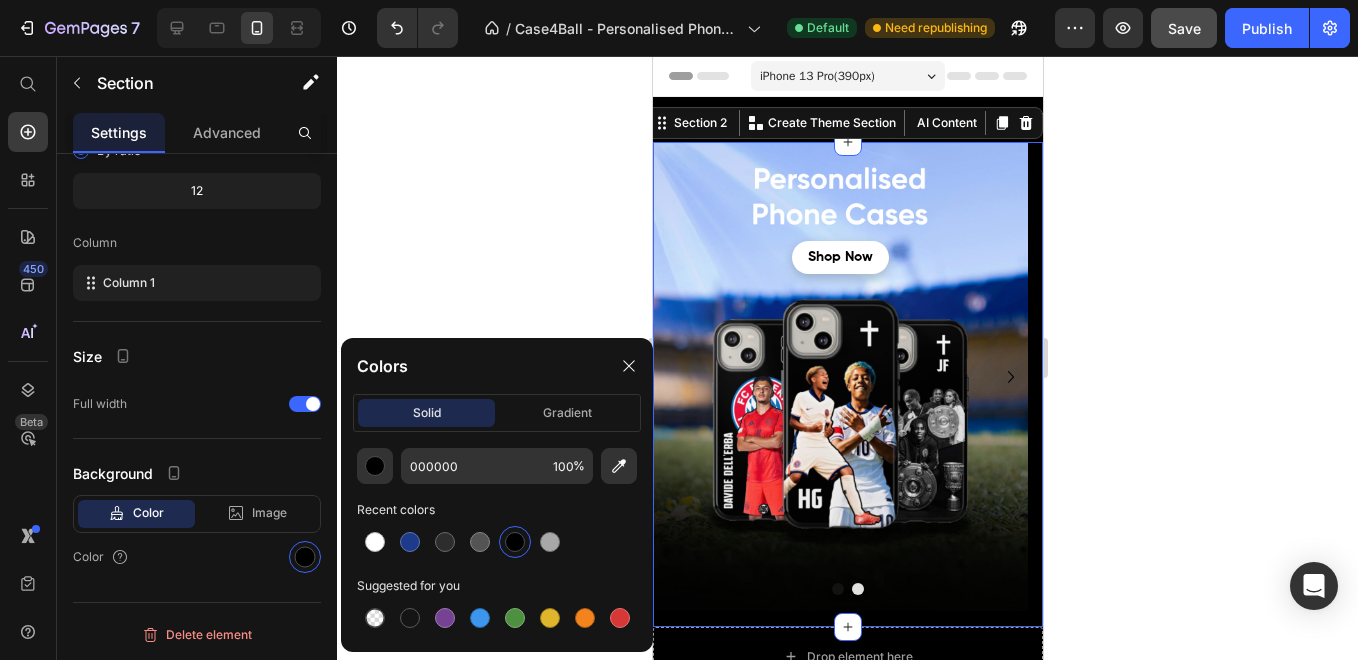 click 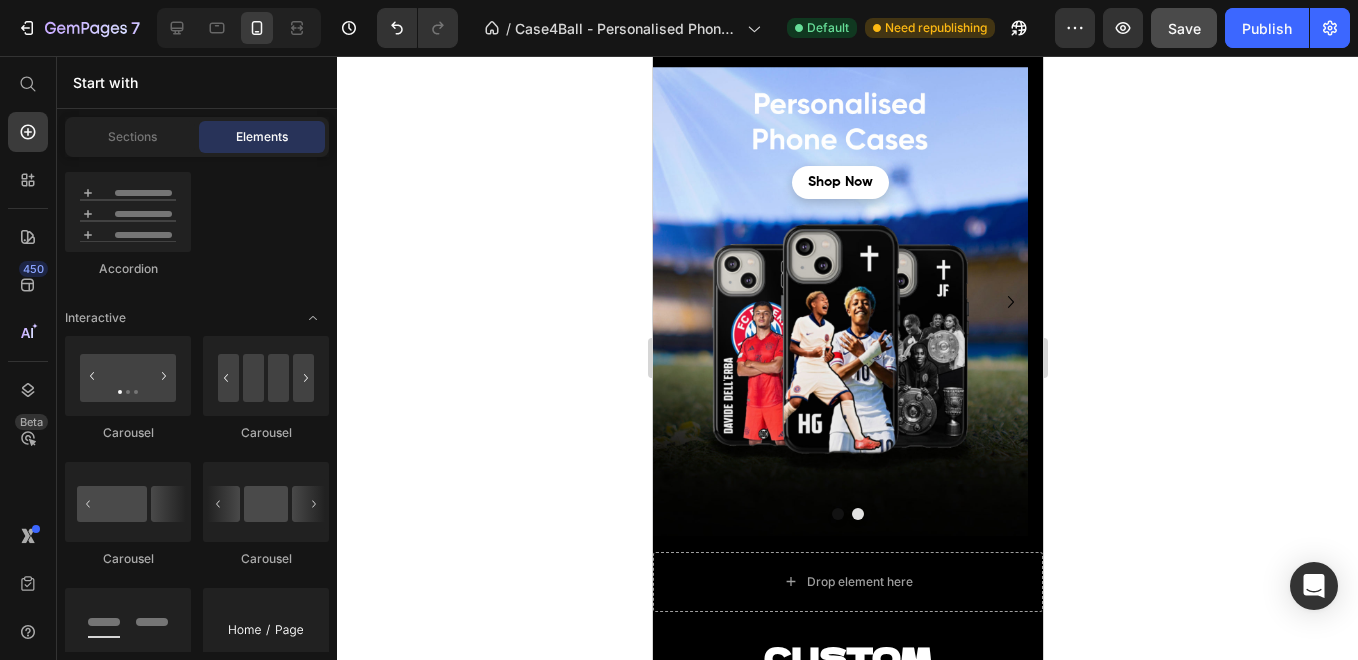 scroll, scrollTop: 87, scrollLeft: 0, axis: vertical 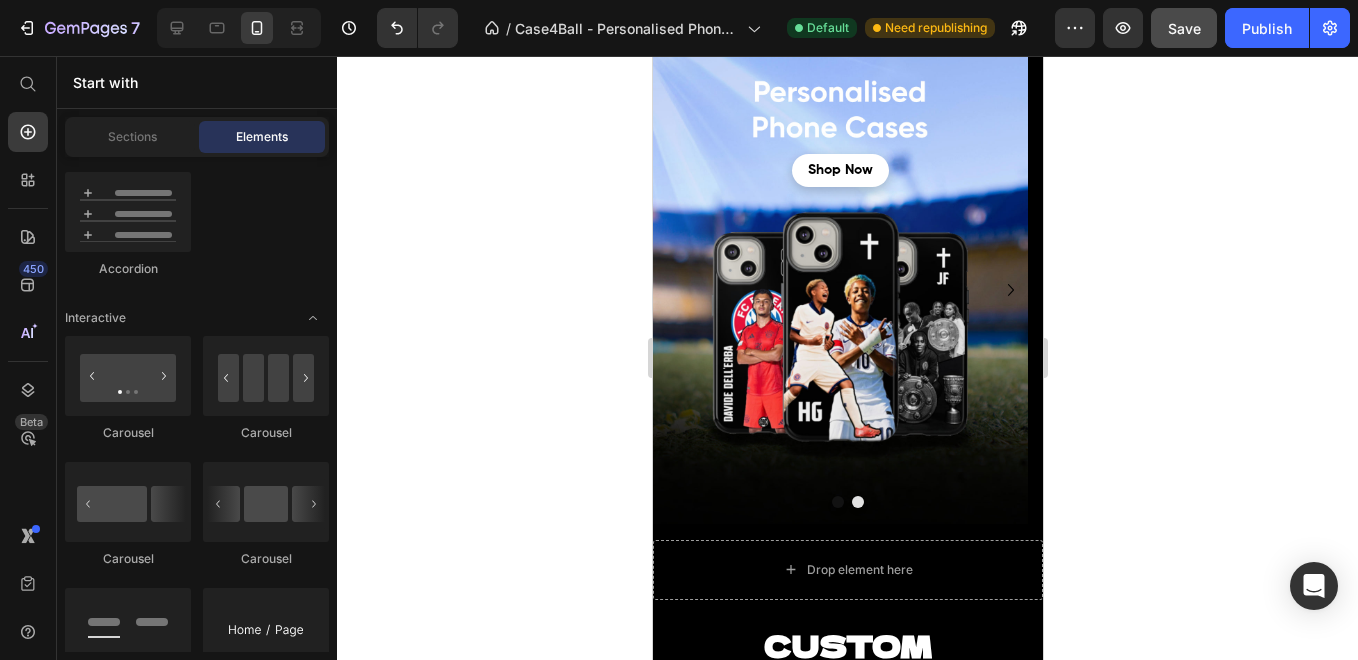 click 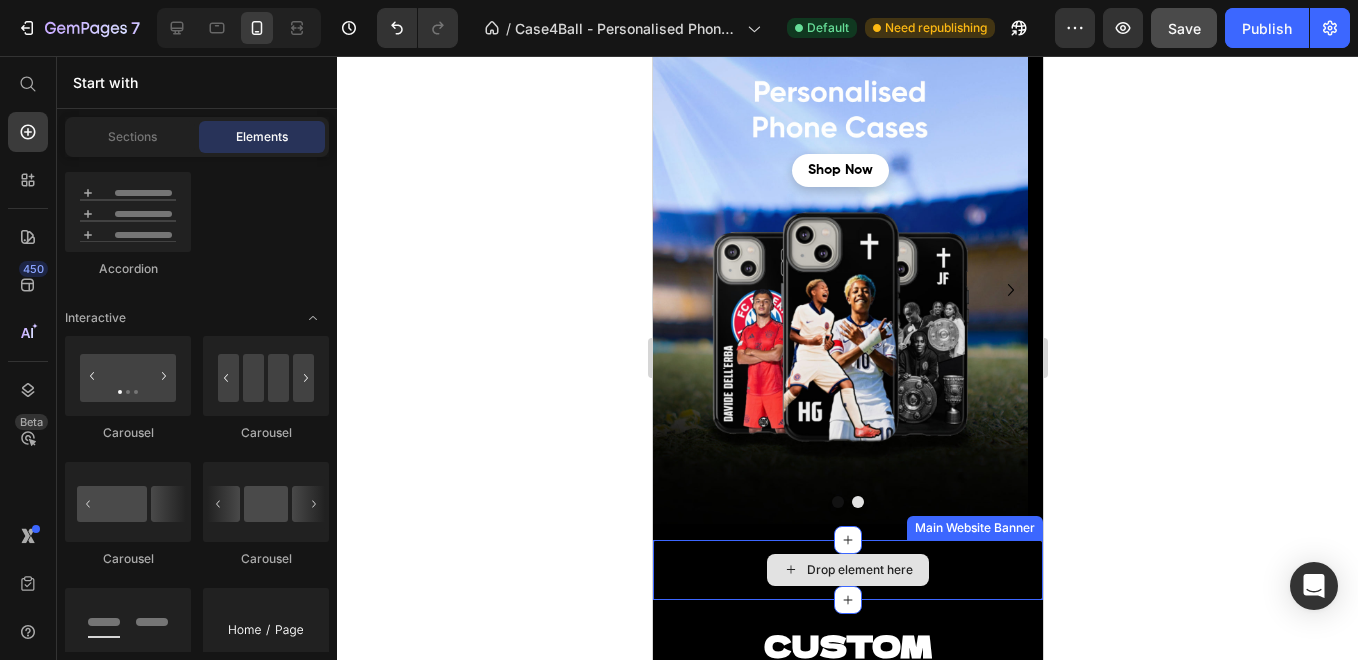 click on "Drop element here" at bounding box center (847, 570) 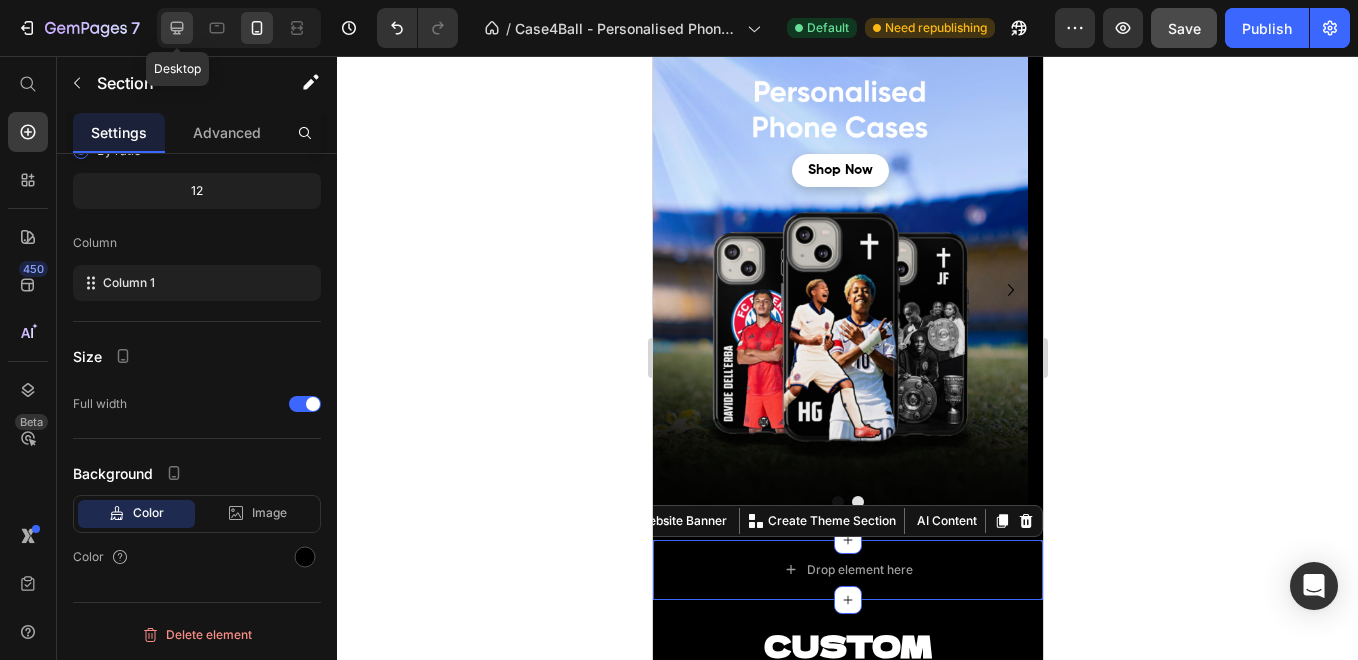 click 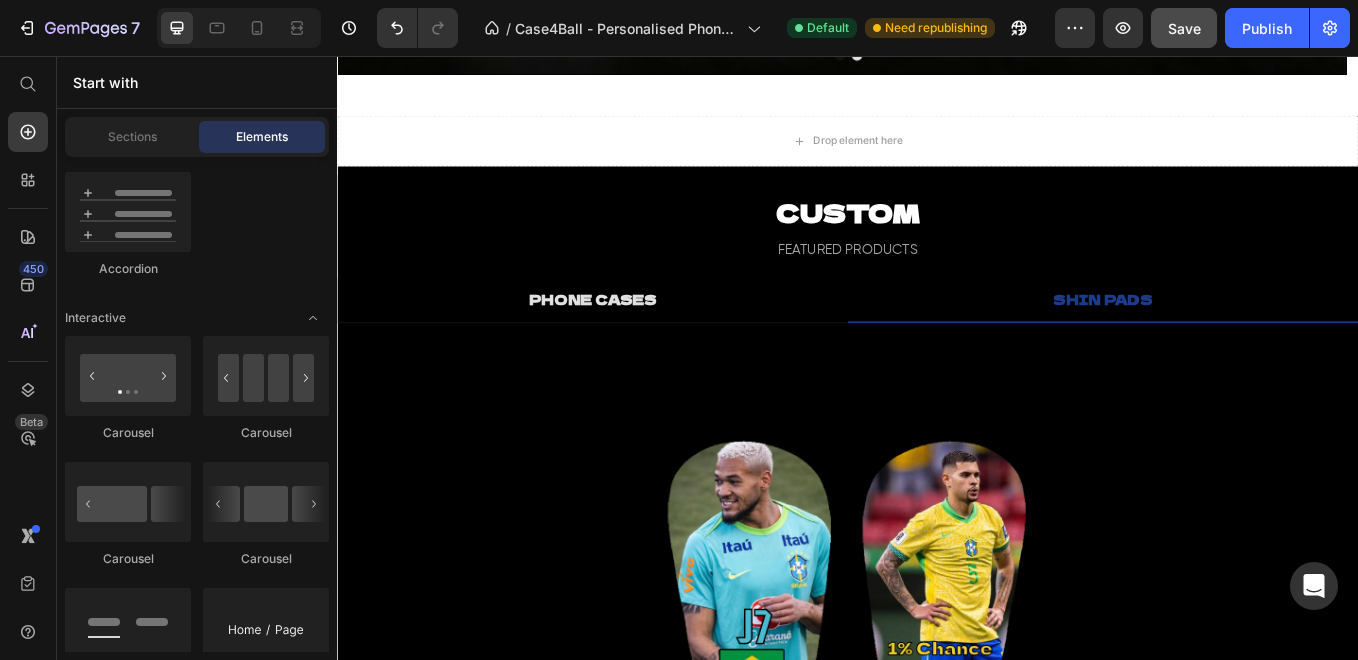 scroll, scrollTop: 559, scrollLeft: 0, axis: vertical 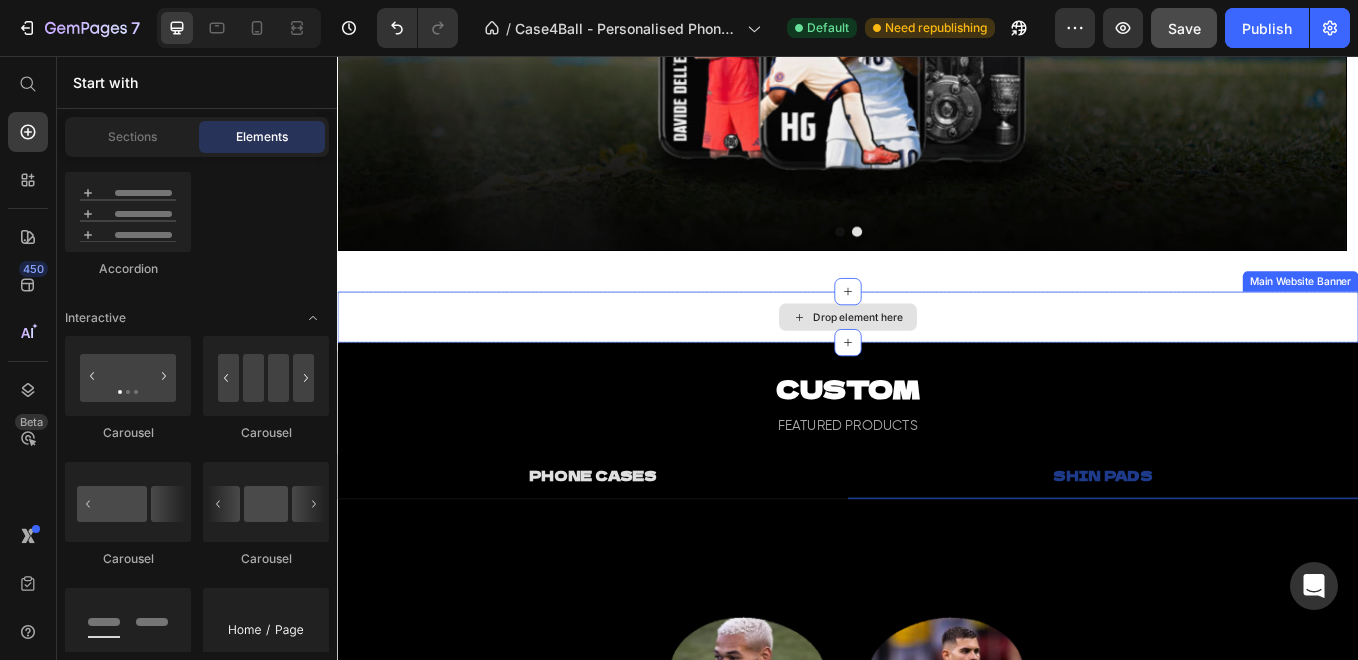 click on "Drop element here" at bounding box center [937, 363] 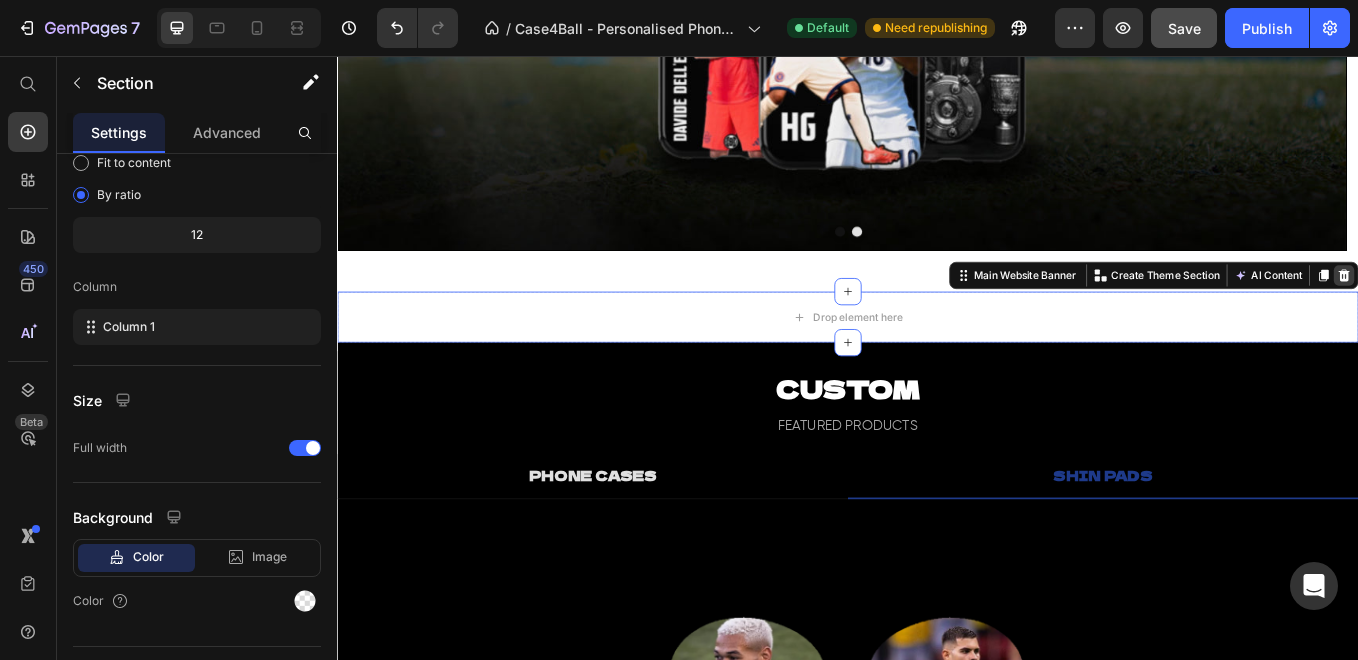 click 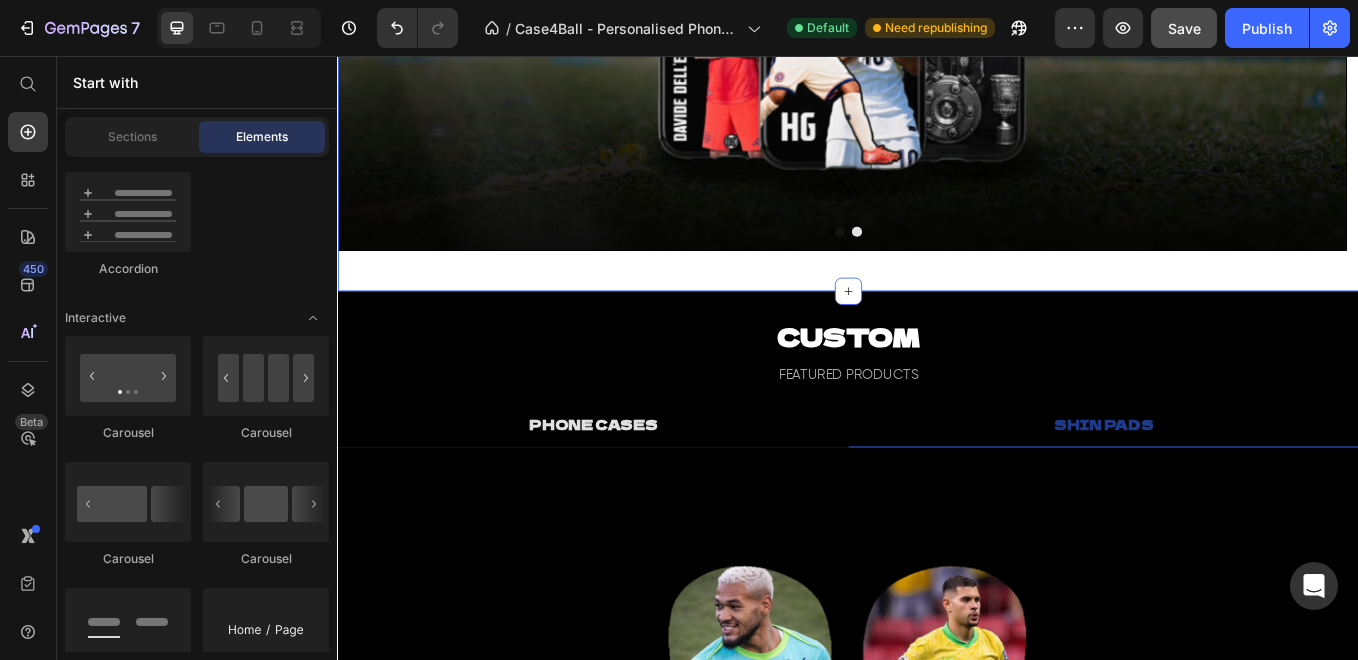 click on "shop now Button Shop Now Button Hero Banner
Drop element here
Carousel Section 2" at bounding box center (937, -40) 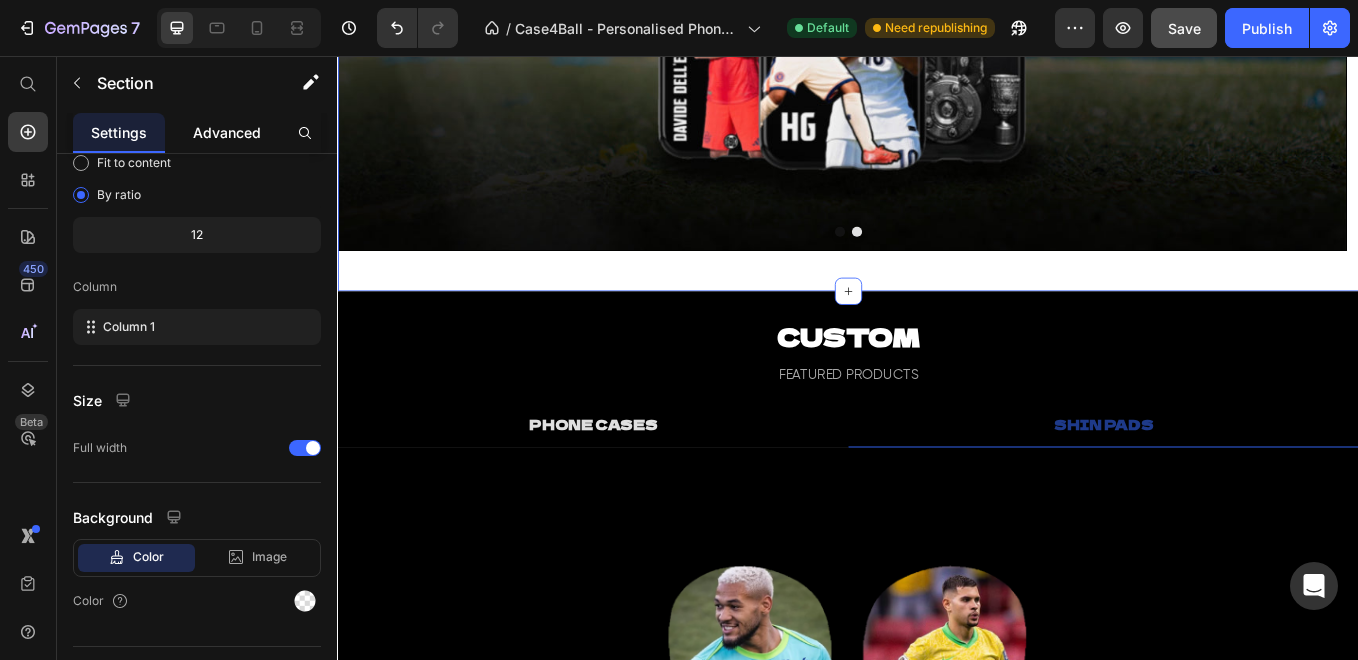 click on "Advanced" at bounding box center (227, 132) 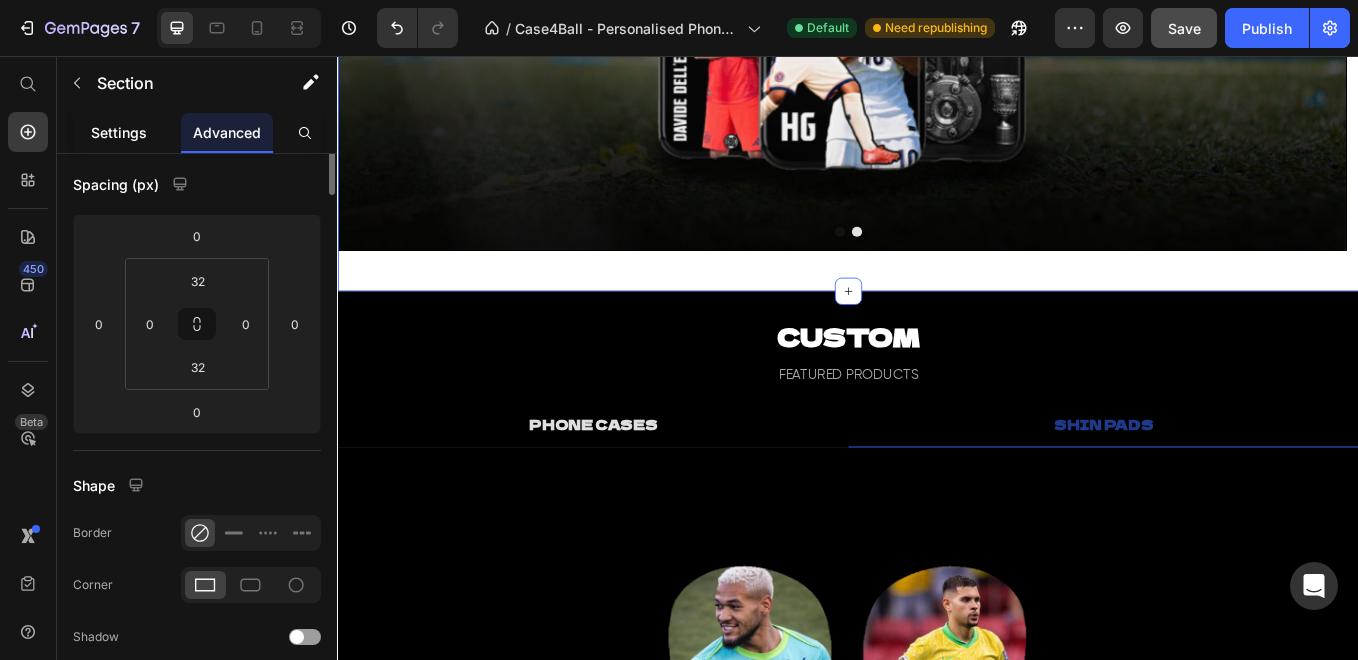 scroll, scrollTop: 0, scrollLeft: 0, axis: both 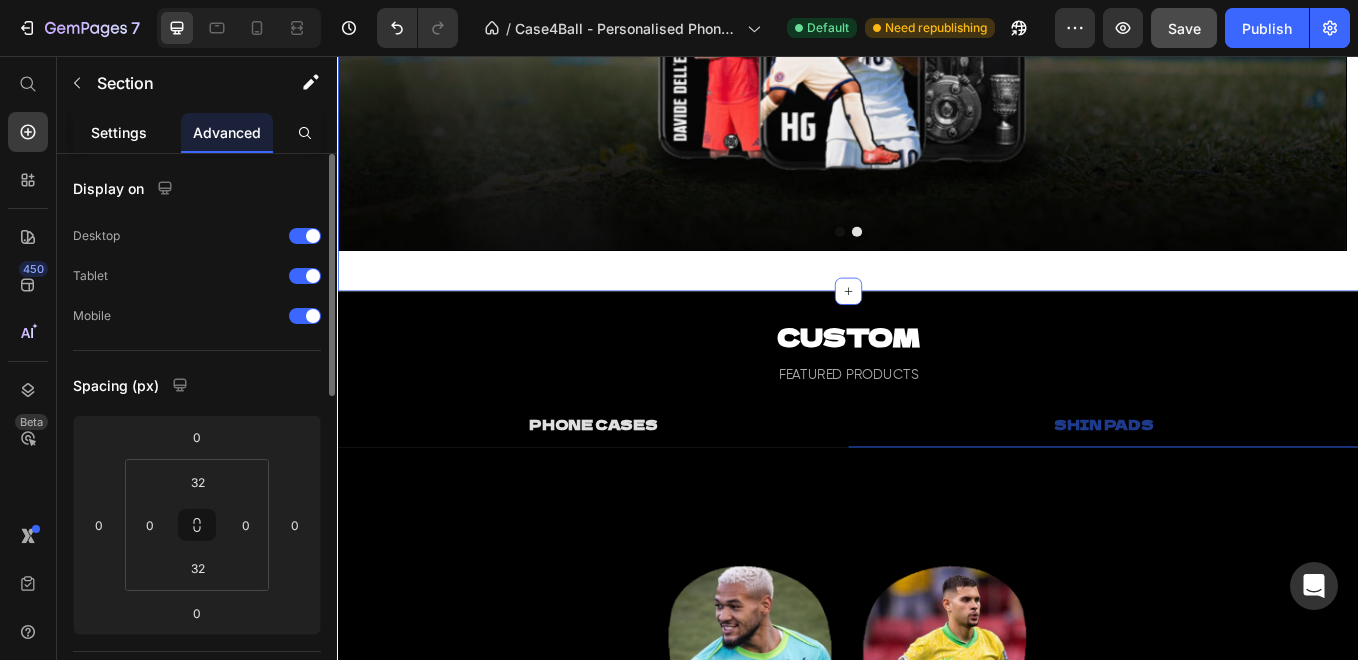 click on "Settings" 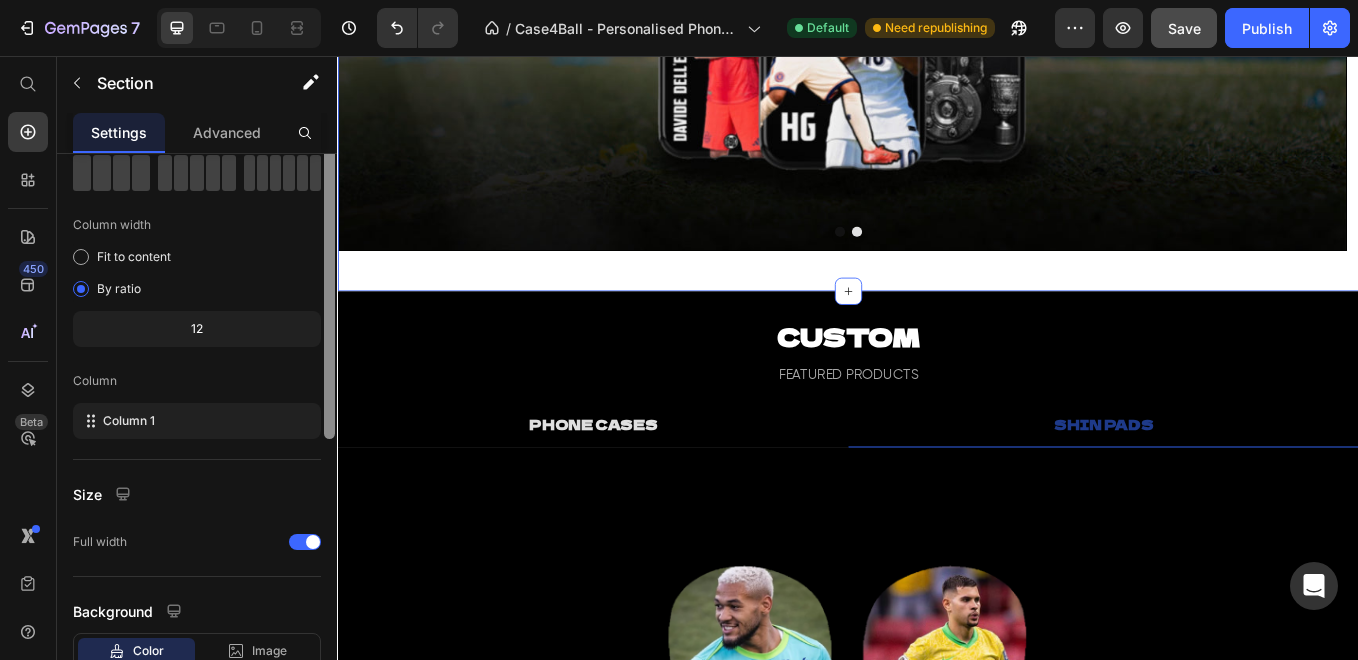 click at bounding box center (329, 243) 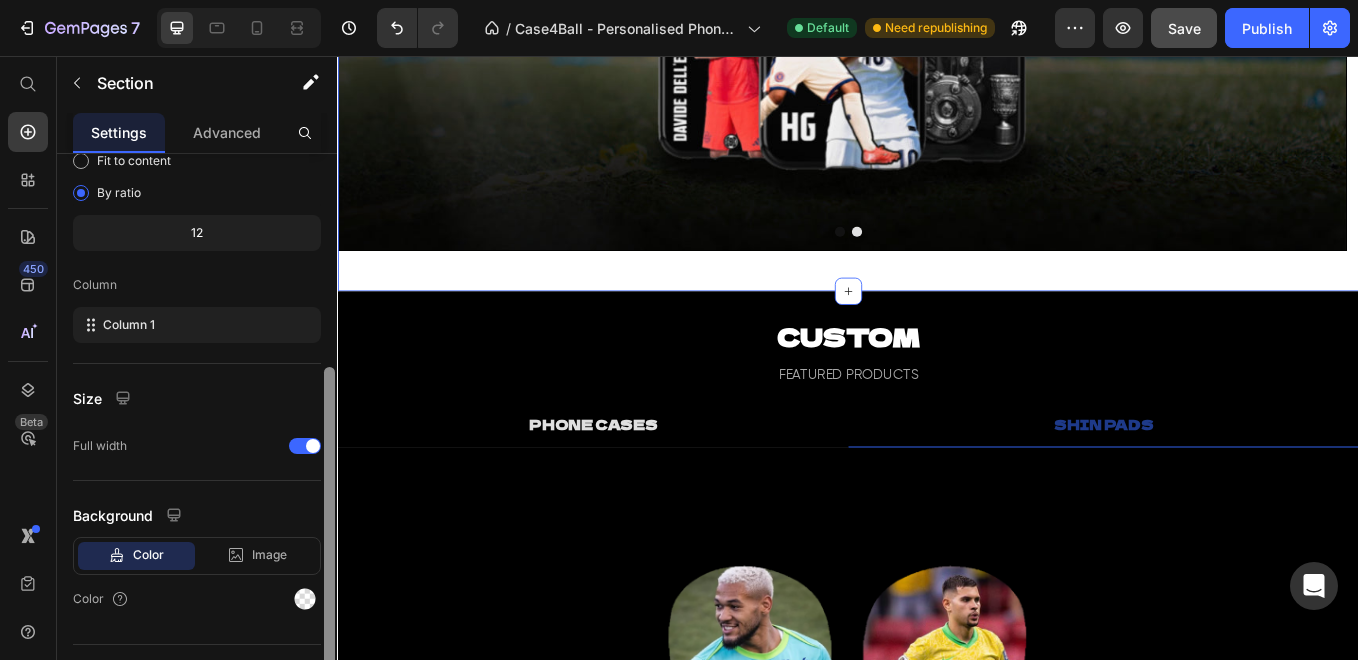 scroll, scrollTop: 245, scrollLeft: 0, axis: vertical 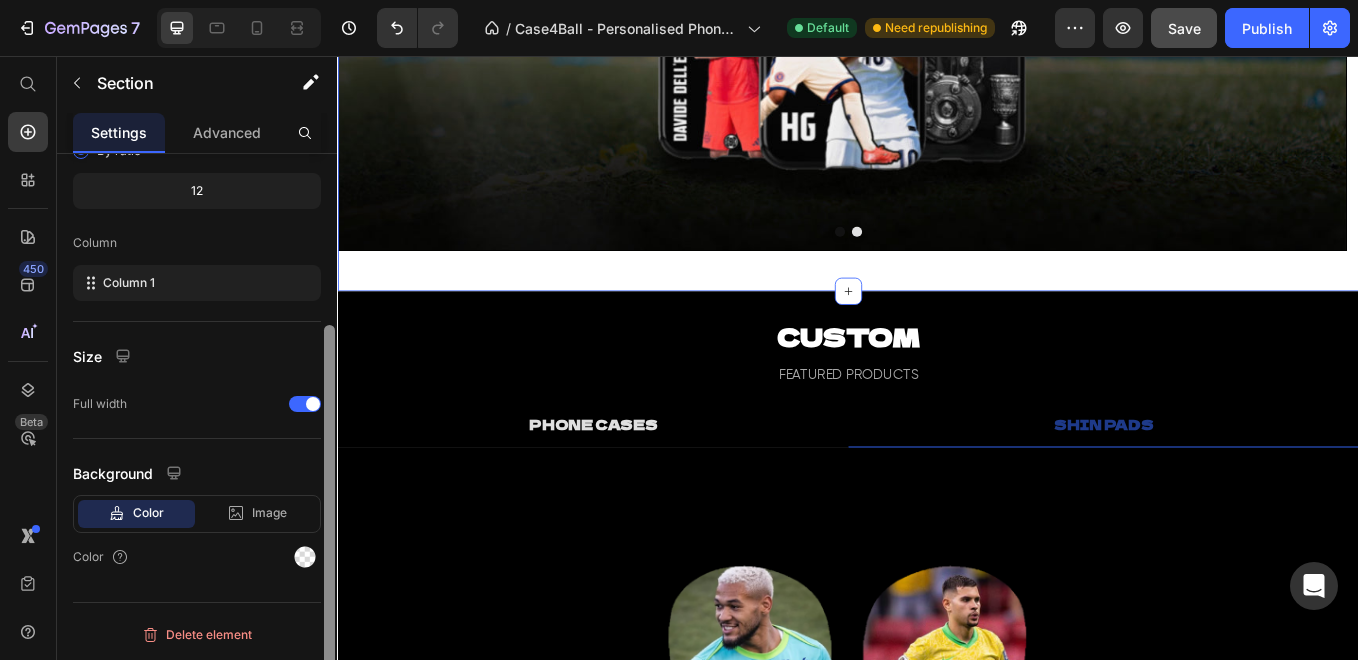 drag, startPoint x: 330, startPoint y: 551, endPoint x: 317, endPoint y: 670, distance: 119.70798 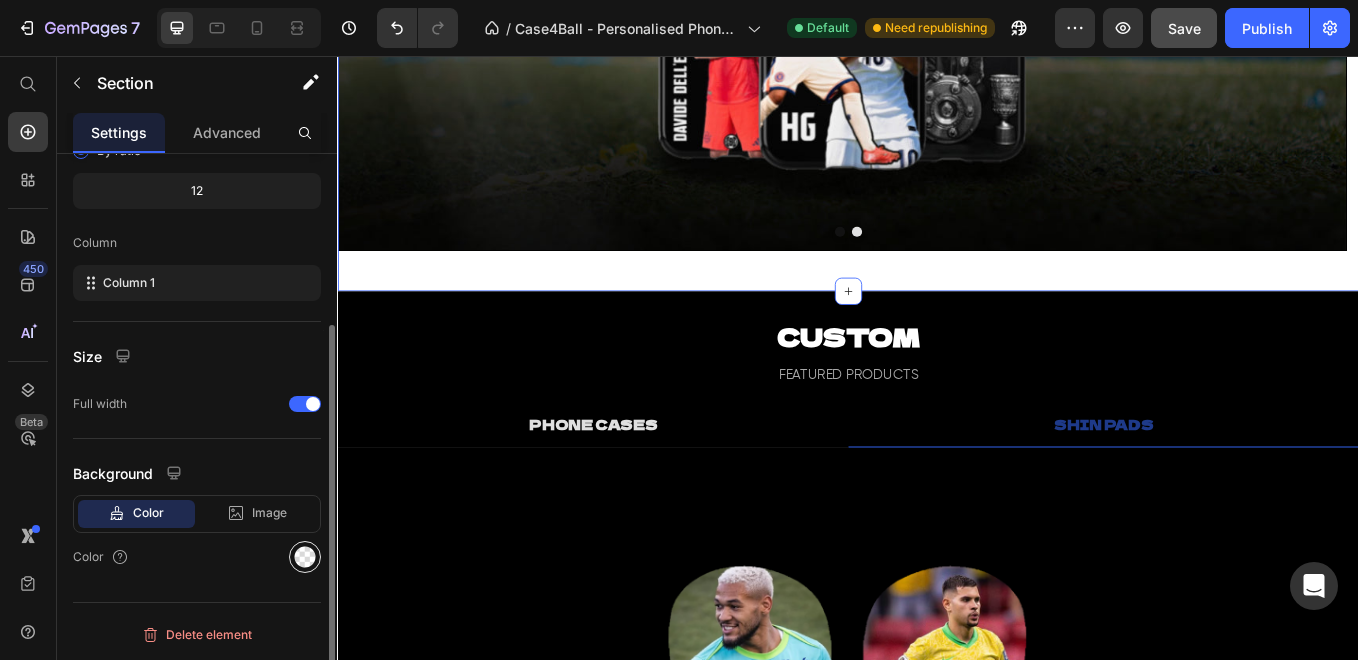 click at bounding box center (305, 557) 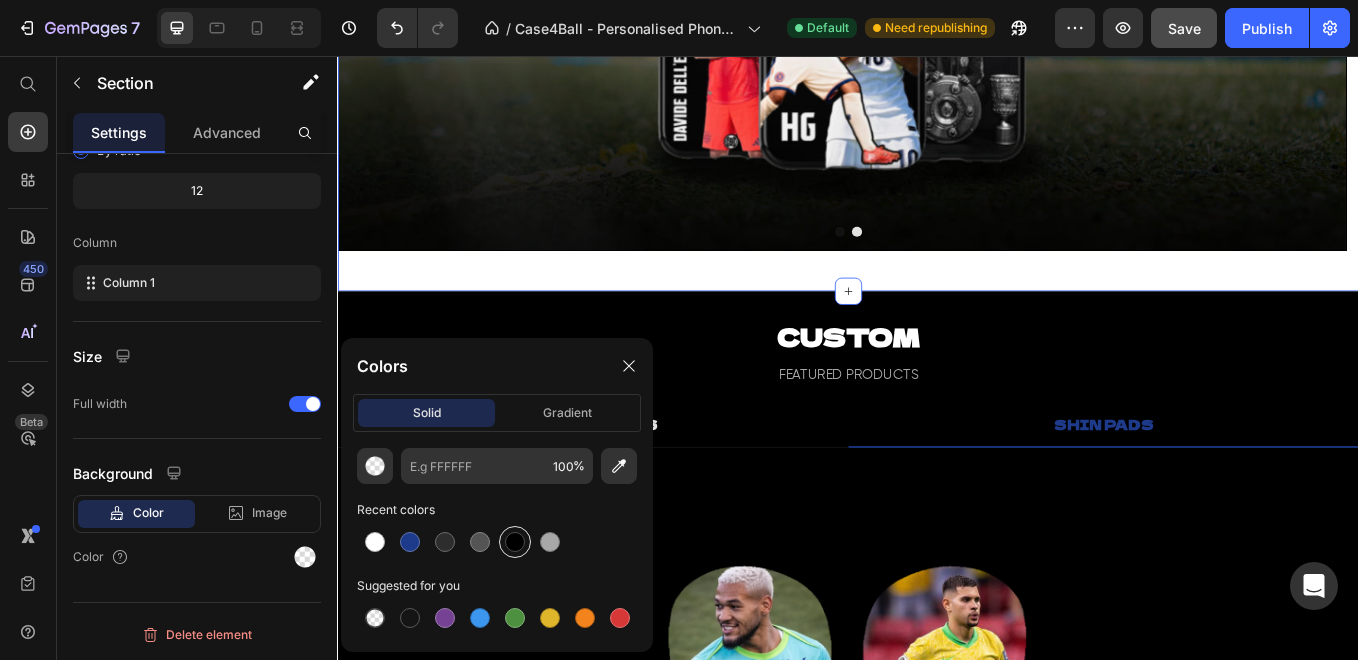 click at bounding box center (515, 542) 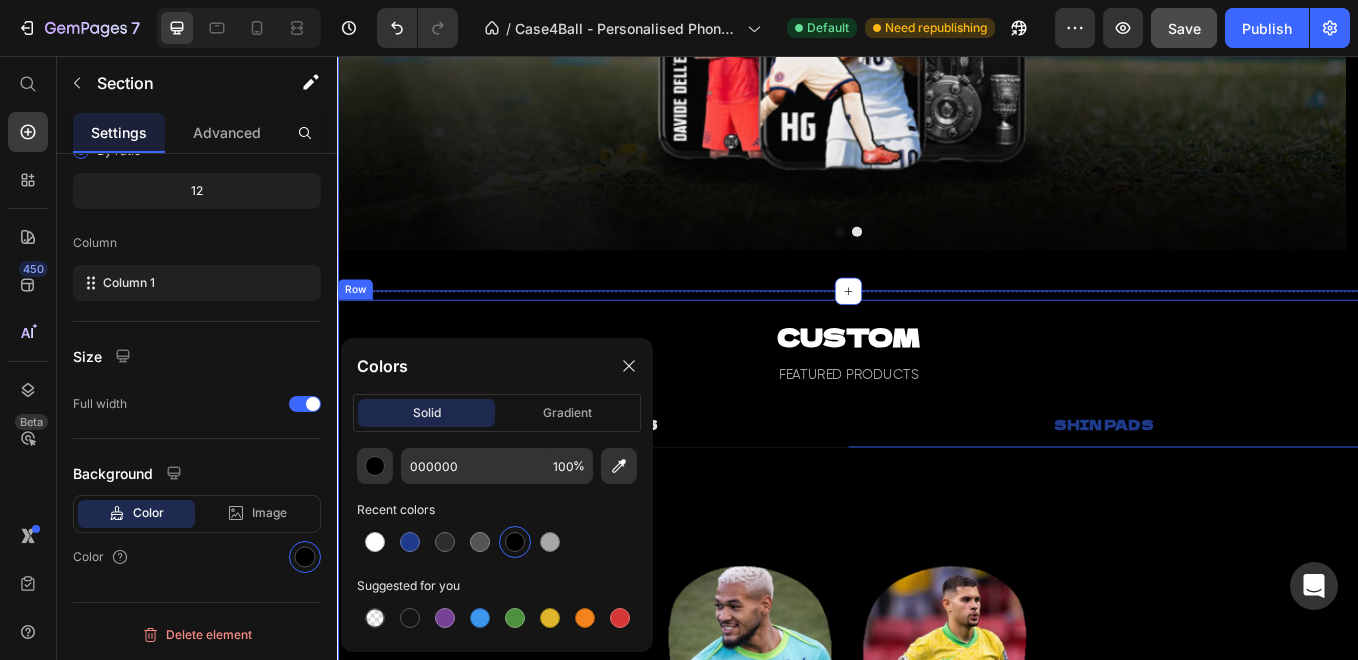click on "CUSTOM Heading FEATURED PRODUCTS Text Block PHONE CASES SHIN PADS Product Images Icon Icon Icon Icon Icon Icon List £18.99 Product Price Custom Phone Case With Your Photos - Snap Case (Style 2) Product Title Product Get Custom Case Button                Title Line Image Personalised Heading Image High Quality Heading Image Durable Heading Row Row                Title Line
Click Here to View All Custom Cases Button Image Row Icon Icon Icon Icon Icon Icon List £14.99 Product Price Custom Shin Pads - With Your Photos Product Title Get Custom Shin Pads Button Product                Title Line Image Personalised Heading Image High Quality Heading Image Comfortable Heading Row                Title Line Row Tab" at bounding box center (937, 862) 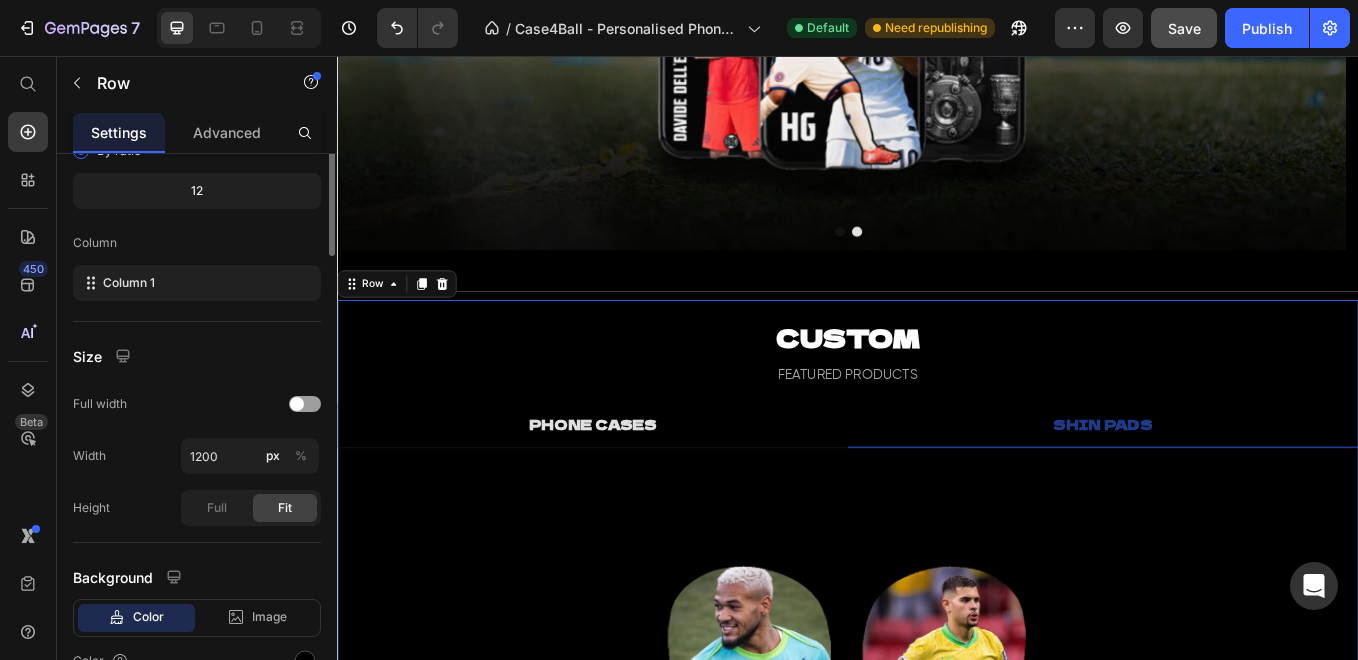scroll, scrollTop: 0, scrollLeft: 0, axis: both 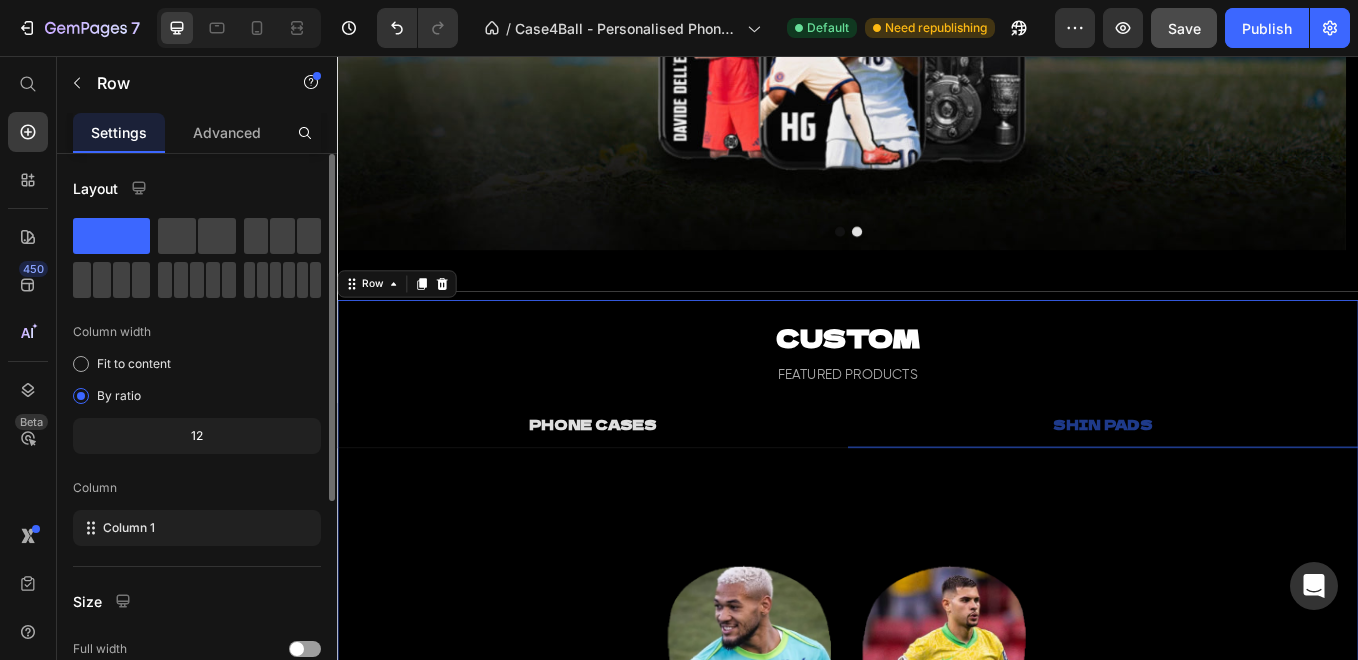 click on "shop now Button Shop Now Button Hero Banner
Drop element here
Carousel" at bounding box center (937, -40) 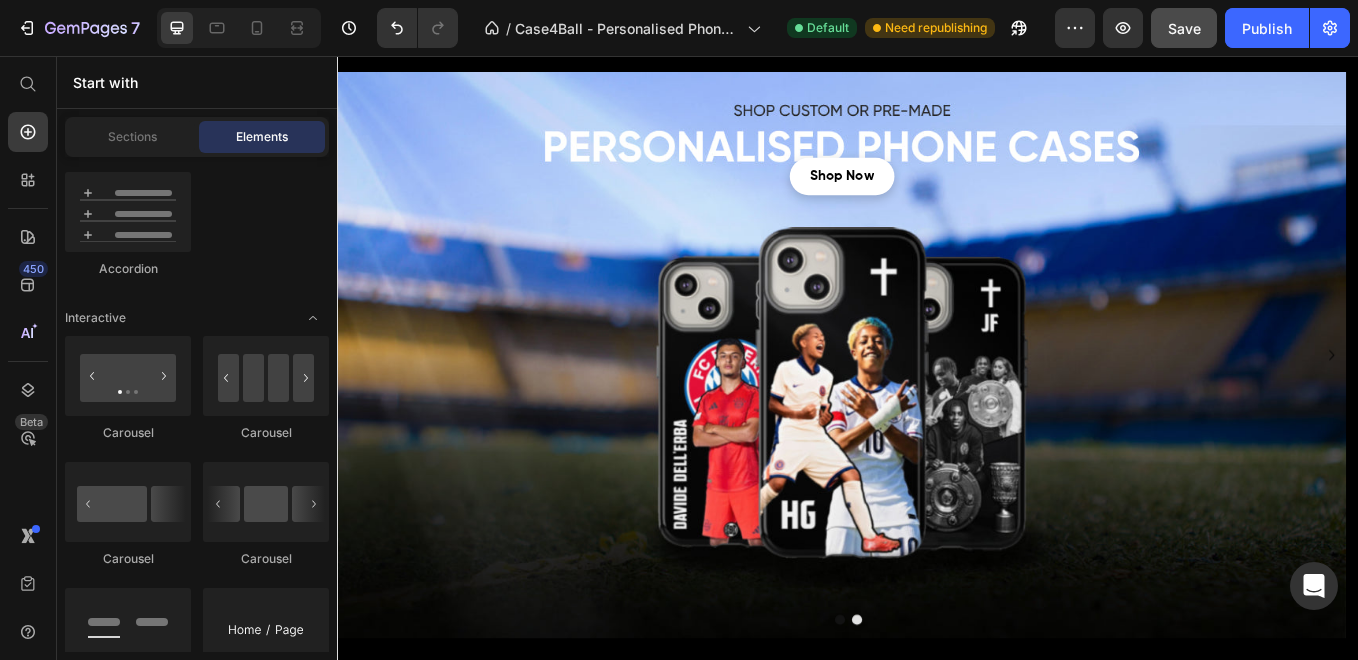 scroll, scrollTop: 0, scrollLeft: 0, axis: both 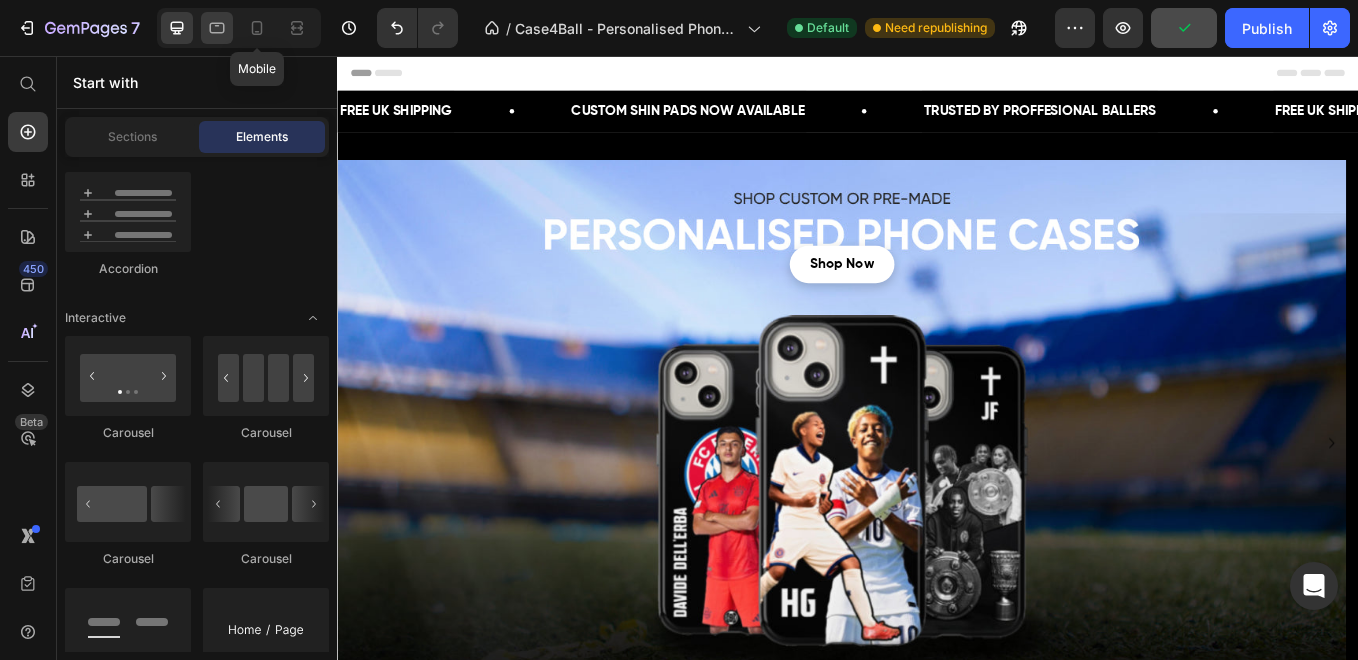 click 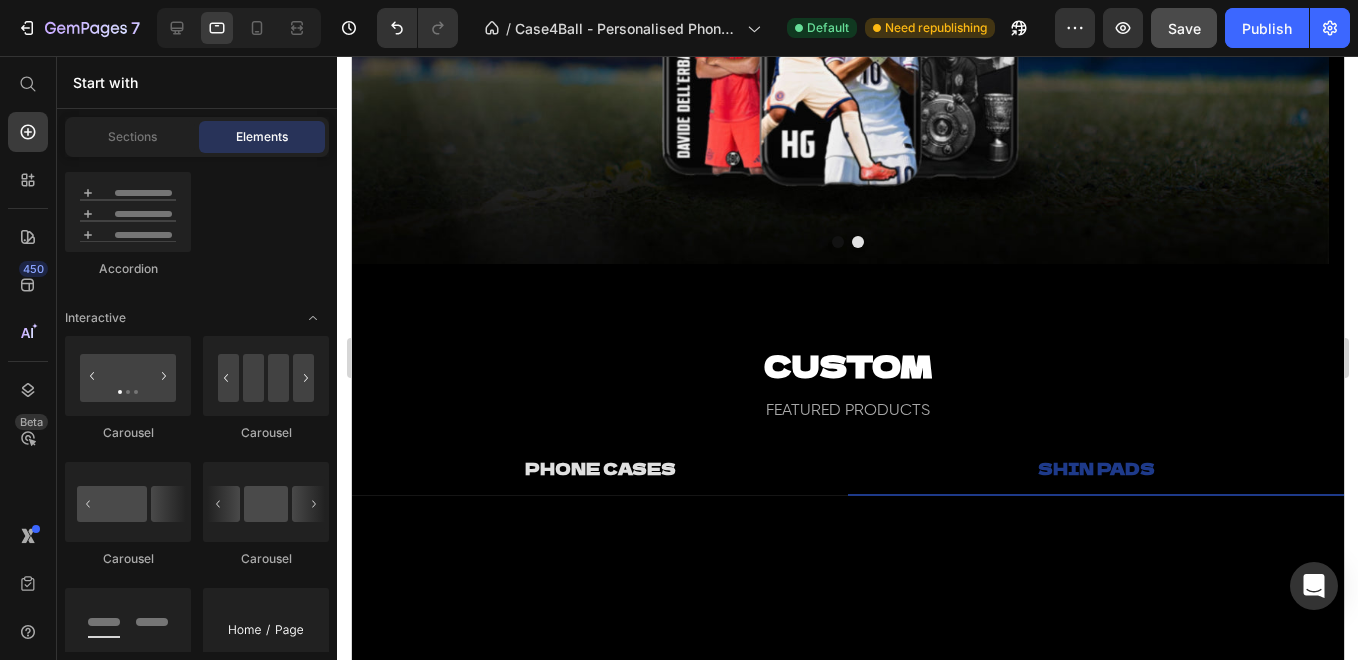 scroll, scrollTop: 0, scrollLeft: 0, axis: both 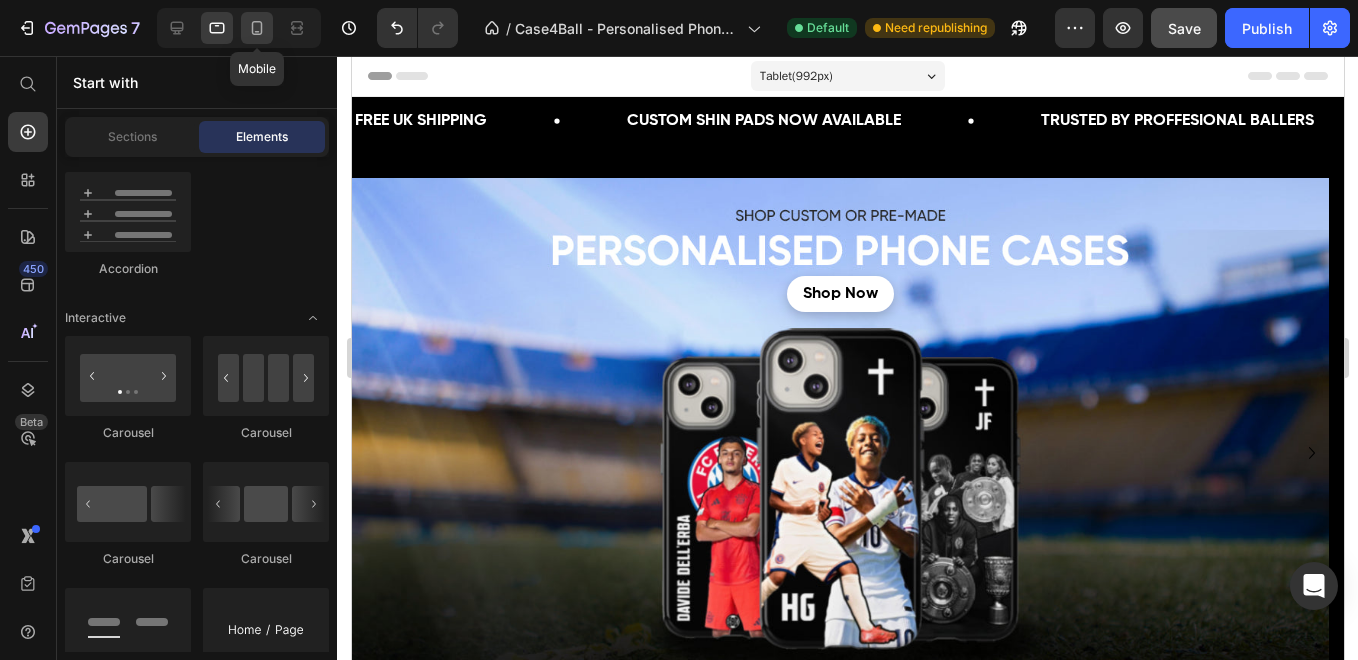 click 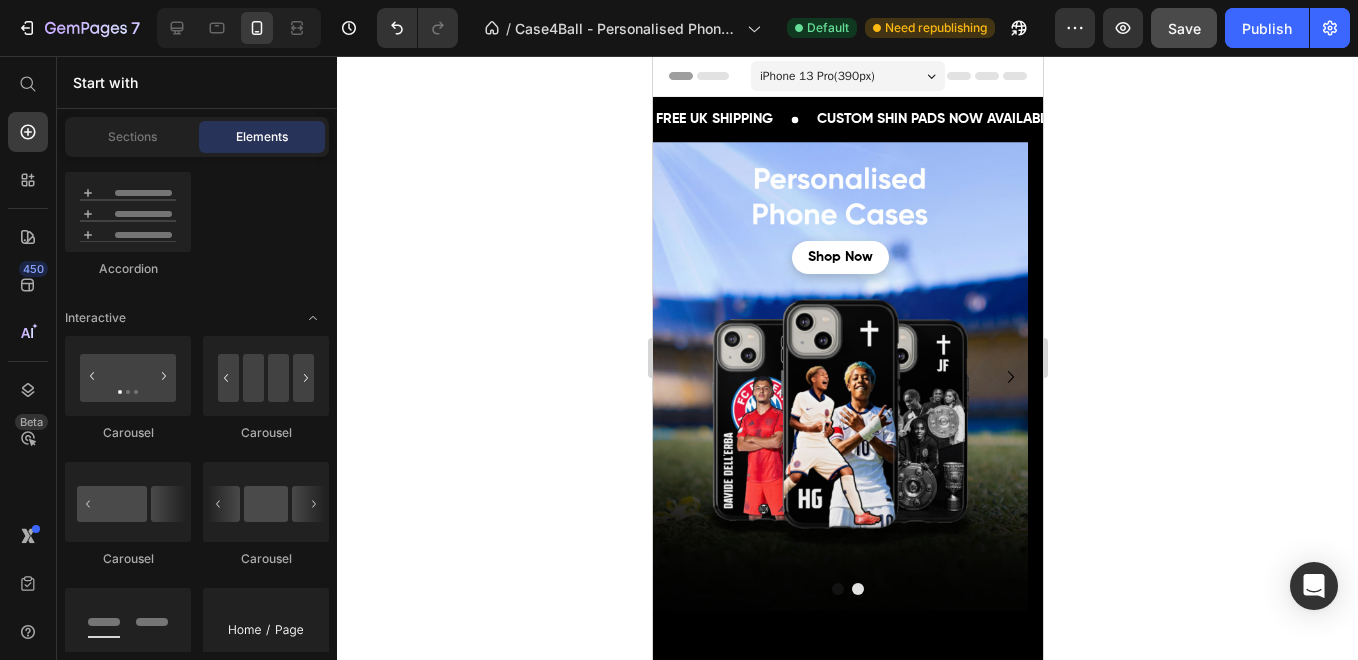 click 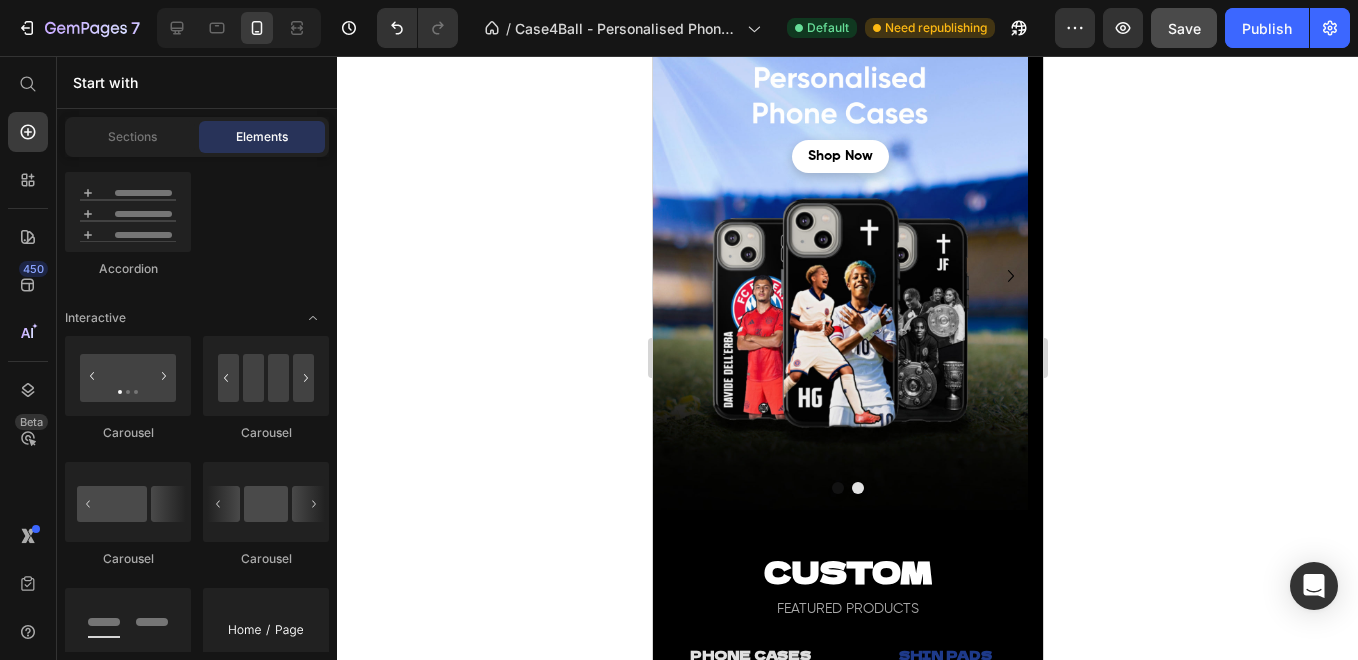 scroll, scrollTop: 114, scrollLeft: 0, axis: vertical 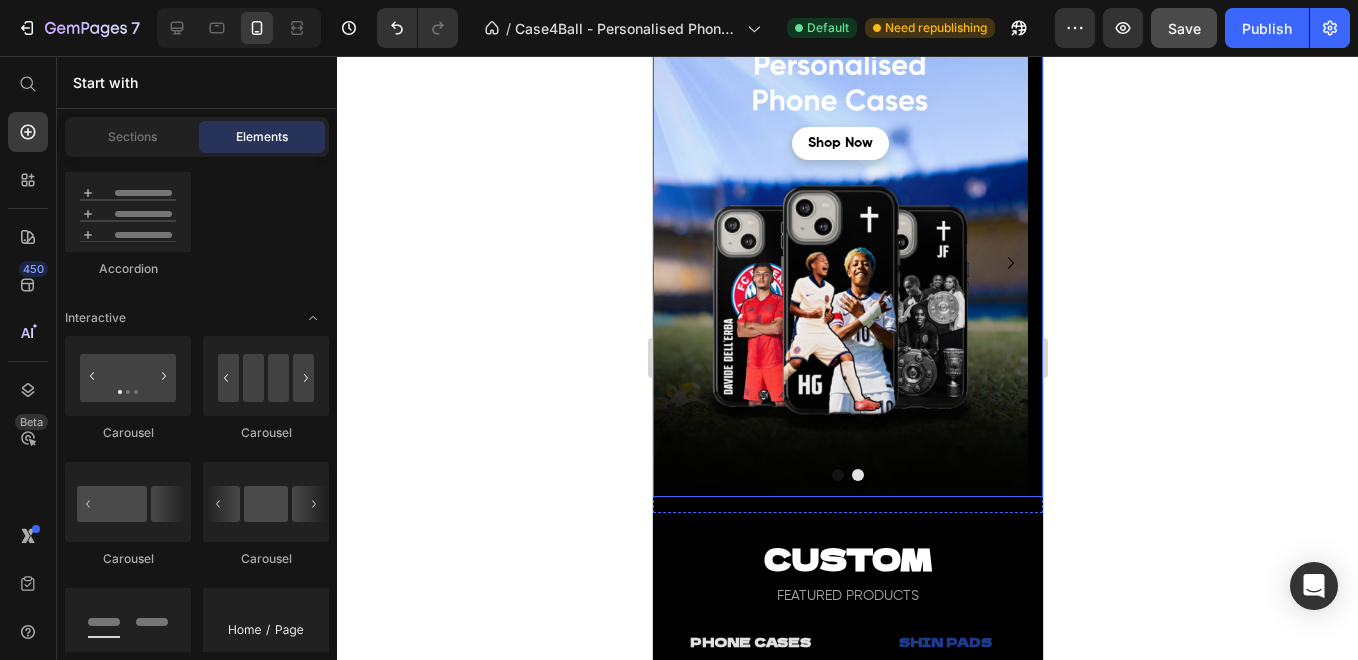click at bounding box center [837, 475] 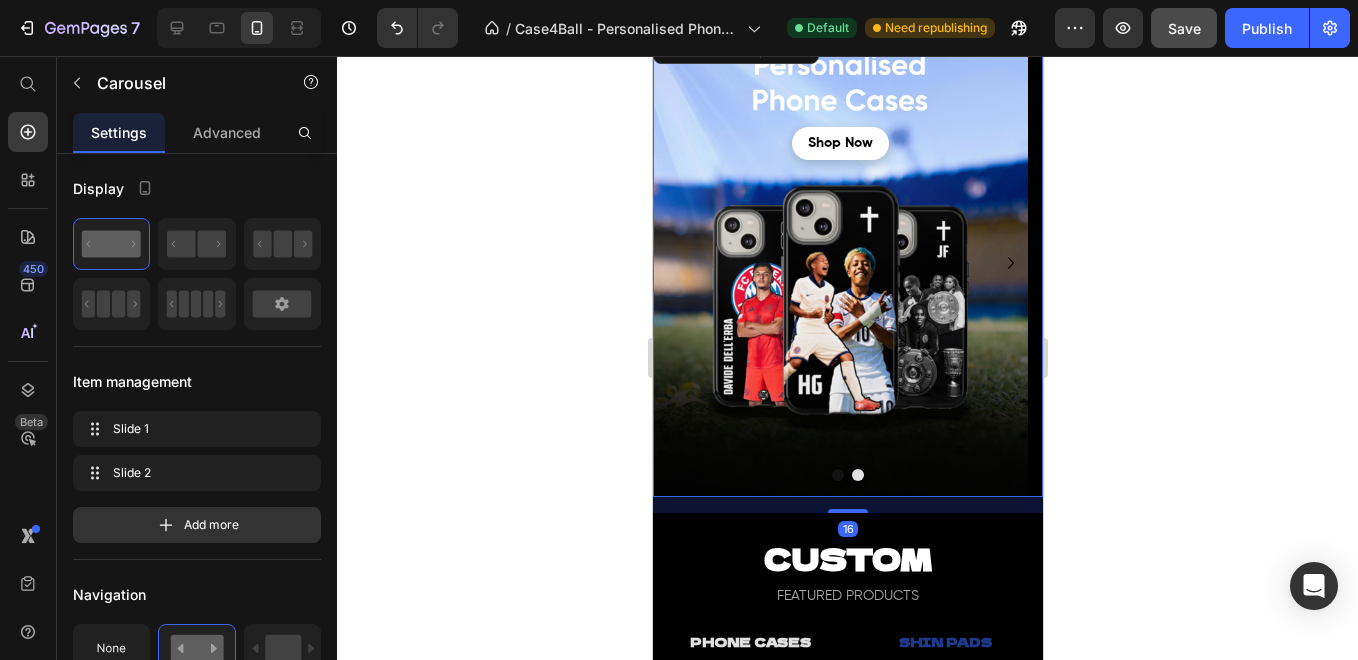 click 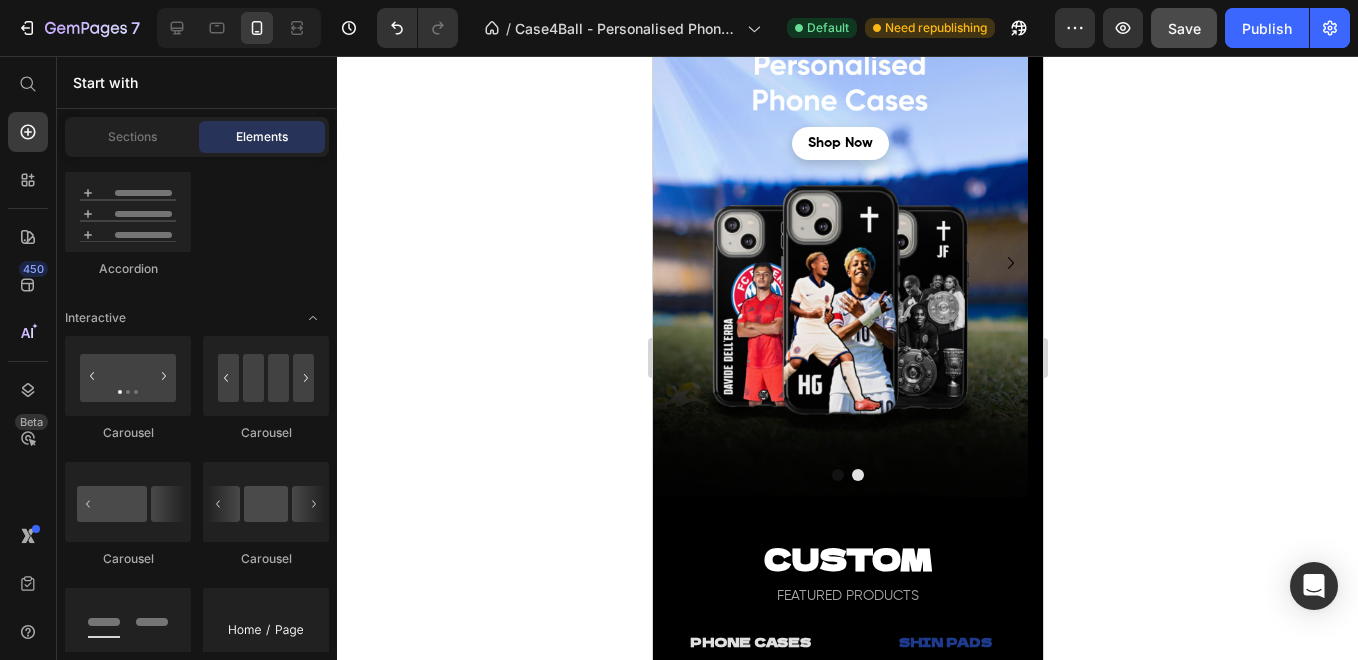 scroll, scrollTop: 88, scrollLeft: 0, axis: vertical 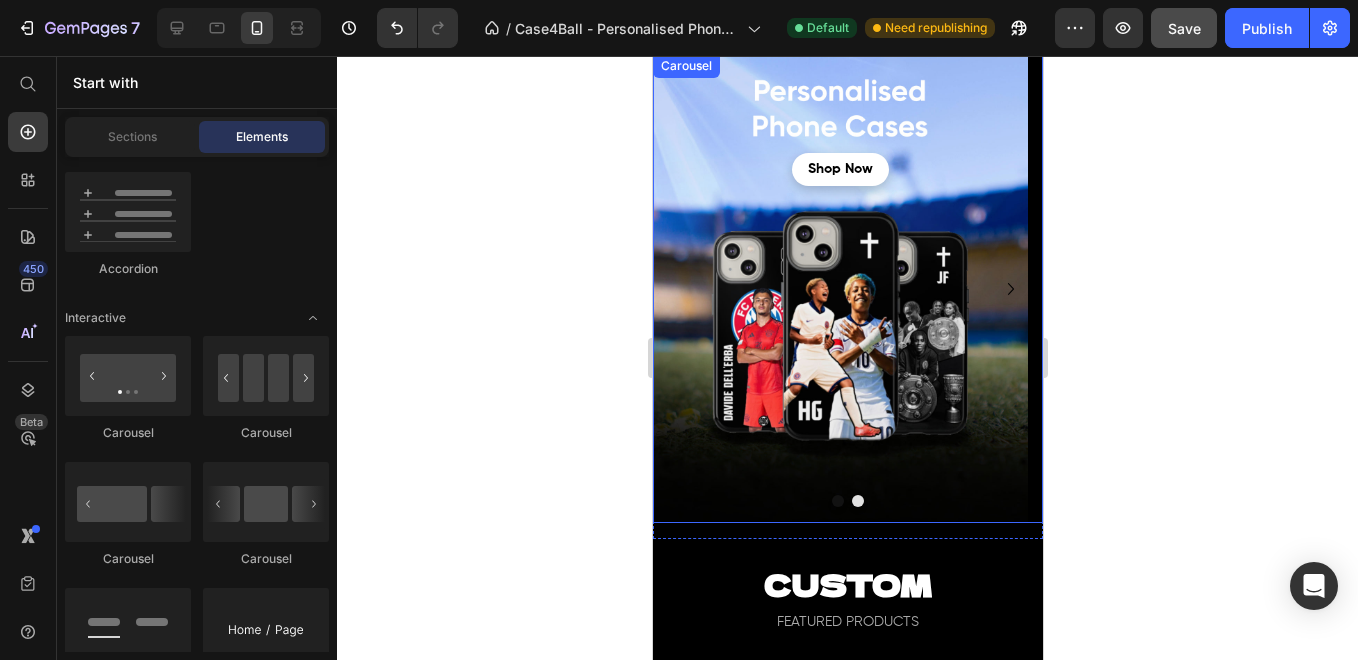 click 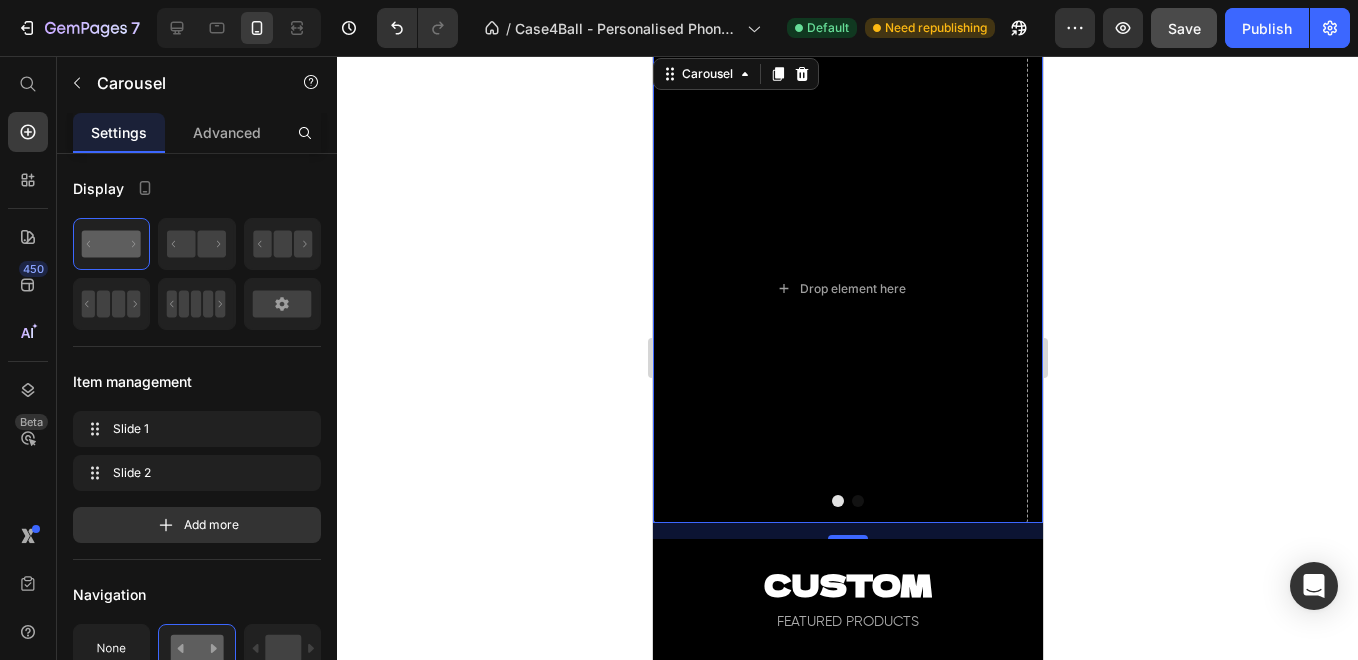 click at bounding box center [837, 501] 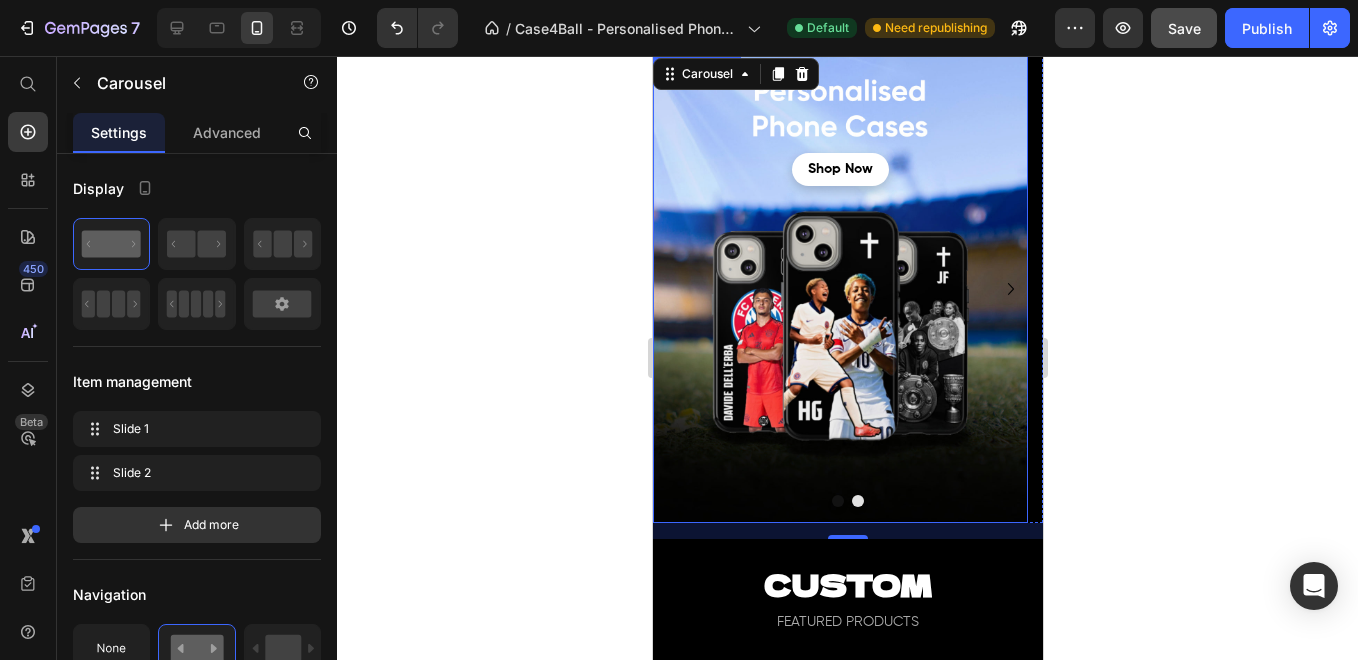 click at bounding box center [839, 288] 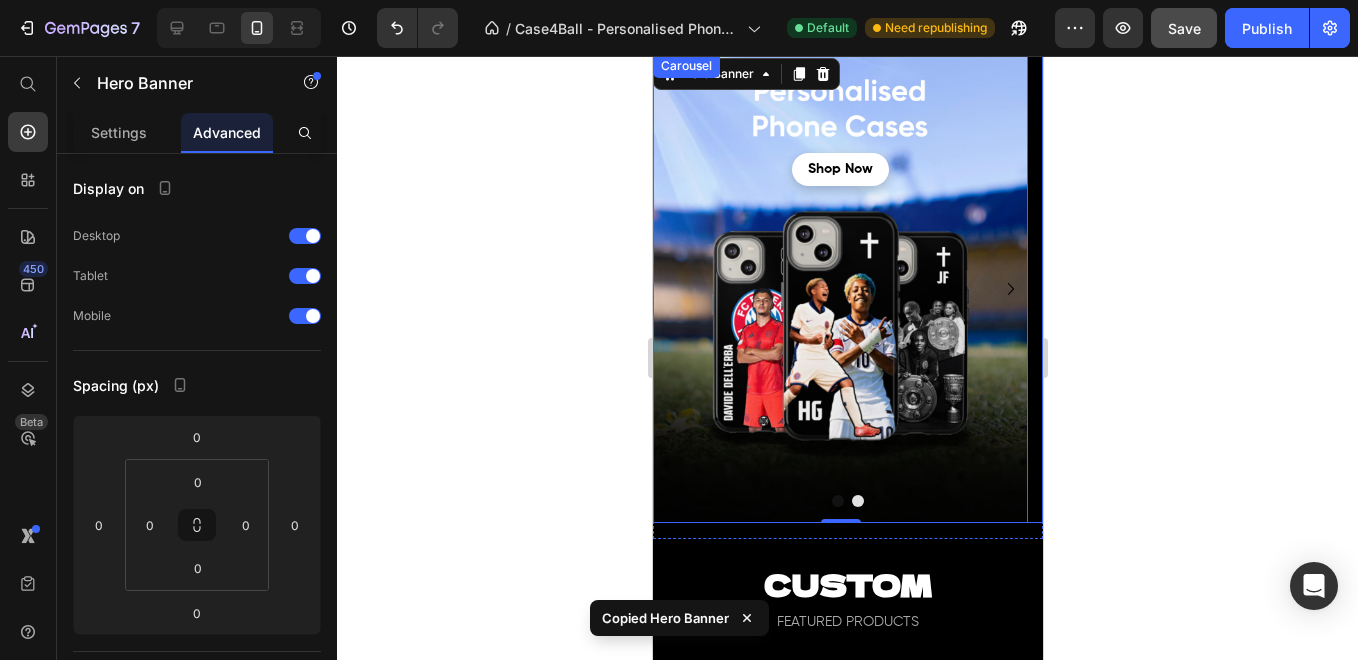 click 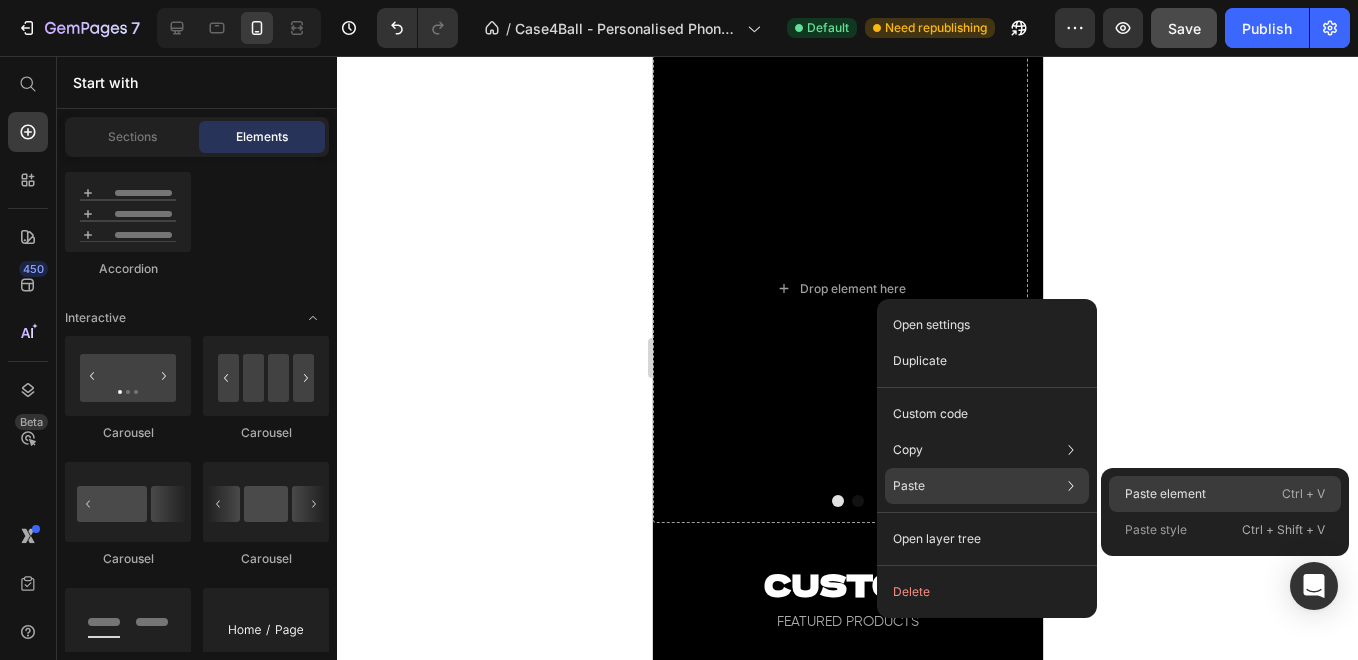 click on "Paste element  Ctrl + V" 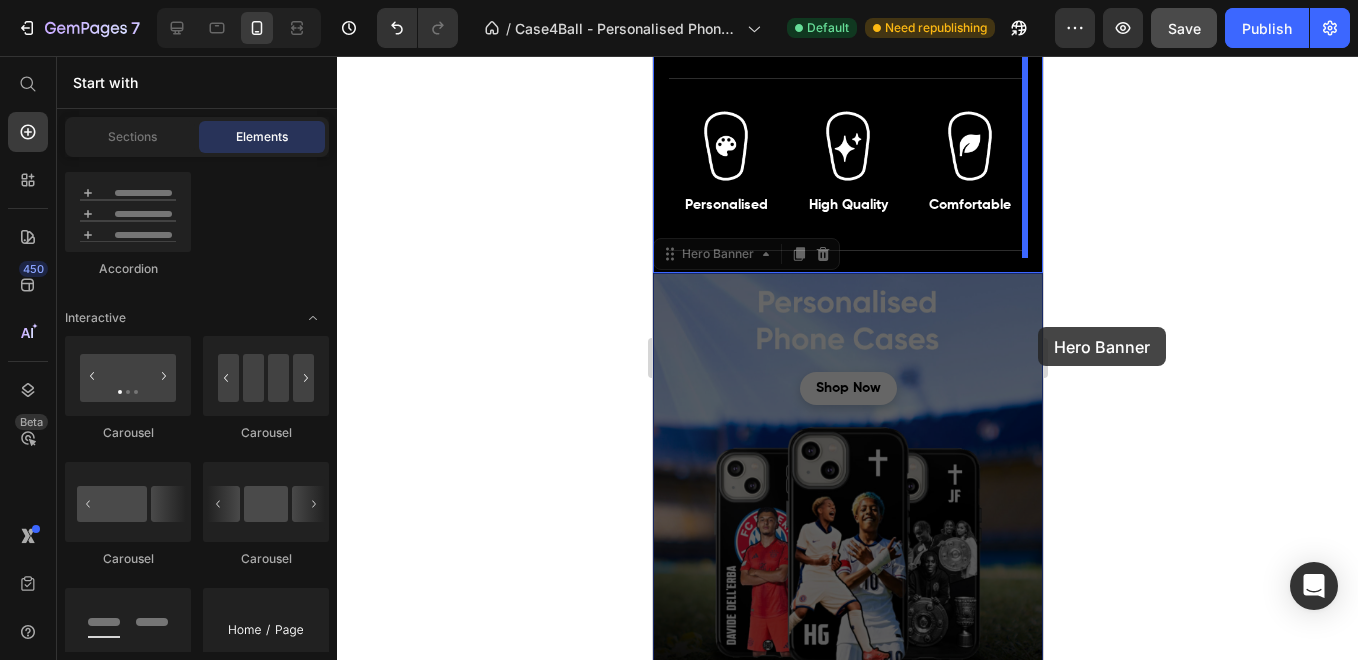 scroll, scrollTop: 1229, scrollLeft: 0, axis: vertical 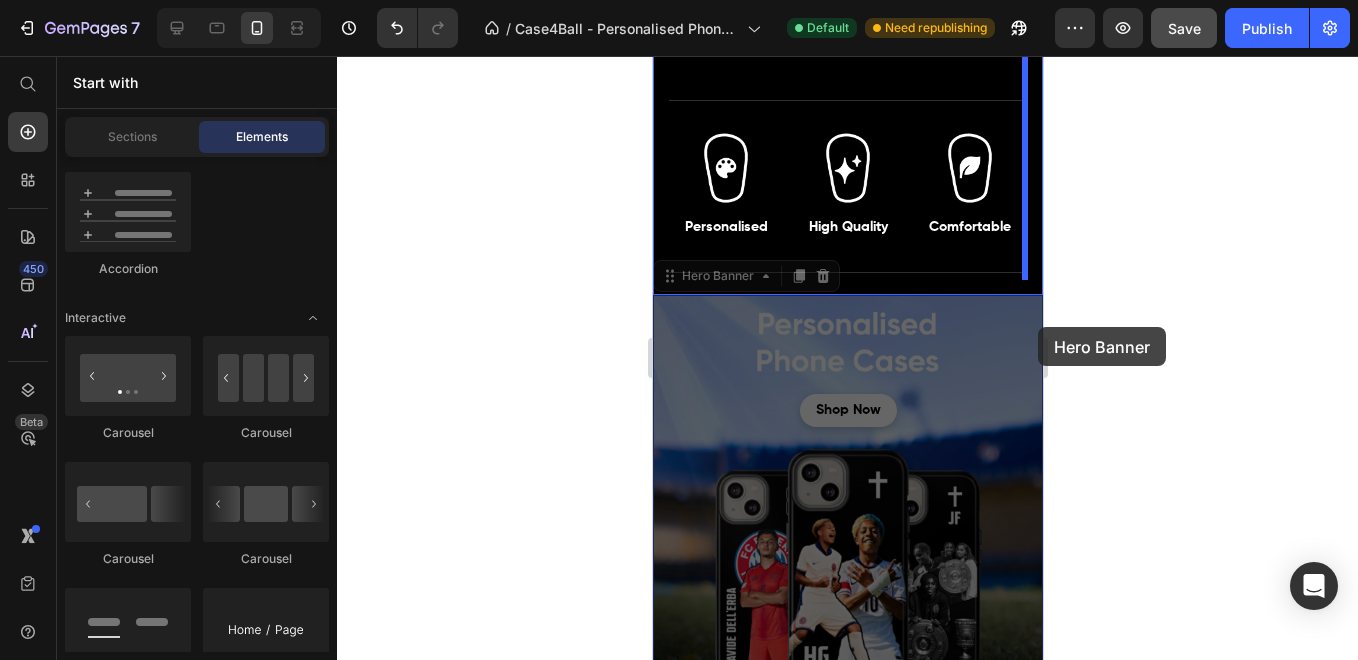 drag, startPoint x: 1037, startPoint y: 327, endPoint x: 1798, endPoint y: 367, distance: 762.05054 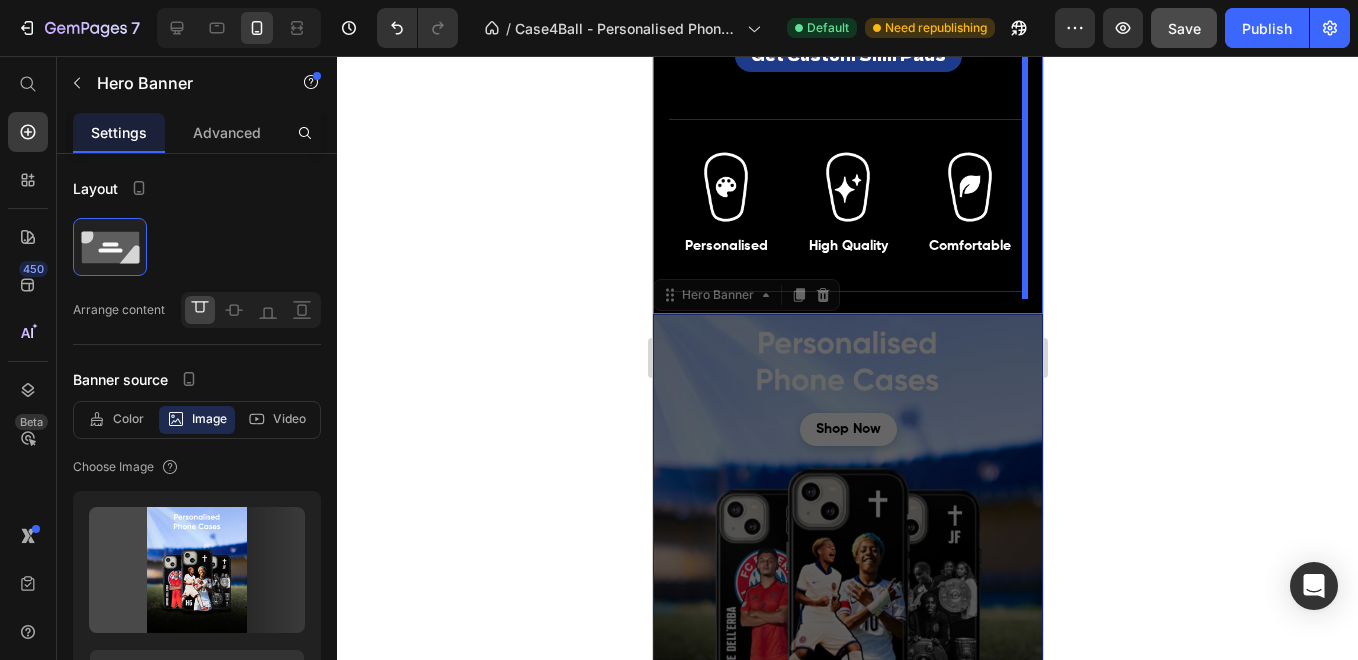 click 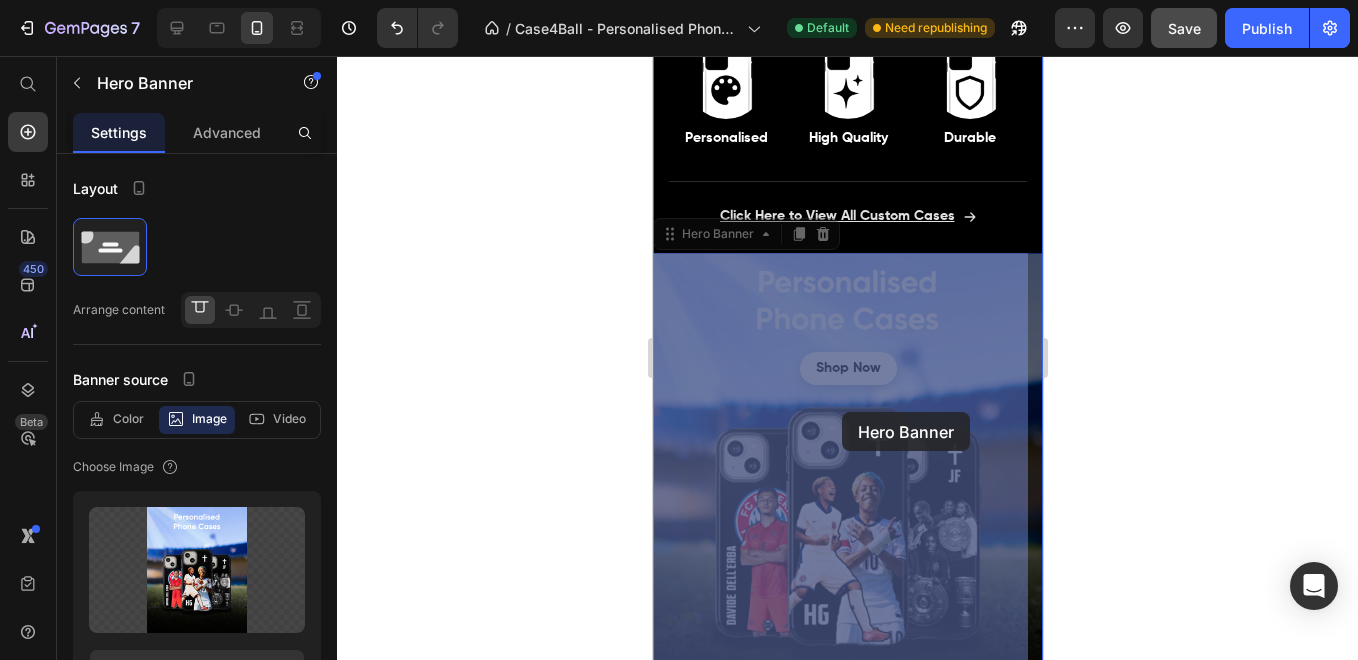 scroll, scrollTop: 1191, scrollLeft: 0, axis: vertical 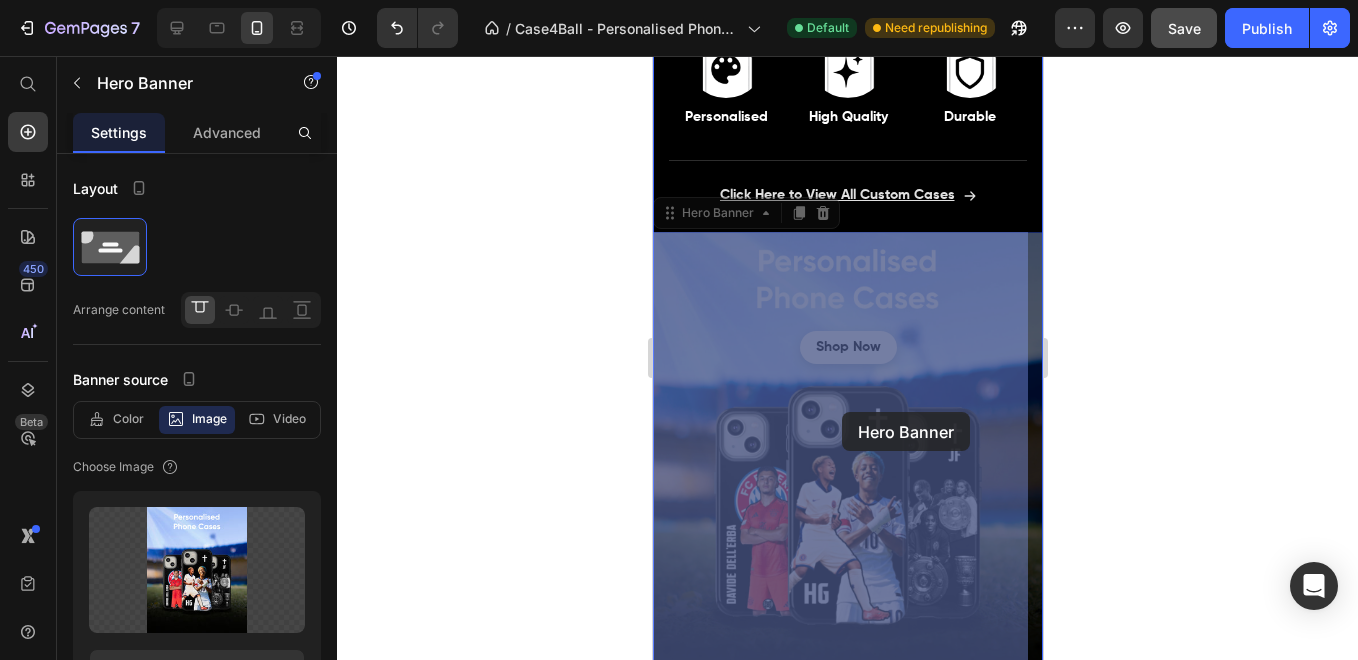 drag, startPoint x: 941, startPoint y: 203, endPoint x: 841, endPoint y: 412, distance: 231.6916 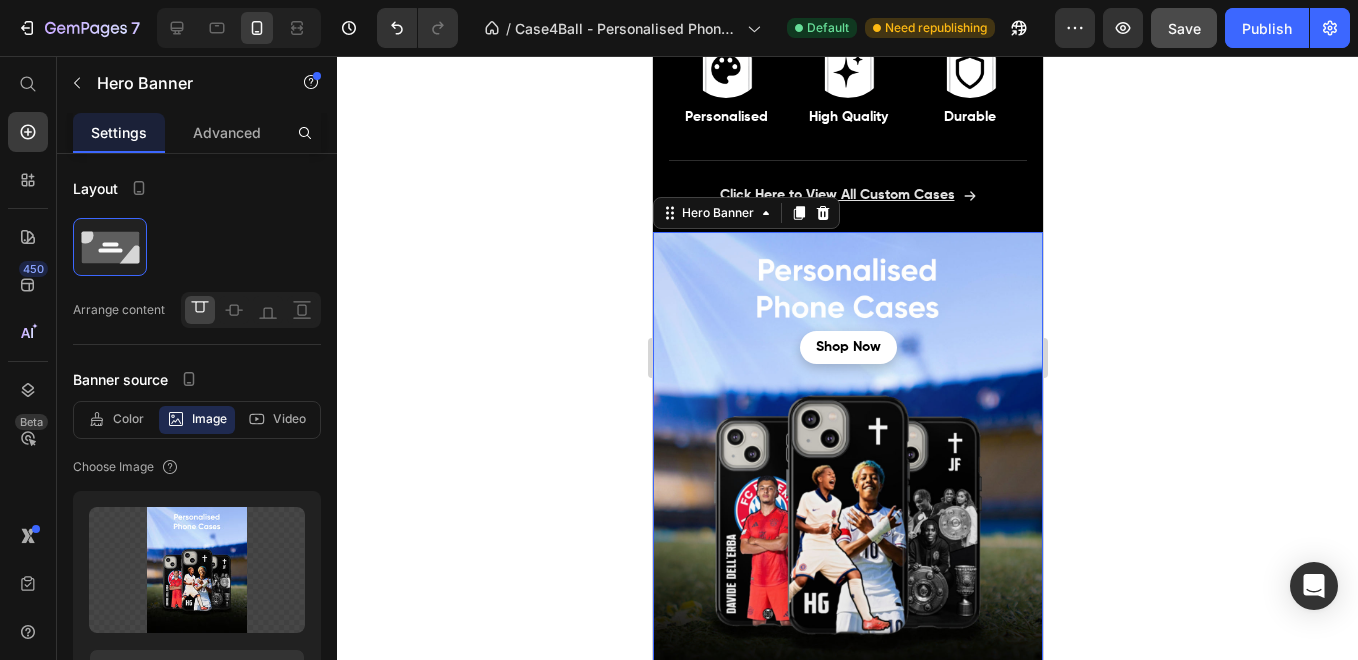click 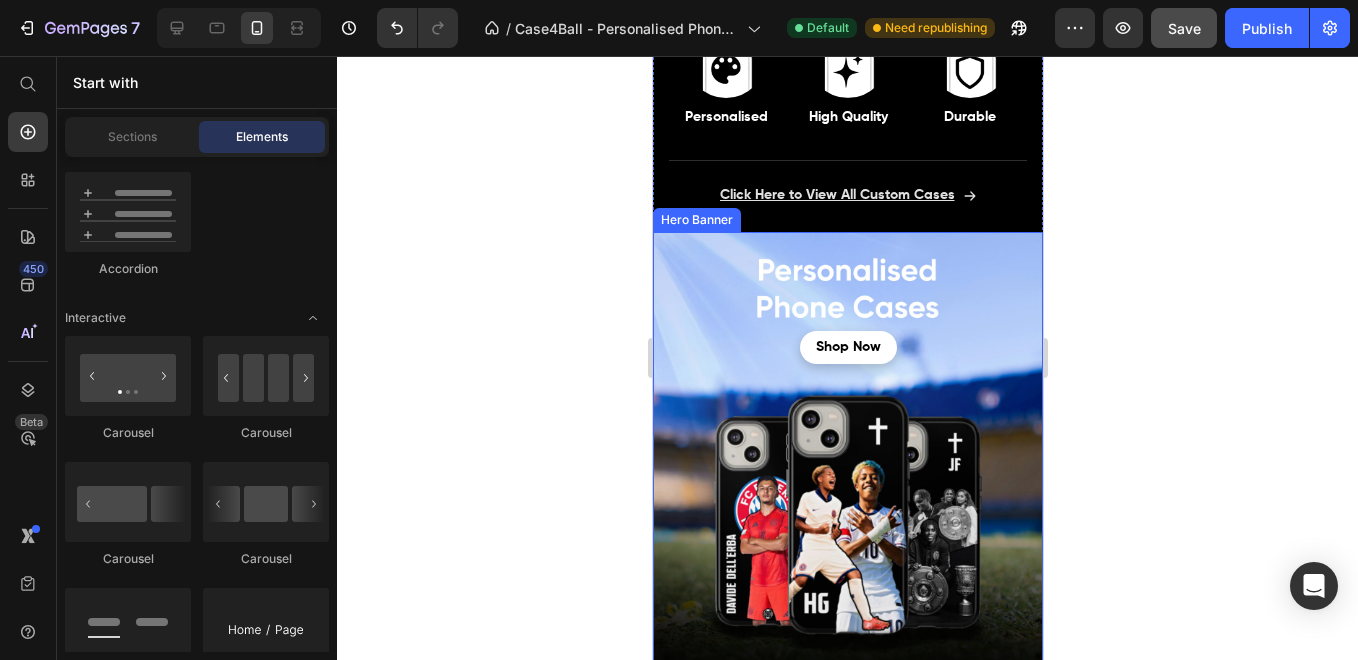 click on "shop now Button Shop Now Button" at bounding box center (847, 306) 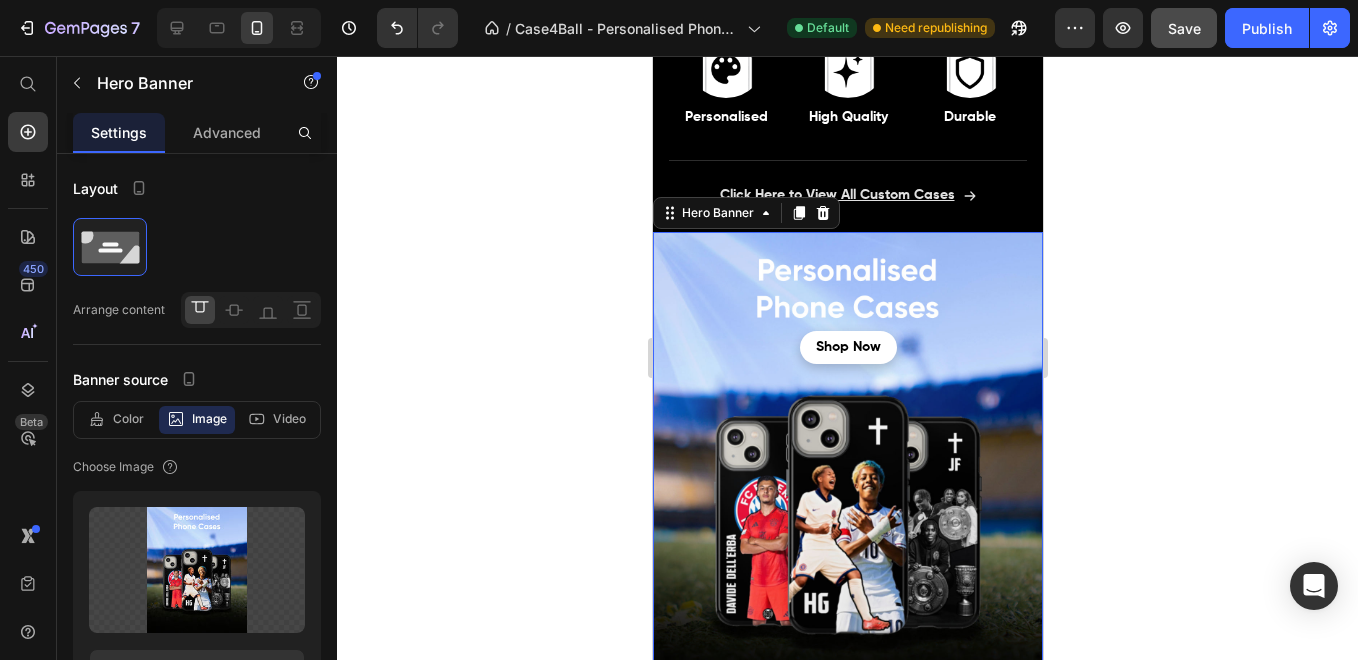 click 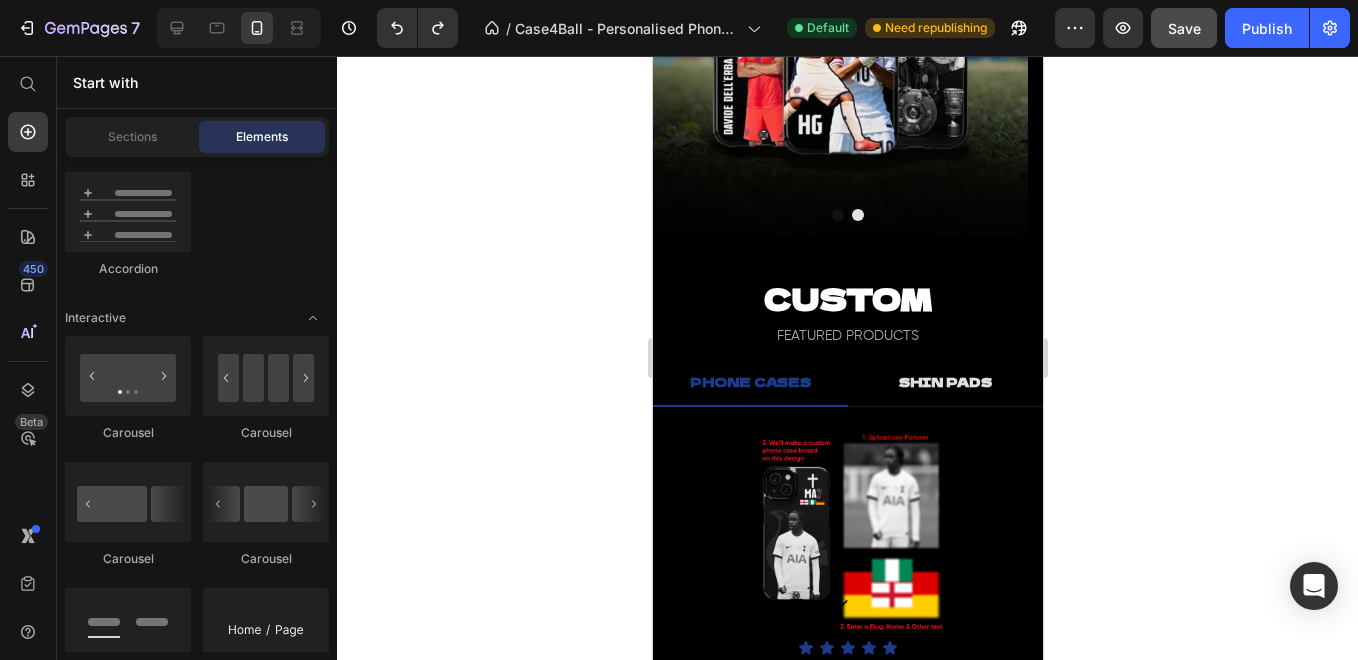 scroll, scrollTop: 0, scrollLeft: 0, axis: both 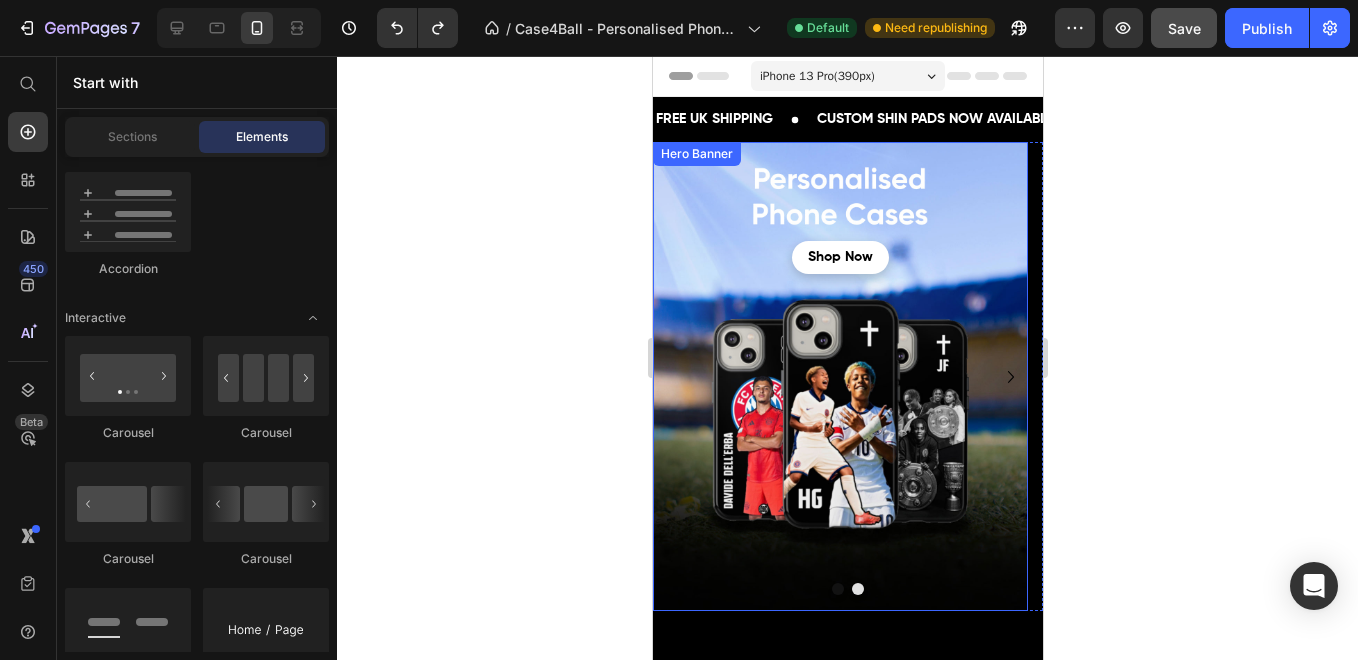 click on "shop now Button Shop Now Button" at bounding box center [839, 216] 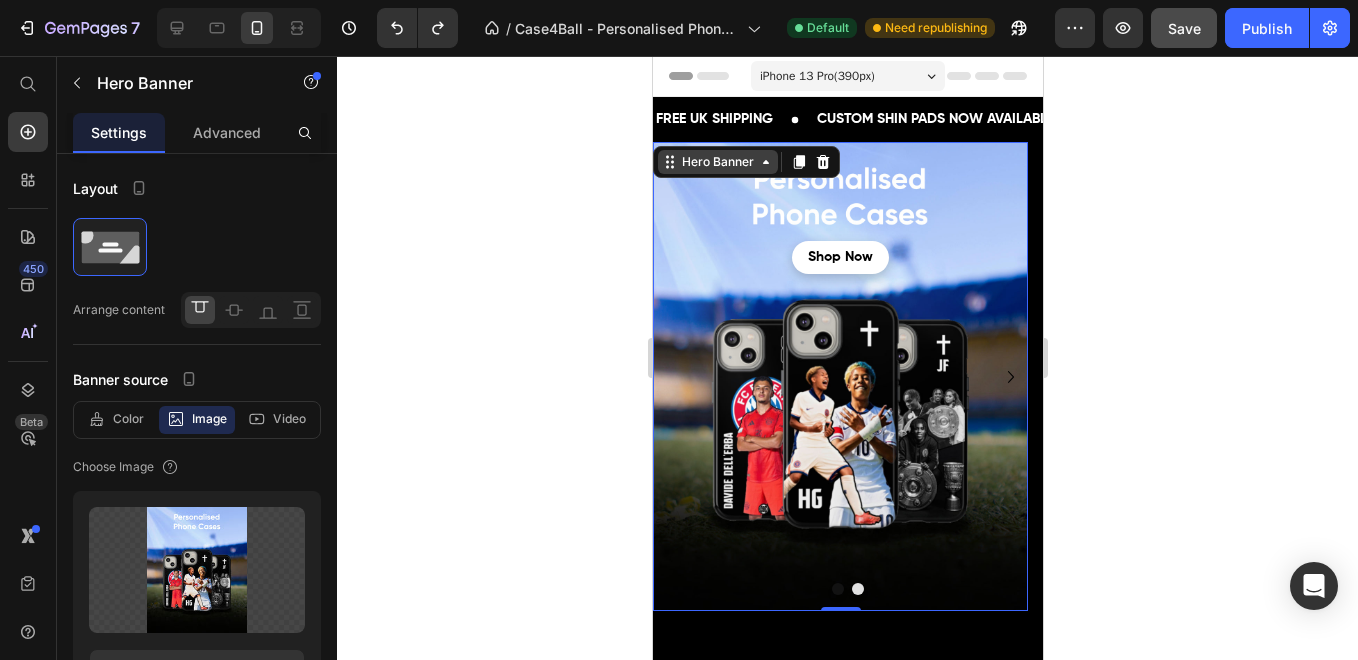 click 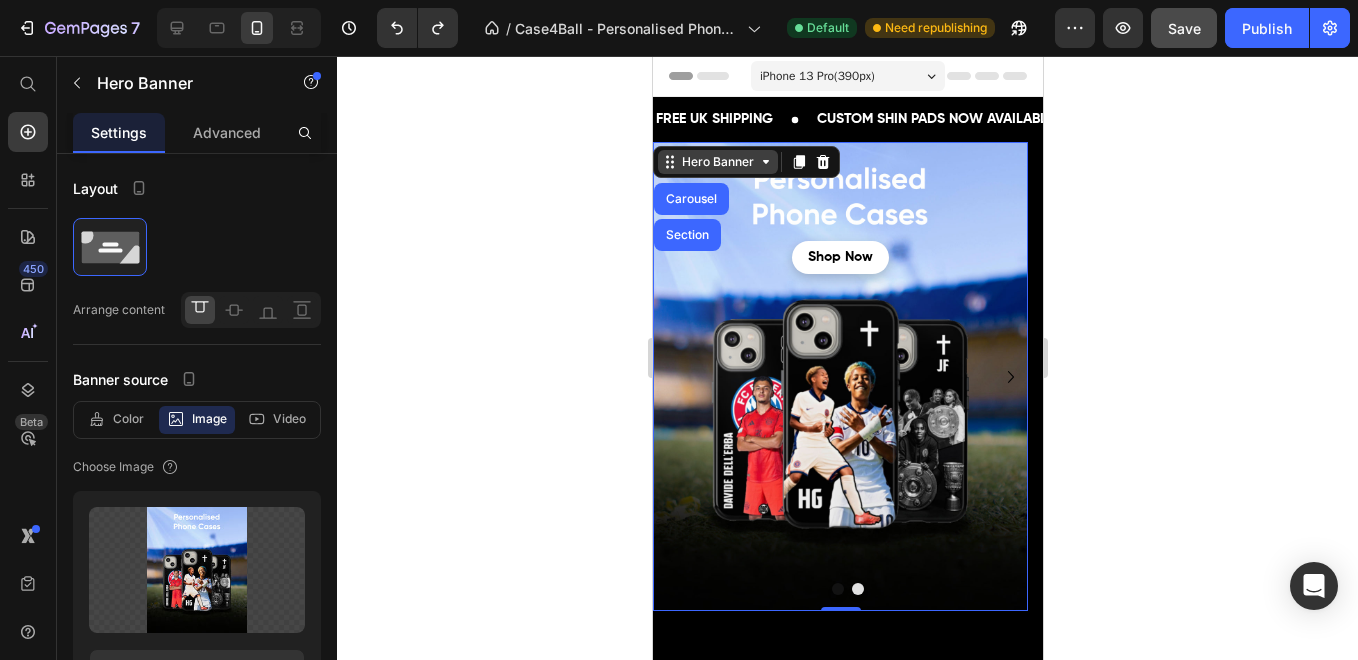 click 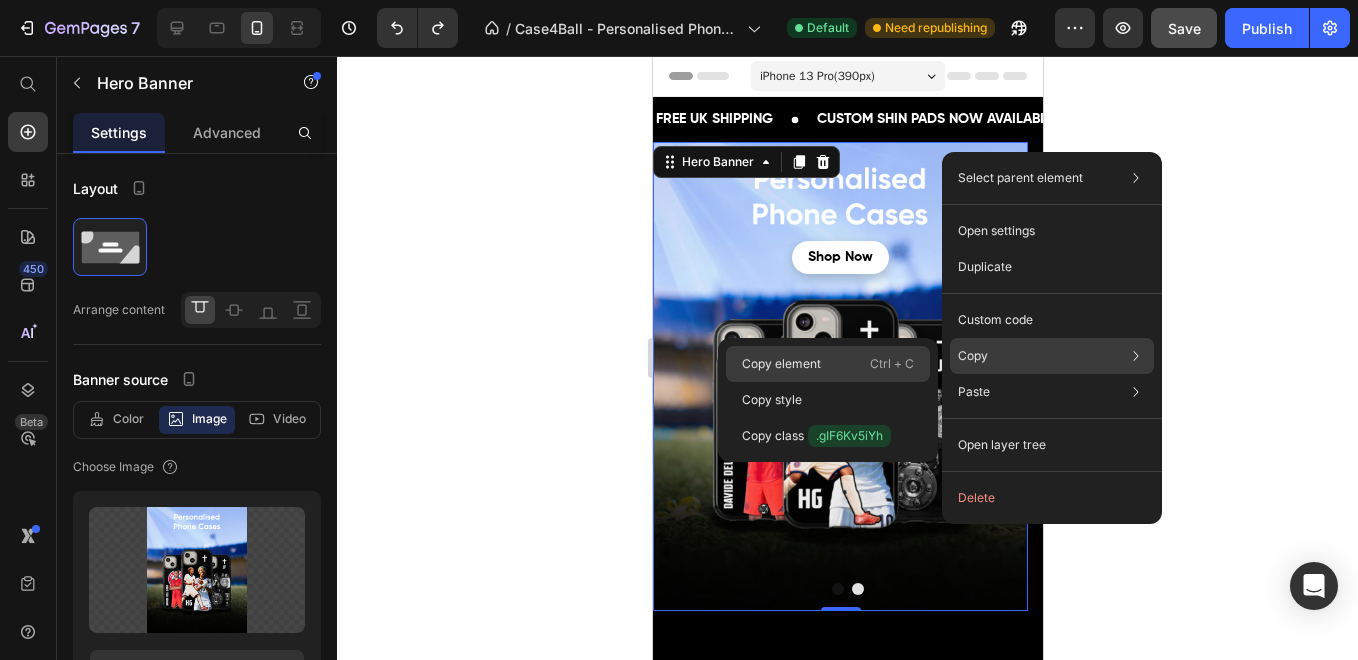 click on "Ctrl + C" at bounding box center (892, 364) 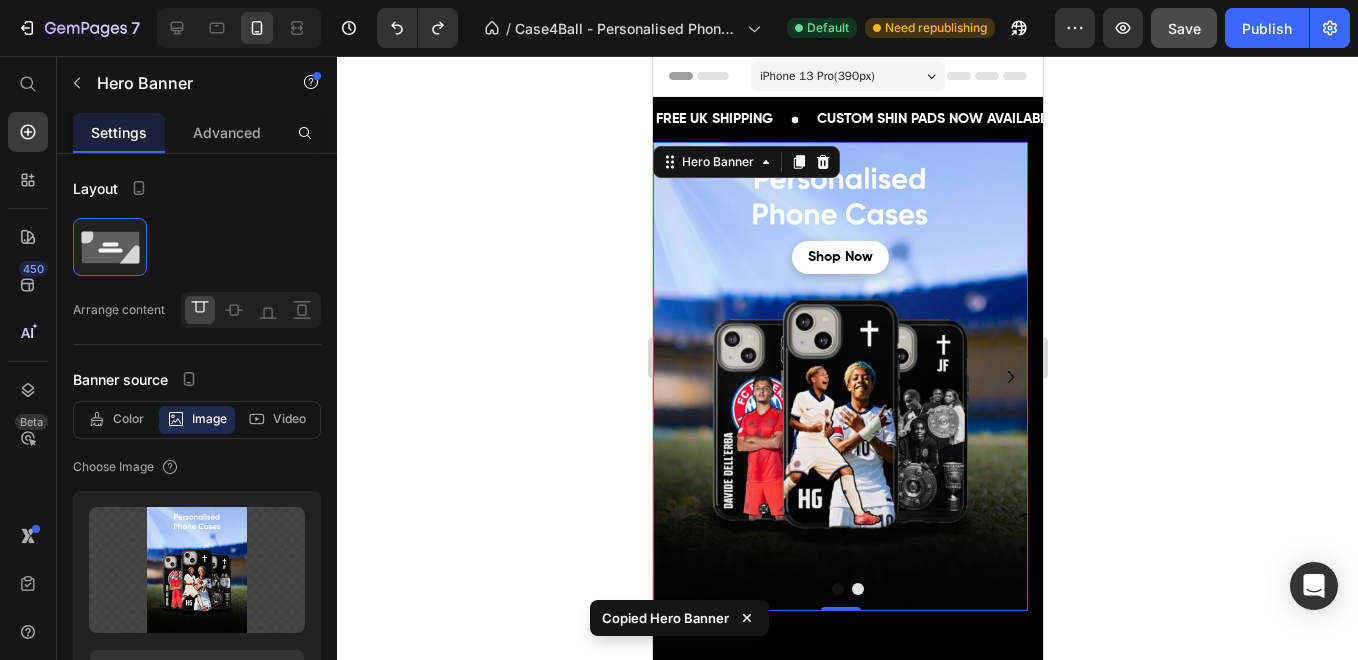 click 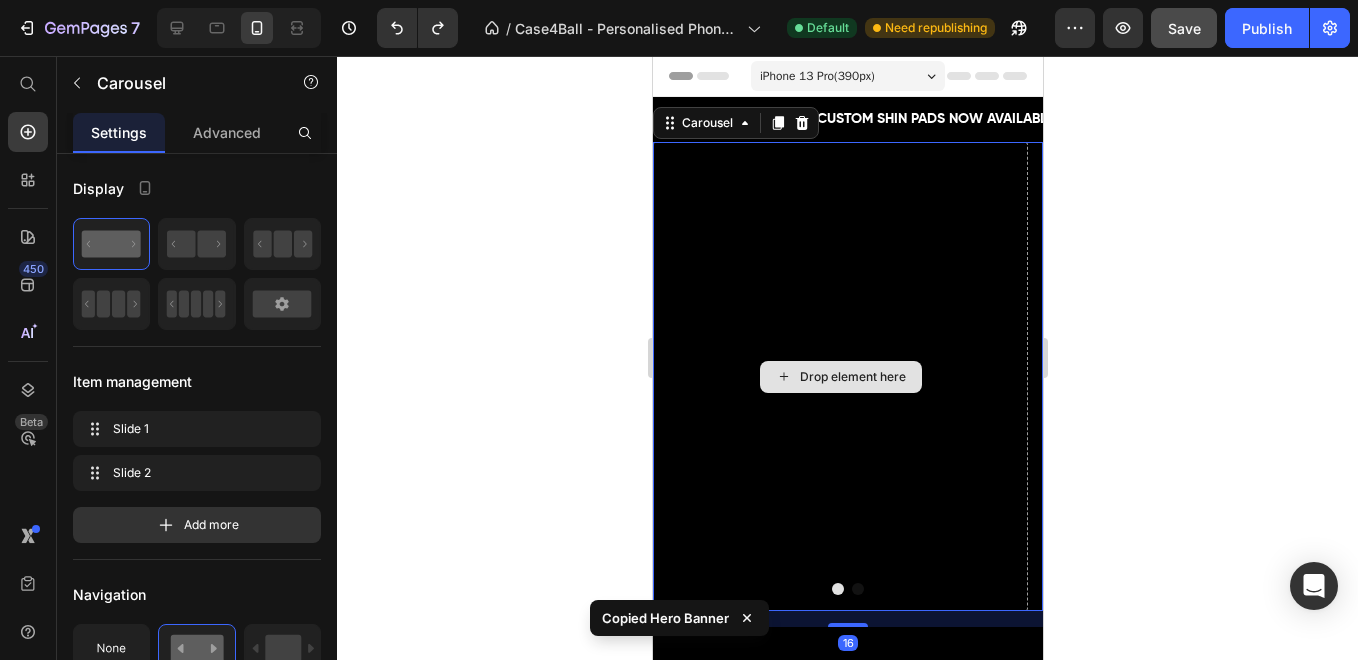 click on "Drop element here" at bounding box center (839, 376) 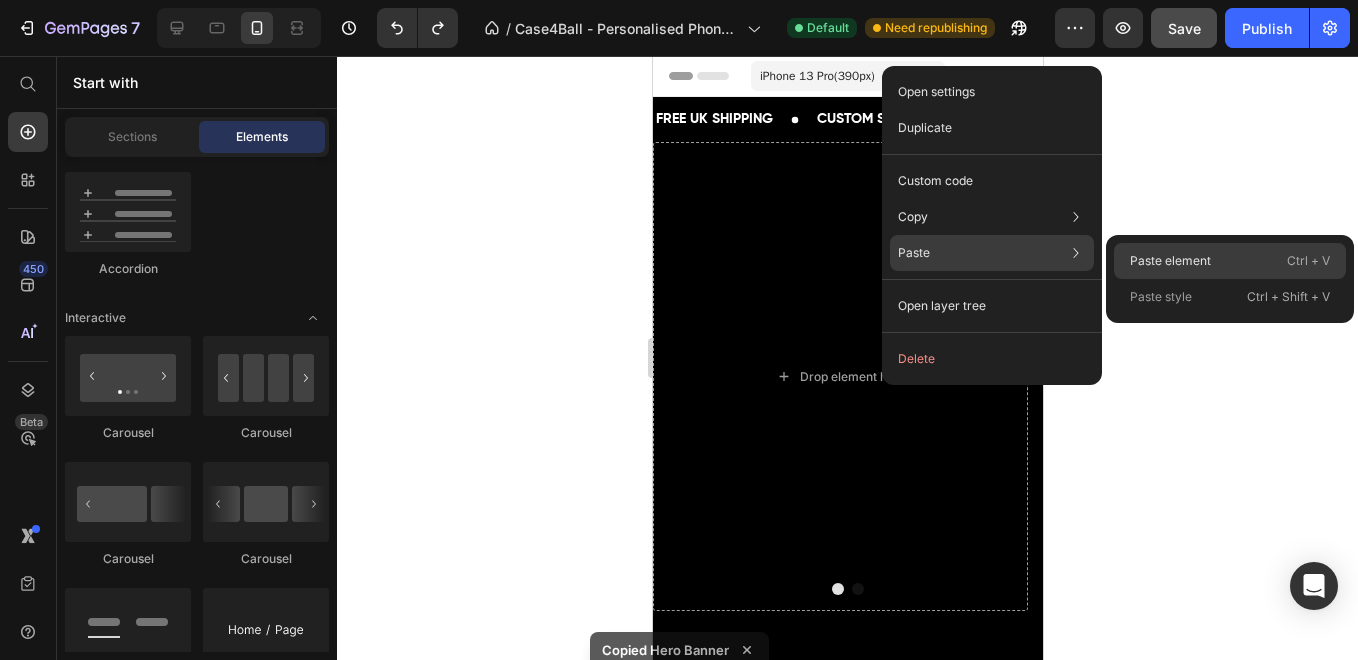click on "Paste element" at bounding box center [1170, 261] 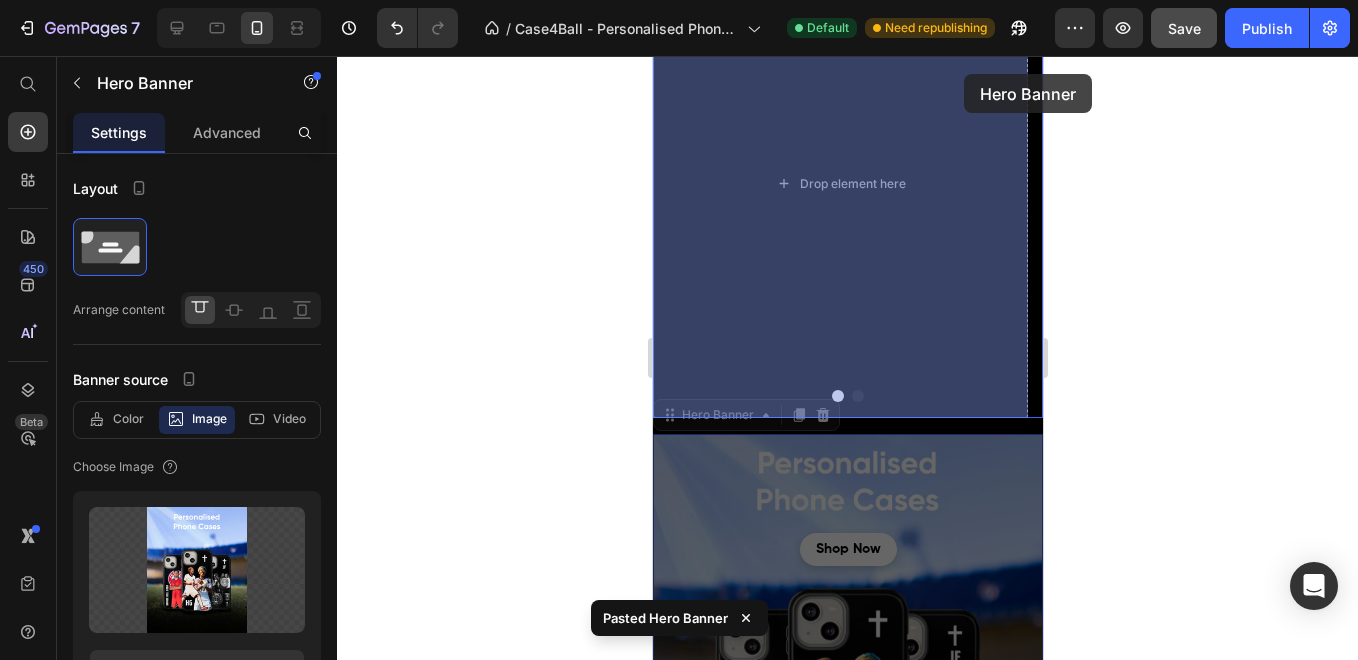 scroll, scrollTop: 145, scrollLeft: 0, axis: vertical 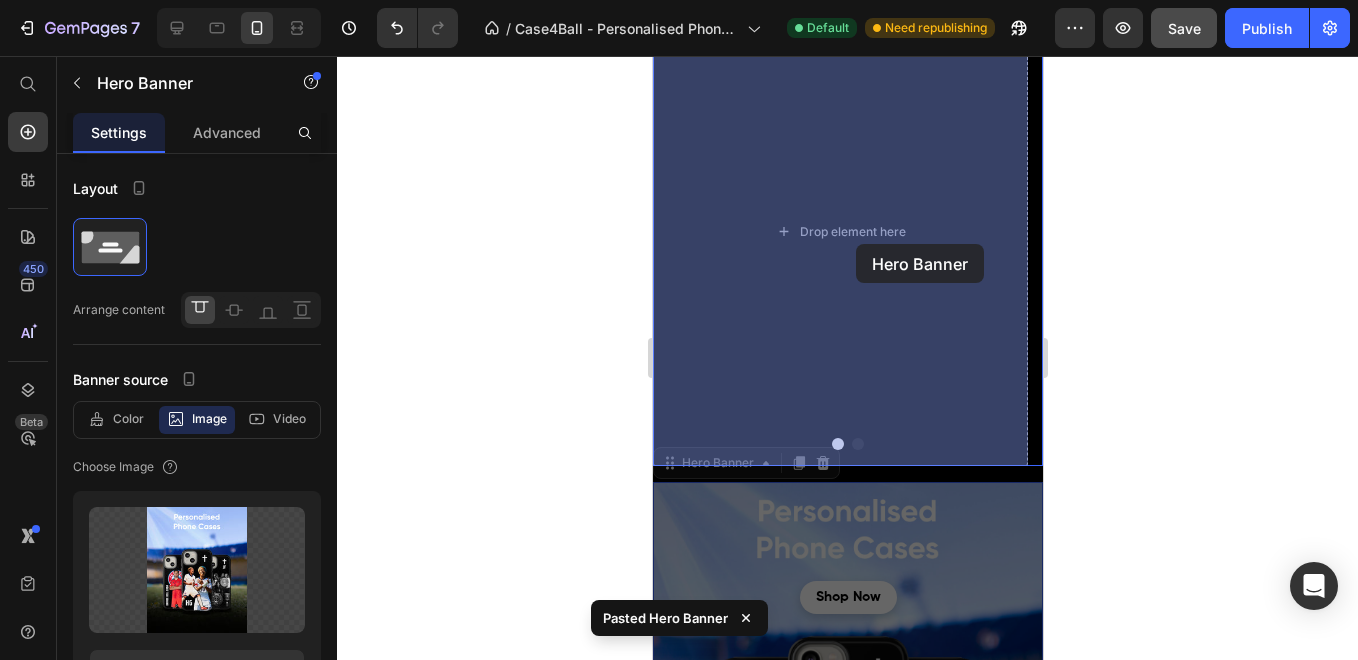 drag, startPoint x: 991, startPoint y: 133, endPoint x: 855, endPoint y: 244, distance: 175.54771 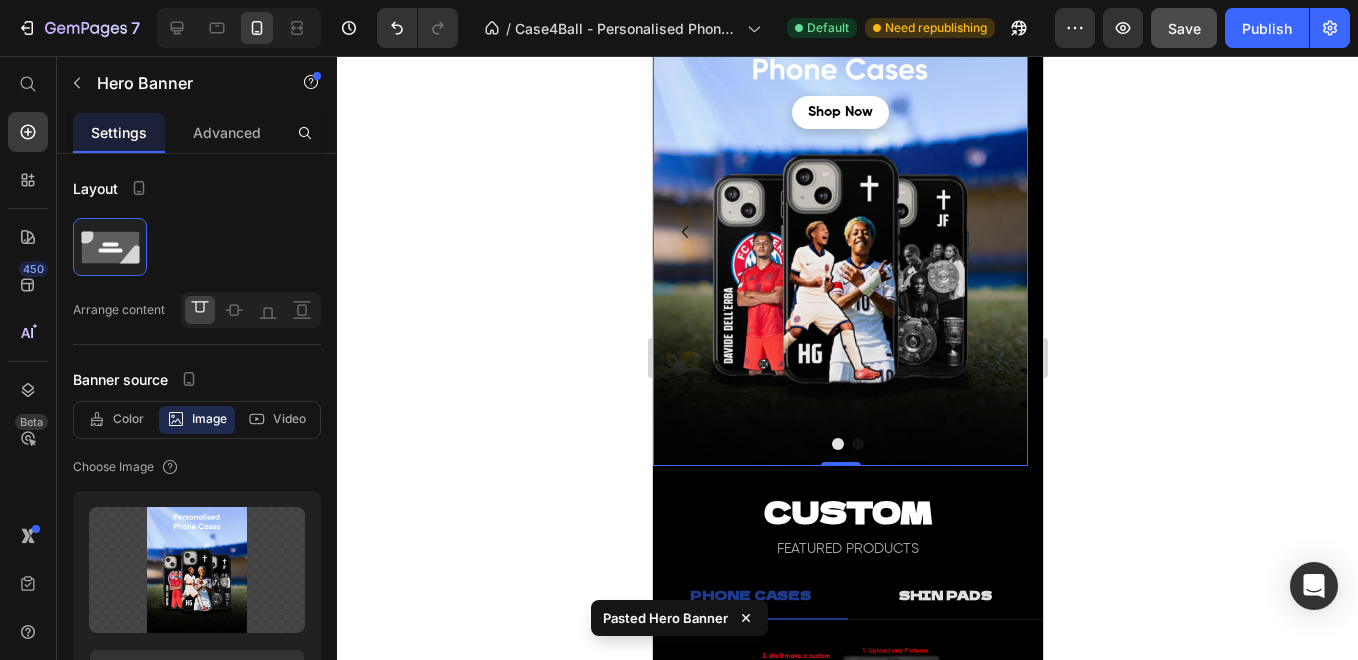 click 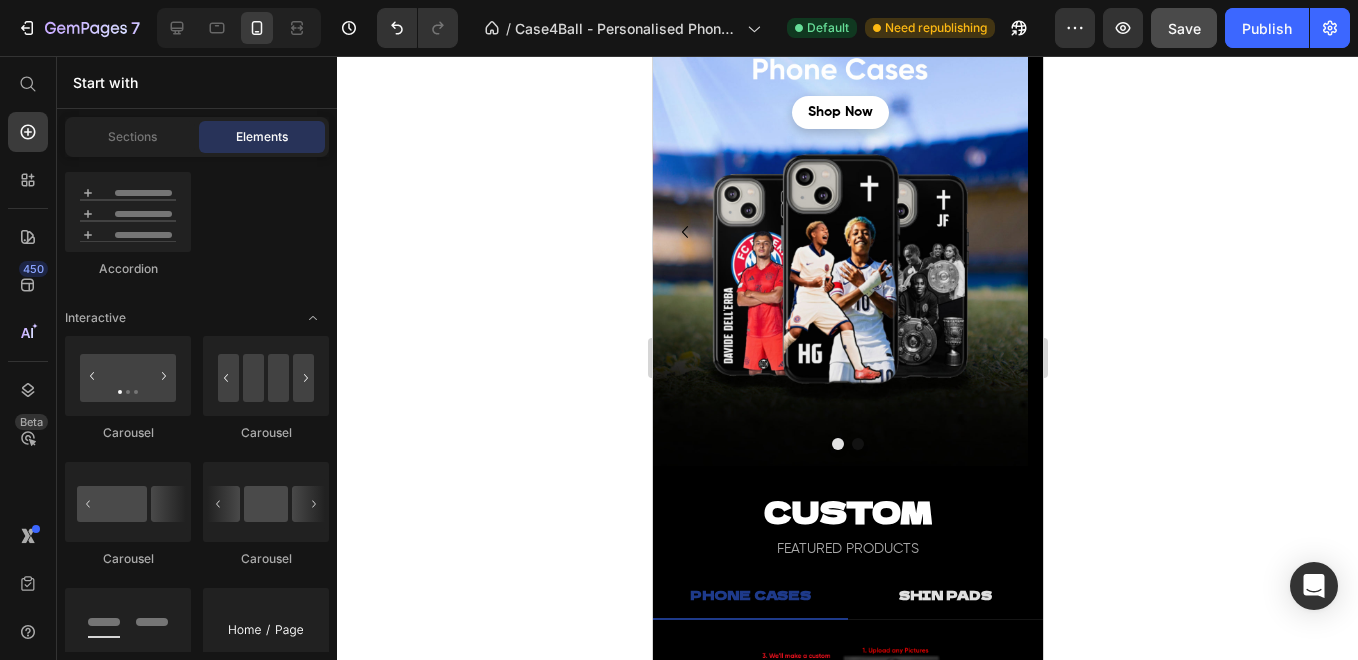 scroll, scrollTop: 74, scrollLeft: 0, axis: vertical 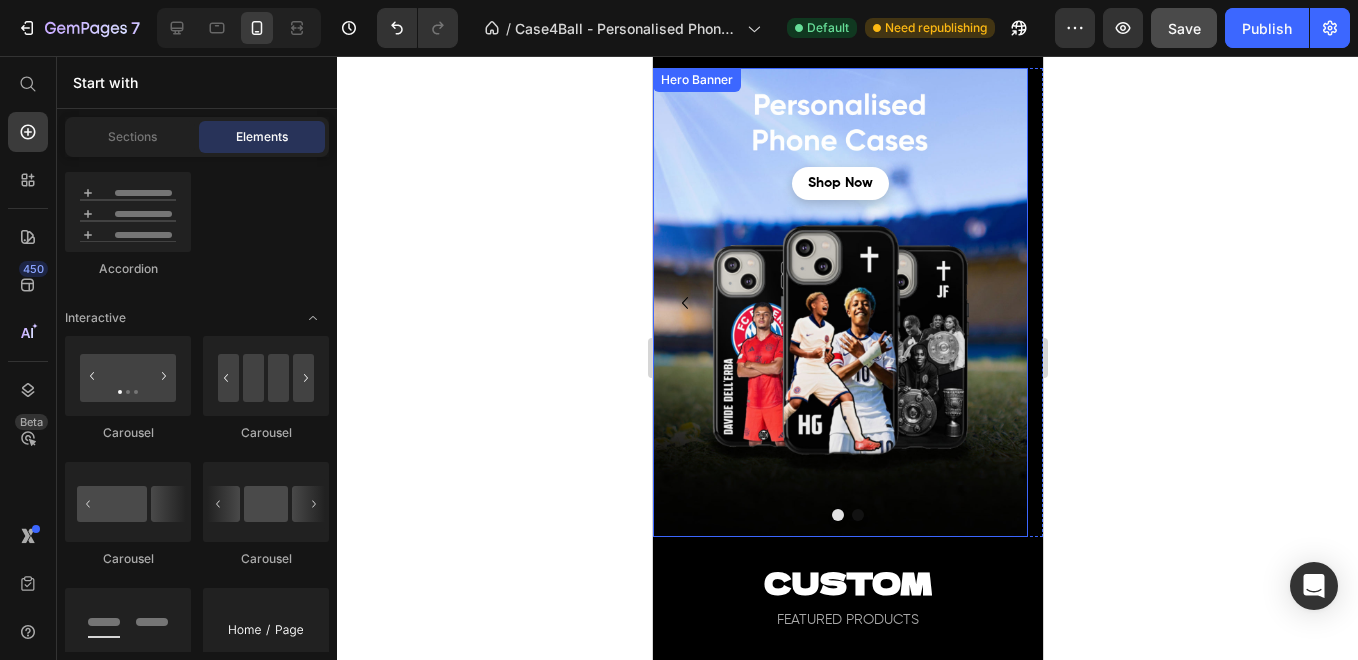 click at bounding box center [857, 515] 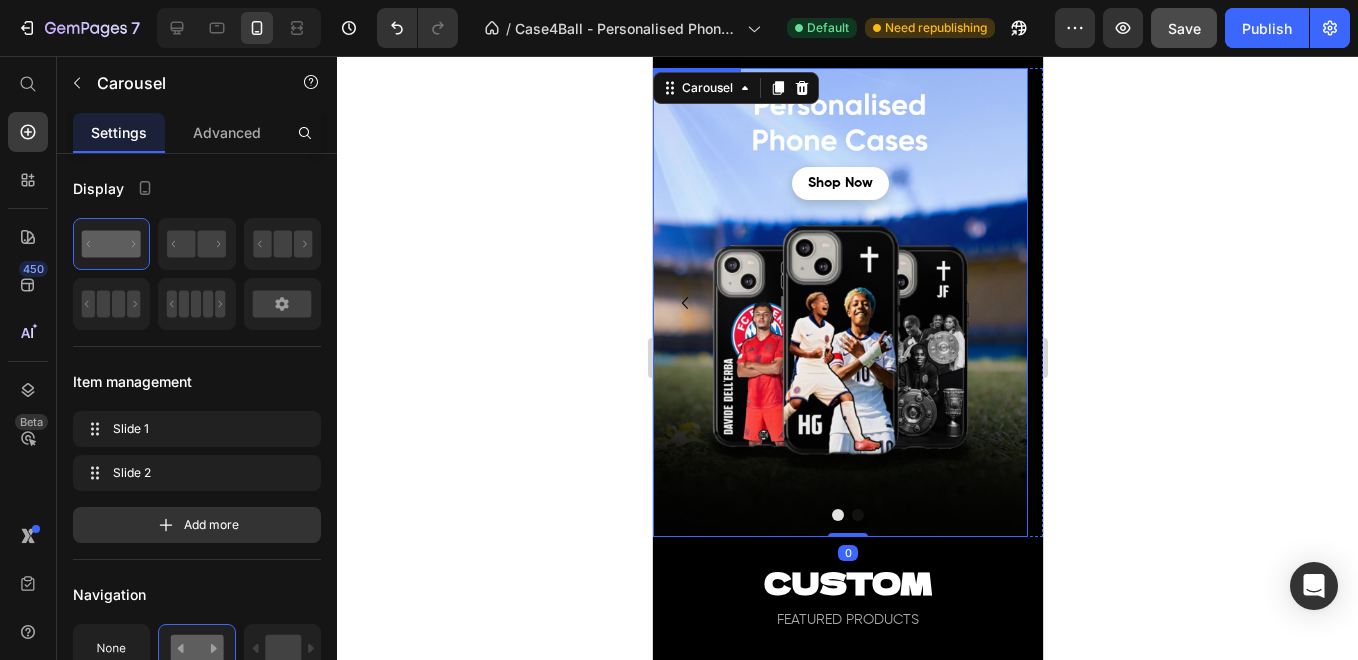 click at bounding box center (839, 302) 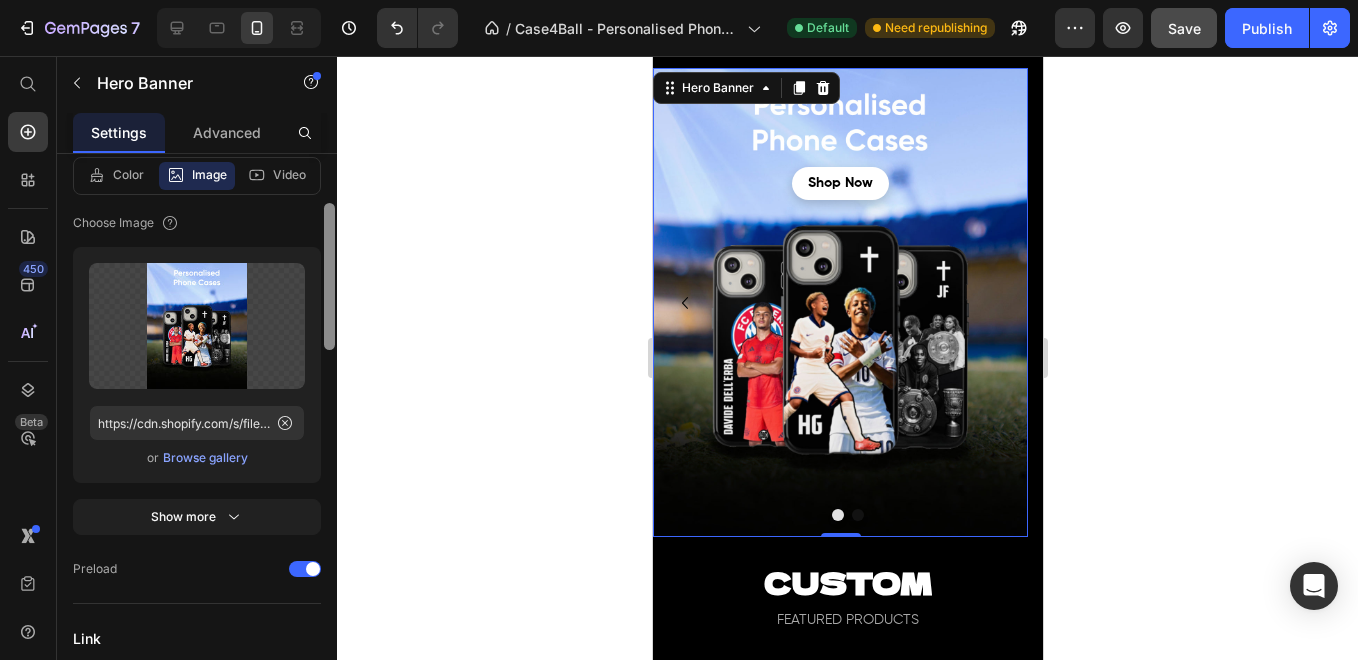 drag, startPoint x: 326, startPoint y: 280, endPoint x: 321, endPoint y: 352, distance: 72.1734 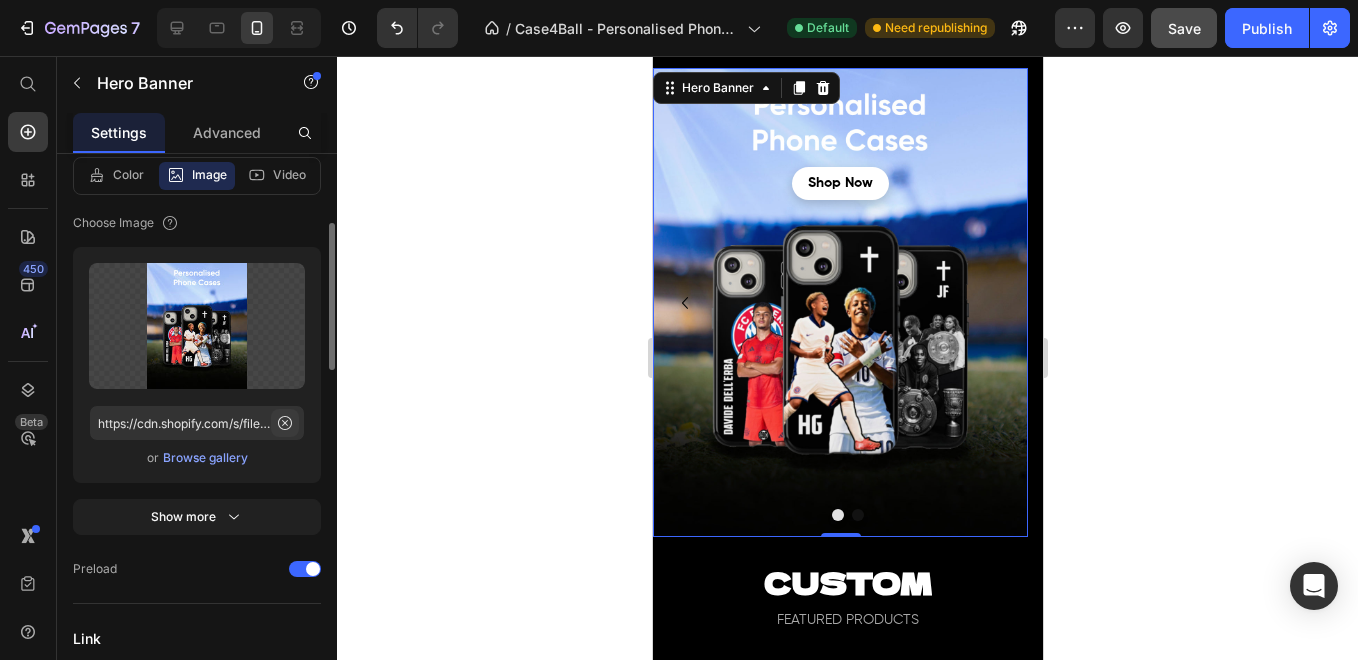 scroll, scrollTop: 248, scrollLeft: 0, axis: vertical 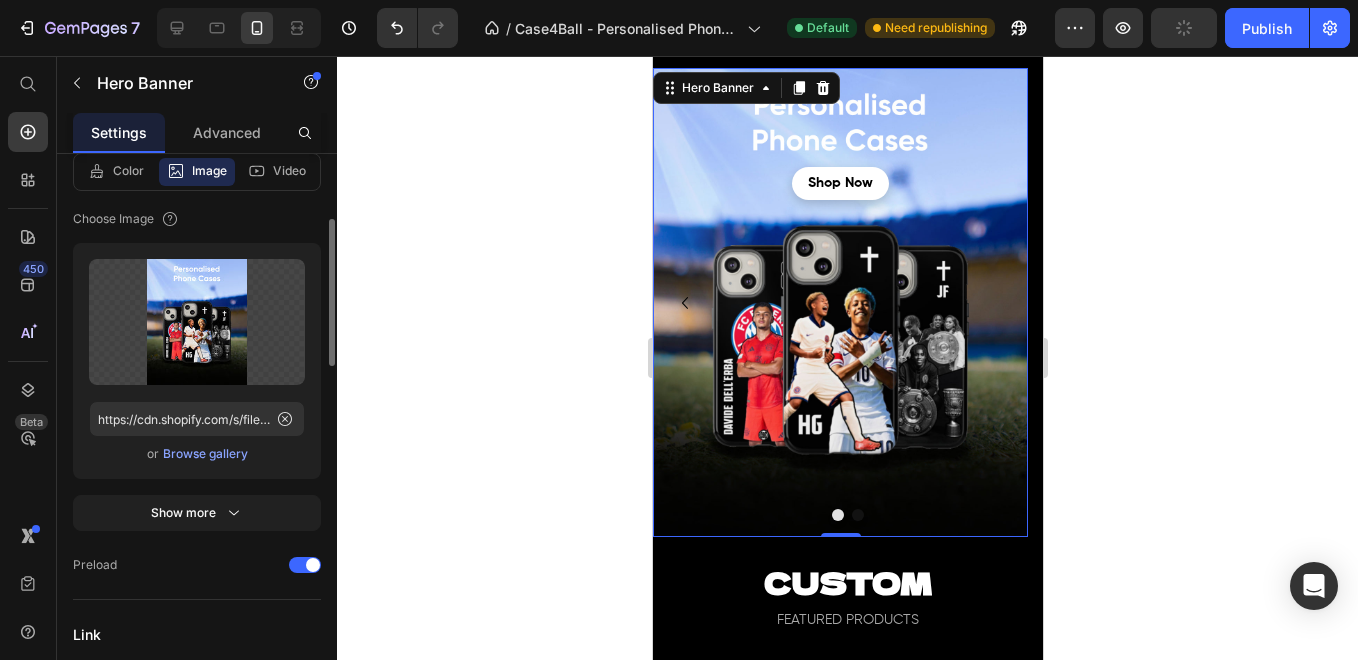 click on "Upload Image https://cdn.shopify.com/s/files/1/0877/0948/3341/files/gempages_550372175131968336-9e3e02c6-9fc5-4c9a-8297-c68f290c8e46.jpg  or   Browse gallery" 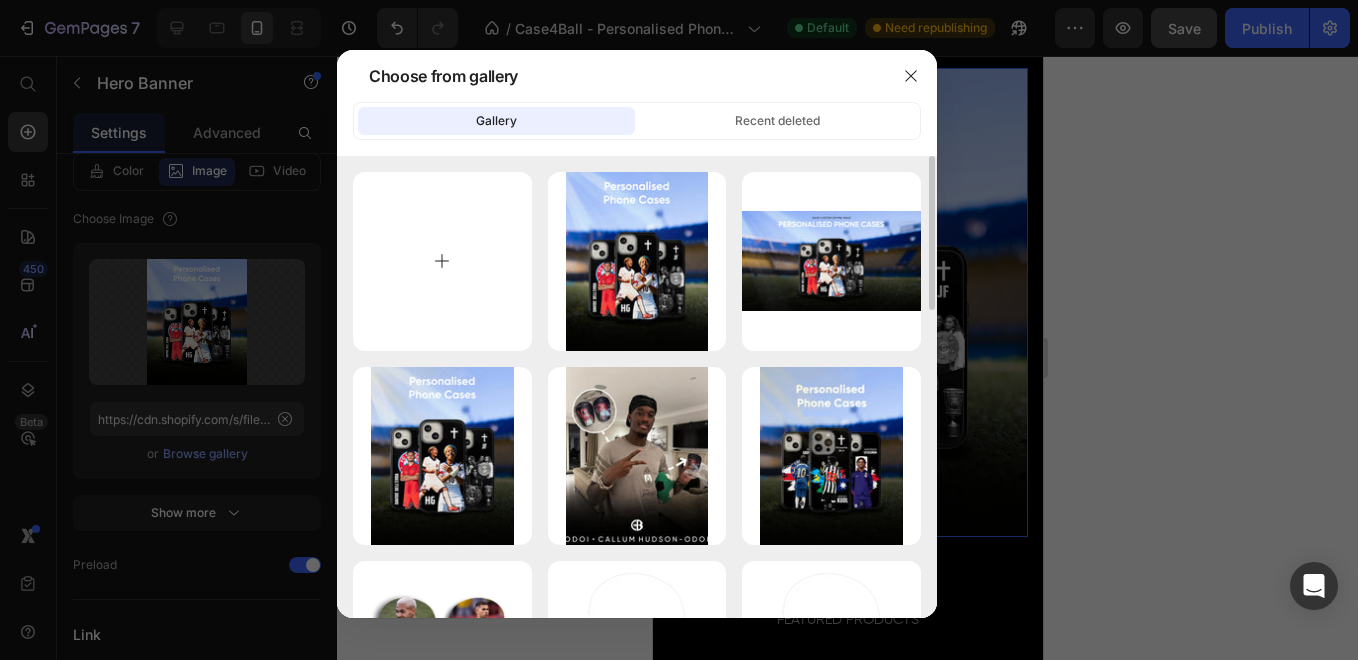 click at bounding box center (442, 261) 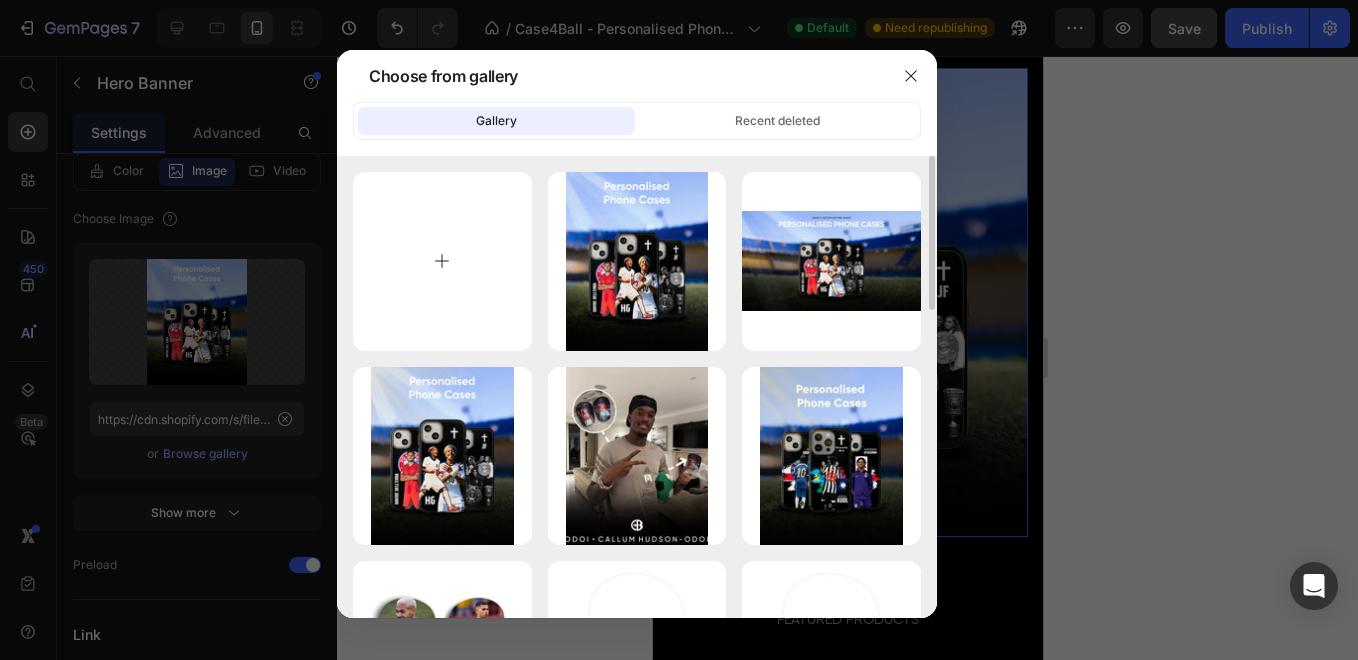 type on "C:\fakepath\[FILENAME]" 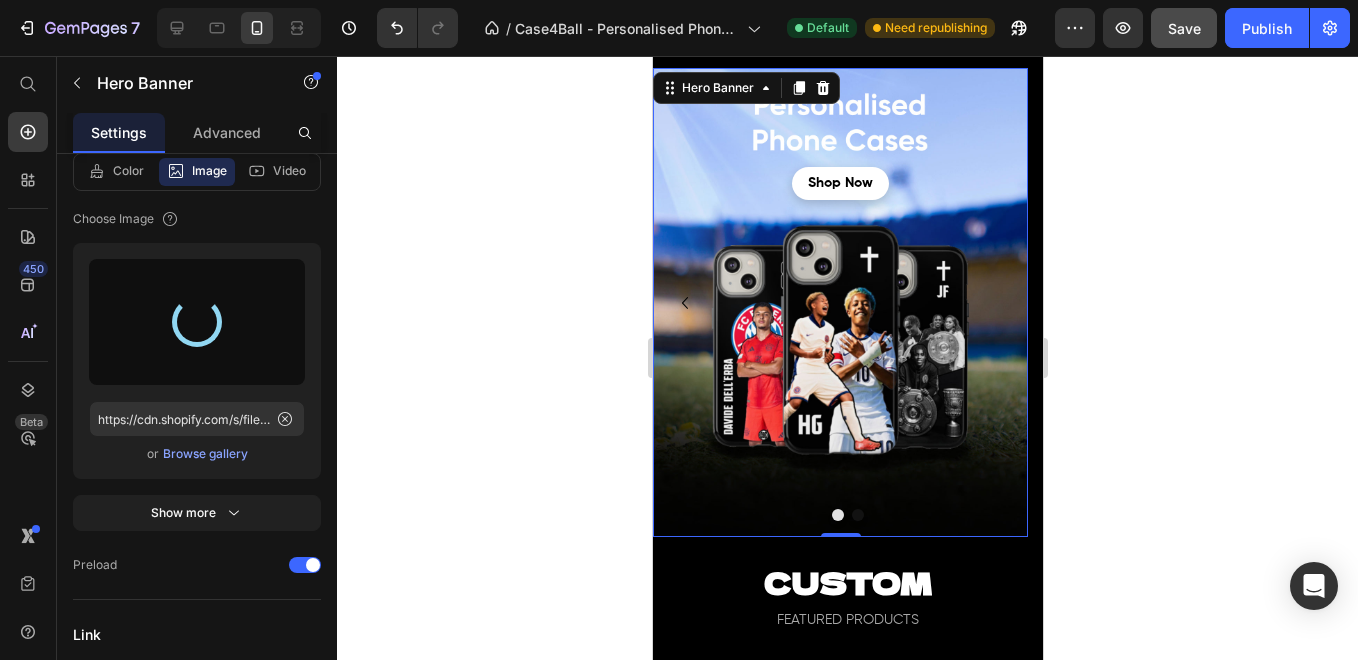type on "https://cdn.shopify.com/s/files/1/0877/0948/3341/files/gempages_550372175131968336-91d67f3f-cdb3-461a-ba9b-a01e360d1056.jpg" 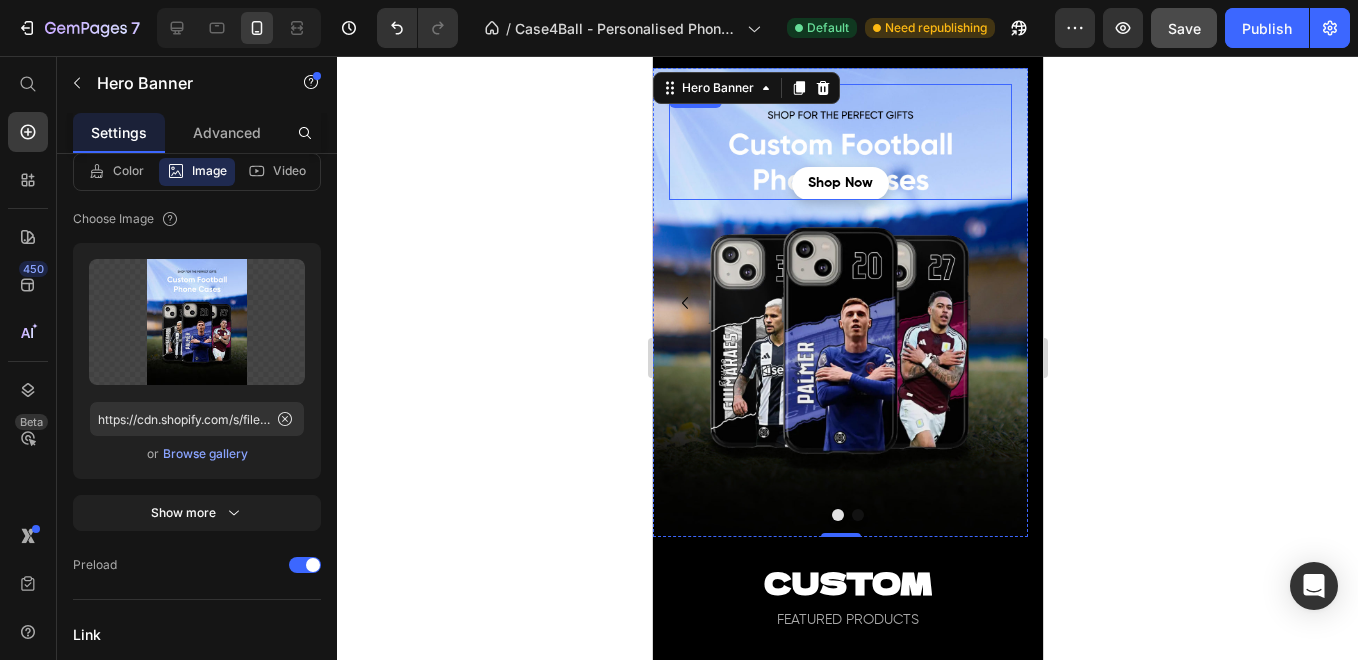 click on "shop now Button" at bounding box center (839, 142) 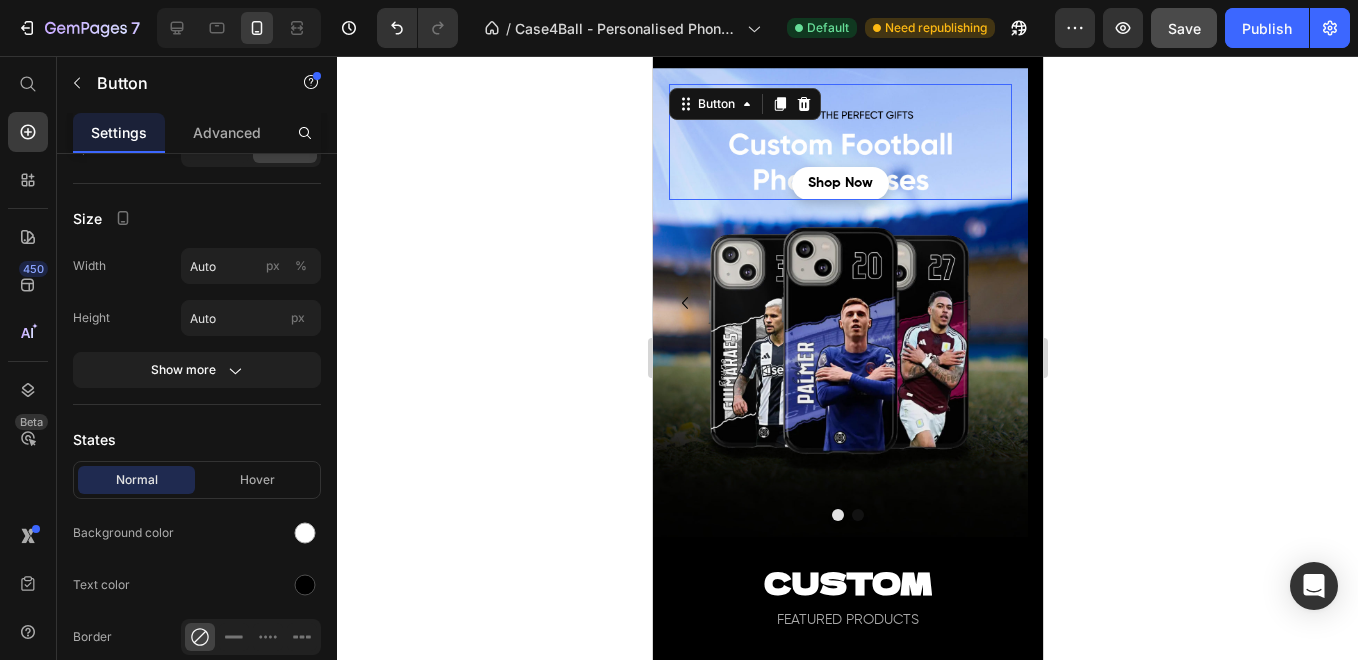 scroll, scrollTop: 0, scrollLeft: 0, axis: both 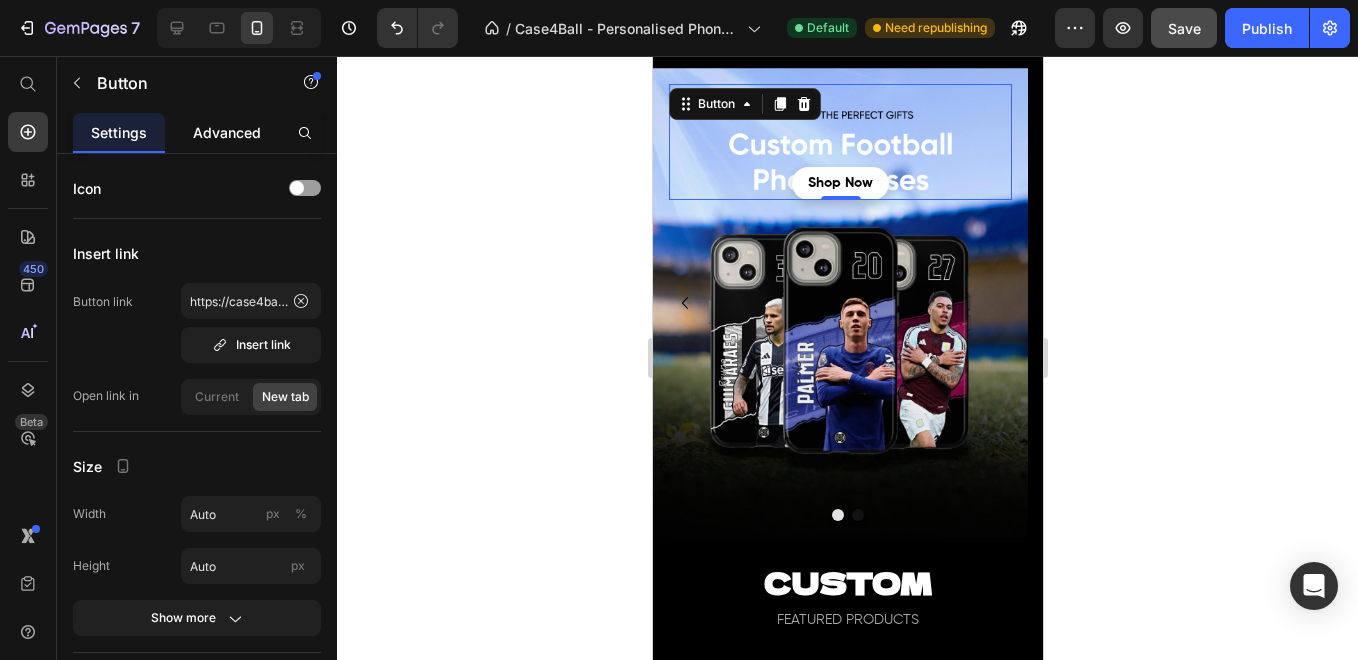click on "Advanced" 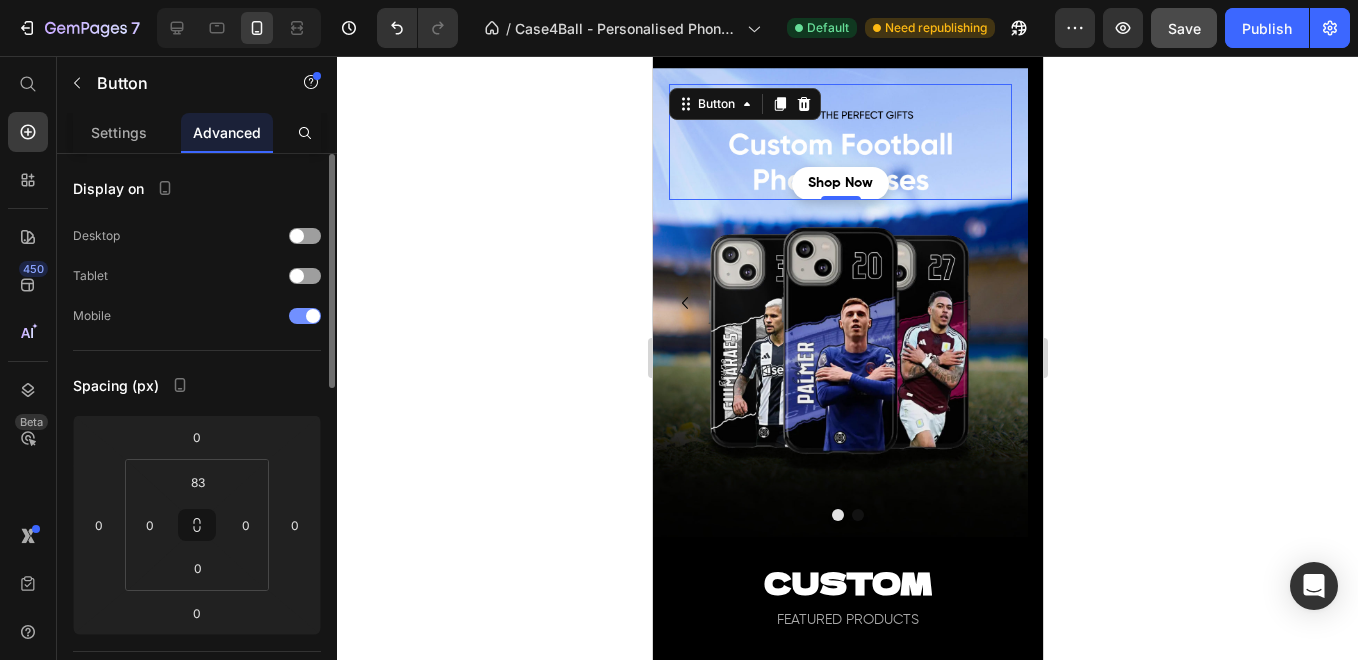 click on "Mobile" at bounding box center (197, 316) 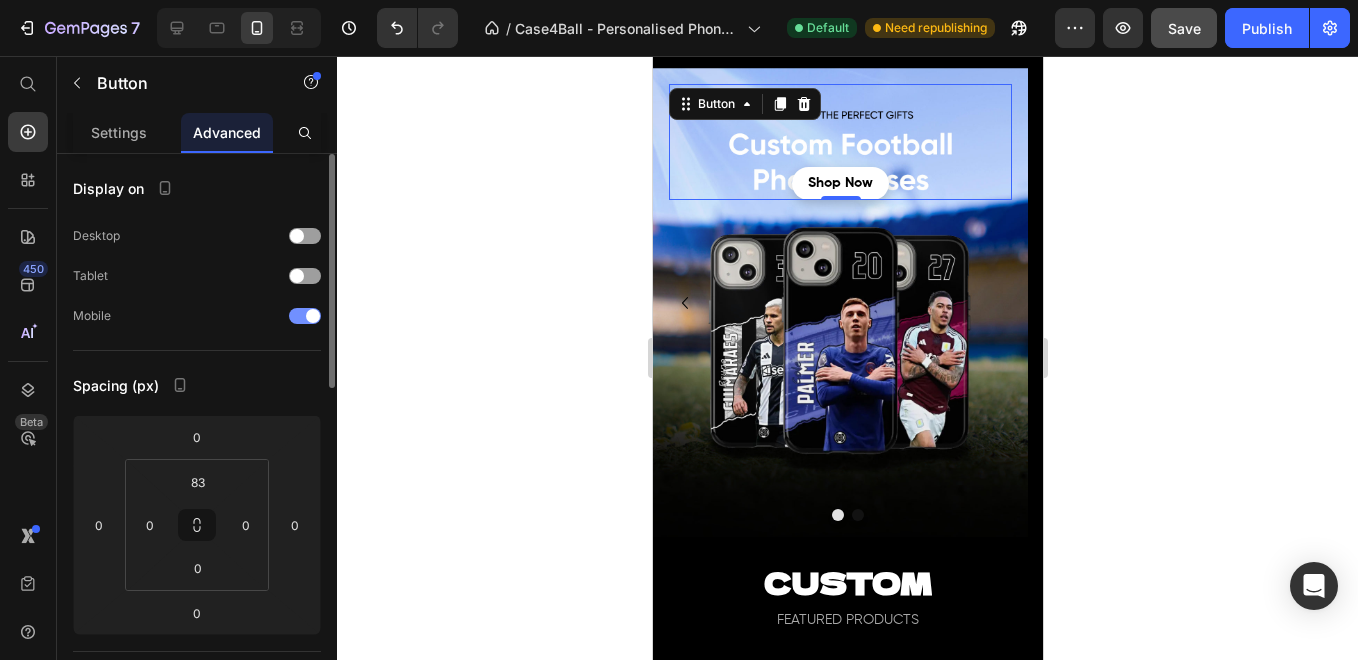 click at bounding box center [305, 316] 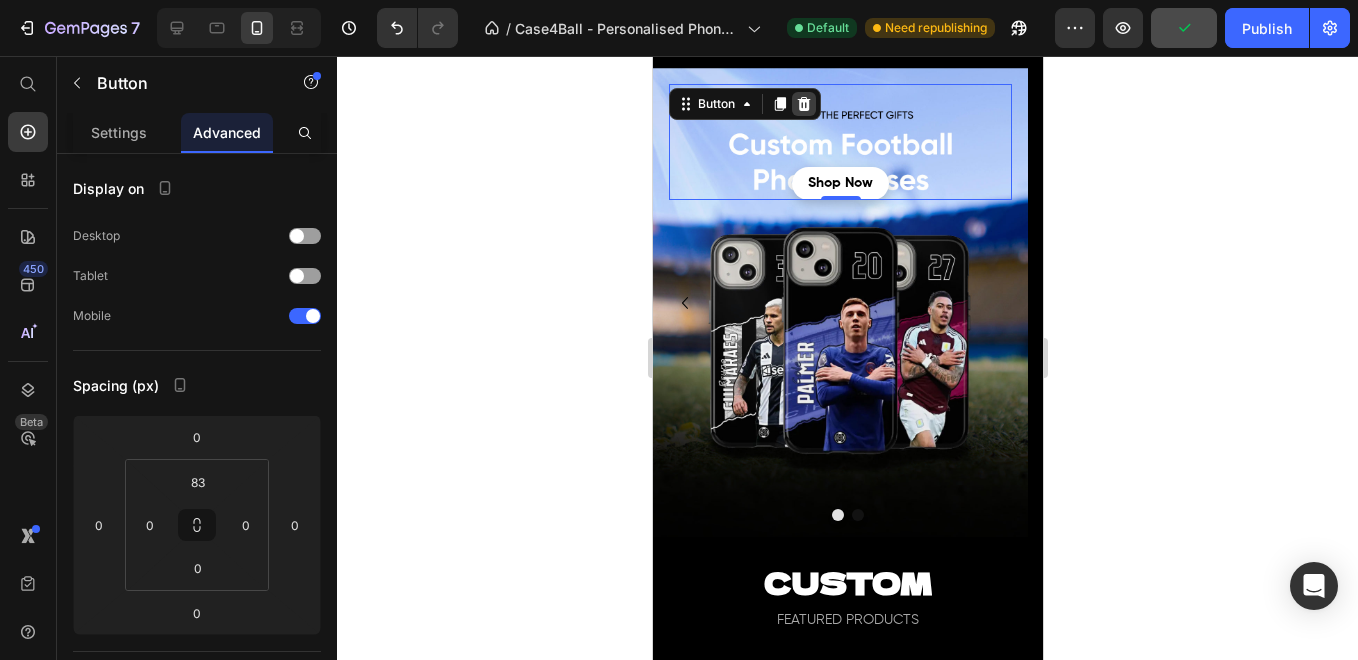 click 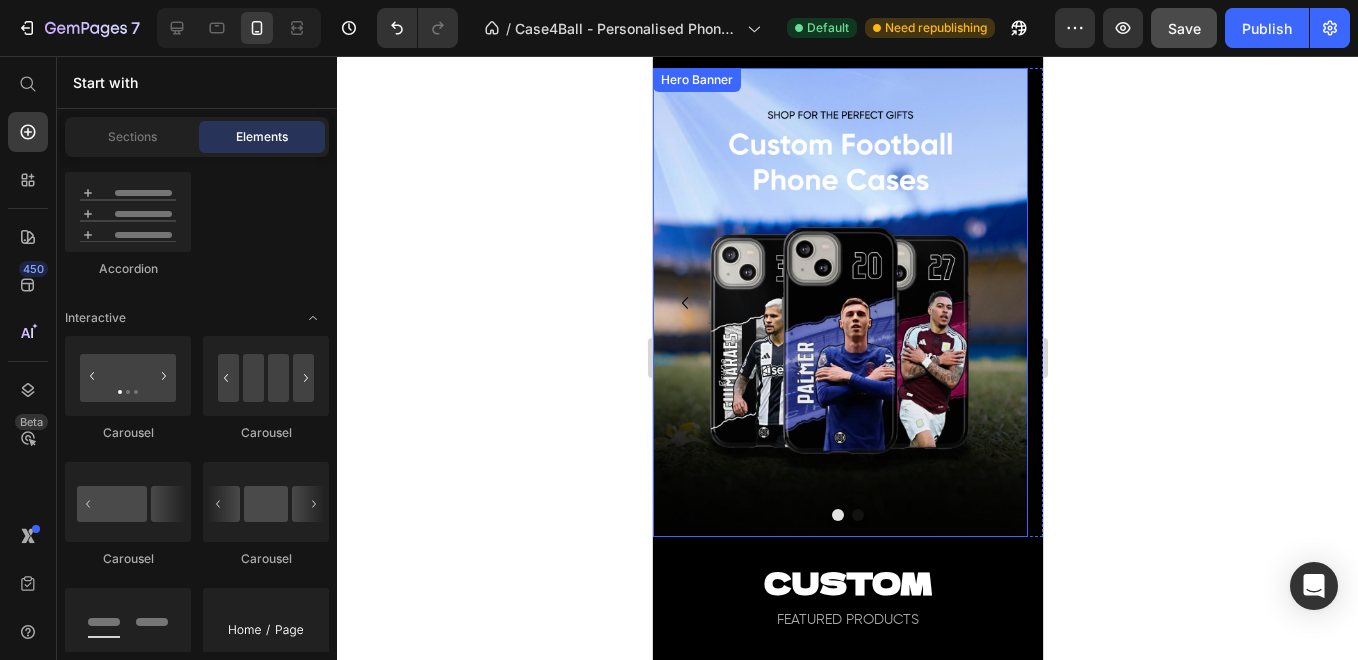 click 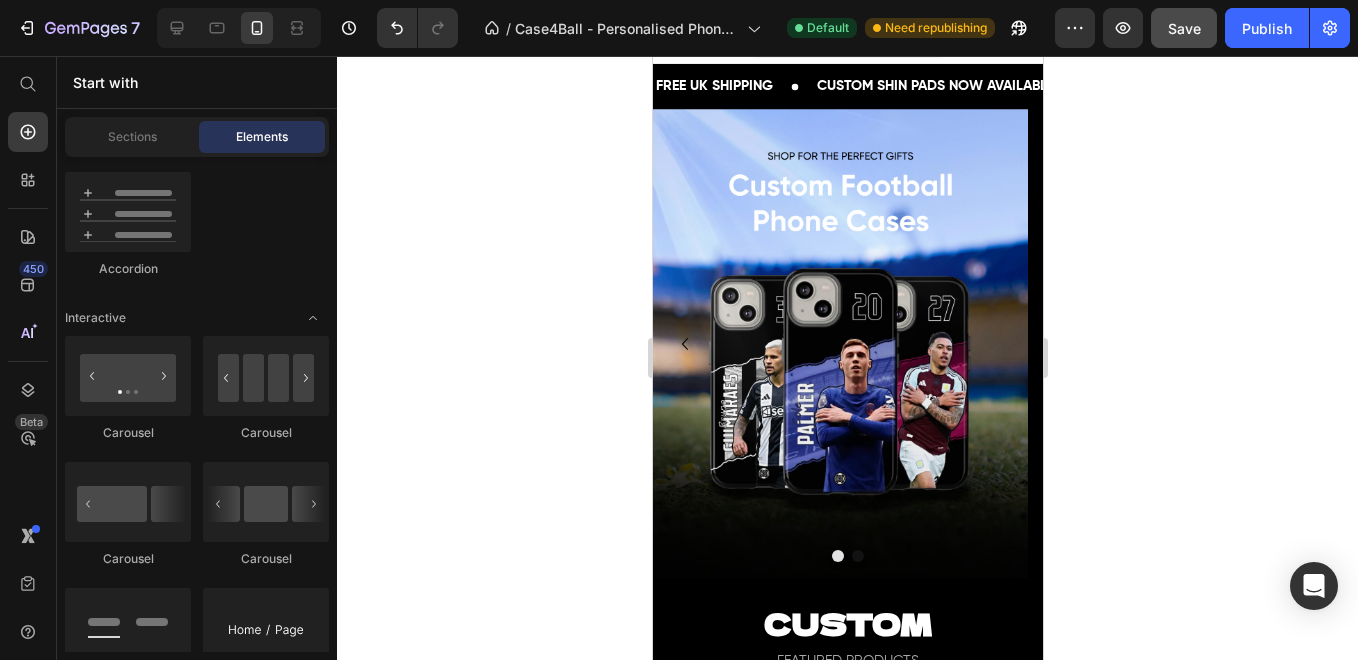 scroll, scrollTop: 0, scrollLeft: 0, axis: both 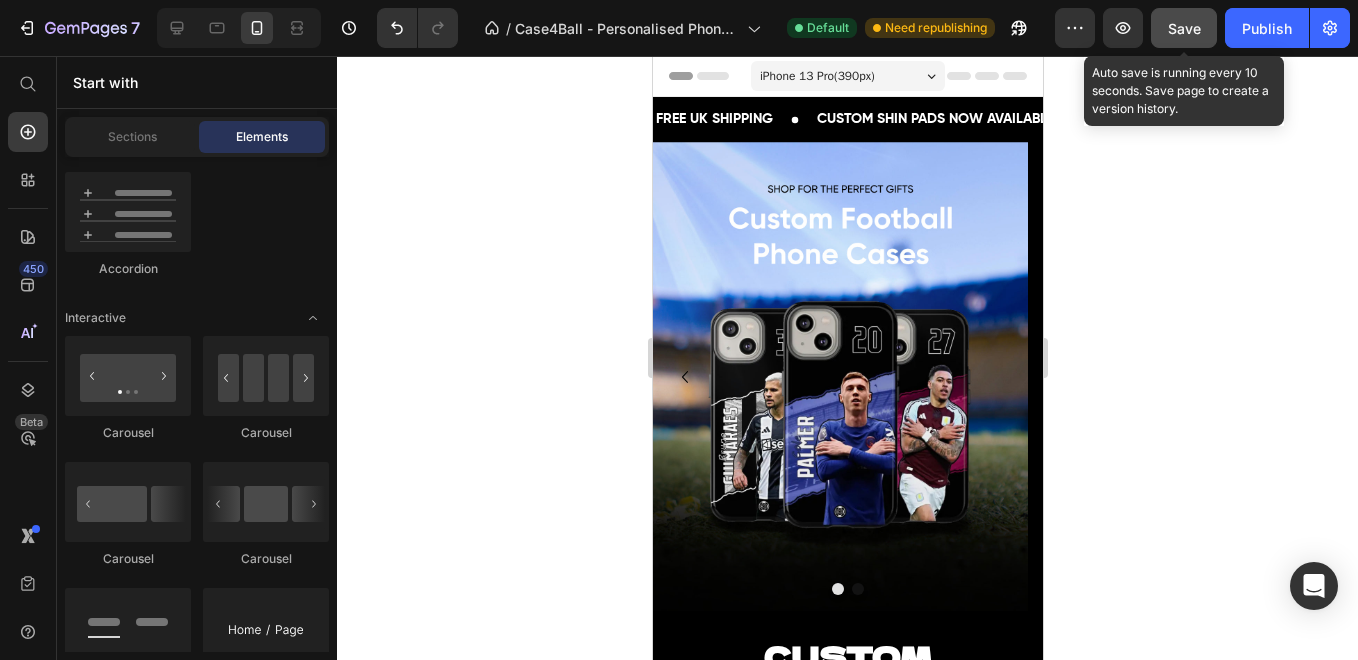 click on "Save" at bounding box center (1184, 28) 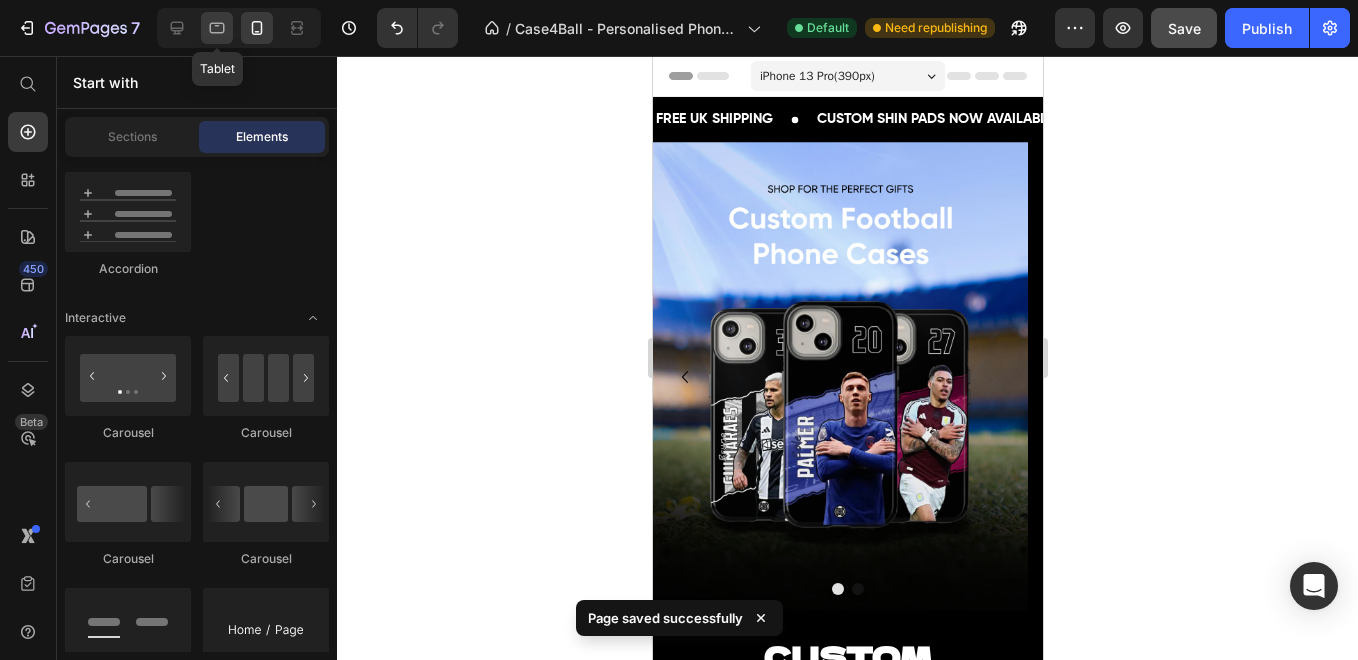 click 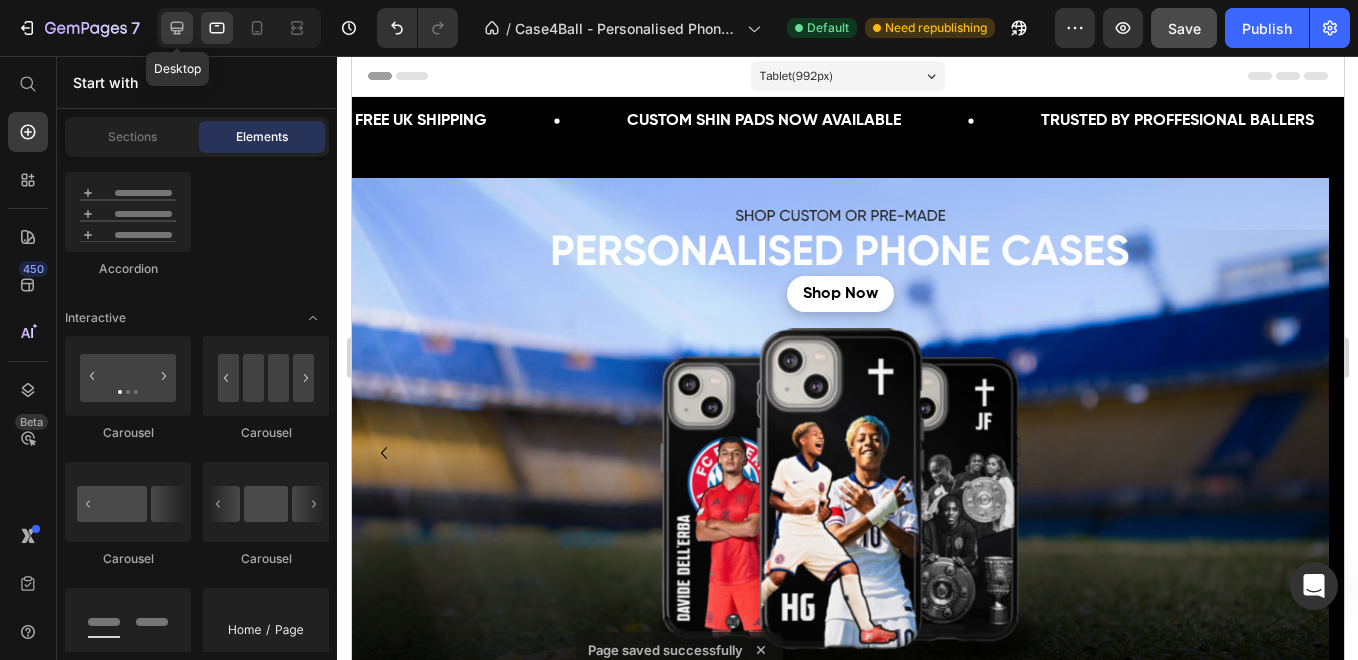 click 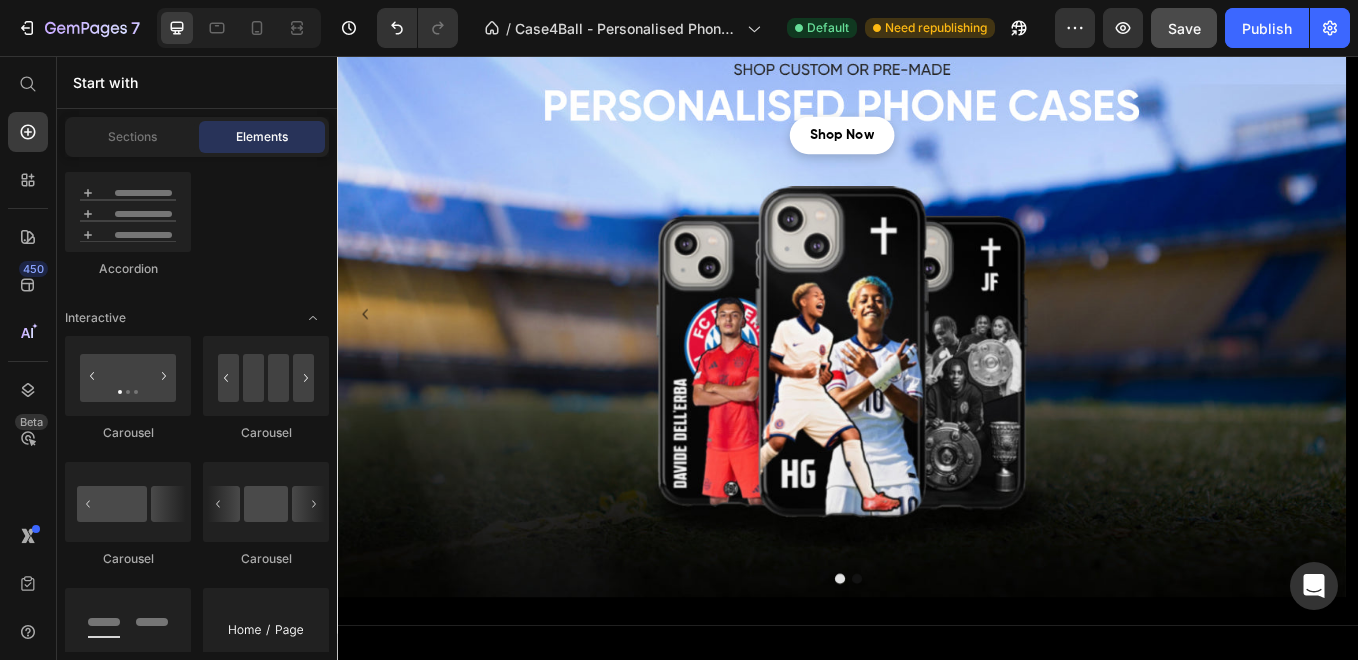 scroll, scrollTop: 177, scrollLeft: 0, axis: vertical 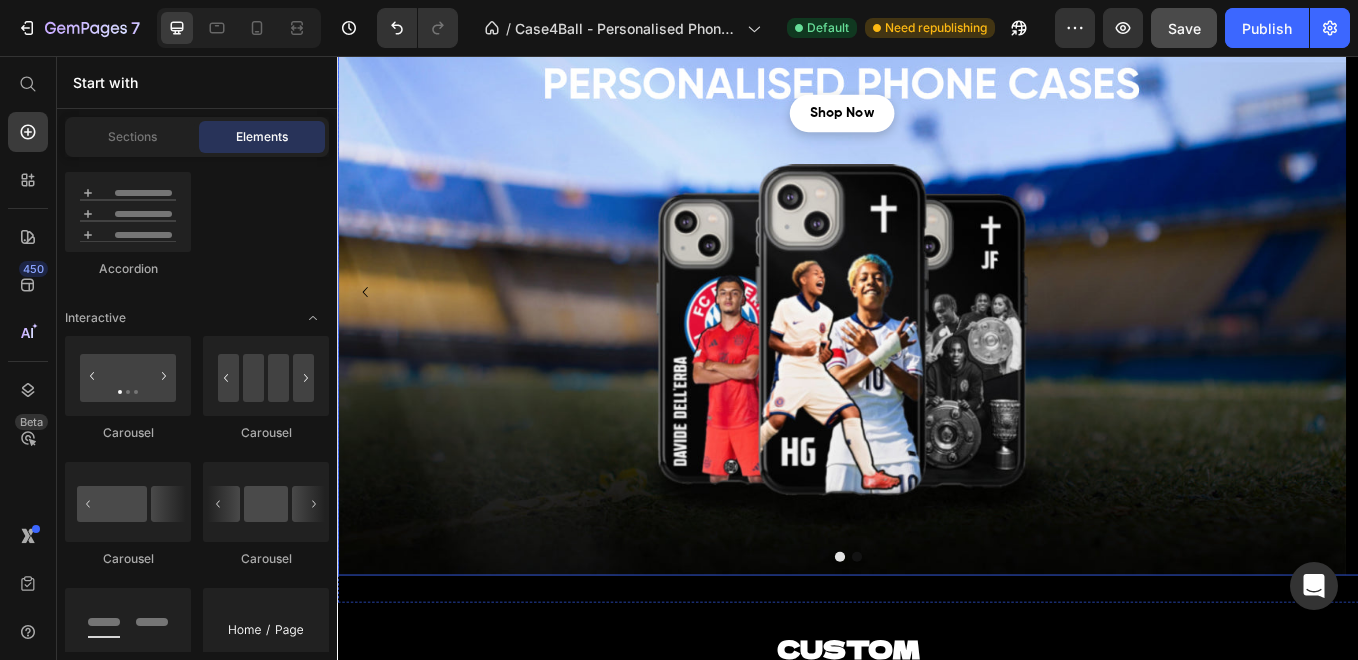 click at bounding box center (947, 645) 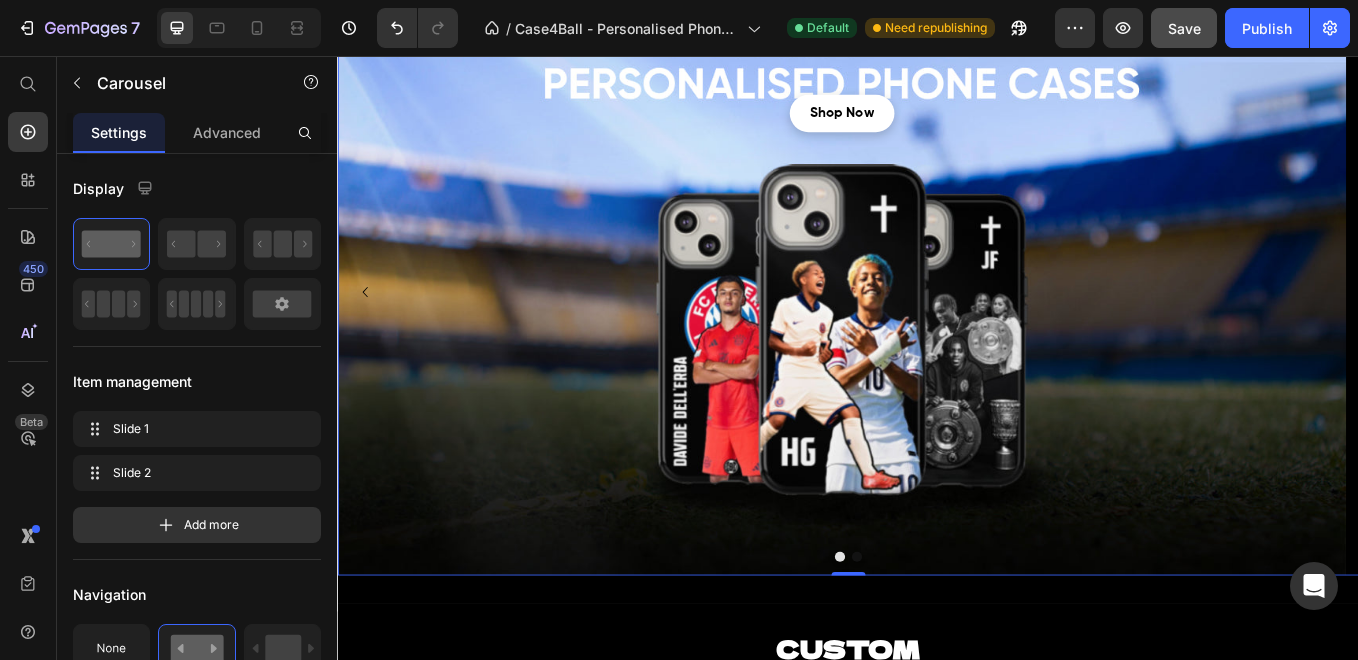 click on "Shop Now Button" at bounding box center (929, 334) 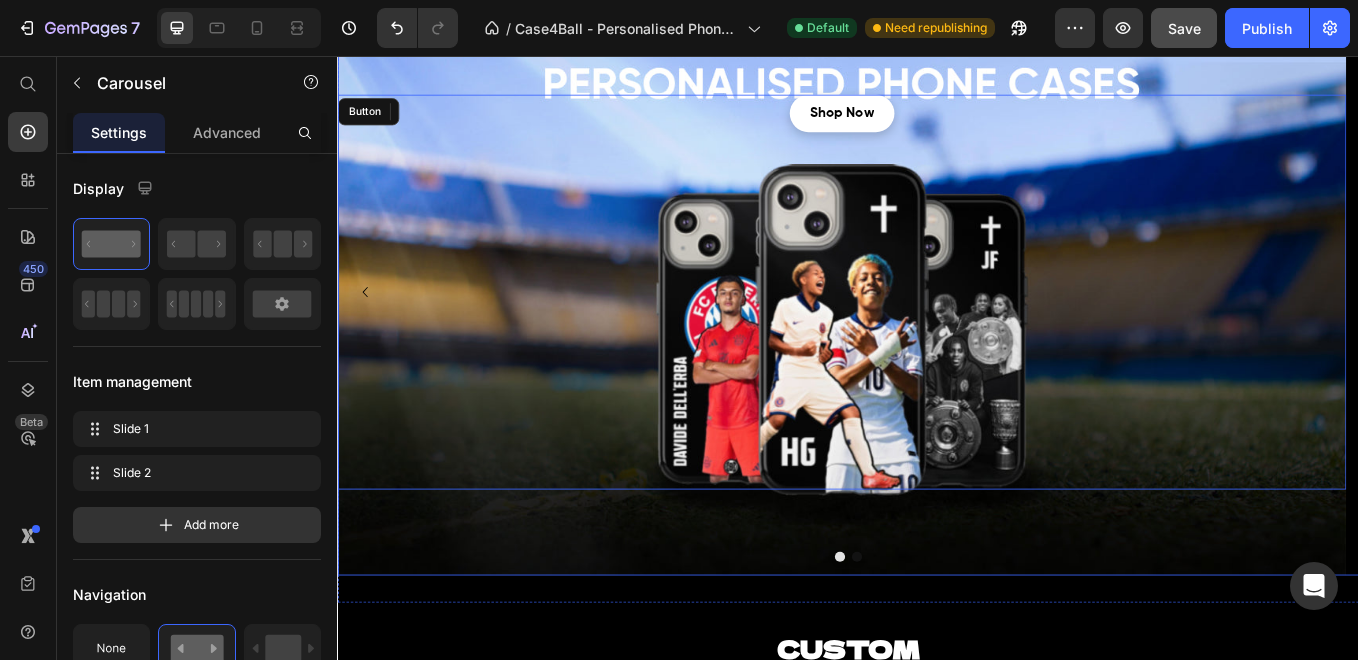 click 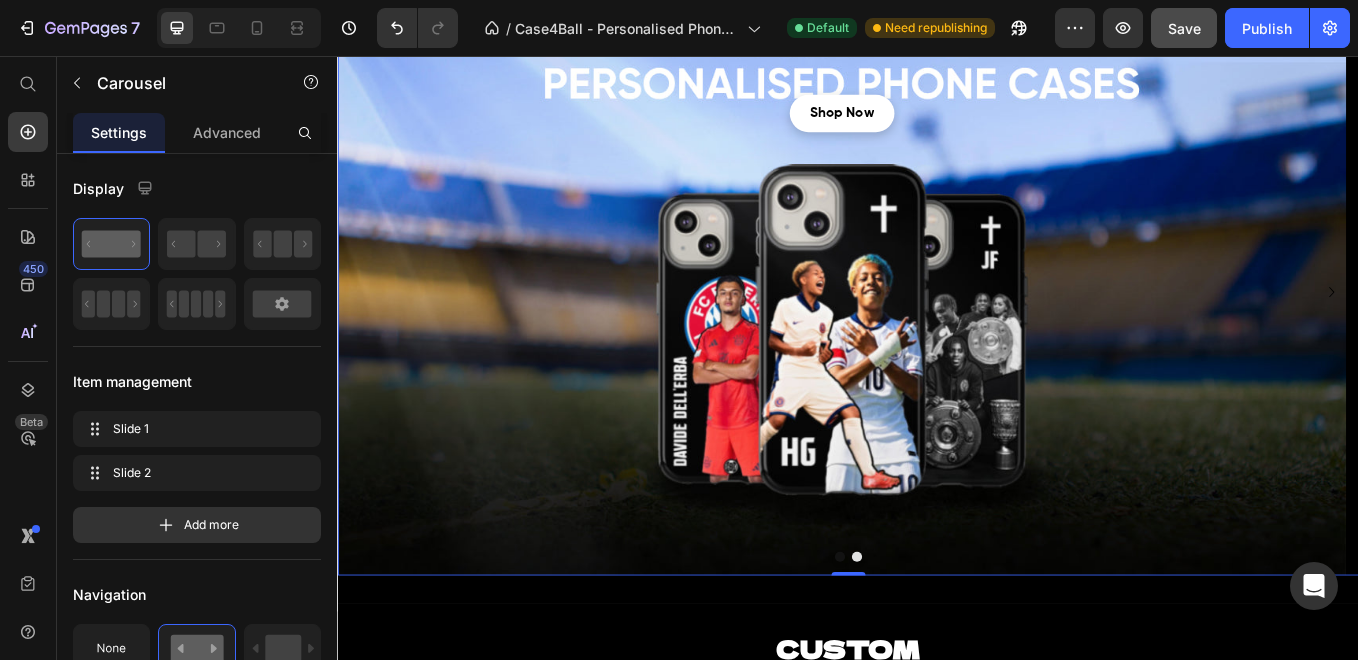 click at bounding box center (927, 645) 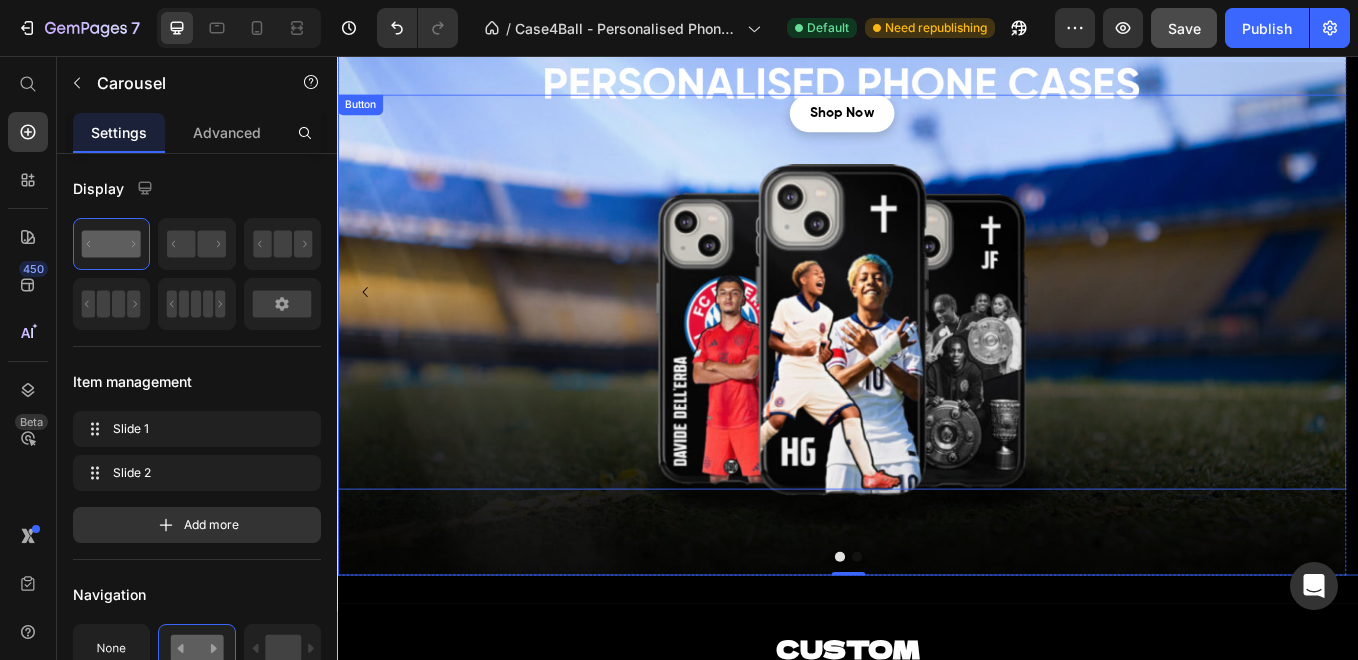 click on "Shop Now" at bounding box center (929, 124) 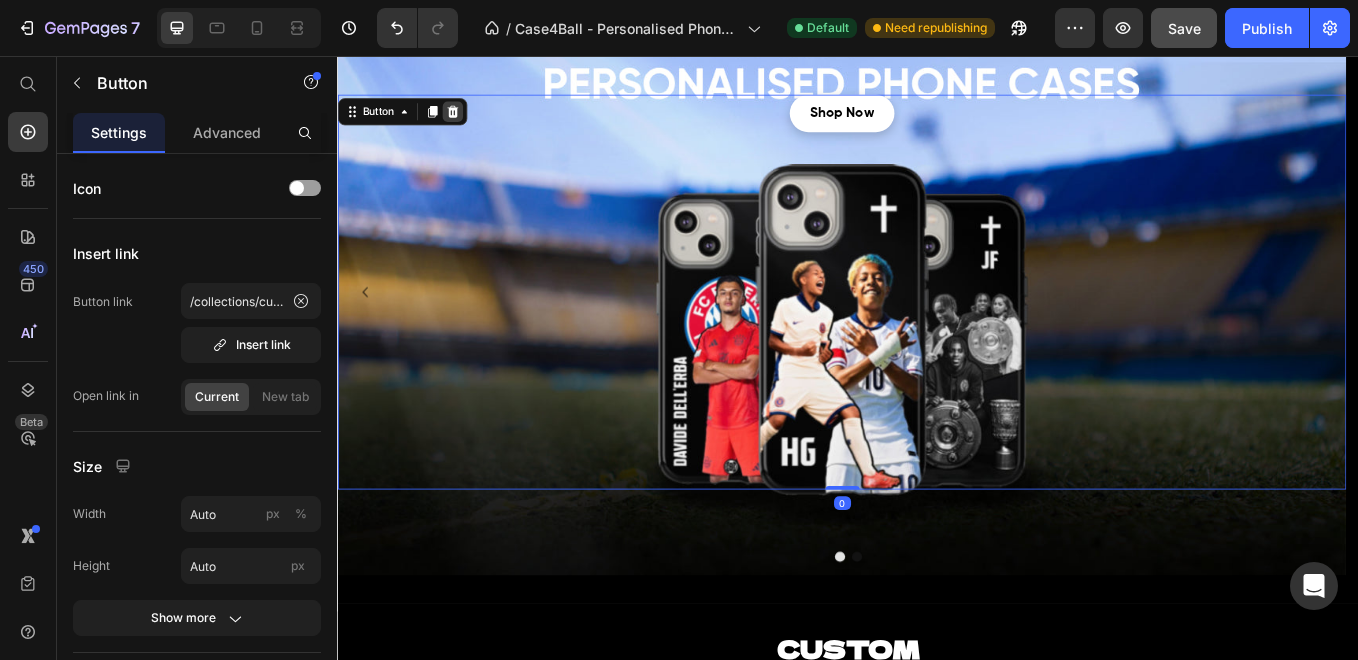 click 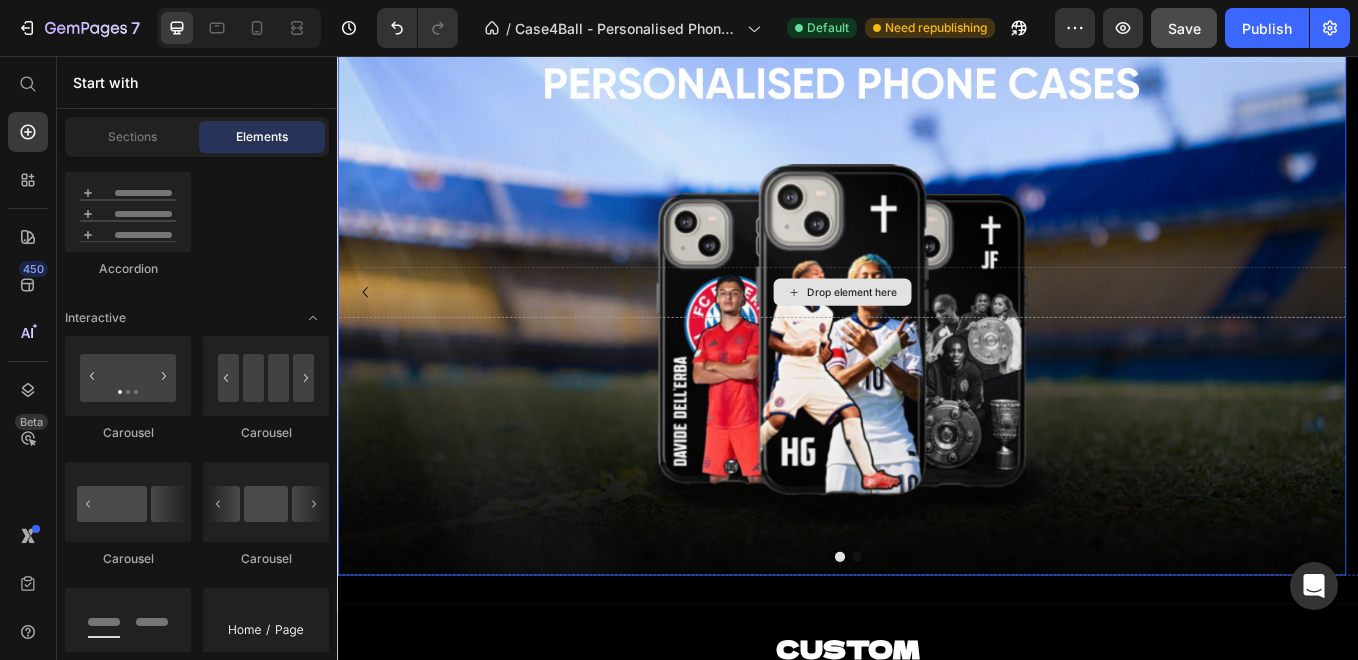 click on "Drop element here" at bounding box center (929, 334) 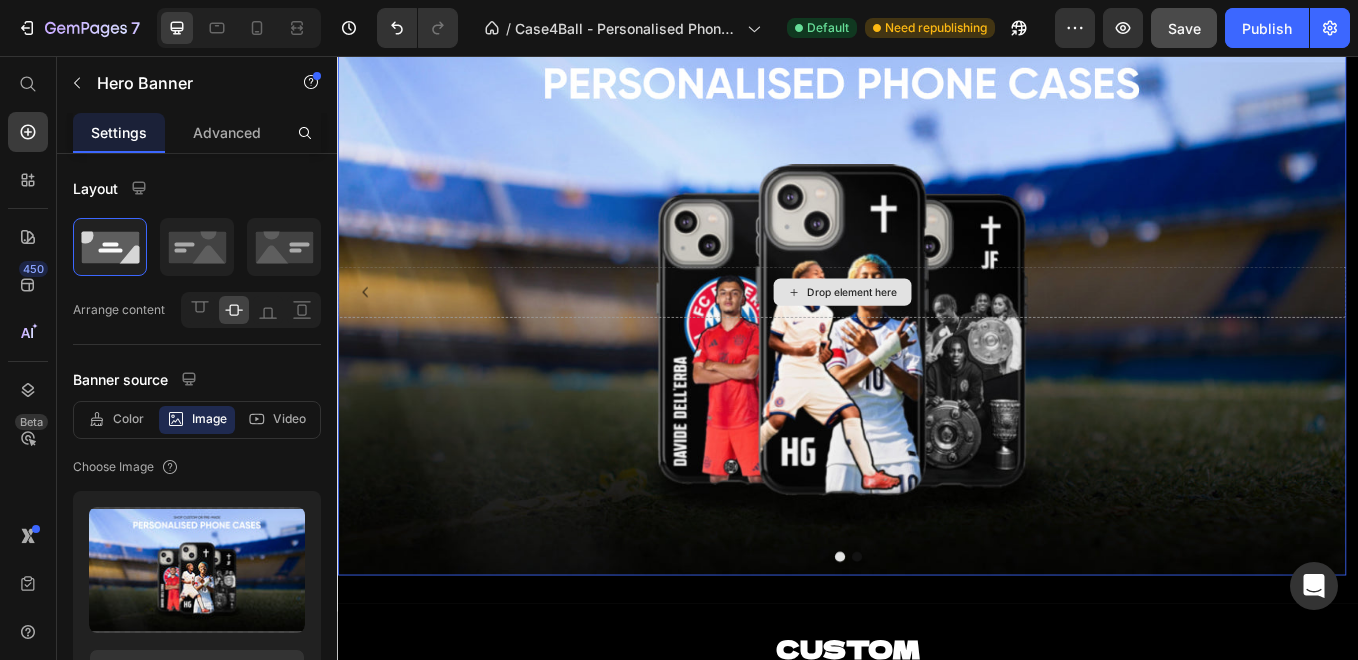 click on "Drop element here" at bounding box center (929, 334) 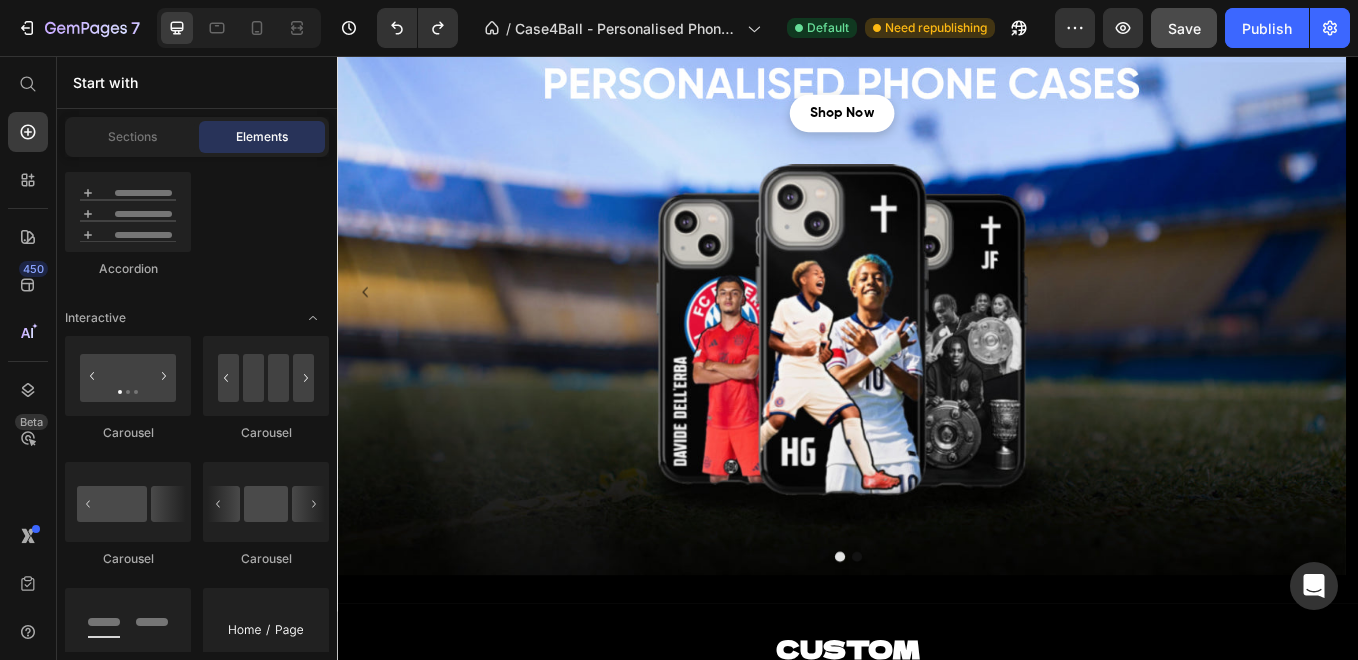 scroll, scrollTop: 0, scrollLeft: 0, axis: both 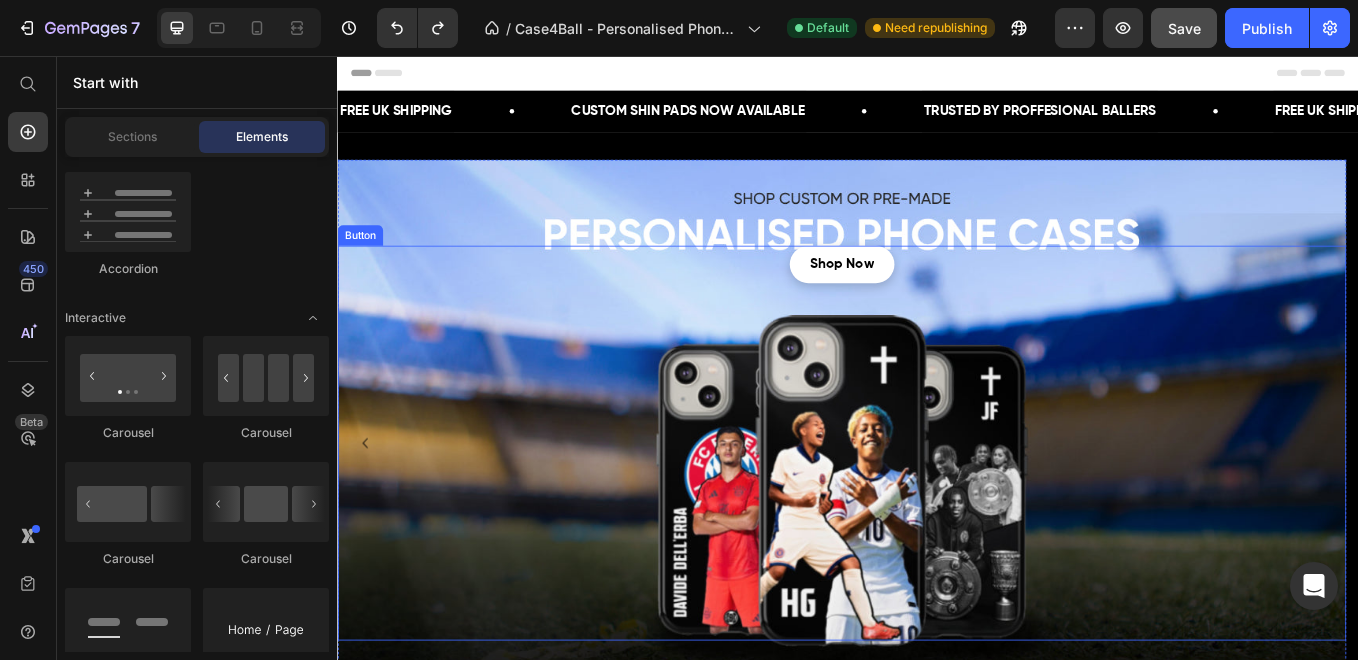 click on "Shop Now Button" at bounding box center [929, 511] 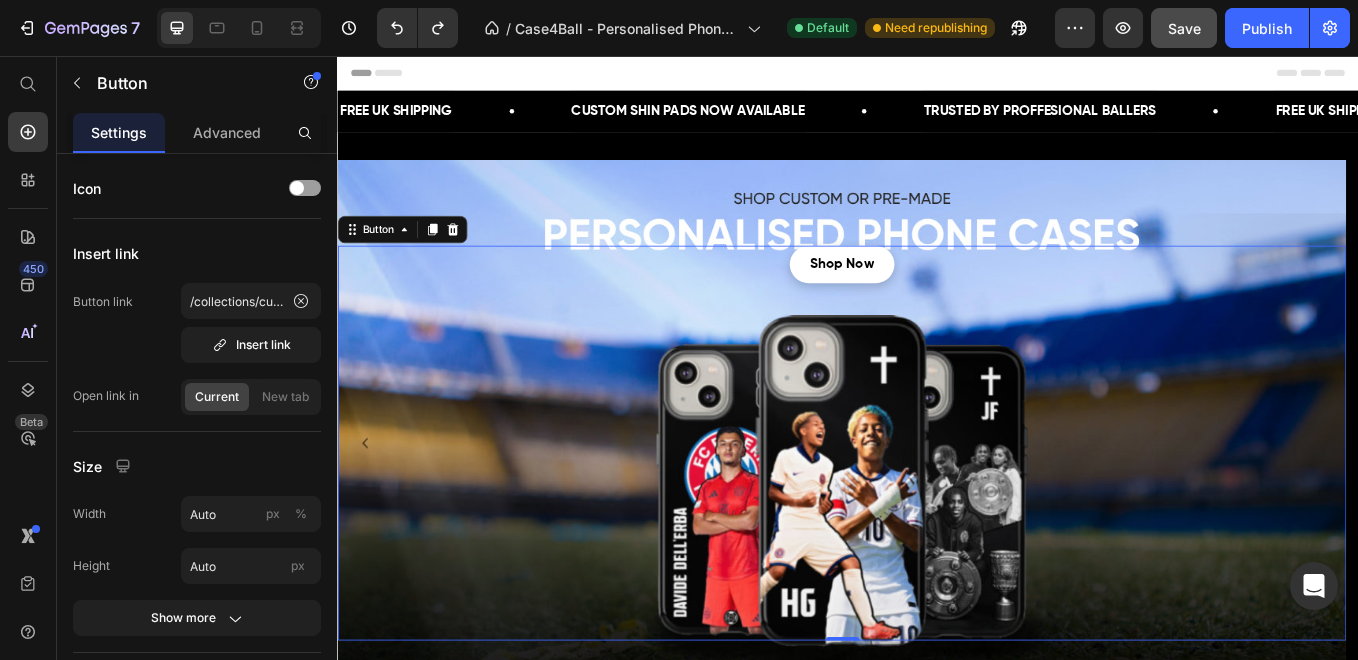 click 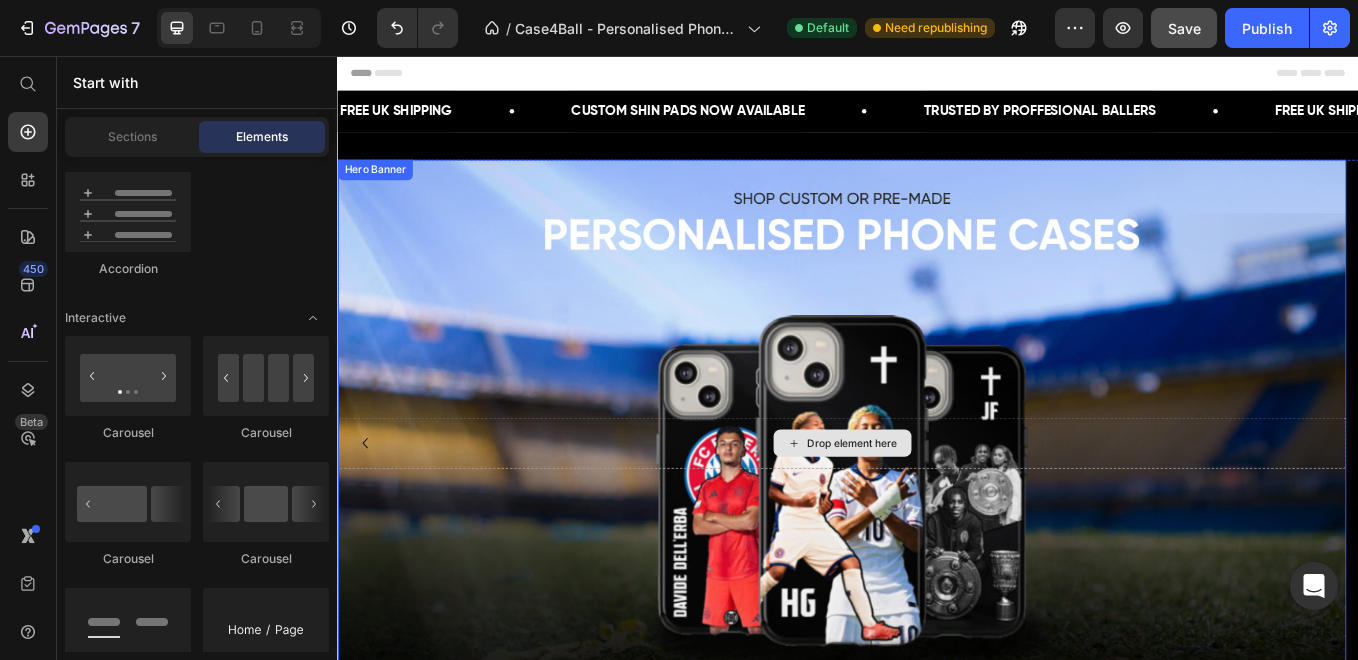 click on "Drop element here" at bounding box center [929, 511] 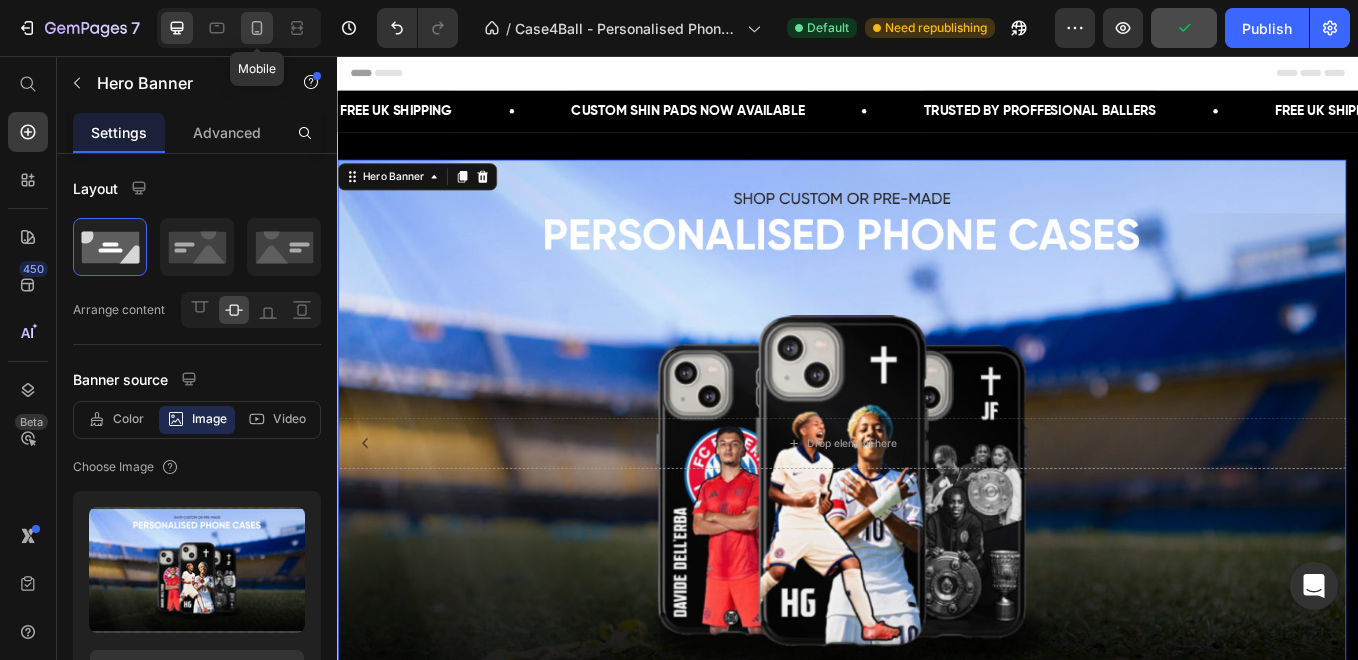 click 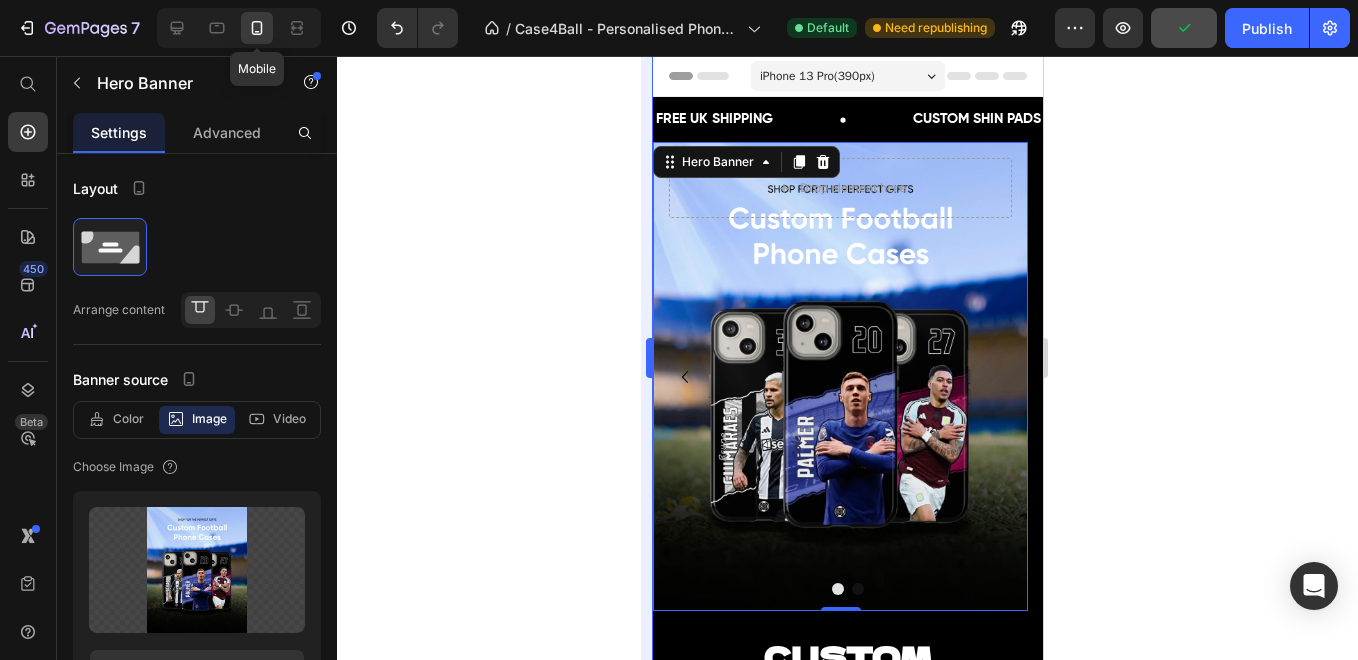 scroll, scrollTop: 16, scrollLeft: 0, axis: vertical 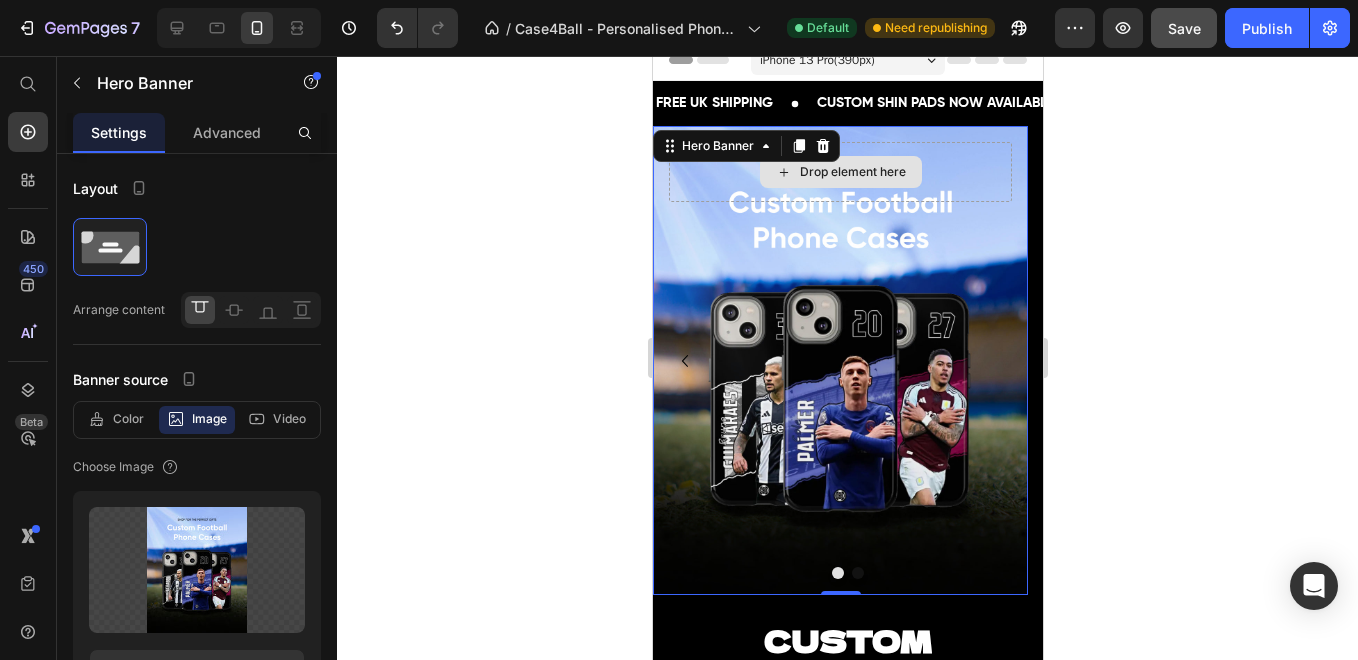 click on "Drop element here" at bounding box center [839, 172] 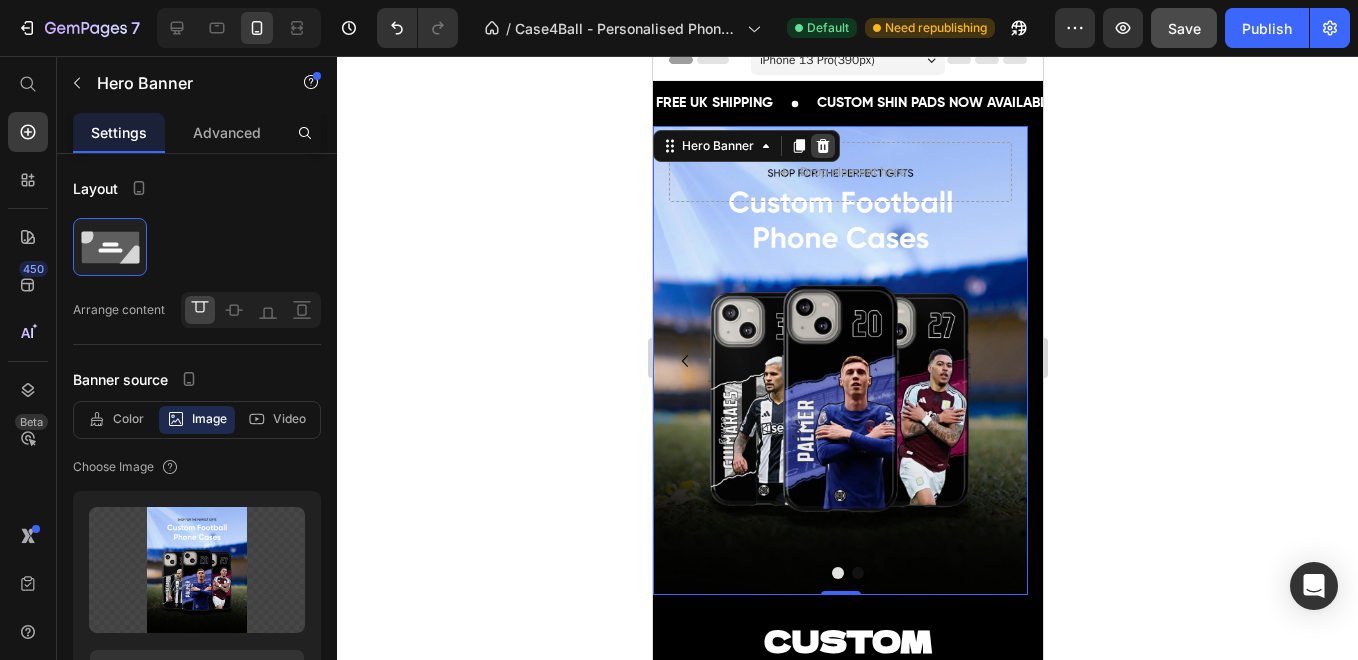 click 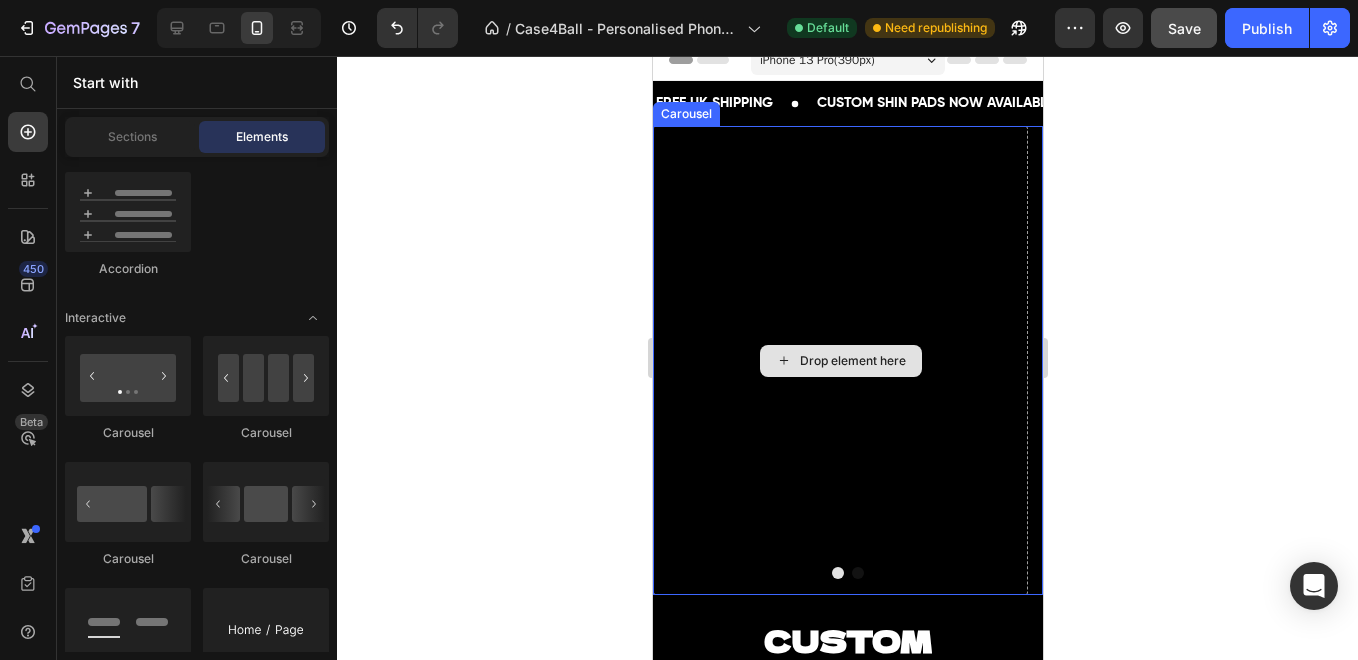 click on "Drop element here" at bounding box center [852, 361] 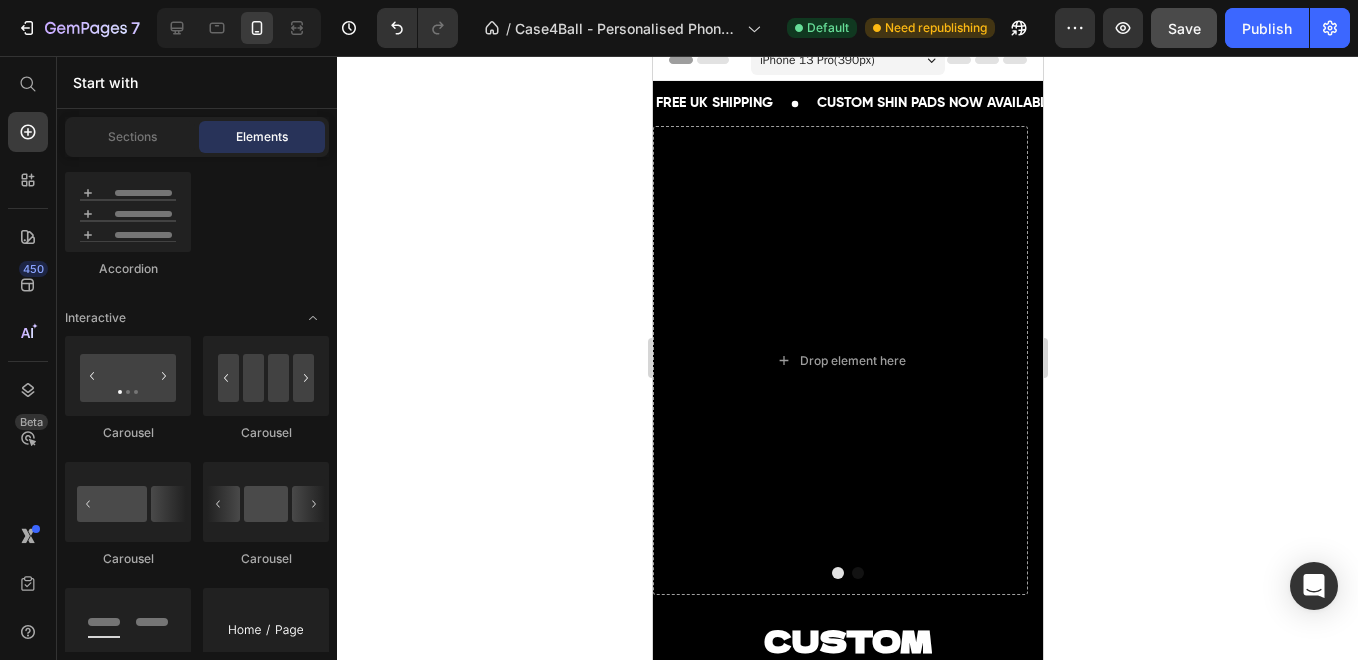 click on "Item List
Advanced List
Accordion
Accordion
Accordion" 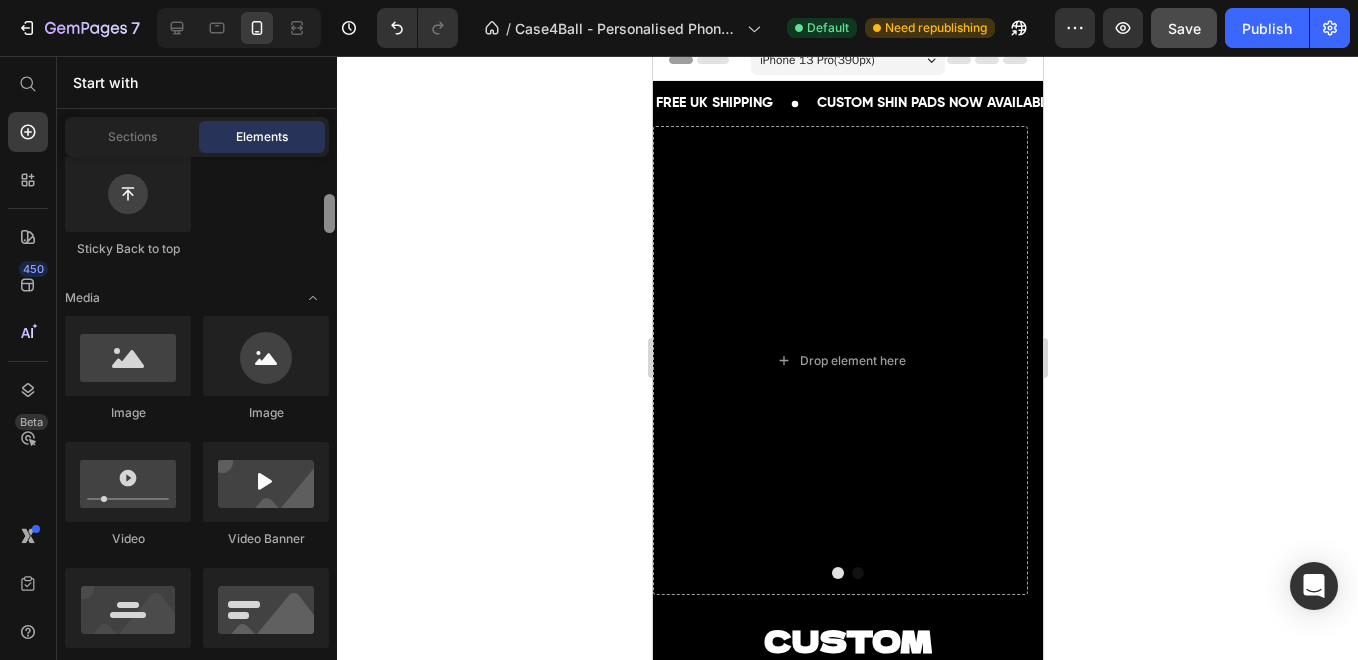 scroll, scrollTop: 617, scrollLeft: 0, axis: vertical 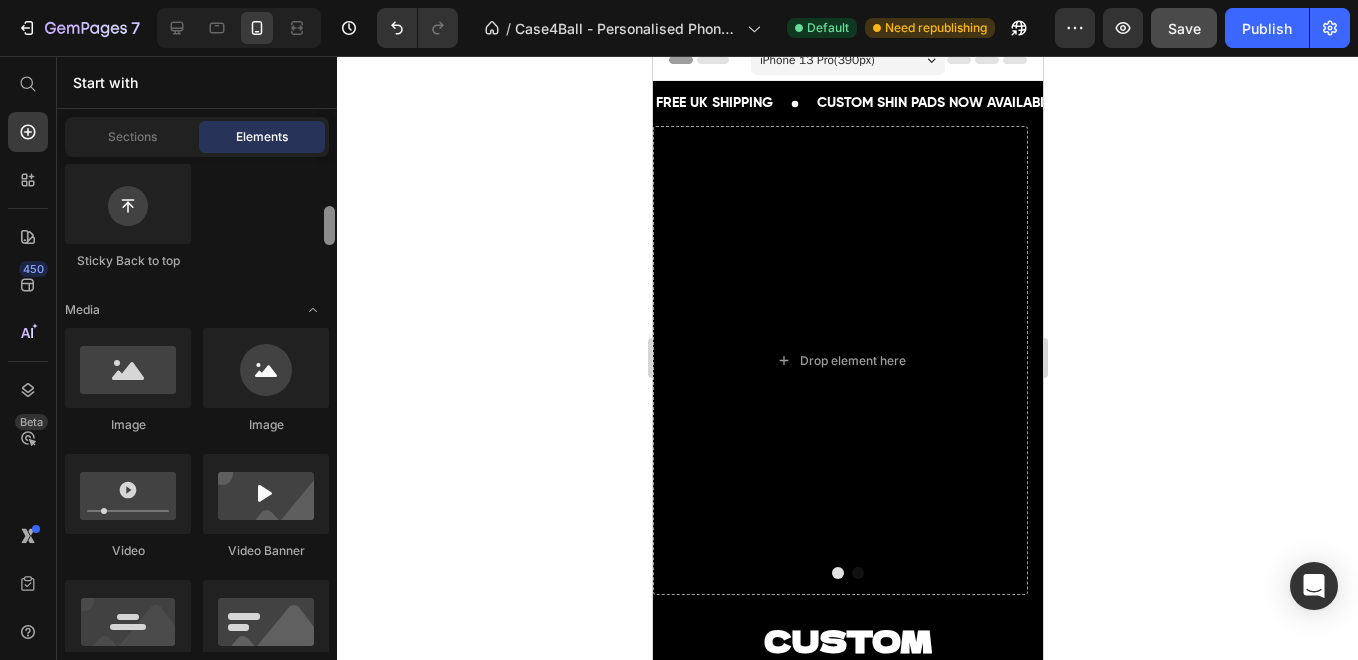 drag, startPoint x: 332, startPoint y: 237, endPoint x: 327, endPoint y: 228, distance: 10.29563 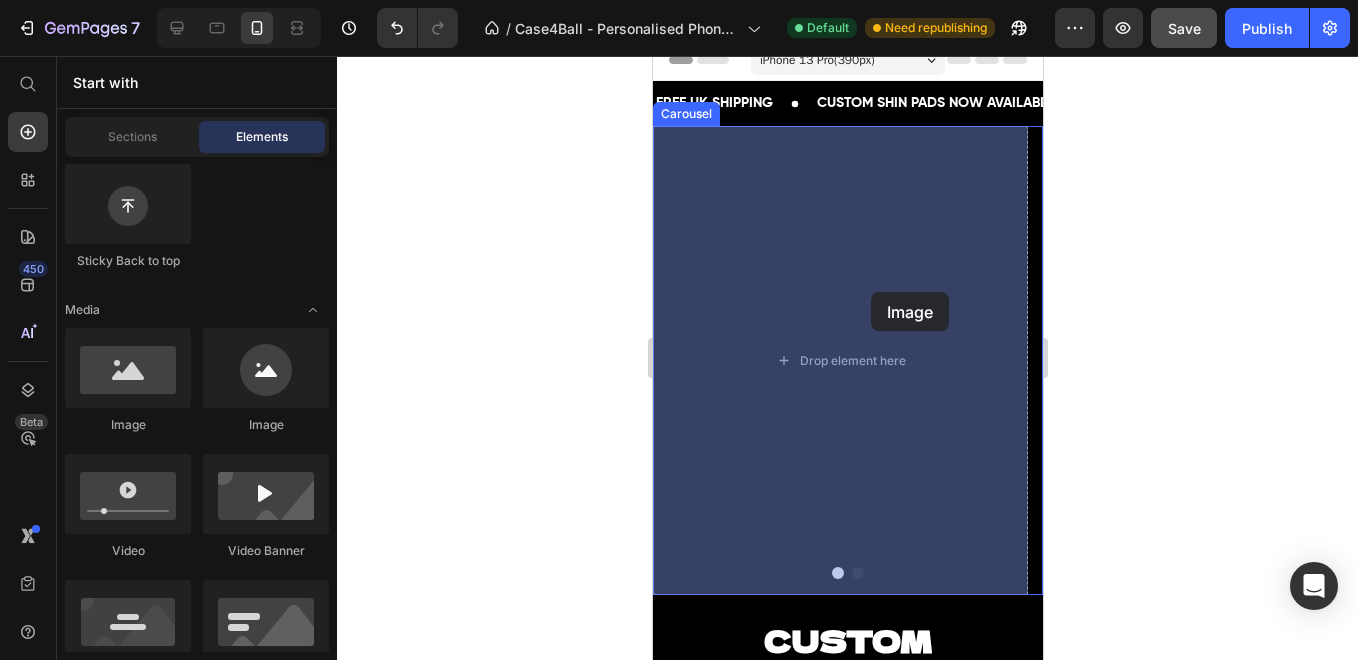 drag, startPoint x: 1244, startPoint y: 541, endPoint x: 796, endPoint y: 335, distance: 493.0923 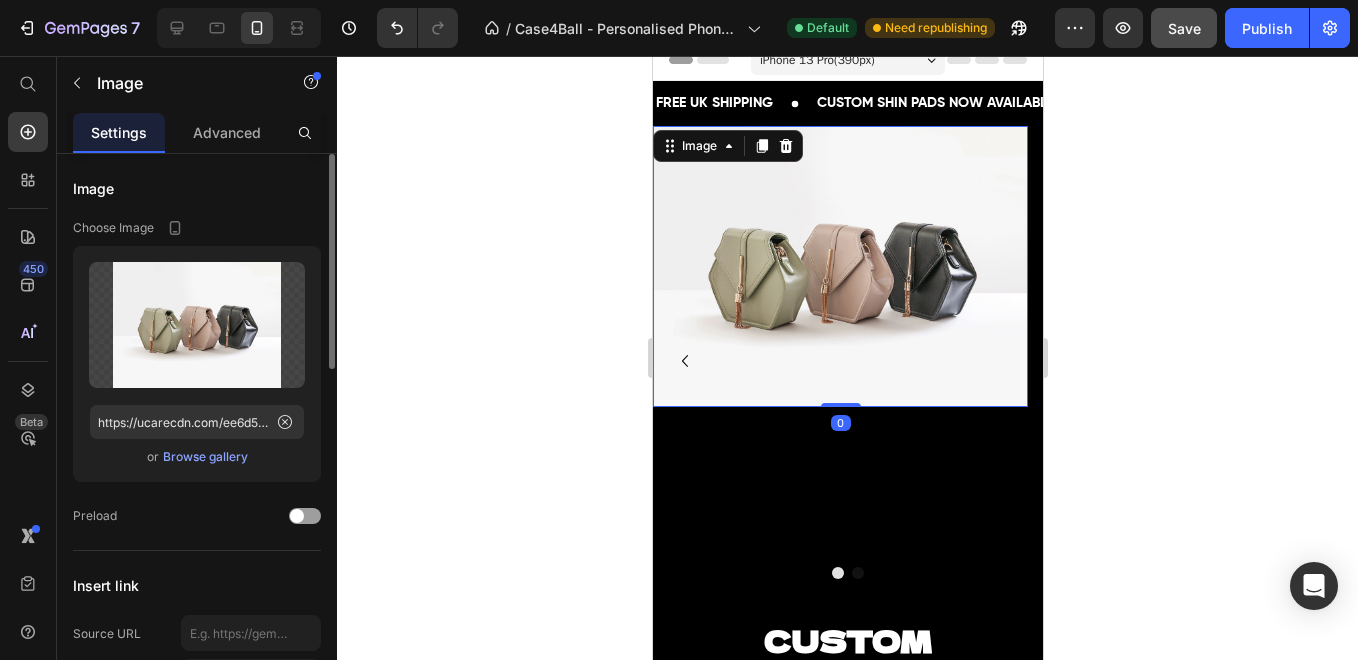click on "Browse gallery" at bounding box center (205, 457) 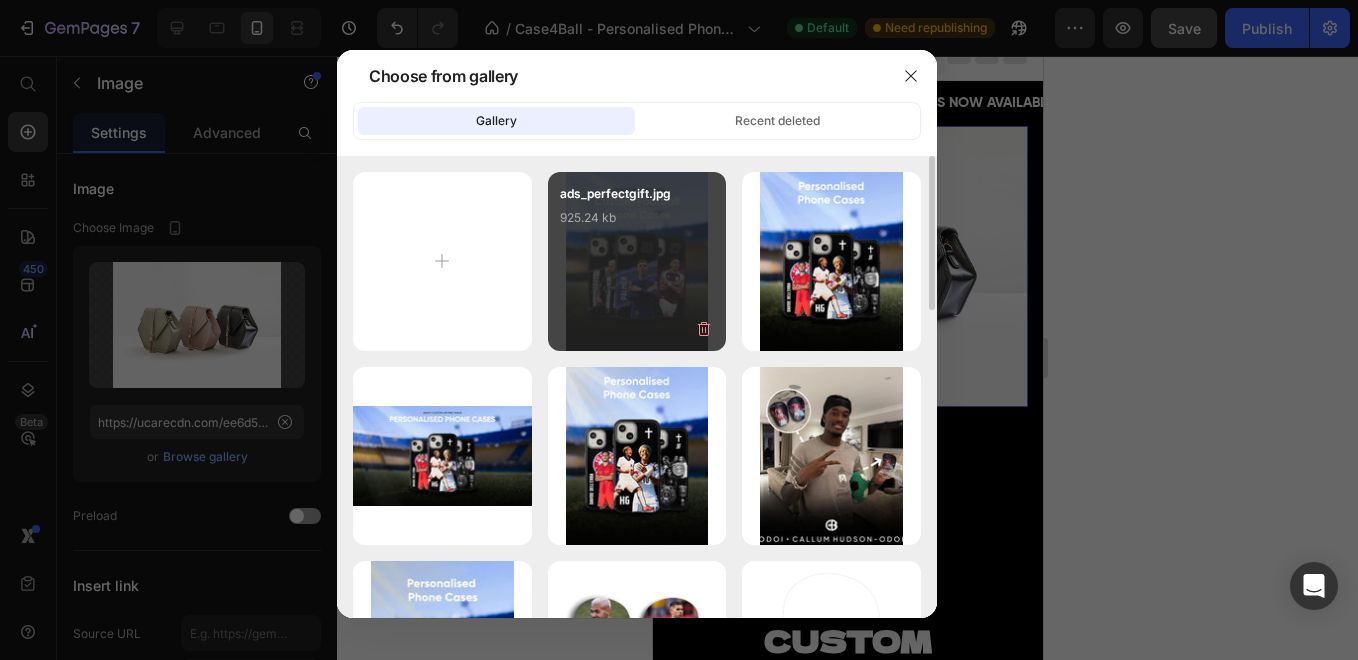 click on "ads_perfectgift.jpg 925.24 kb" at bounding box center (637, 224) 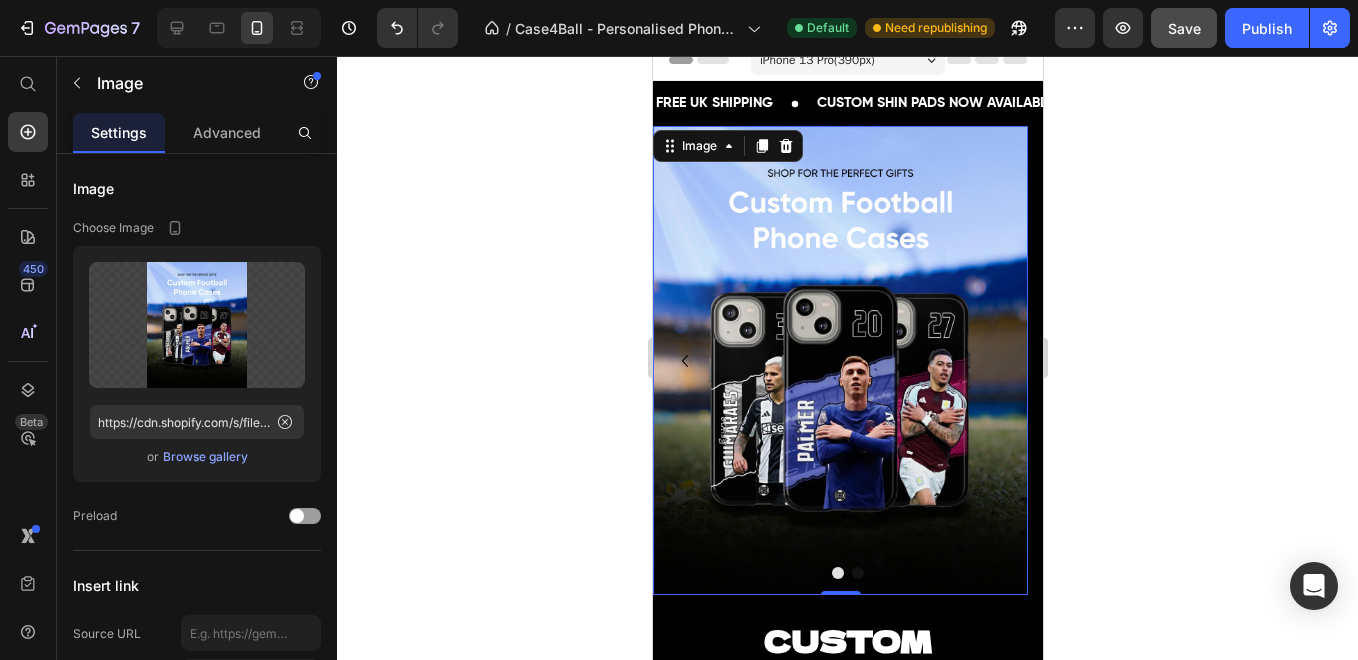 click 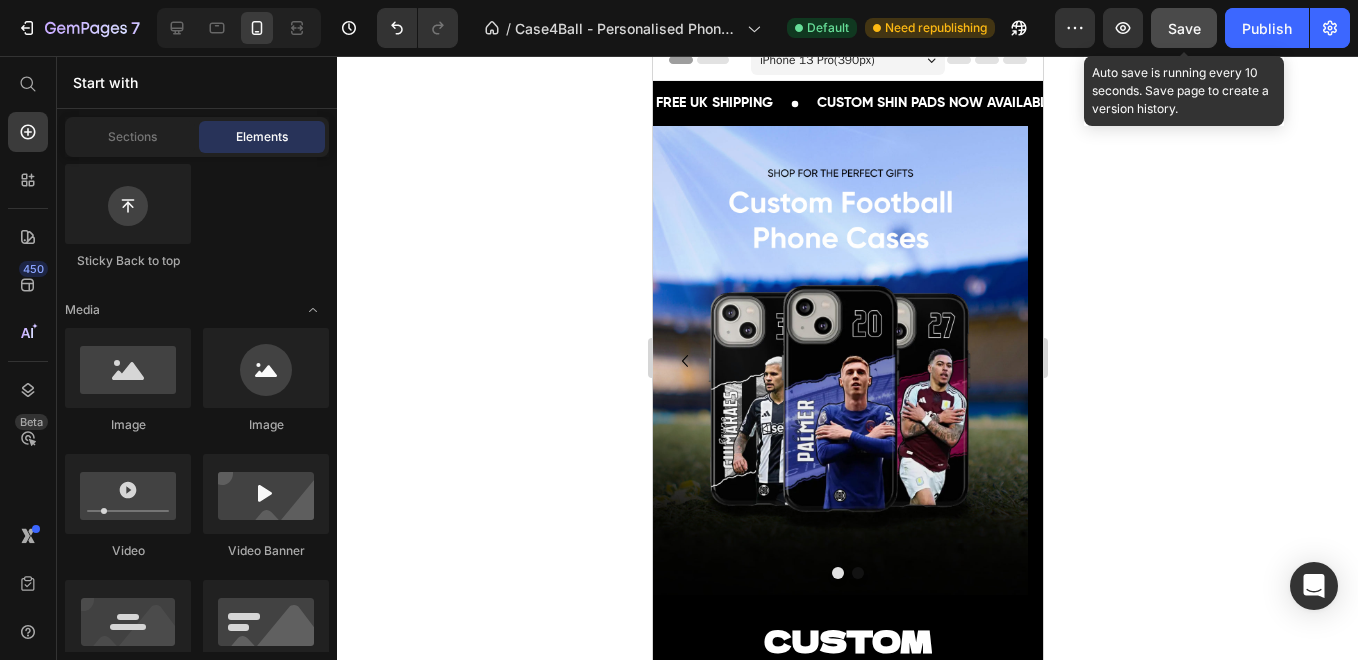 click on "Save" at bounding box center [1184, 28] 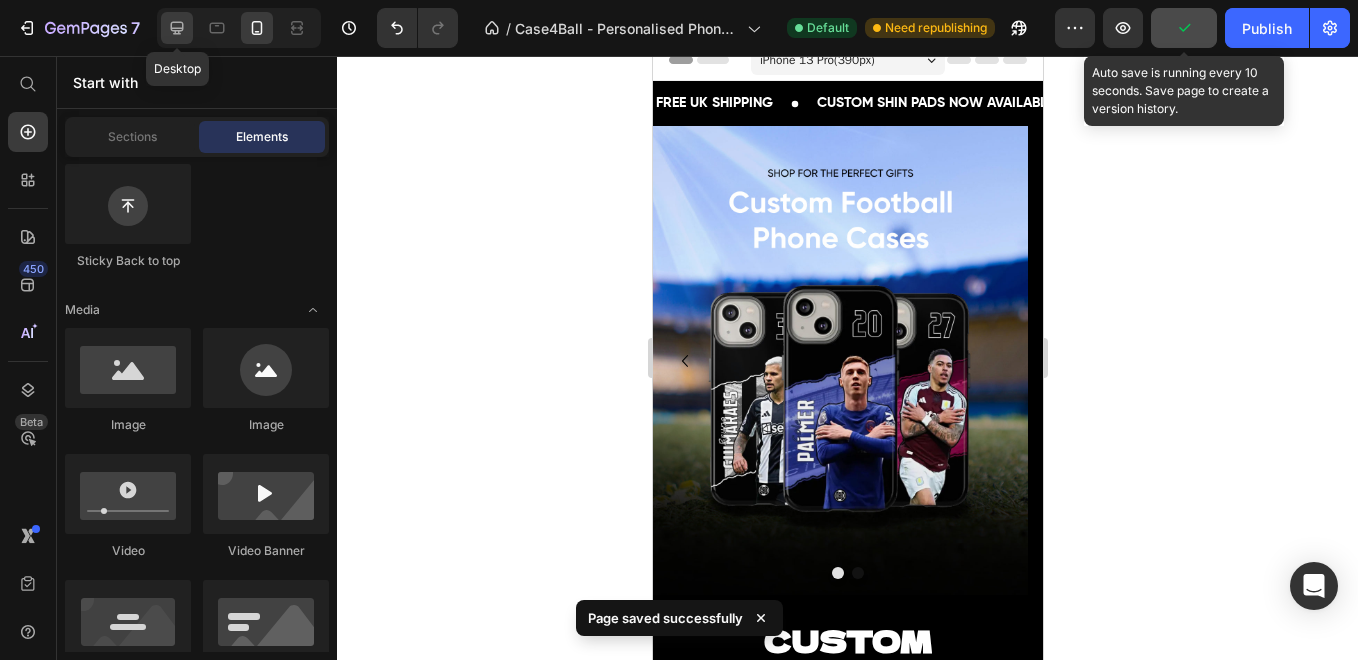 click 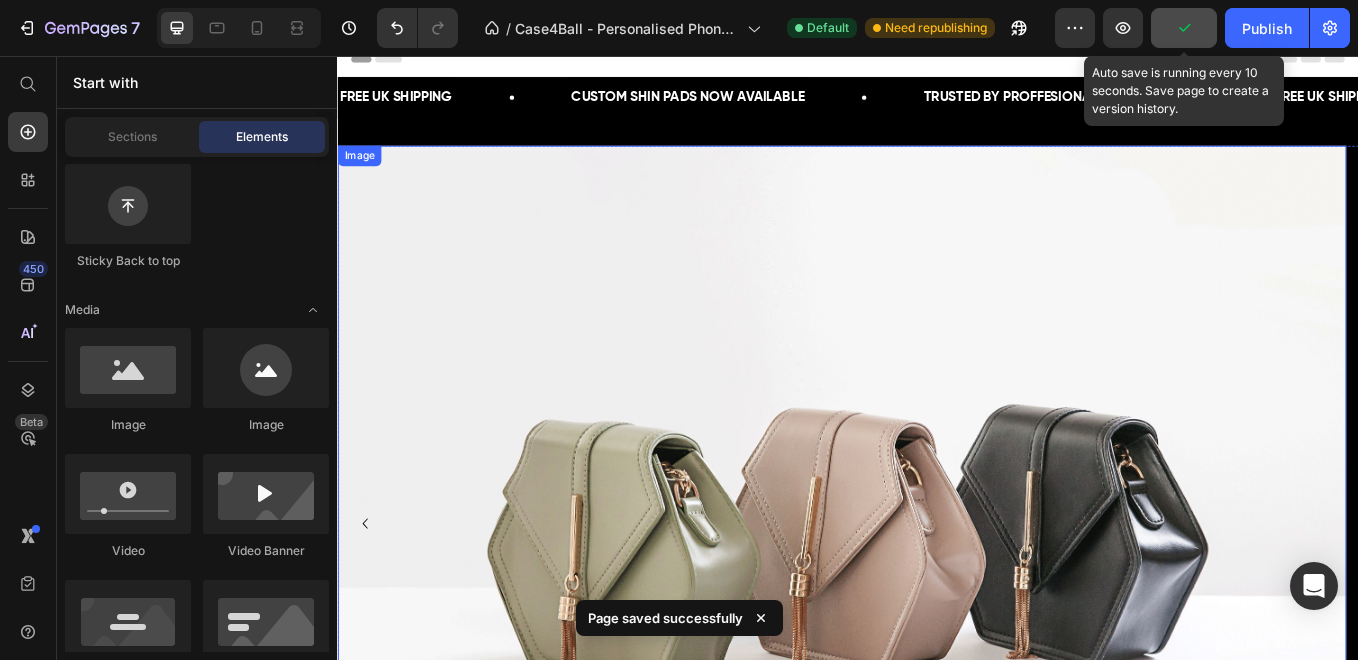 click at bounding box center [929, 606] 